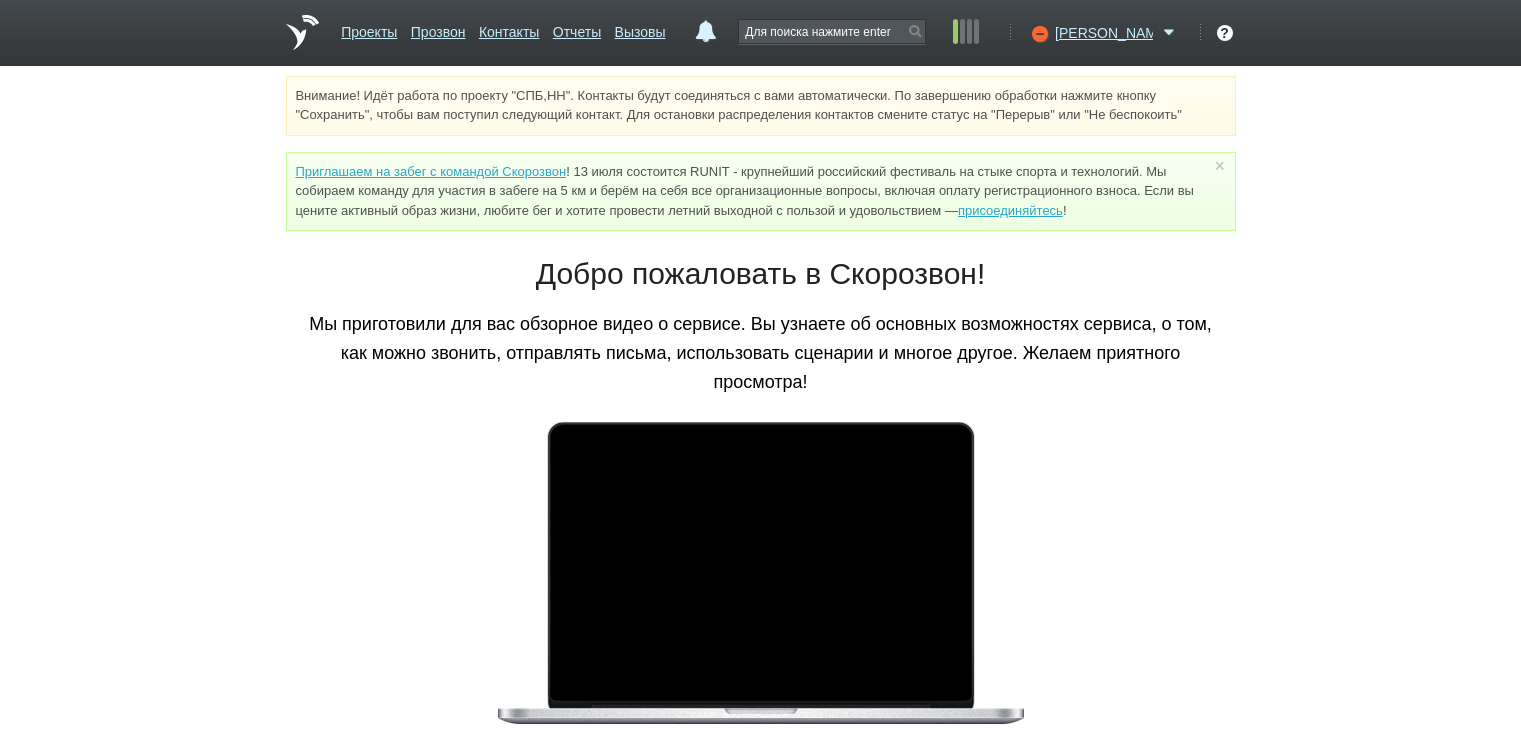 scroll, scrollTop: 0, scrollLeft: 0, axis: both 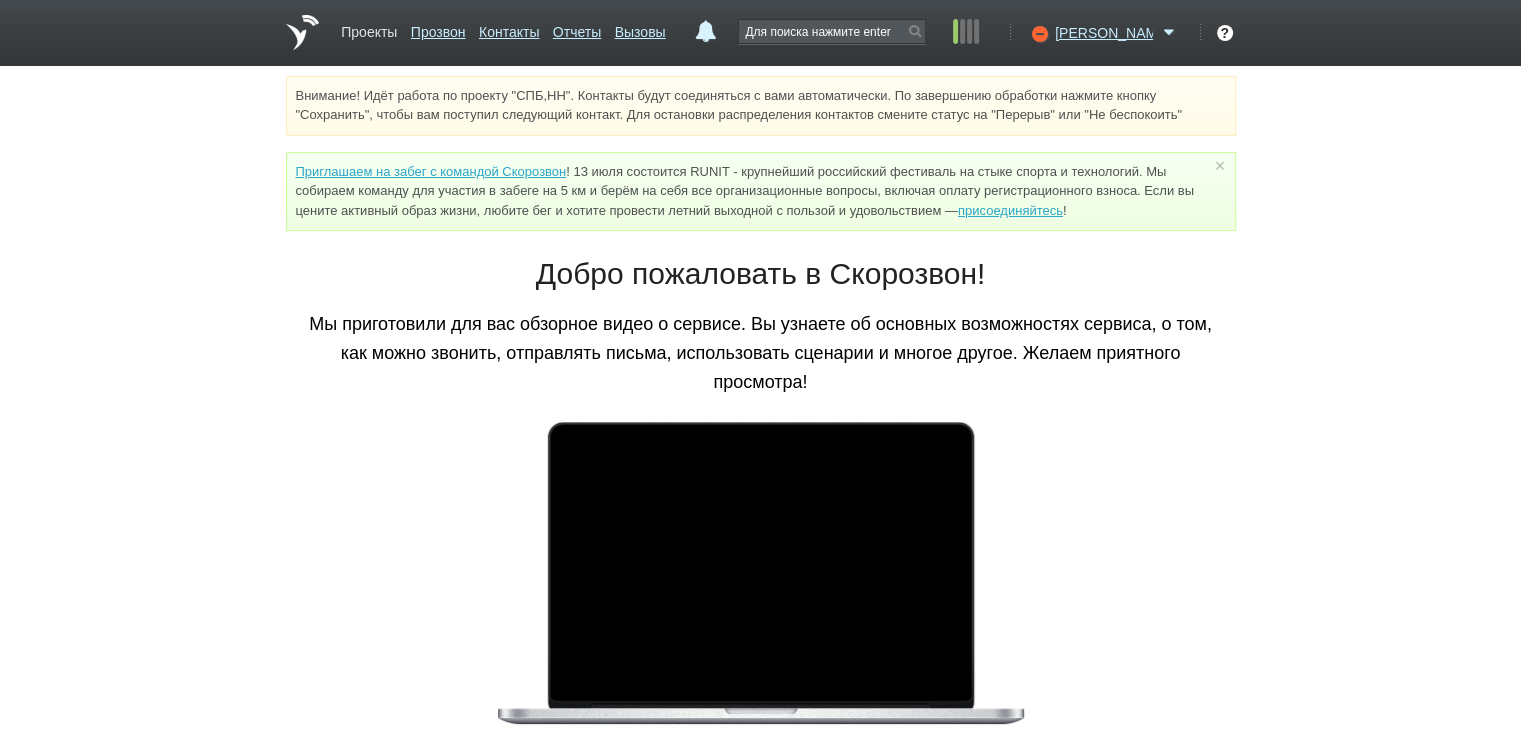 click on "Проекты" at bounding box center (369, 28) 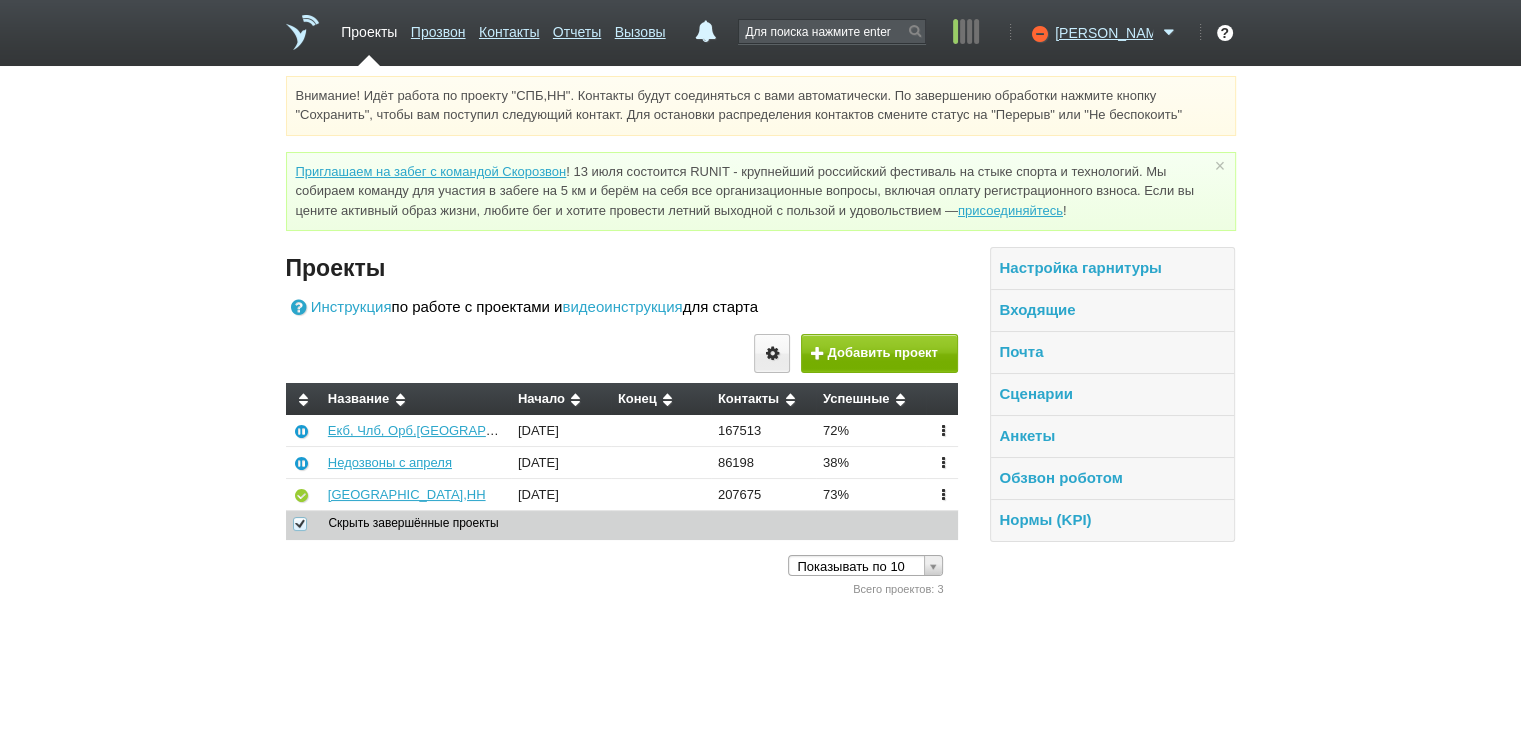 click at bounding box center [300, 524] 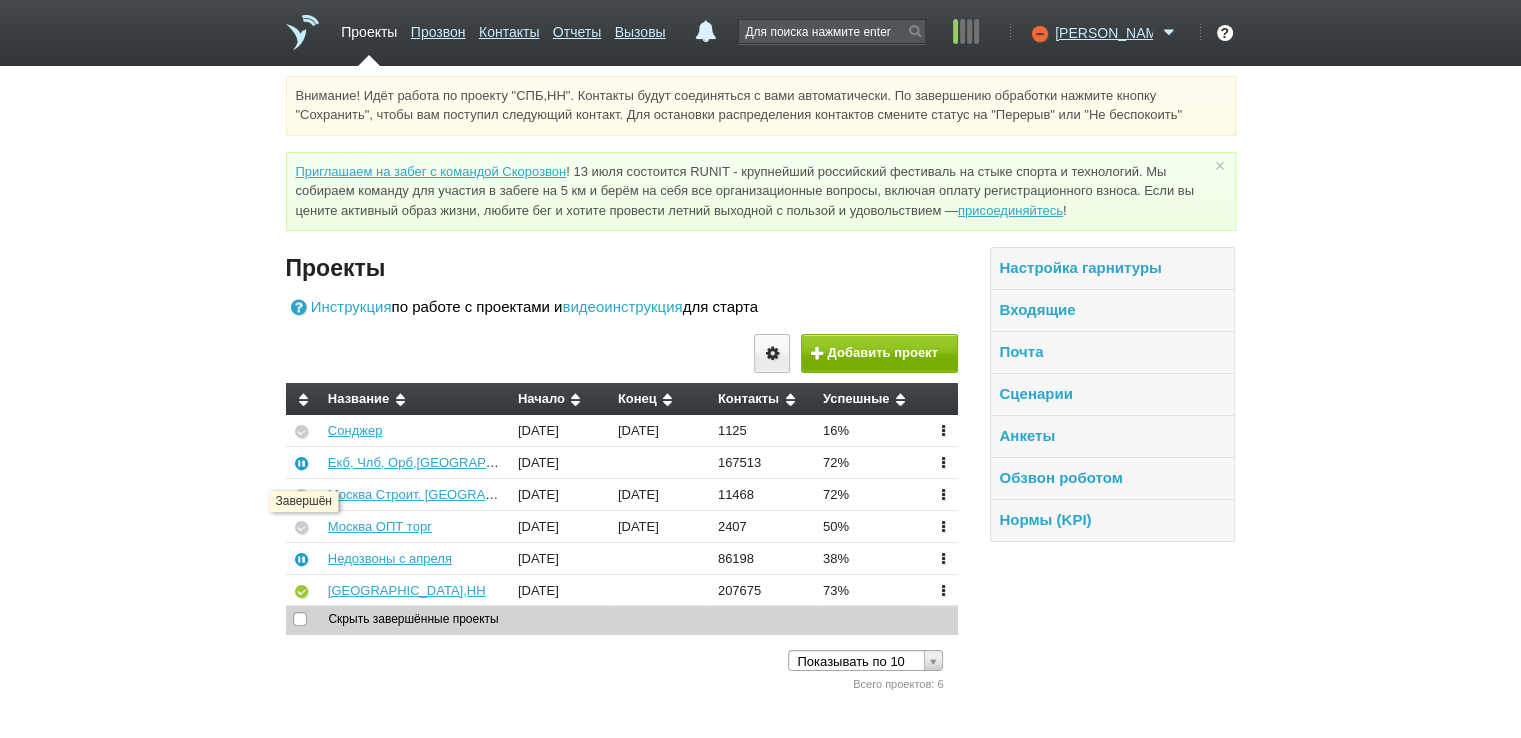 click at bounding box center [302, 526] 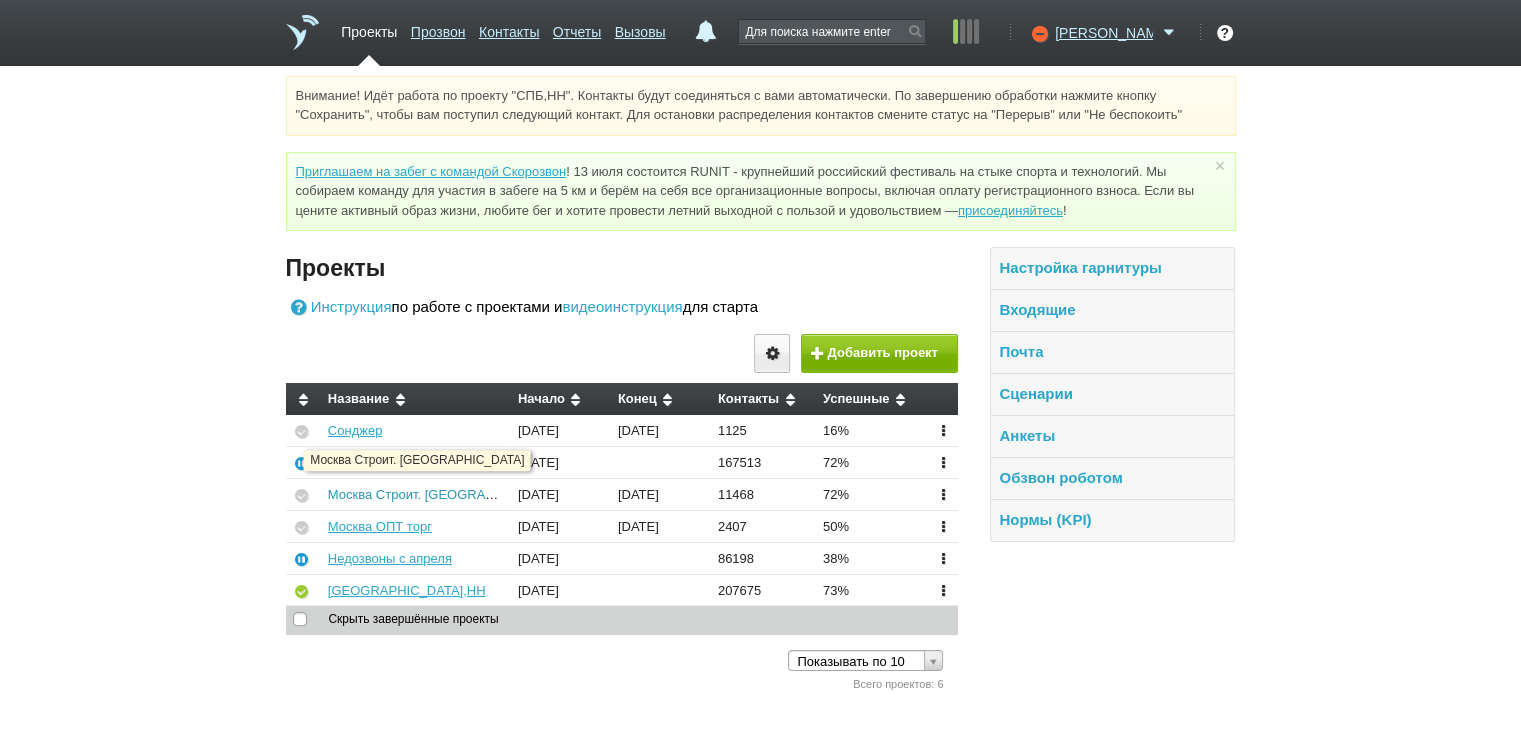 click on "Москва Строит. [GEOGRAPHIC_DATA]" at bounding box center (444, 494) 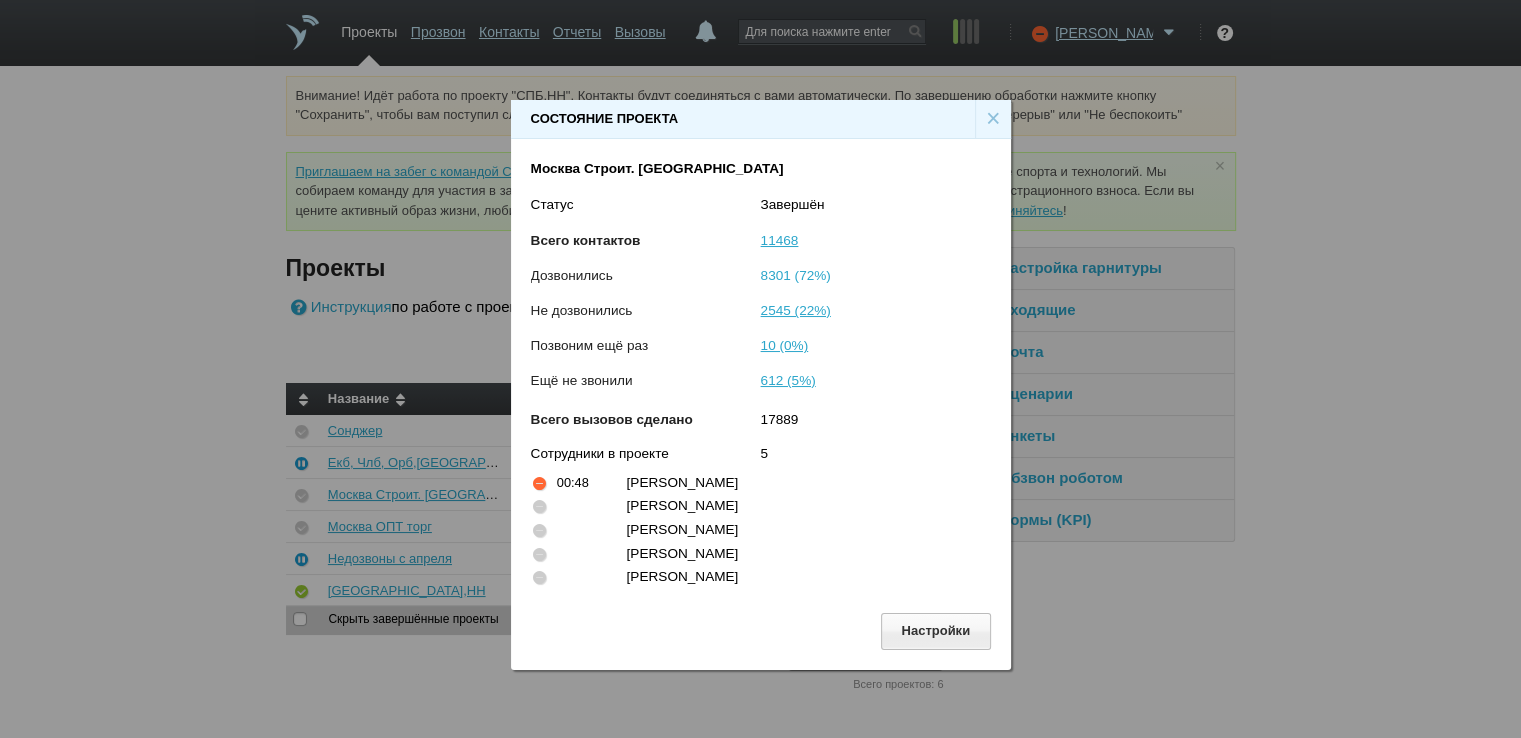 click on "8301 (72%)" at bounding box center (796, 275) 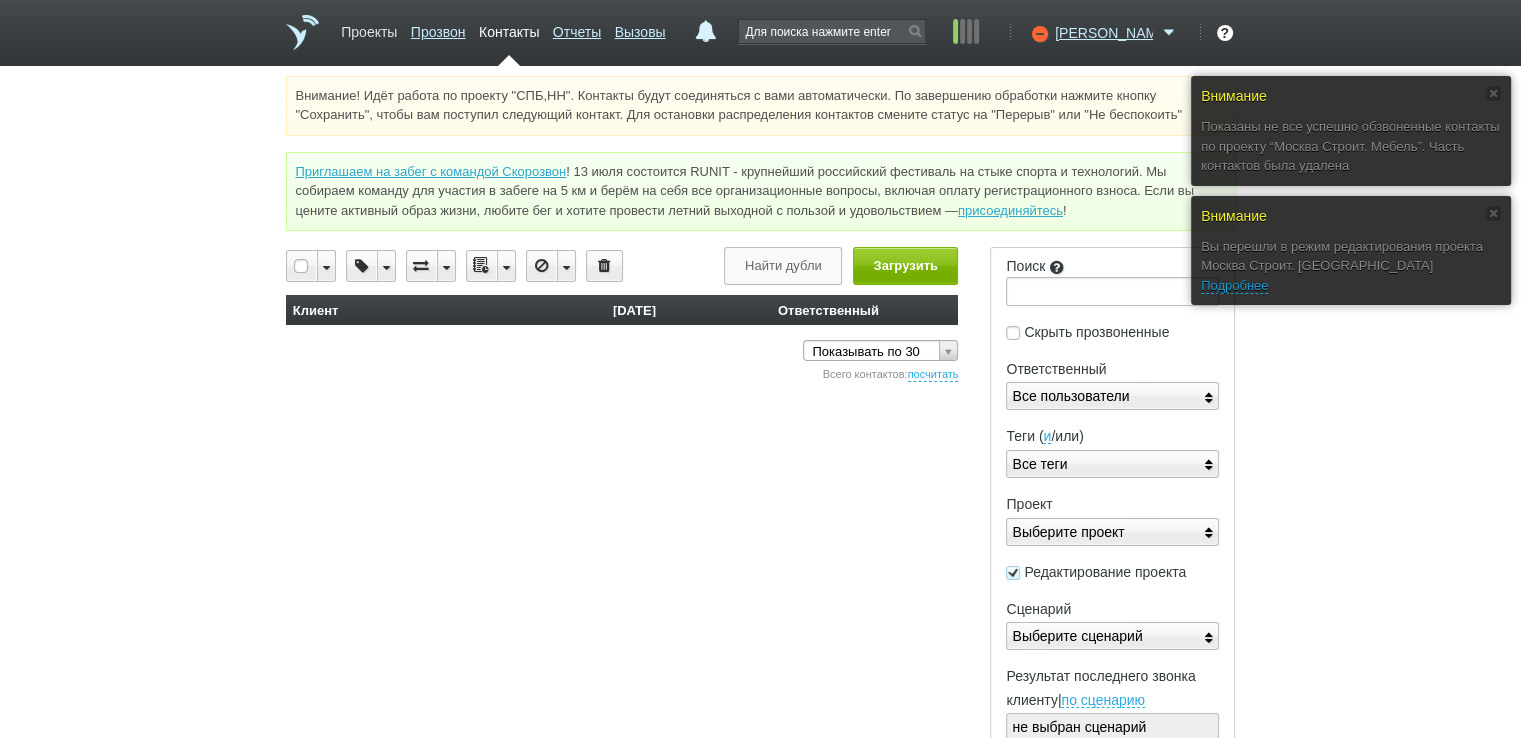 click on "Проекты" at bounding box center [369, 28] 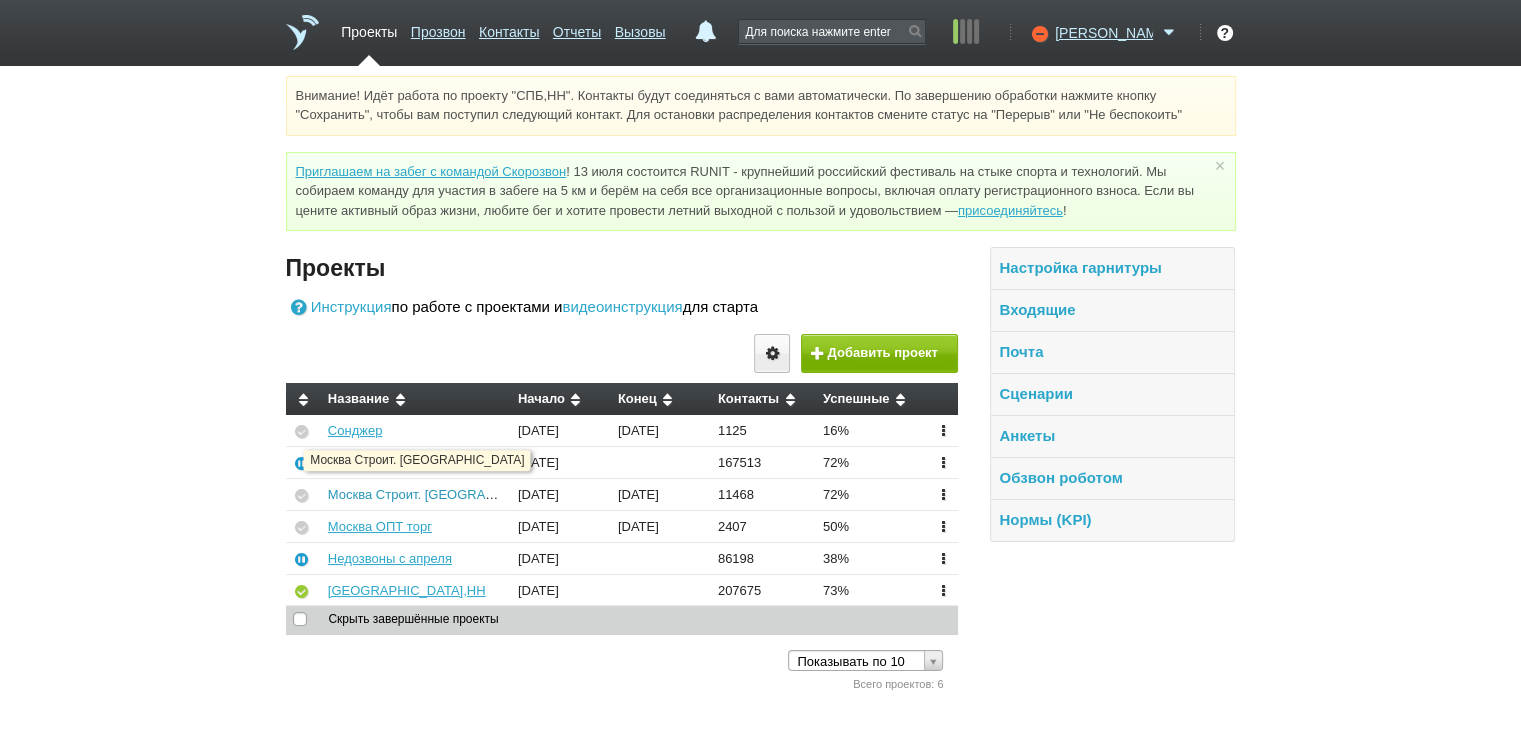 click on "Москва Строит. [GEOGRAPHIC_DATA]" at bounding box center (444, 494) 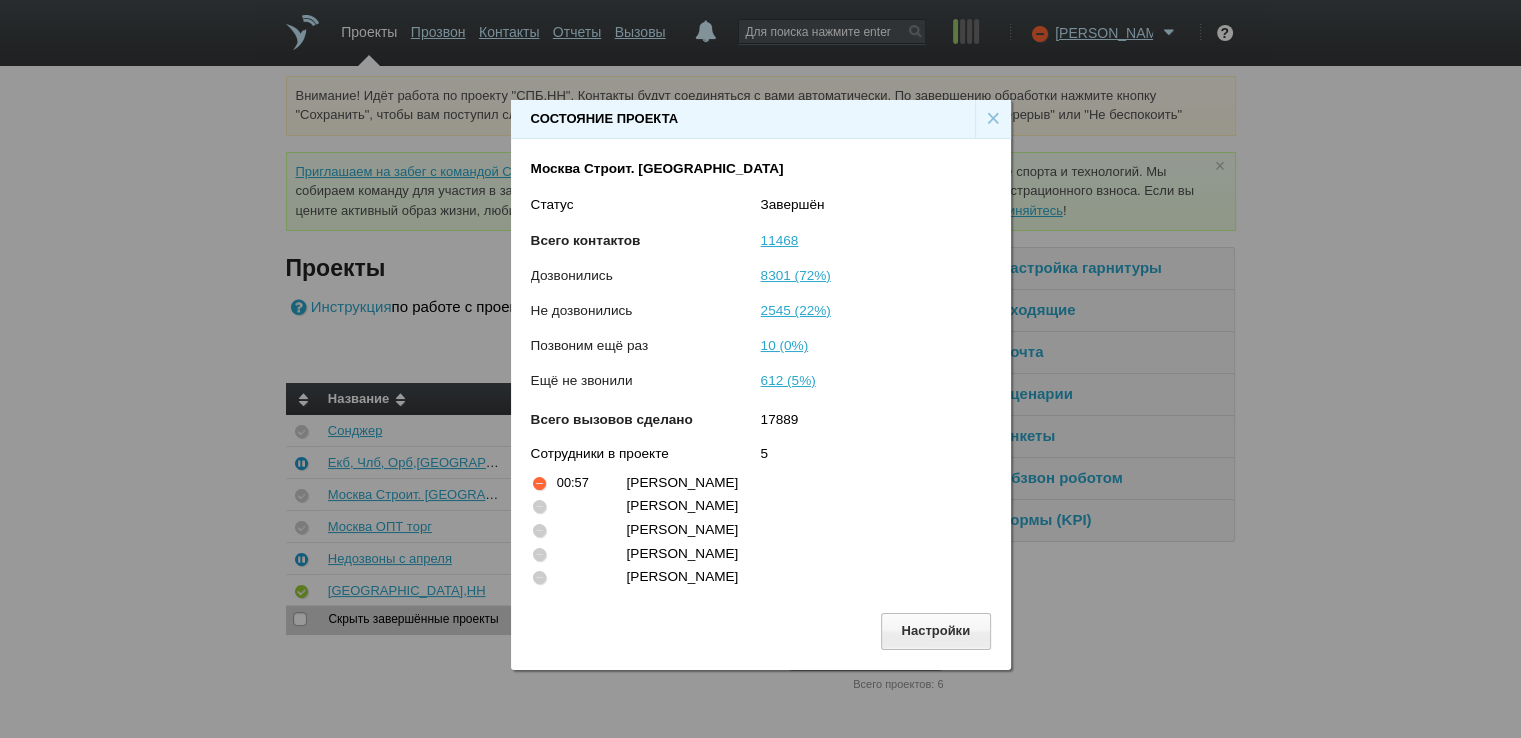 click on "2545 (22%)" at bounding box center (876, 318) 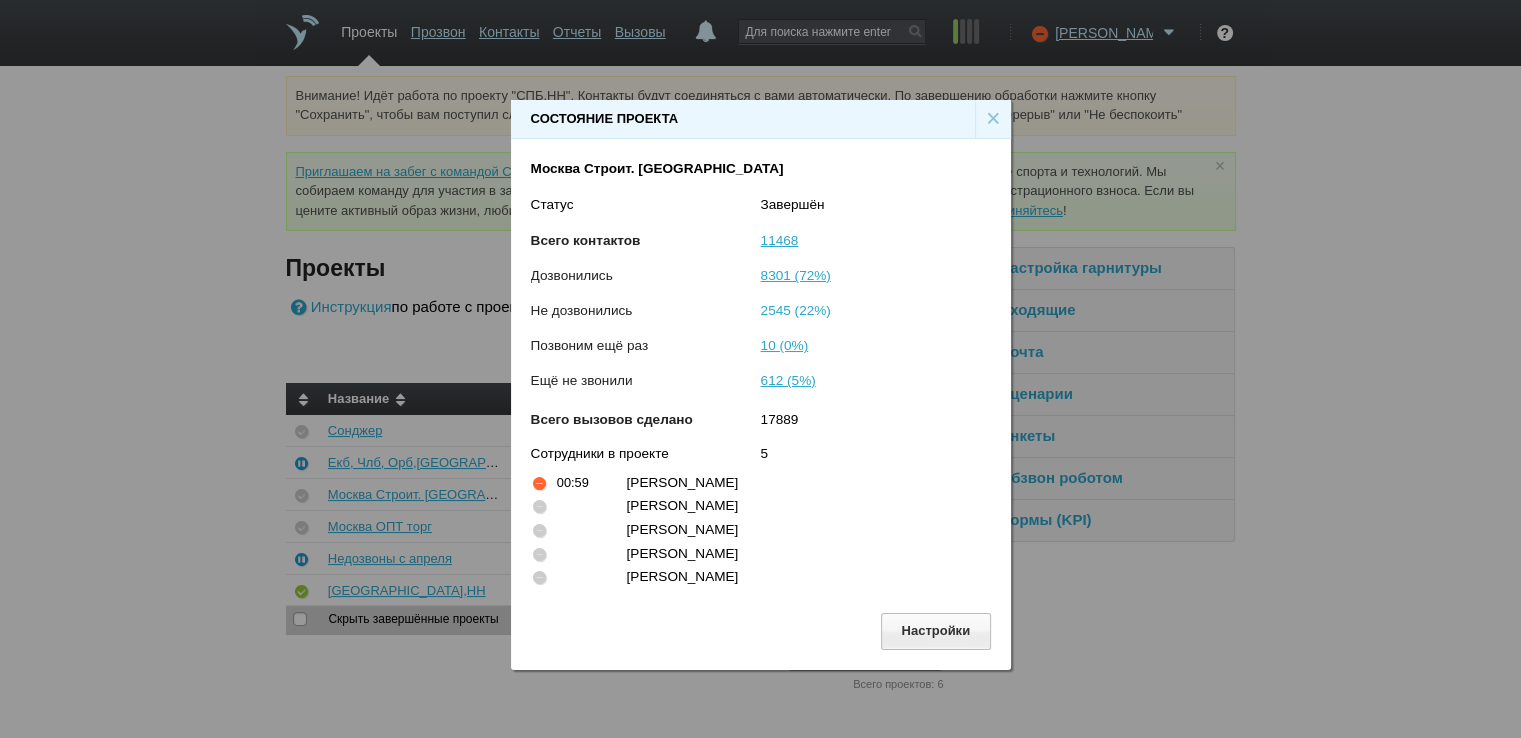 click on "2545 (22%)" at bounding box center (796, 310) 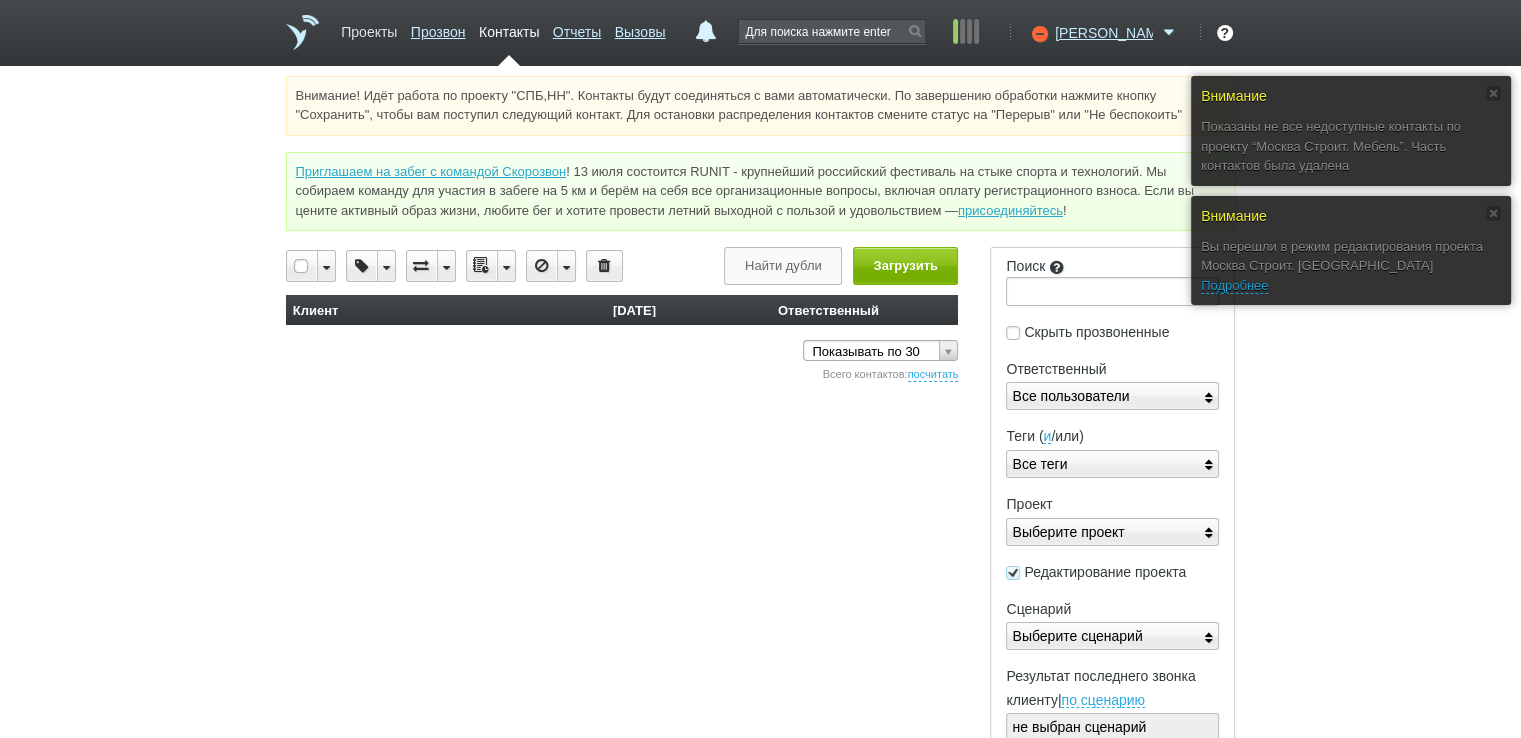 click on "Проекты" at bounding box center [369, 28] 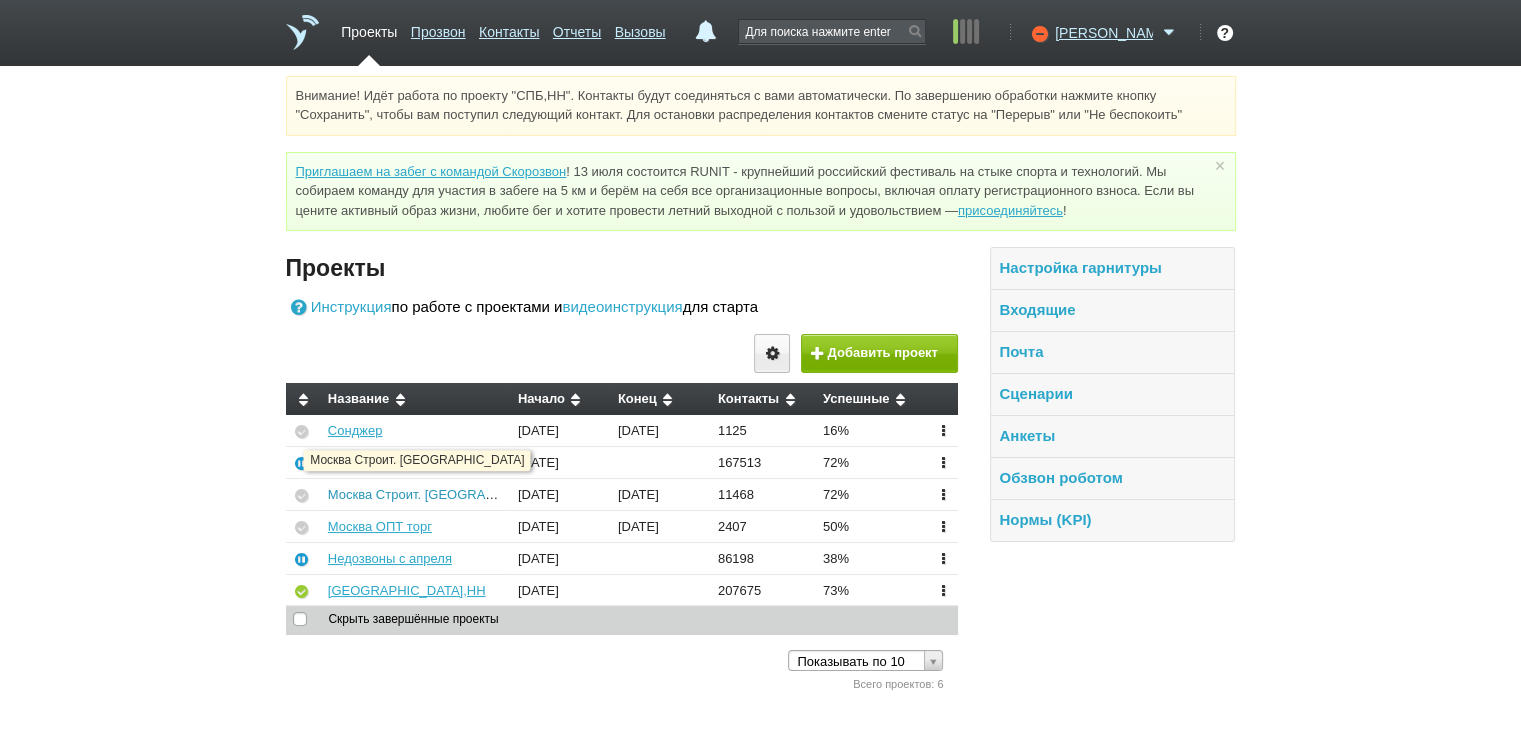 click on "Москва Строит. [GEOGRAPHIC_DATA]" at bounding box center (444, 494) 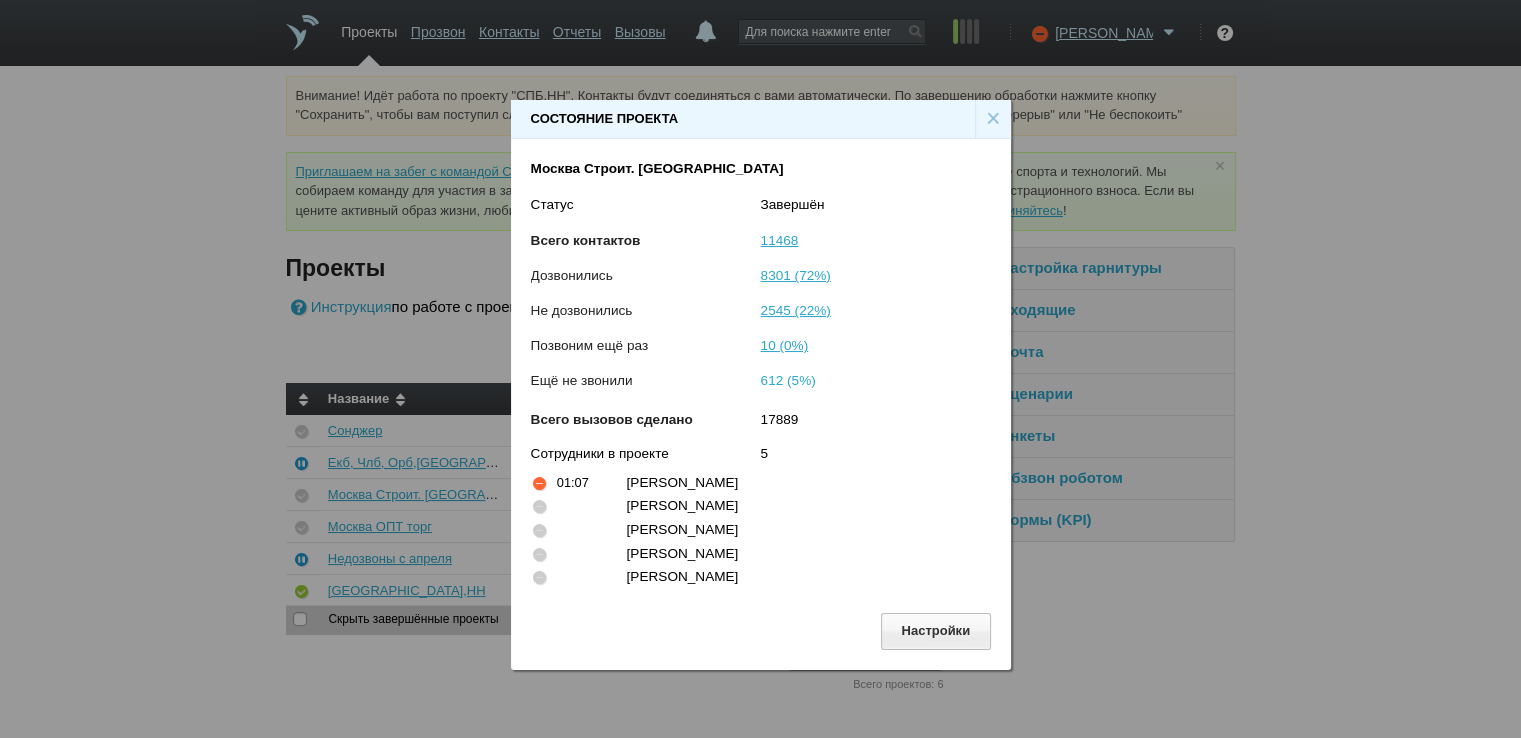 click on "612 (5%)" at bounding box center (788, 380) 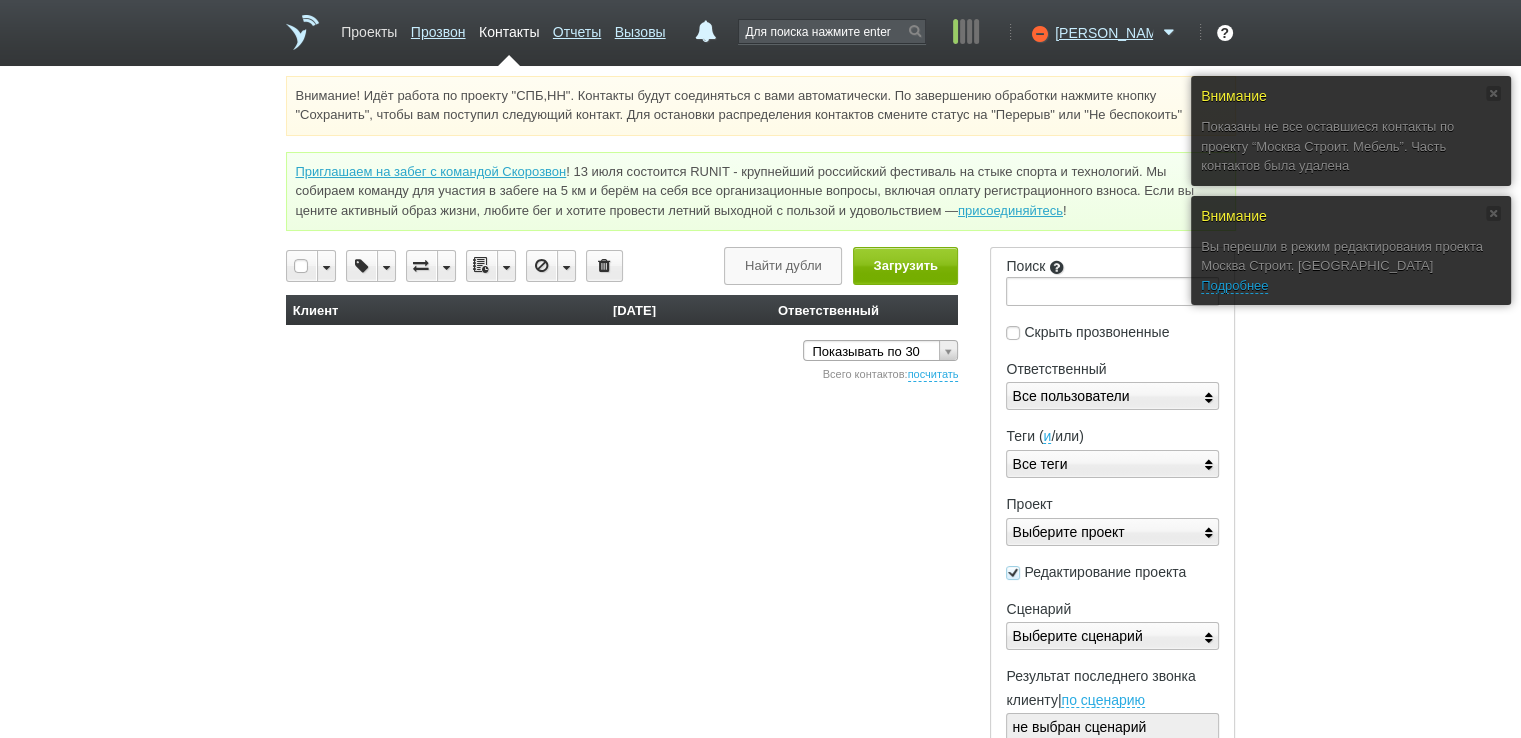 click on "Проекты" at bounding box center (369, 28) 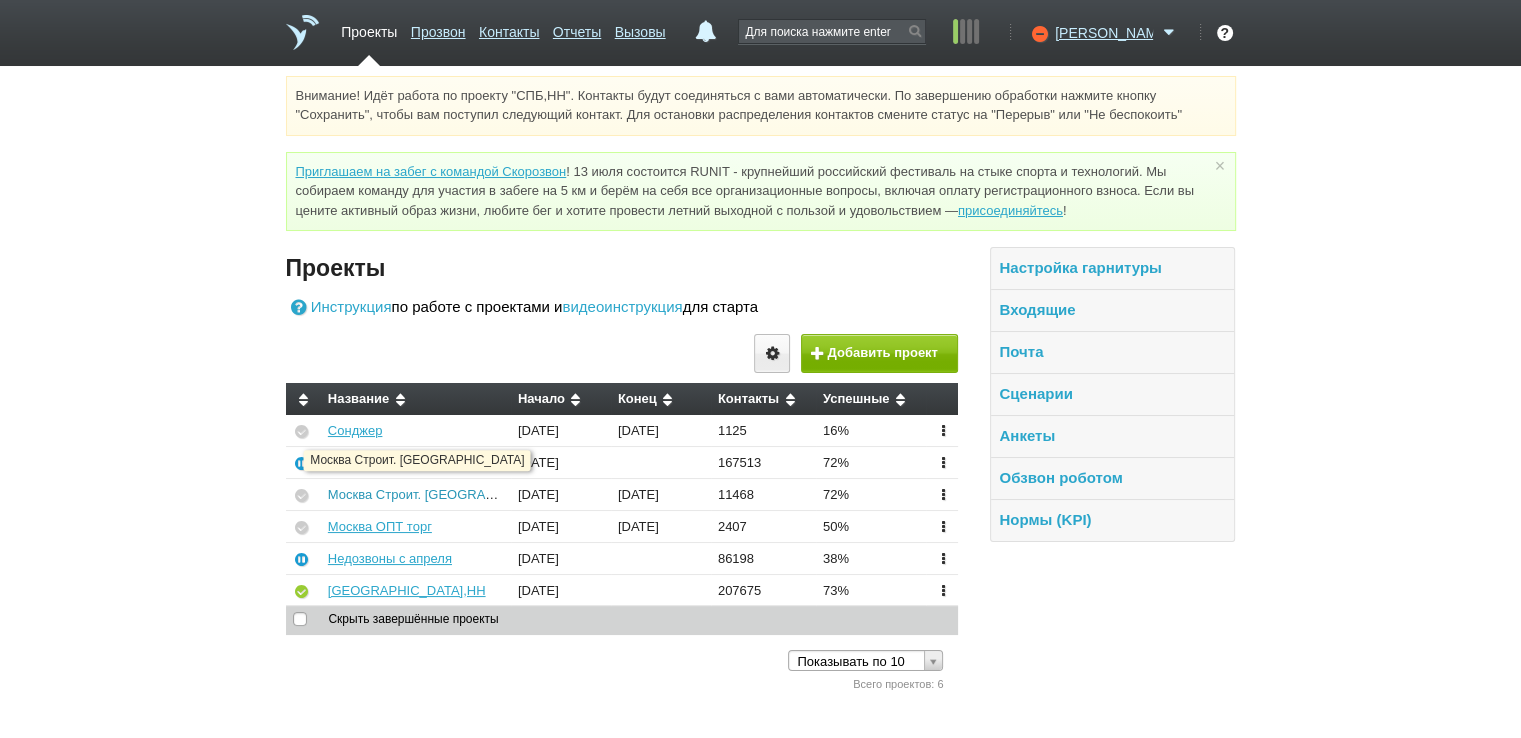 click on "Москва Строит. [GEOGRAPHIC_DATA]" at bounding box center (444, 494) 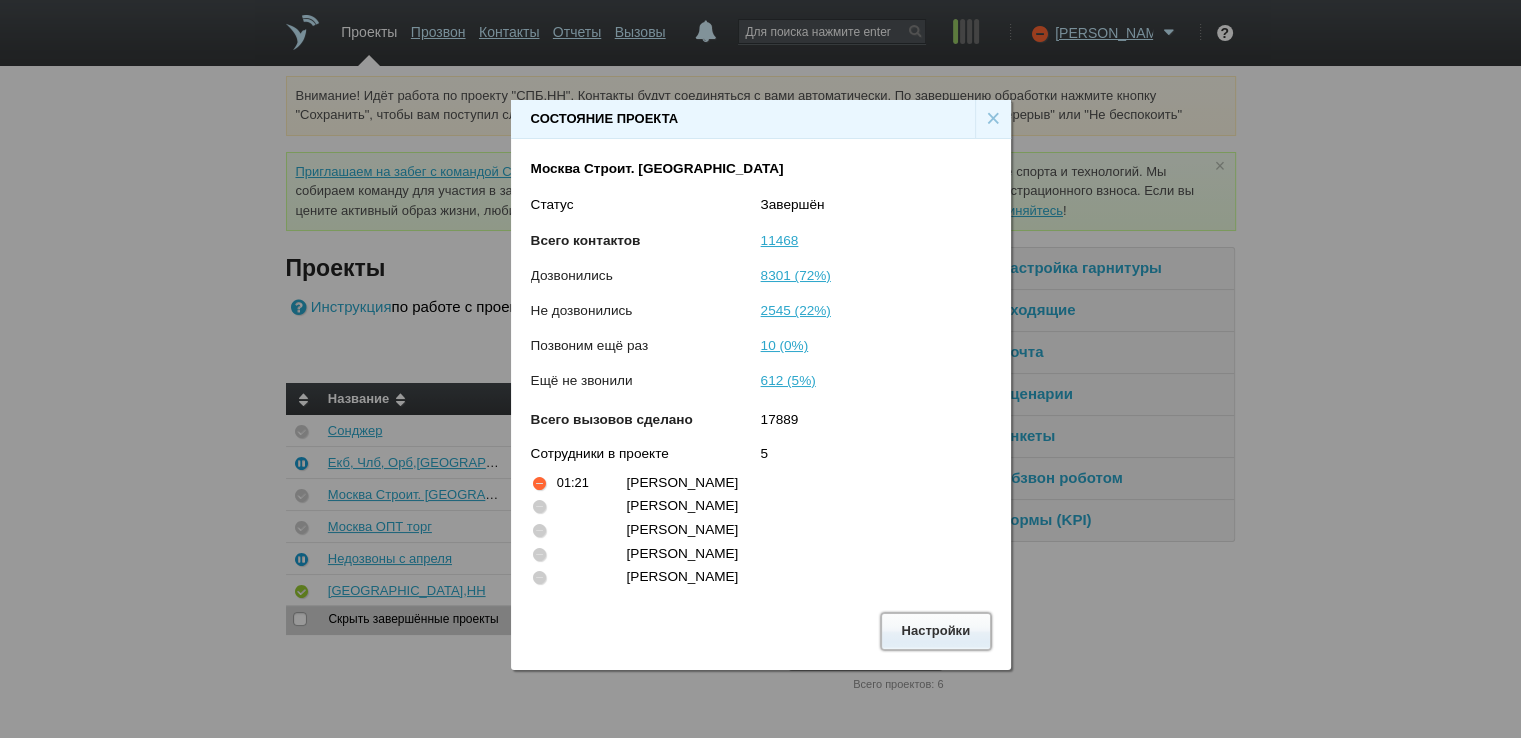 click on "Настройки" at bounding box center [936, 631] 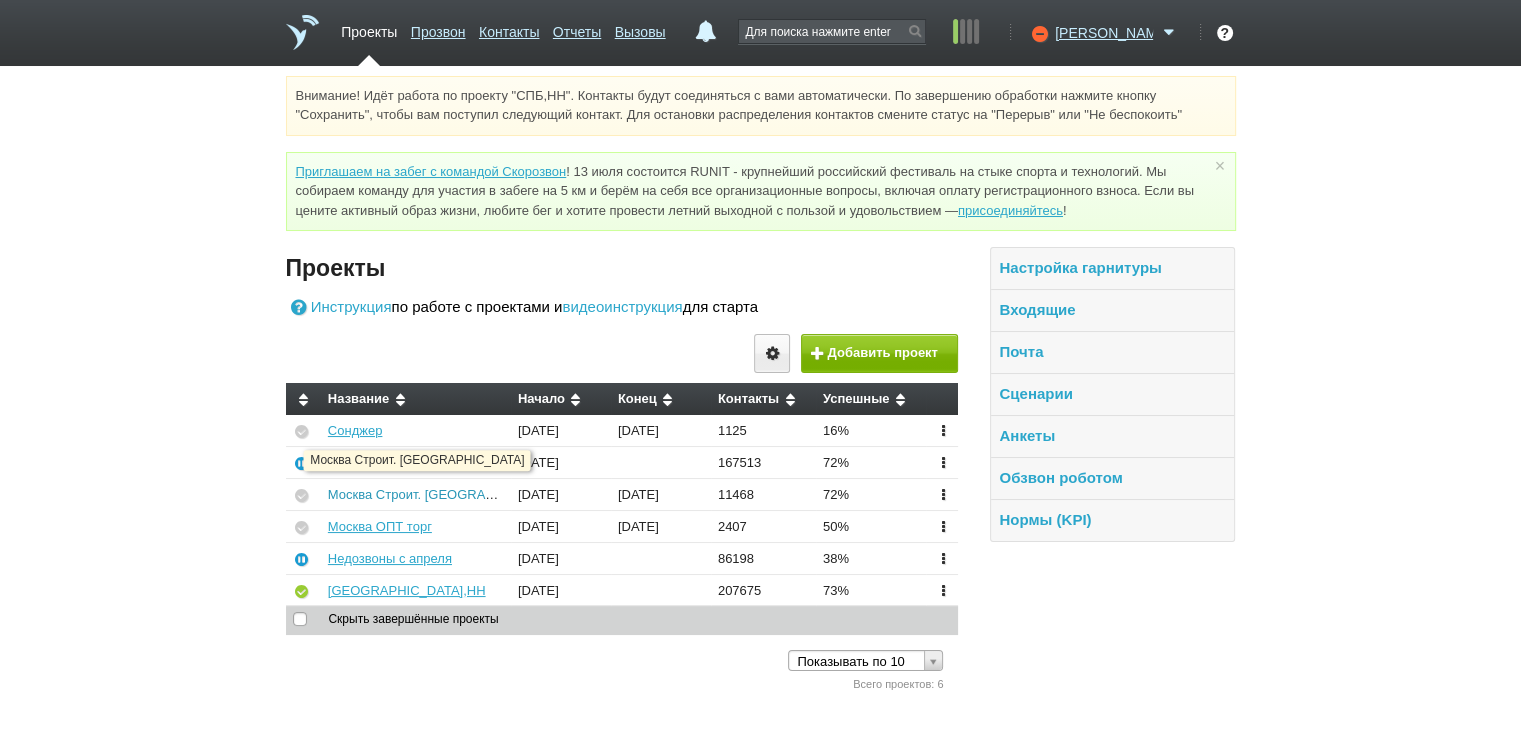 click on "Москва Строит. [GEOGRAPHIC_DATA]" at bounding box center (444, 494) 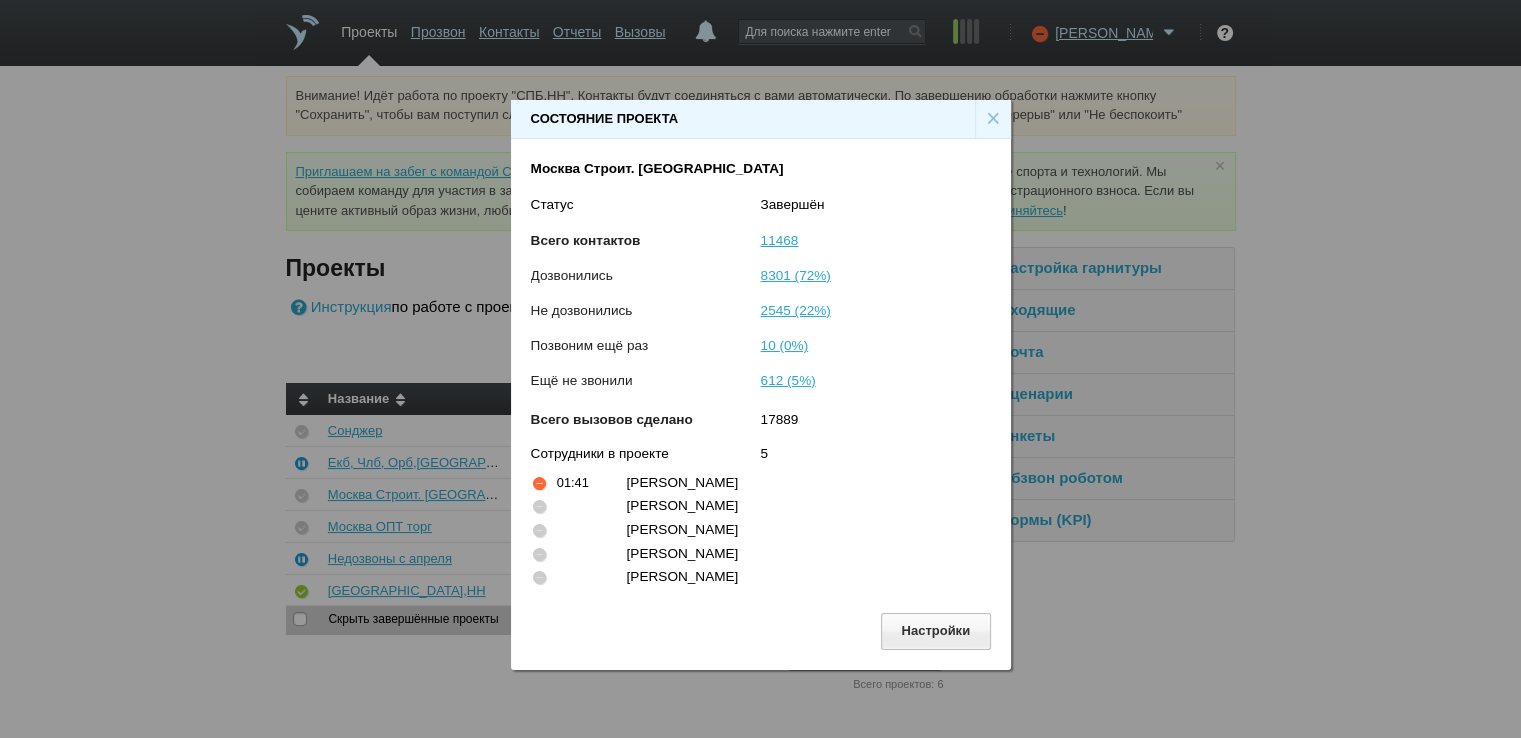 click on "×" at bounding box center [993, 119] 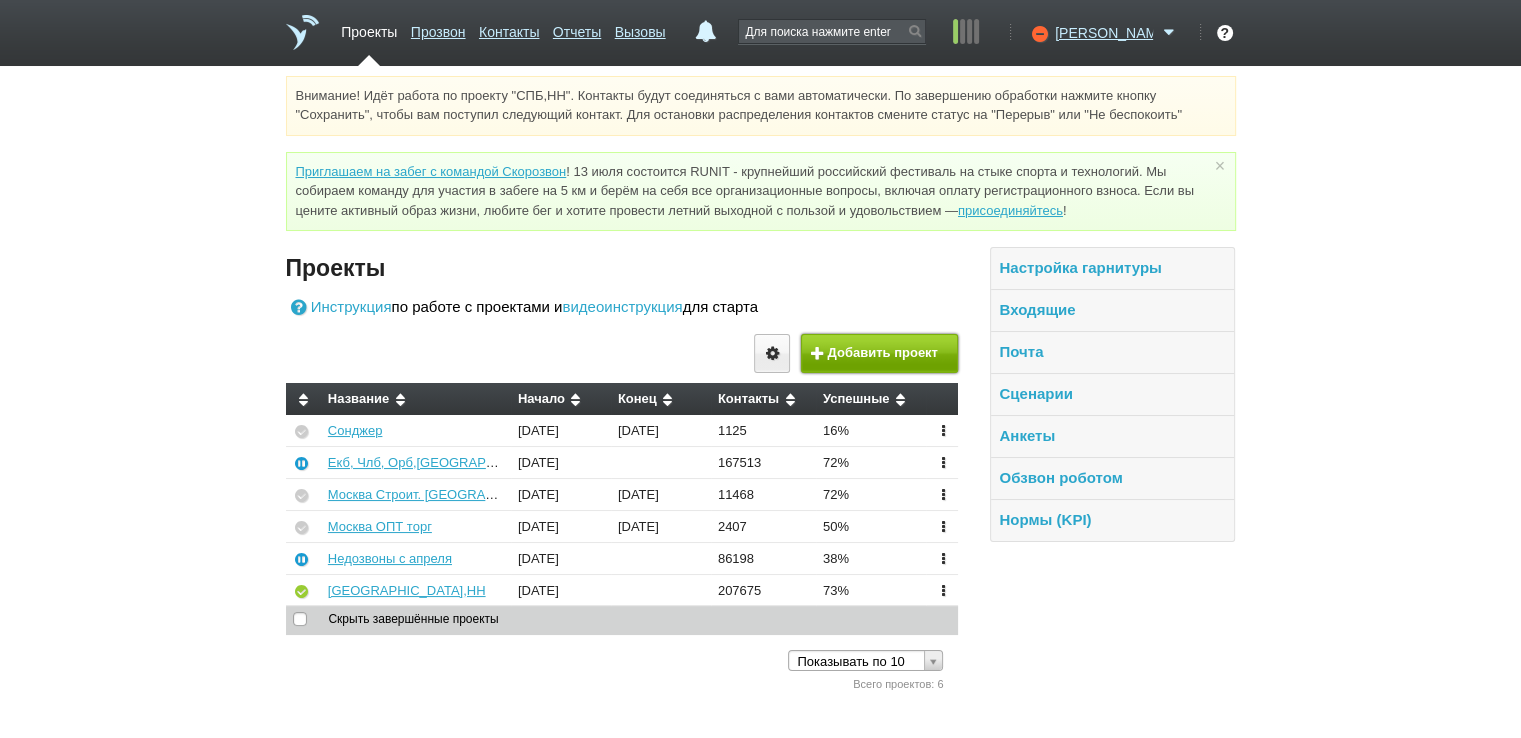click on "Добавить проект" at bounding box center (879, 353) 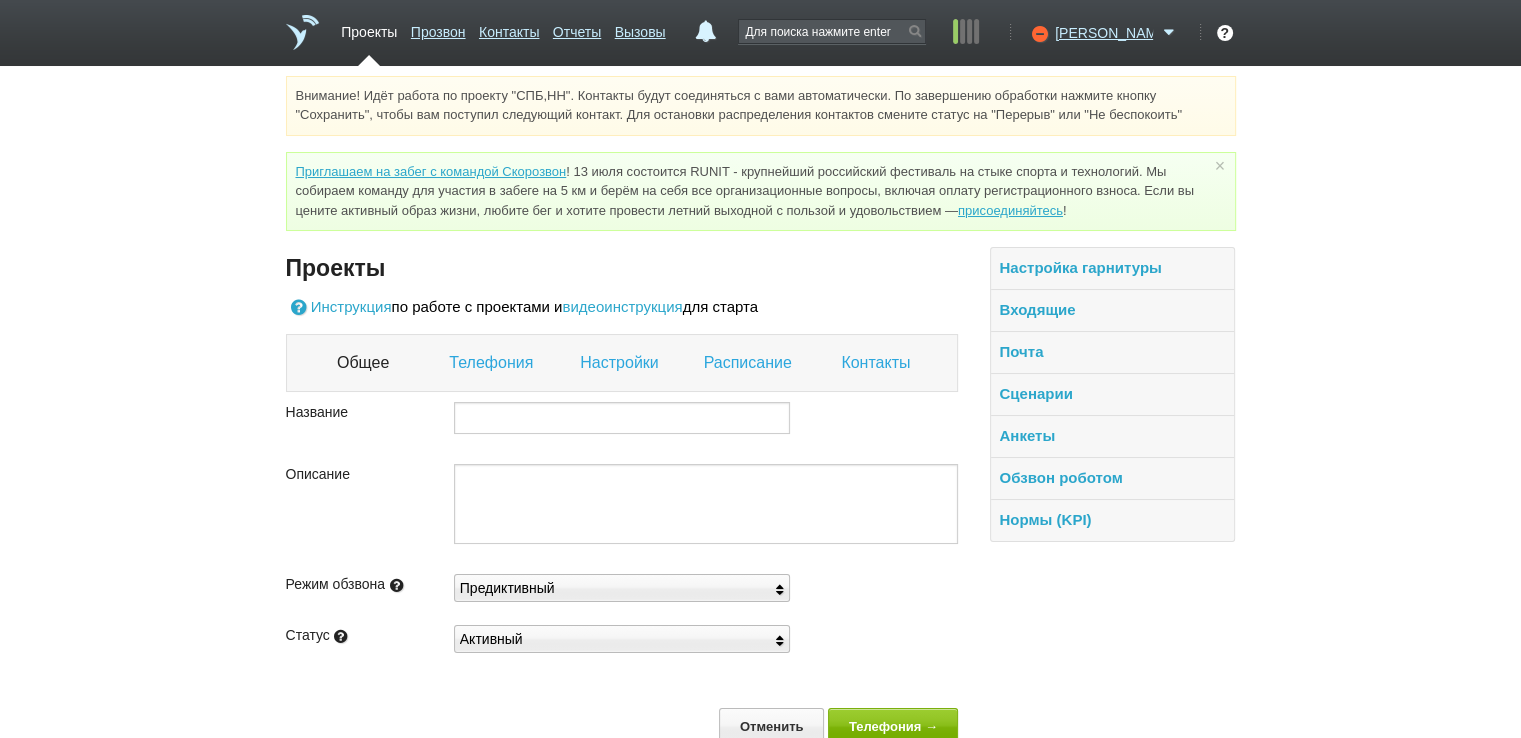 click on "Проекты" at bounding box center [369, 28] 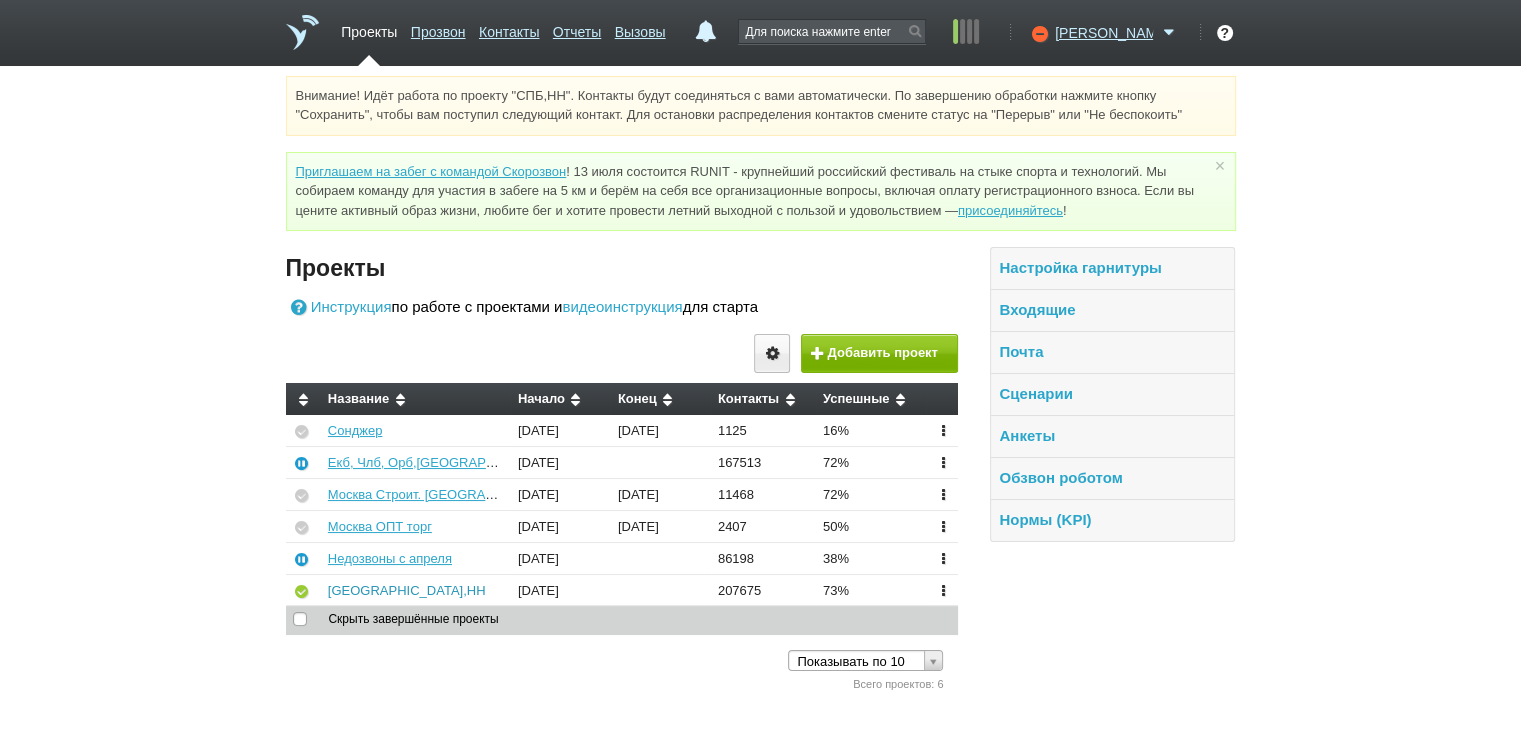 click on "[GEOGRAPHIC_DATA],НН" at bounding box center [407, 590] 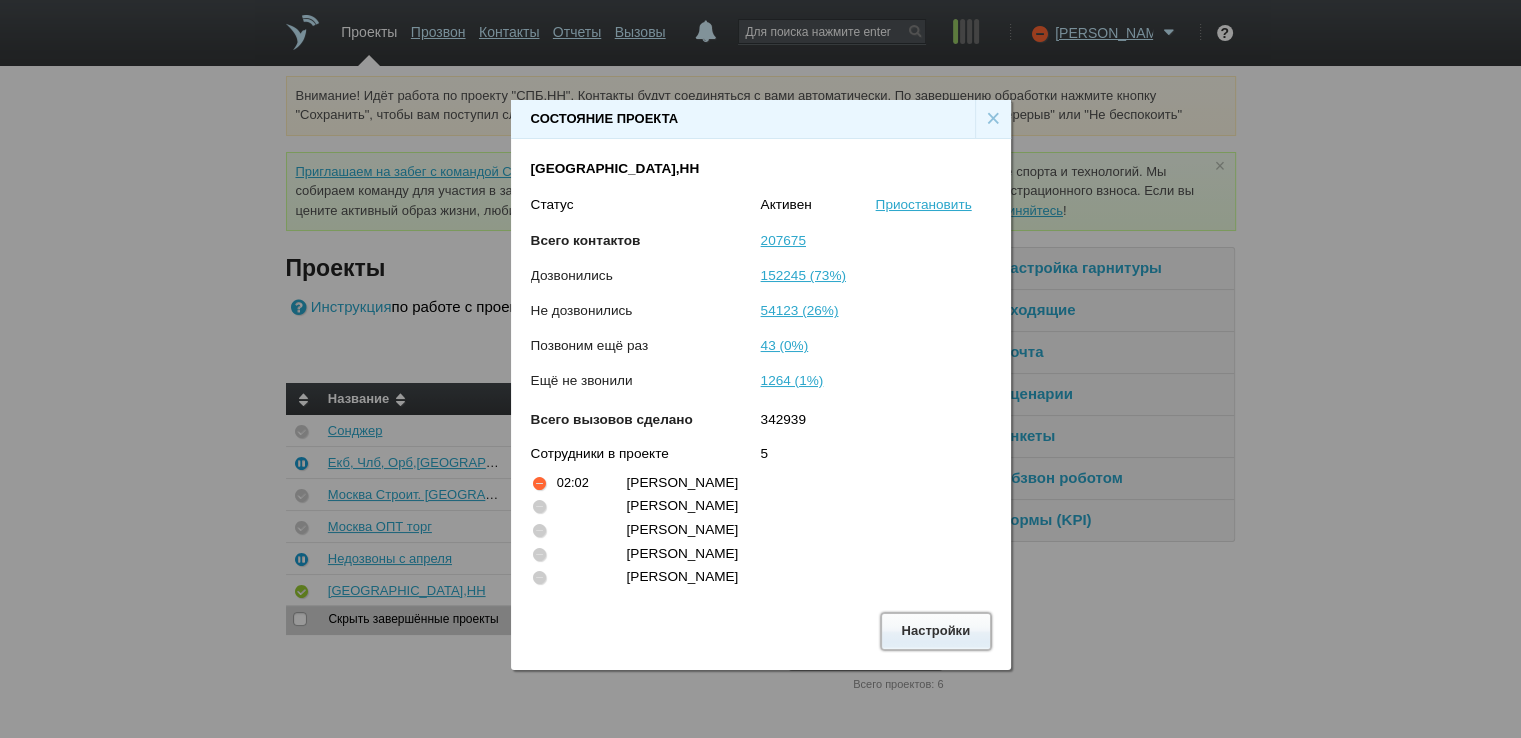 click on "Настройки" at bounding box center [936, 631] 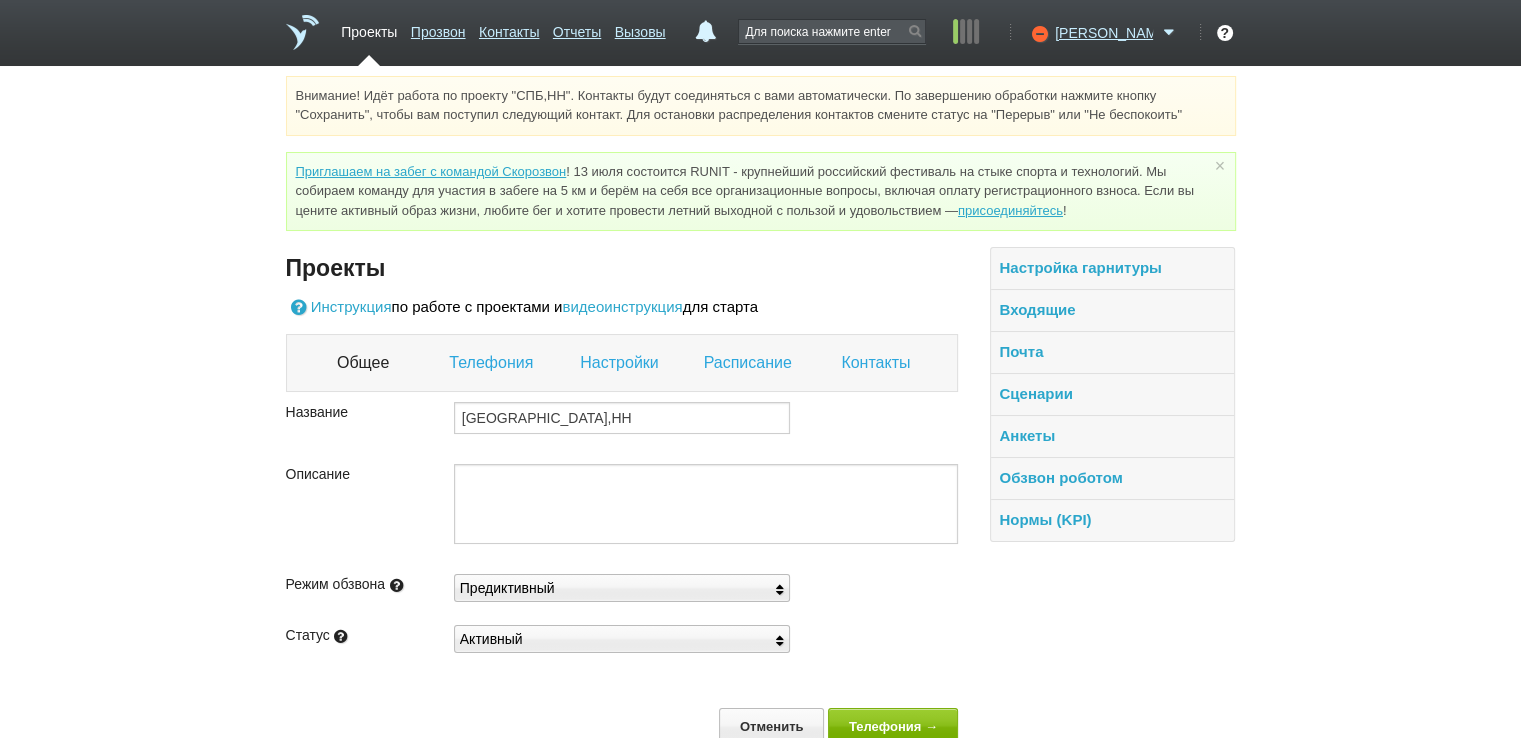 click on "Внимание! Идёт работа по проекту "СПБ,НН". Контакты будут соединяться с вами автоматически. По завершению обработки нажмите кнопку "Сохранить", чтобы вам поступил следующий контакт. Для остановки распределения контактов смените статус на "Перерыв" или "Не беспокоить"
Приглашаем на забег с командой Скорозвон присоединяйтесь !
×
Вы можете звонить напрямую из строки поиска - введите номер и нажмите "Позвонить"
Проекты  Инструкция  по работе с проектами и  видеоинструкция  для старта Общее" at bounding box center (760, 426) 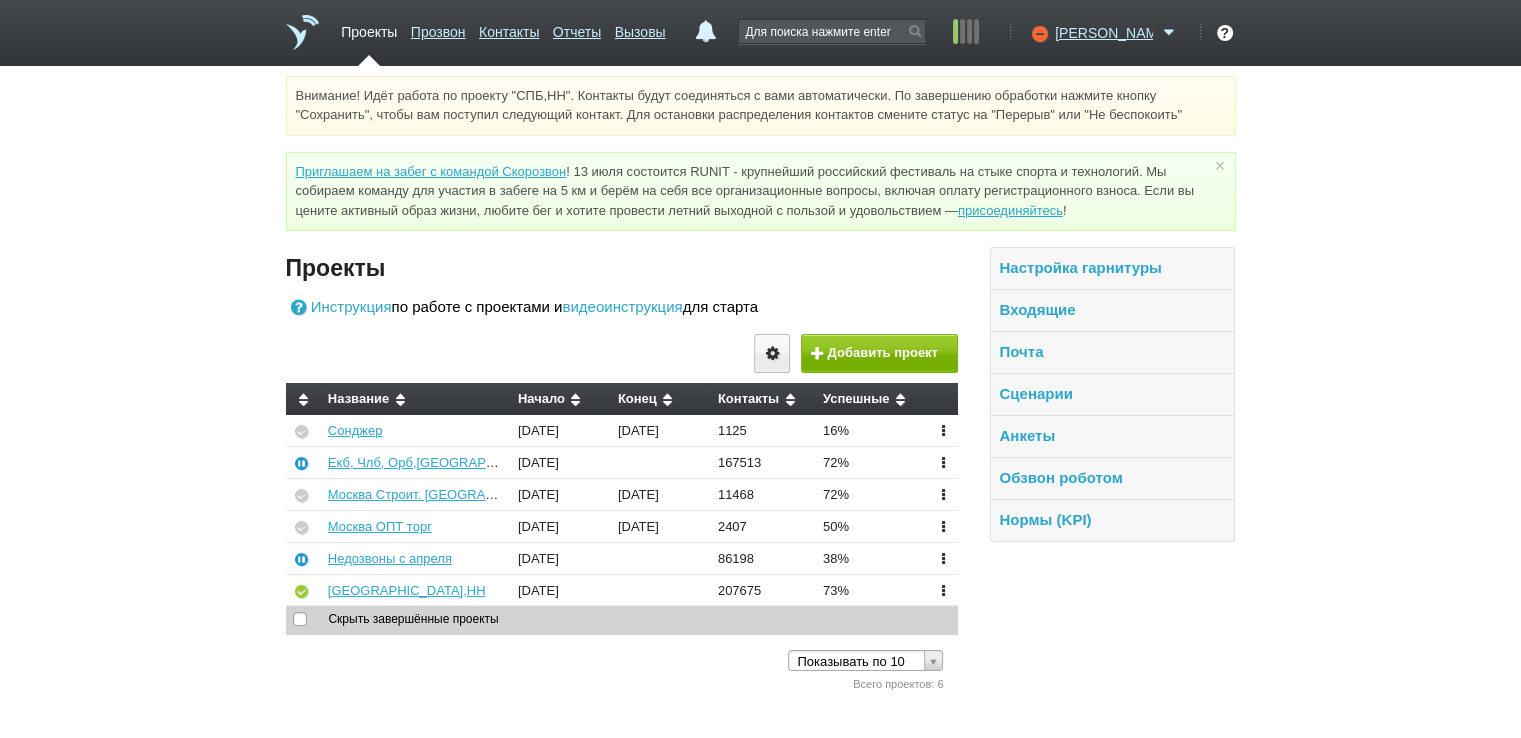 click at bounding box center (943, 589) 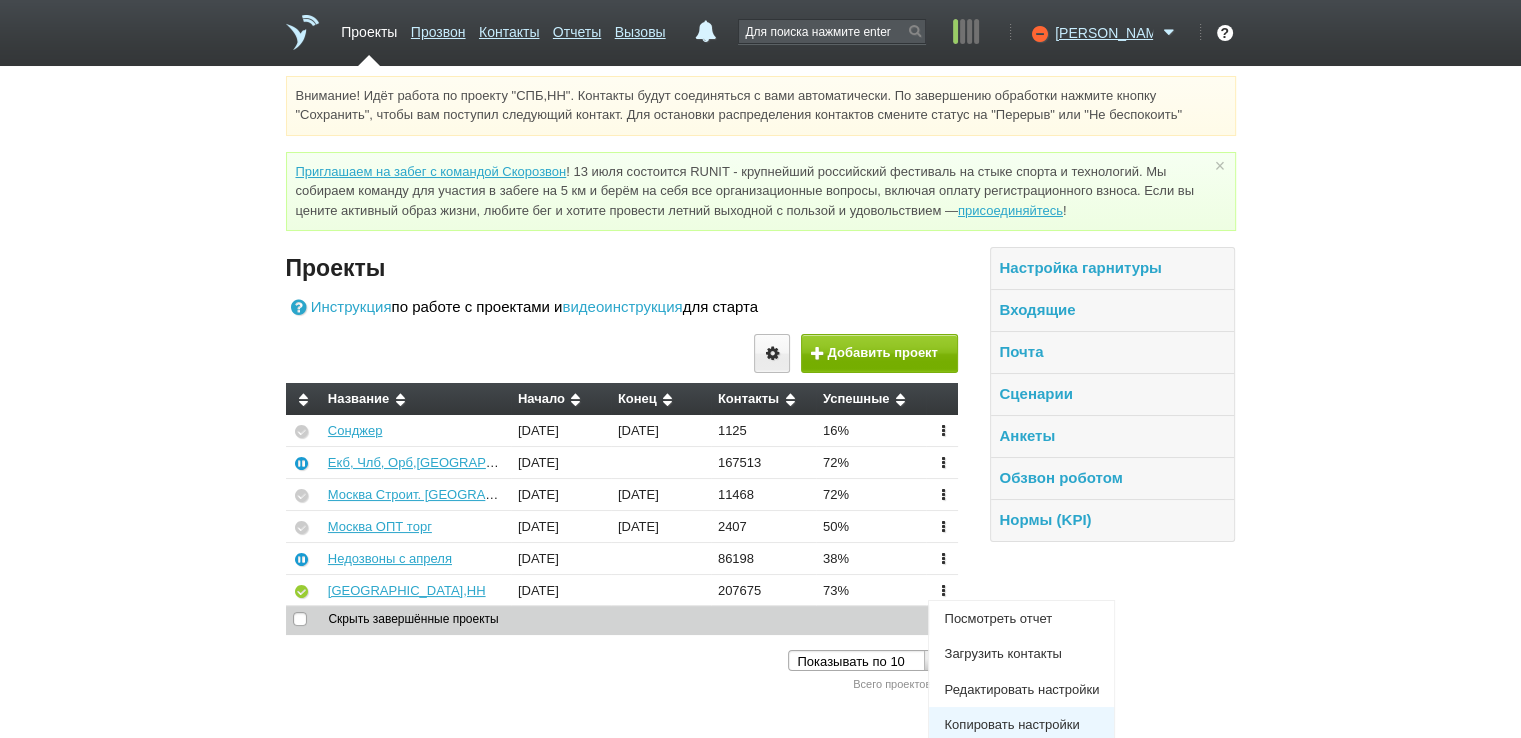 click on "Копировать настройки" at bounding box center [1021, 725] 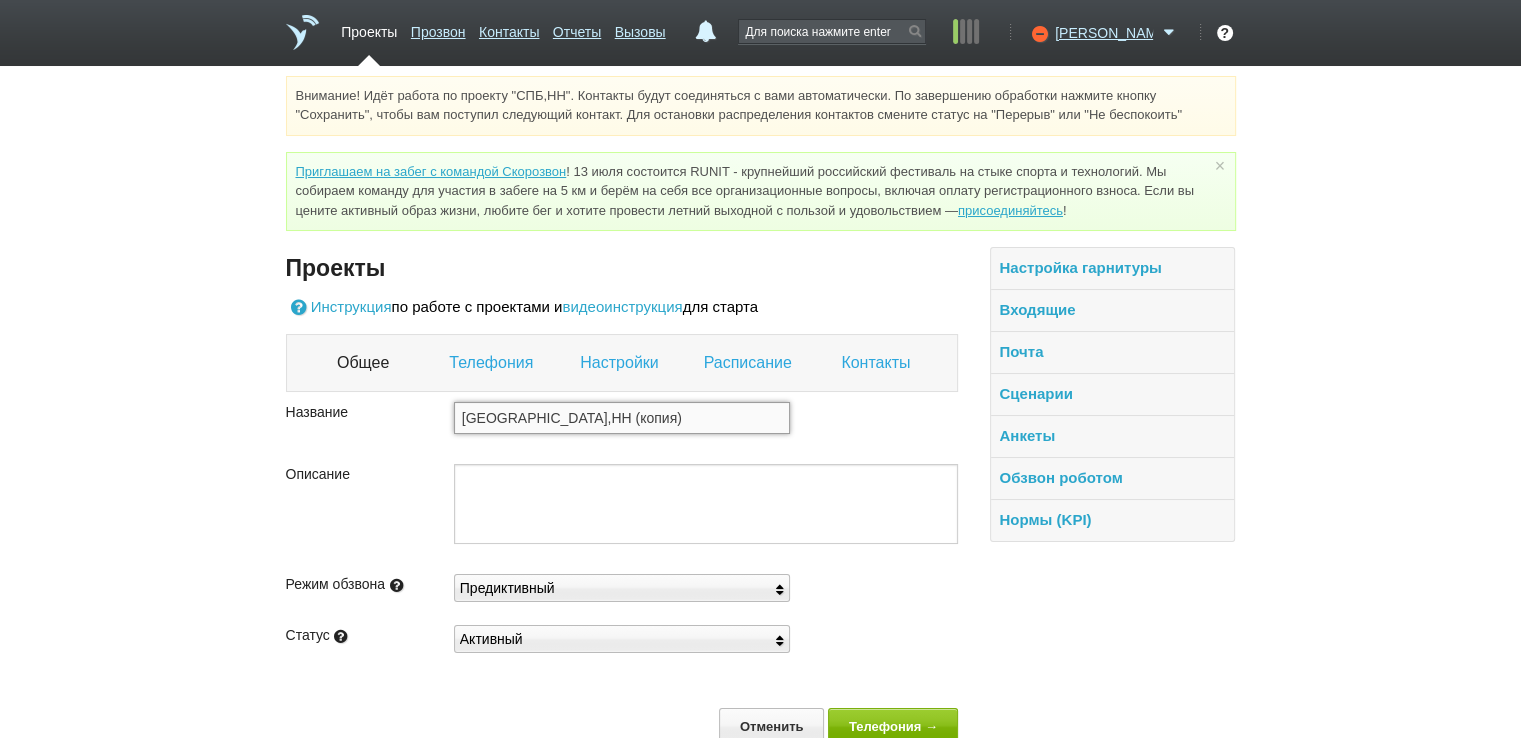 click on "[GEOGRAPHIC_DATA],НН (копия)" at bounding box center (622, 418) 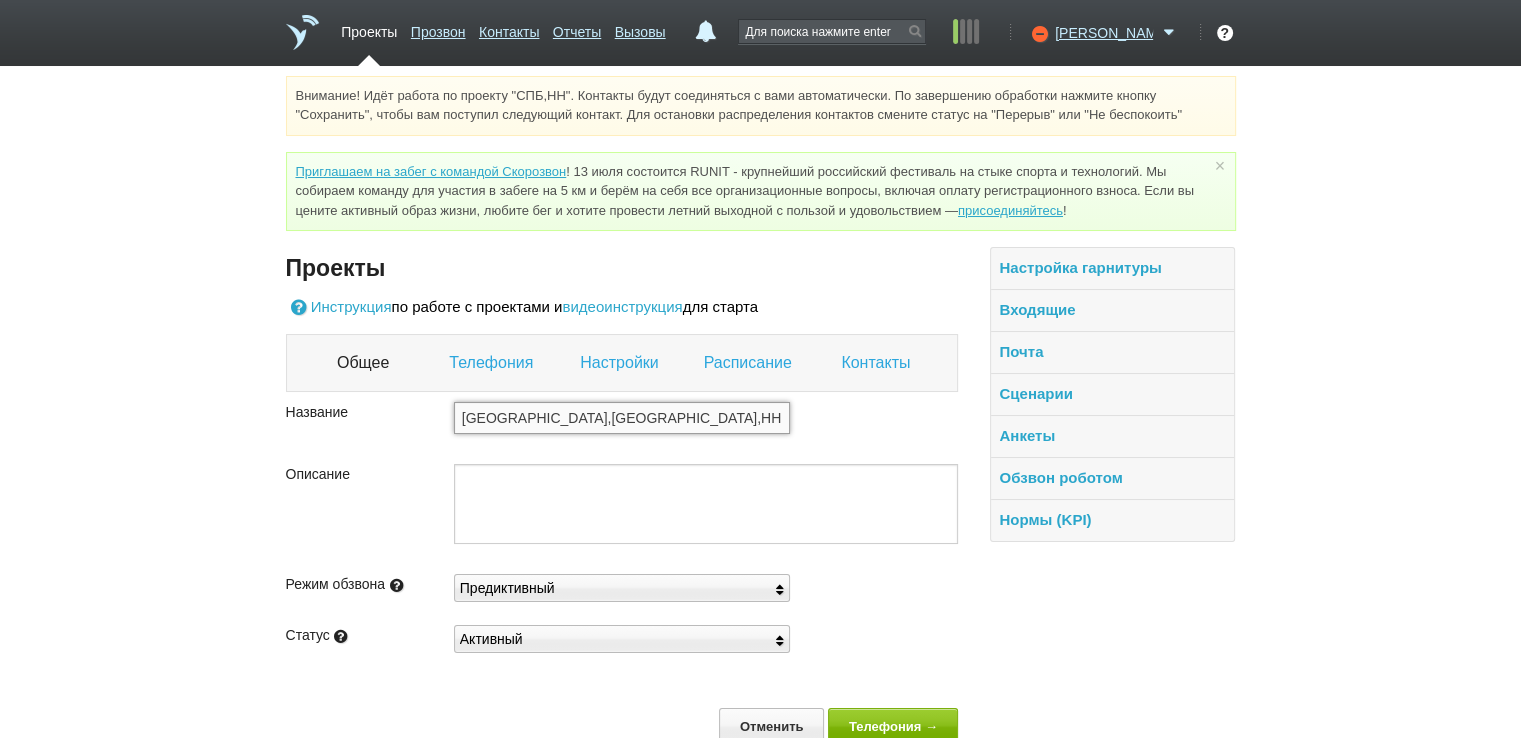 drag, startPoint x: 571, startPoint y: 414, endPoint x: 643, endPoint y: 422, distance: 72.443085 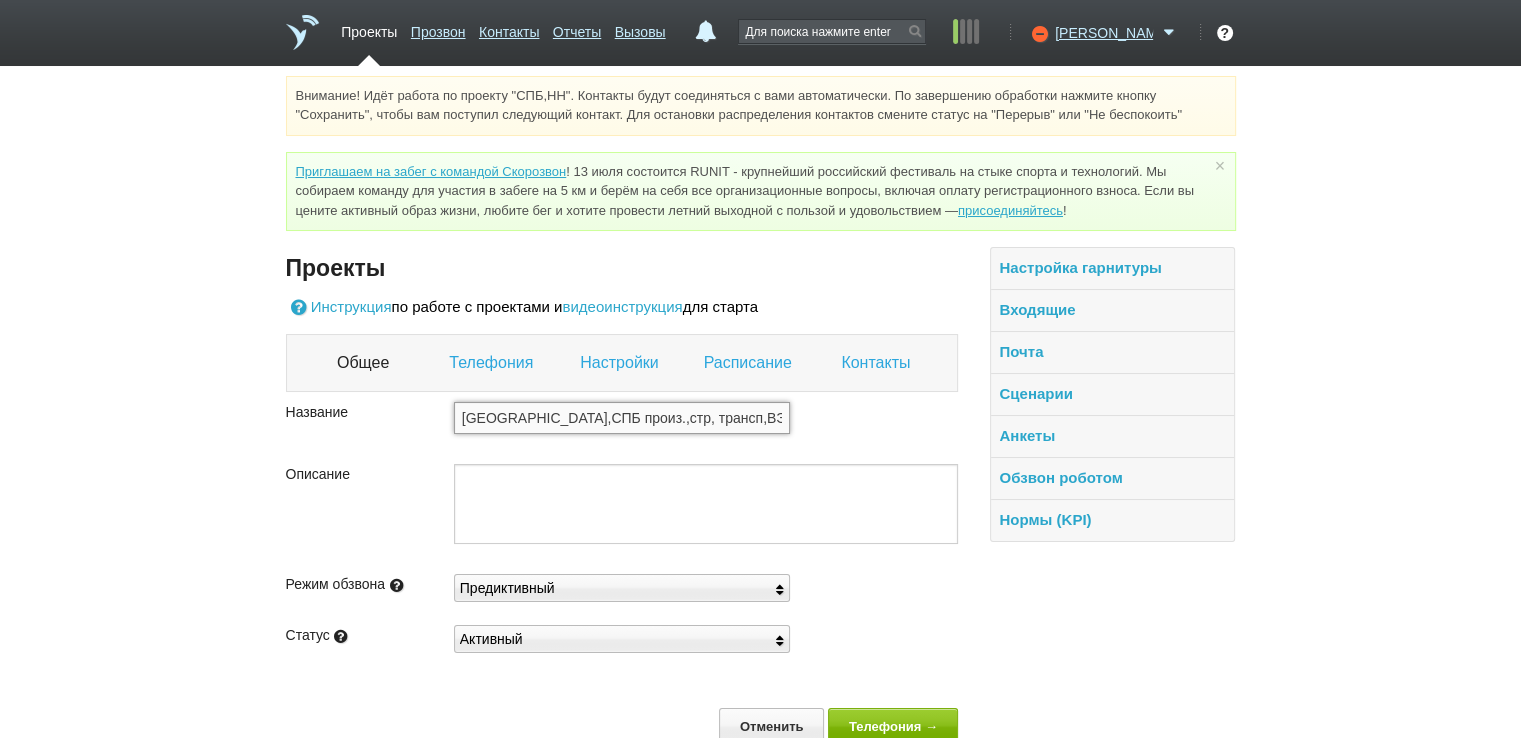 scroll, scrollTop: 41, scrollLeft: 0, axis: vertical 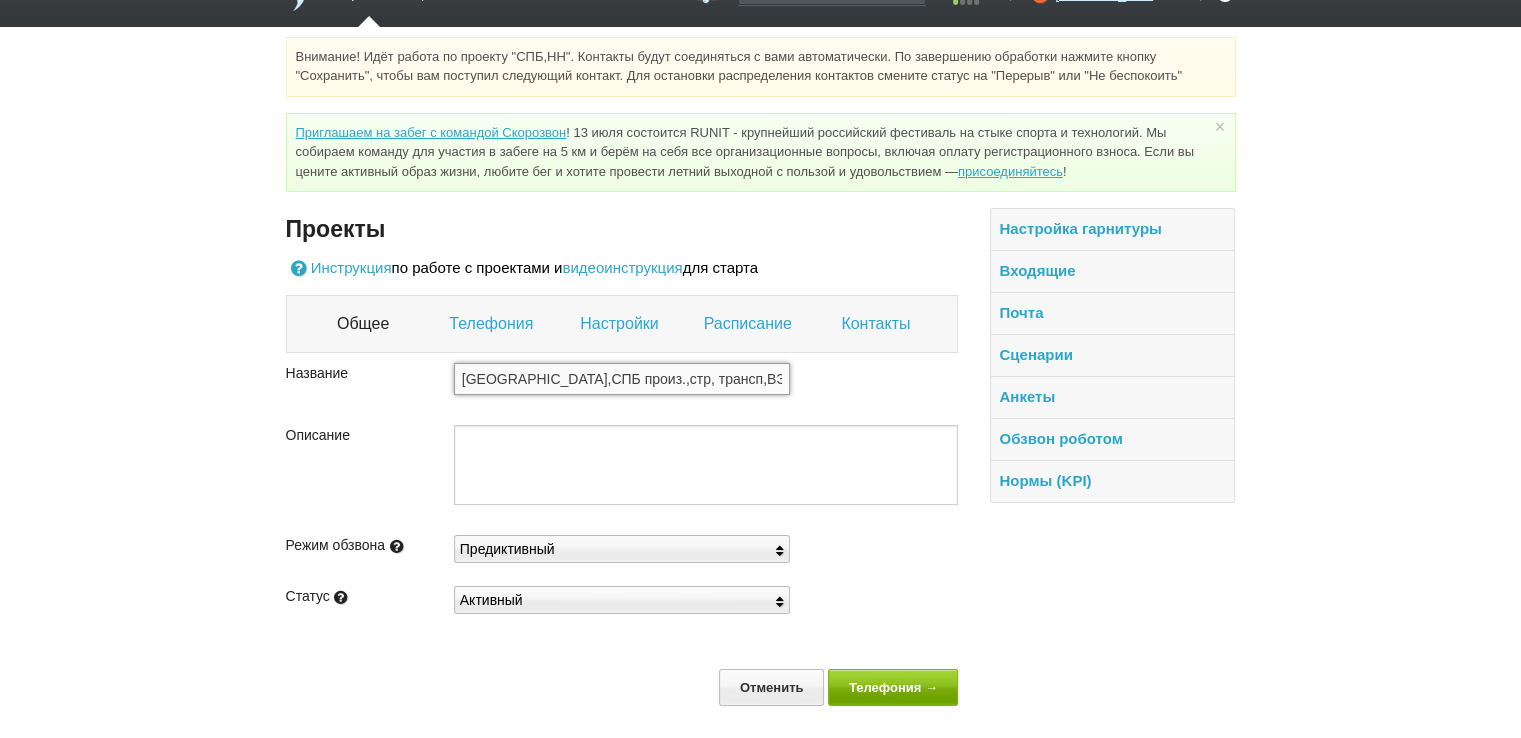 type on "[GEOGRAPHIC_DATA],СПБ произ.,стр, трансп,ВЭД" 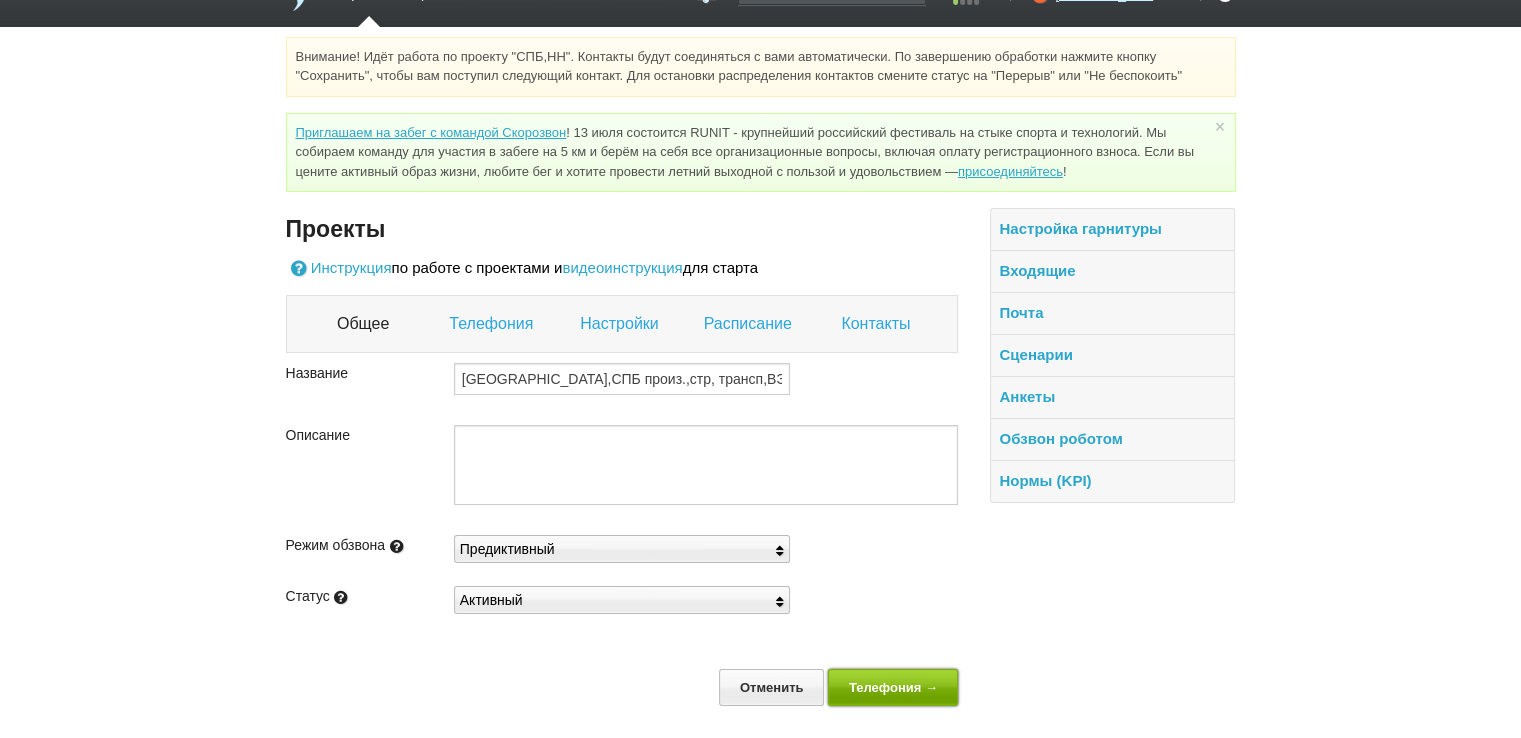 click on "Телефония →" at bounding box center (893, 687) 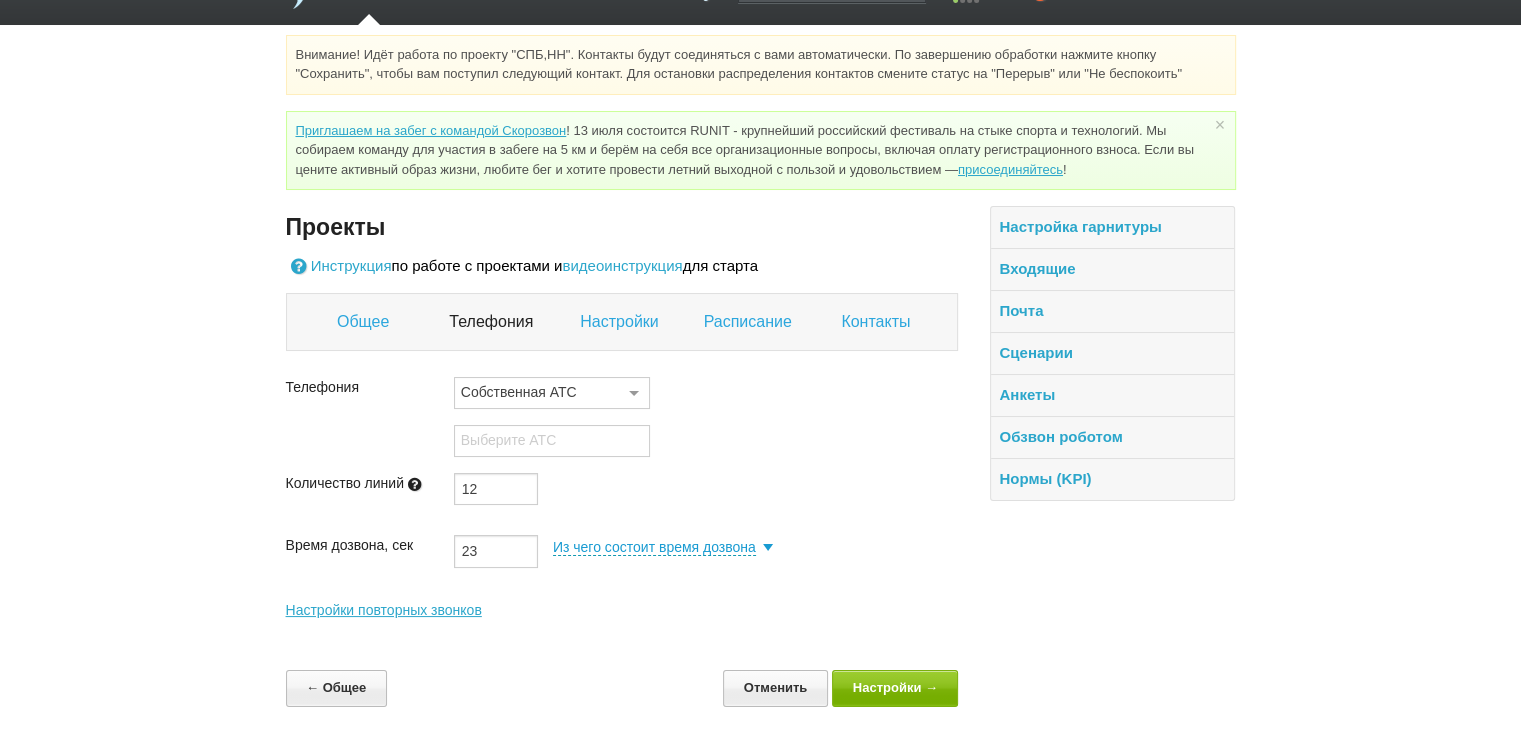 scroll, scrollTop: 0, scrollLeft: 0, axis: both 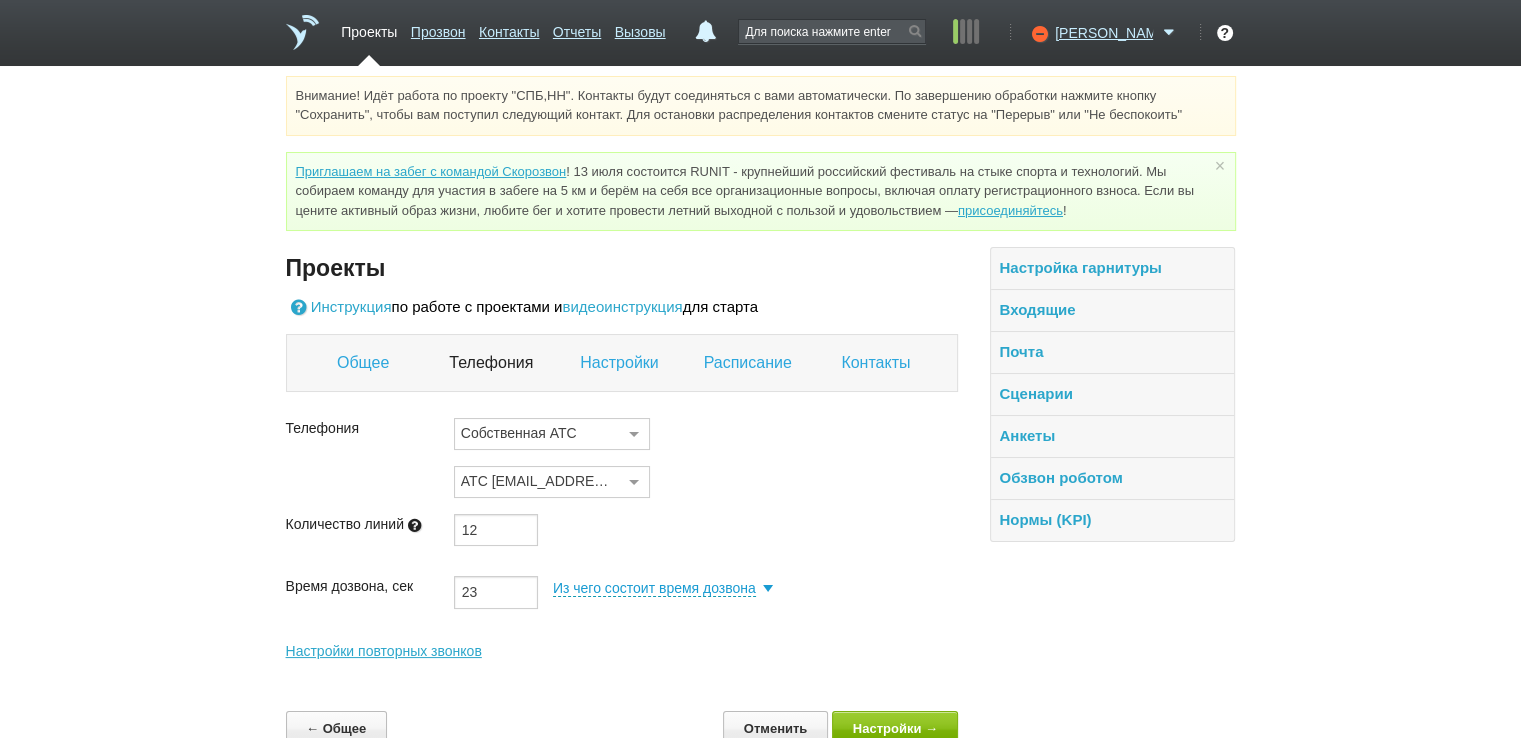 click on "Настройки" at bounding box center [622, 363] 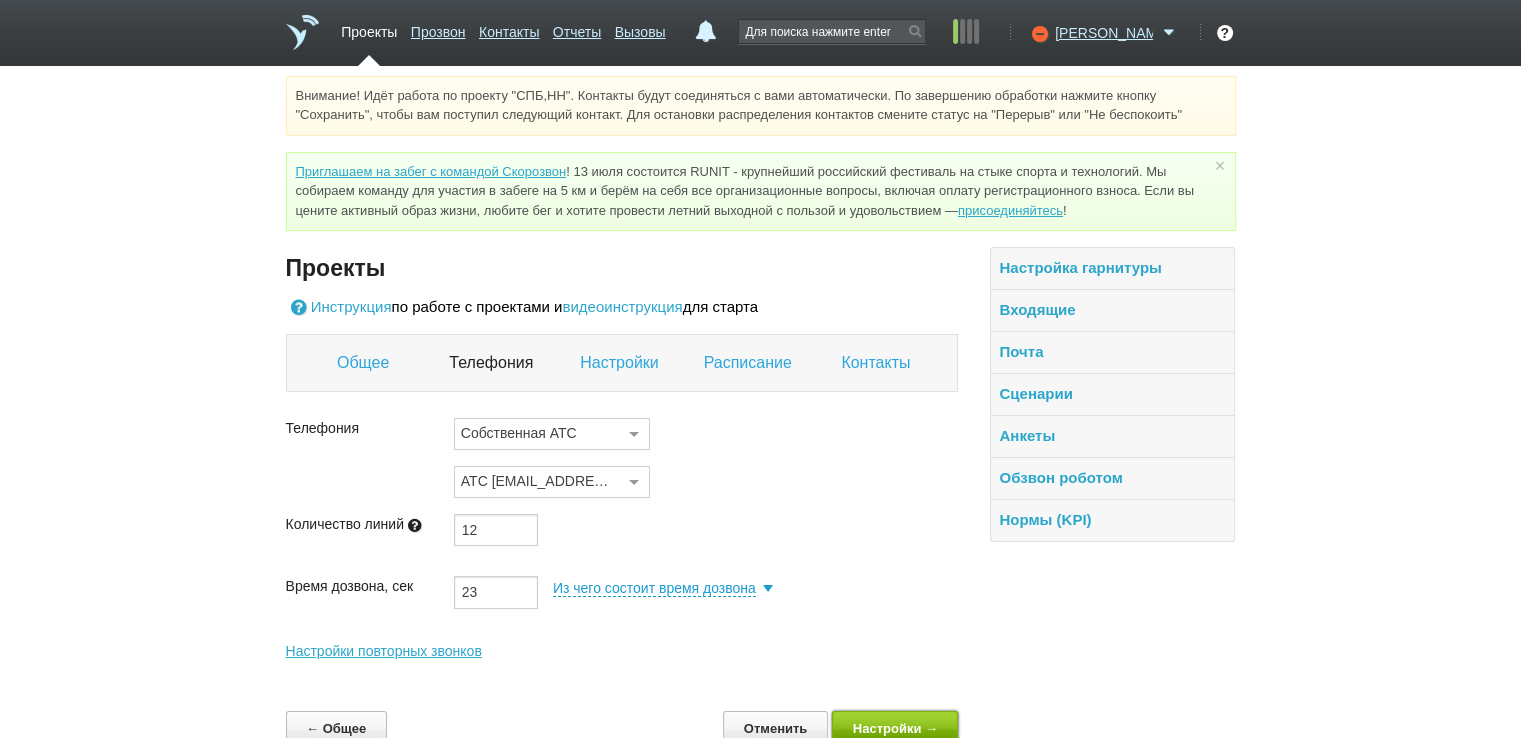 click on "Настройки →" at bounding box center (895, 729) 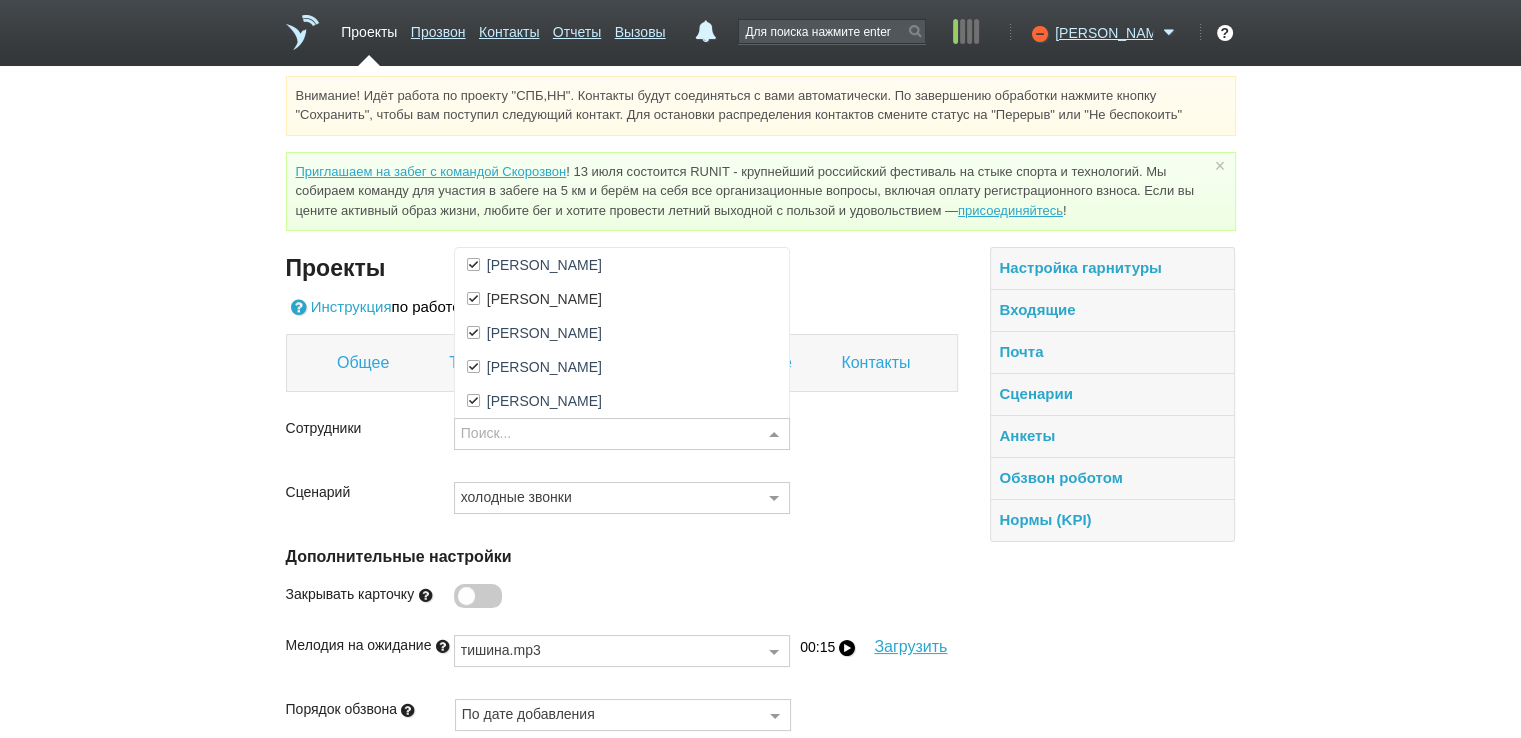 click at bounding box center (774, 435) 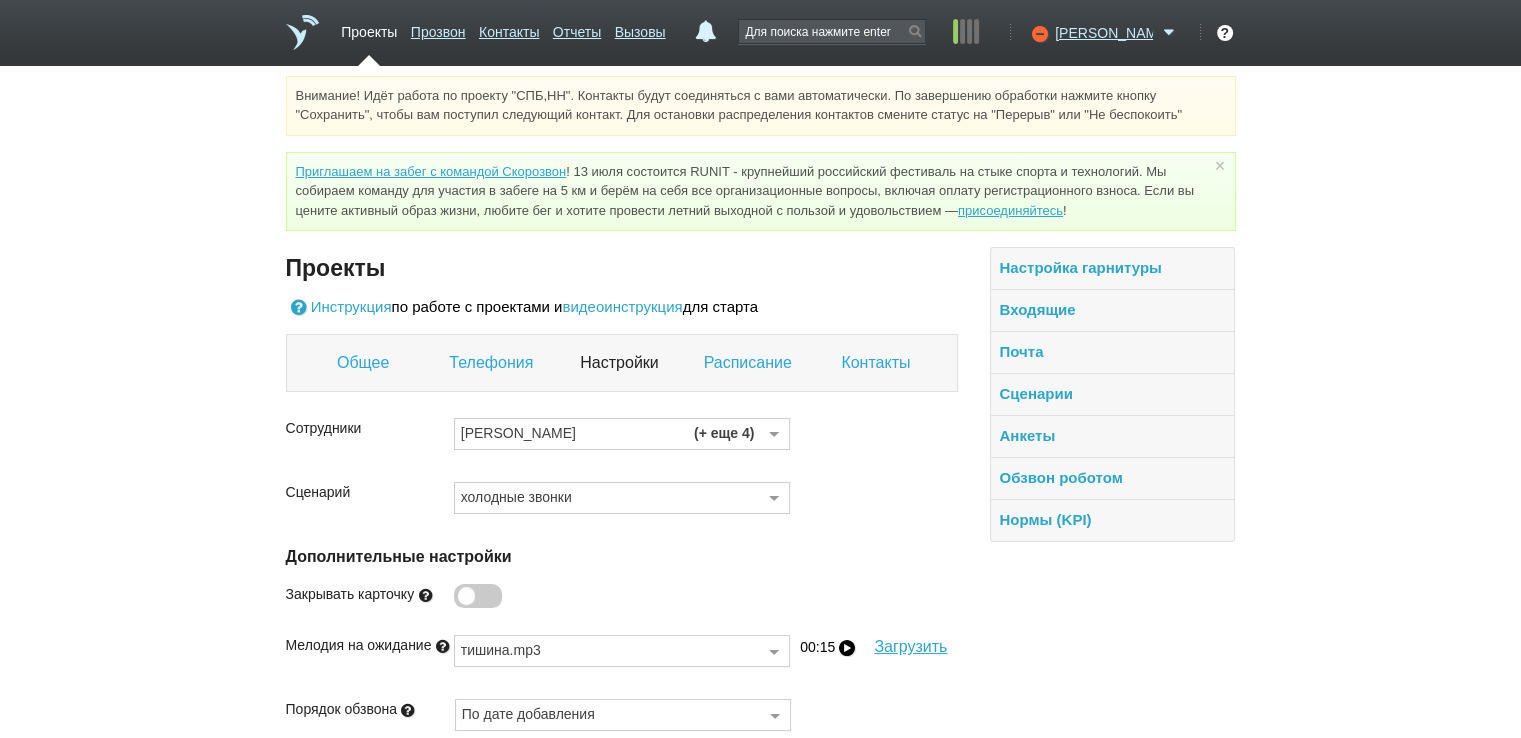 click on "Сценарий холодные звонки Выберите сценарий Стандартный обзвон (лидогенерация) Обзвон роботом холодные звонки Ничего не найдено Список пуст" at bounding box center [622, 506] 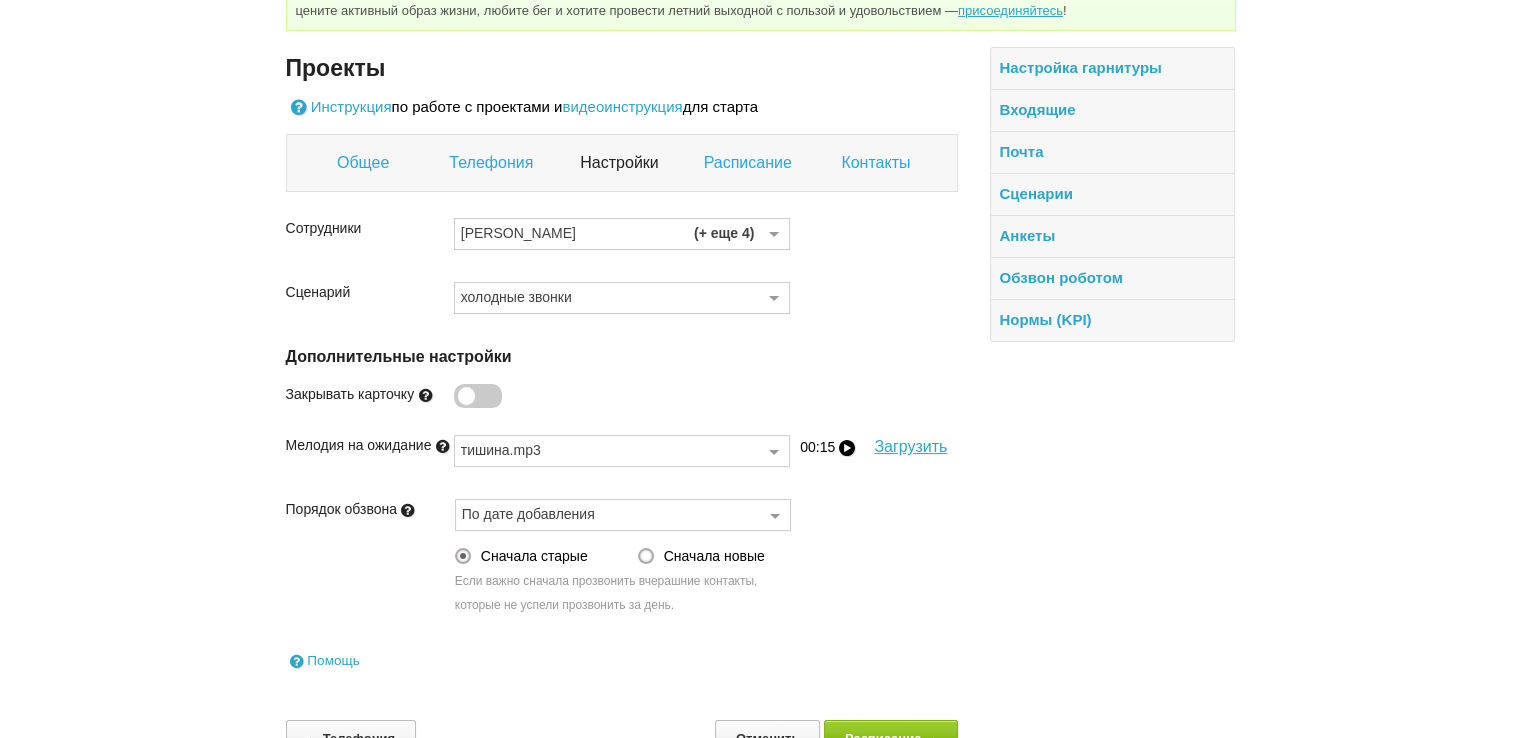 scroll, scrollTop: 250, scrollLeft: 0, axis: vertical 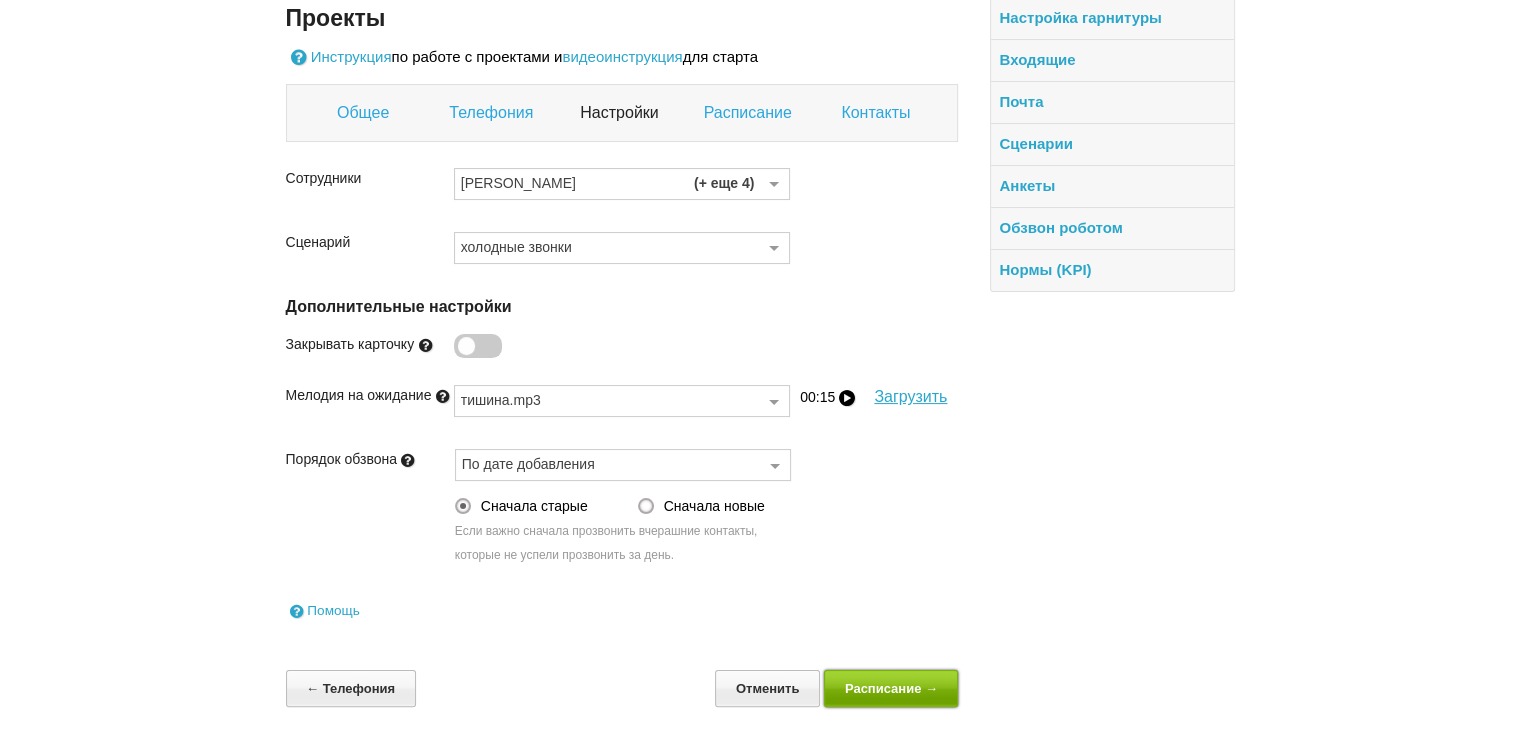 click on "Расписание →" at bounding box center [891, 688] 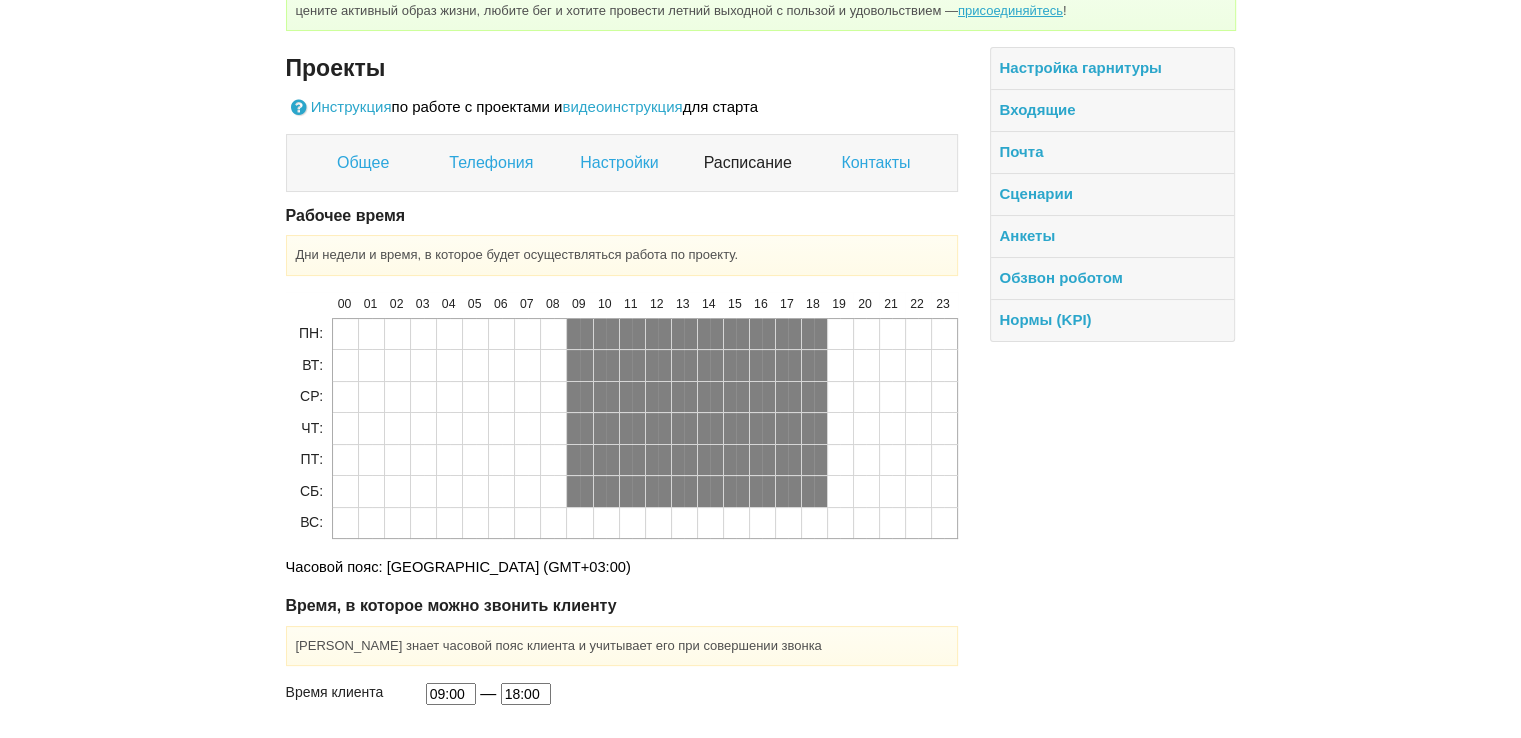 scroll, scrollTop: 294, scrollLeft: 0, axis: vertical 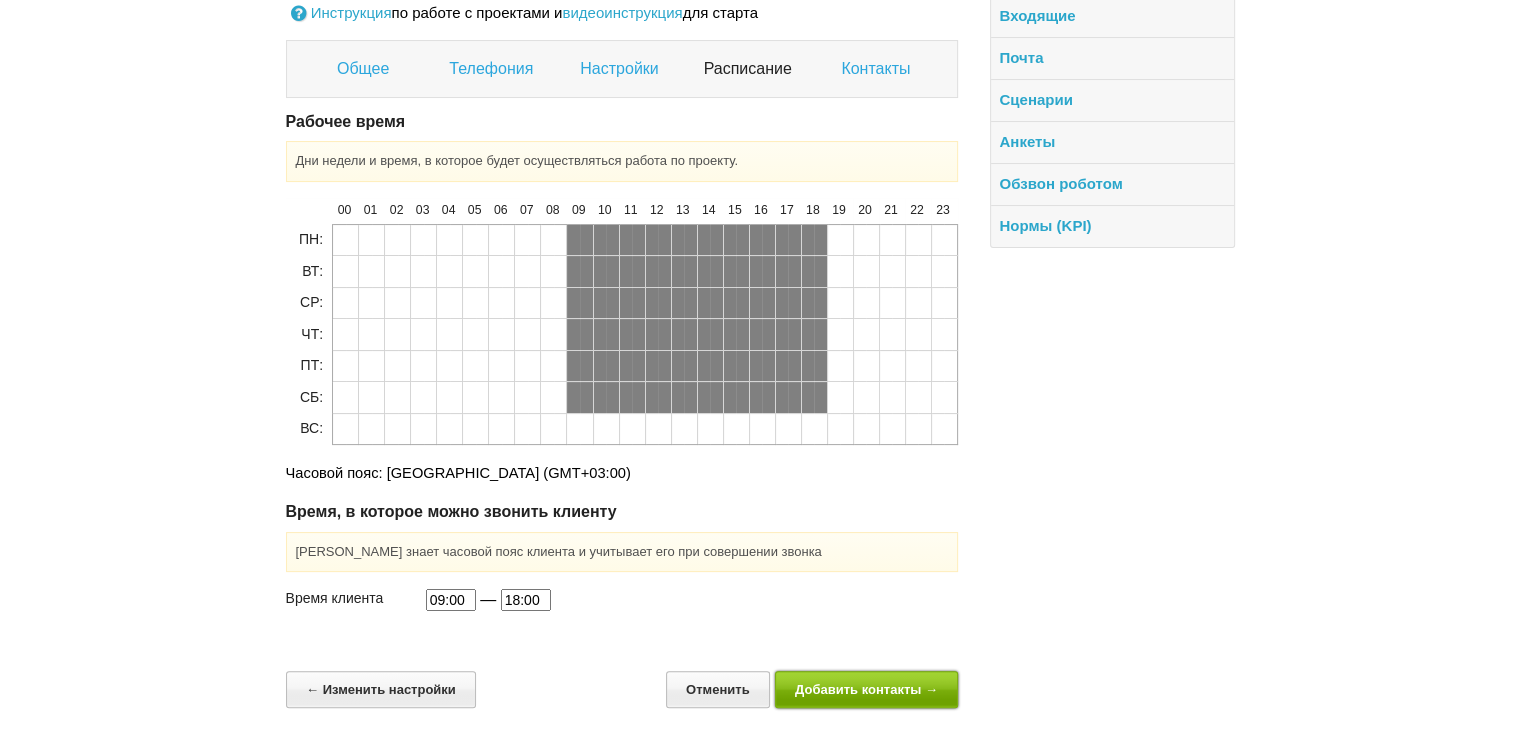 click on "Добавить контакты →" at bounding box center (867, 689) 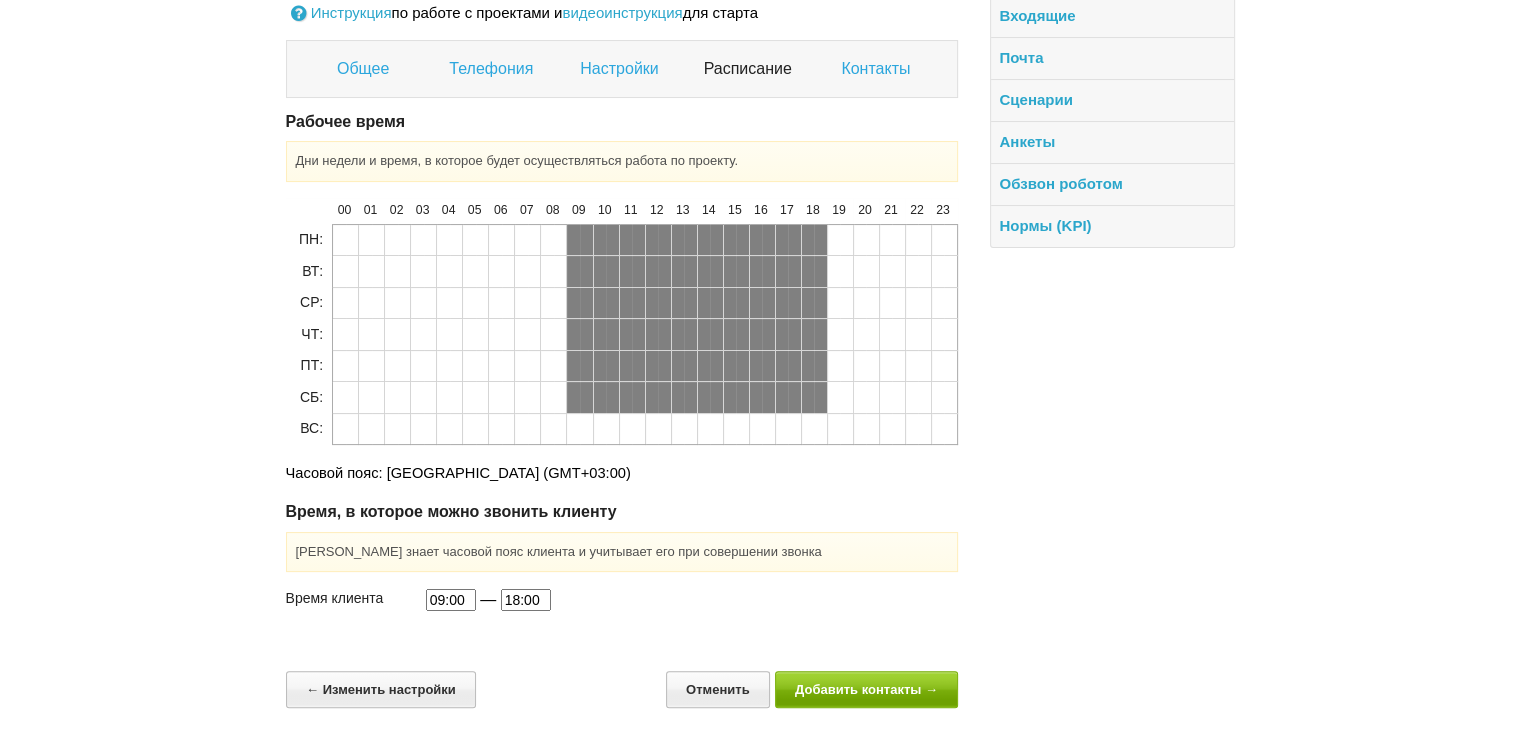 scroll, scrollTop: 0, scrollLeft: 0, axis: both 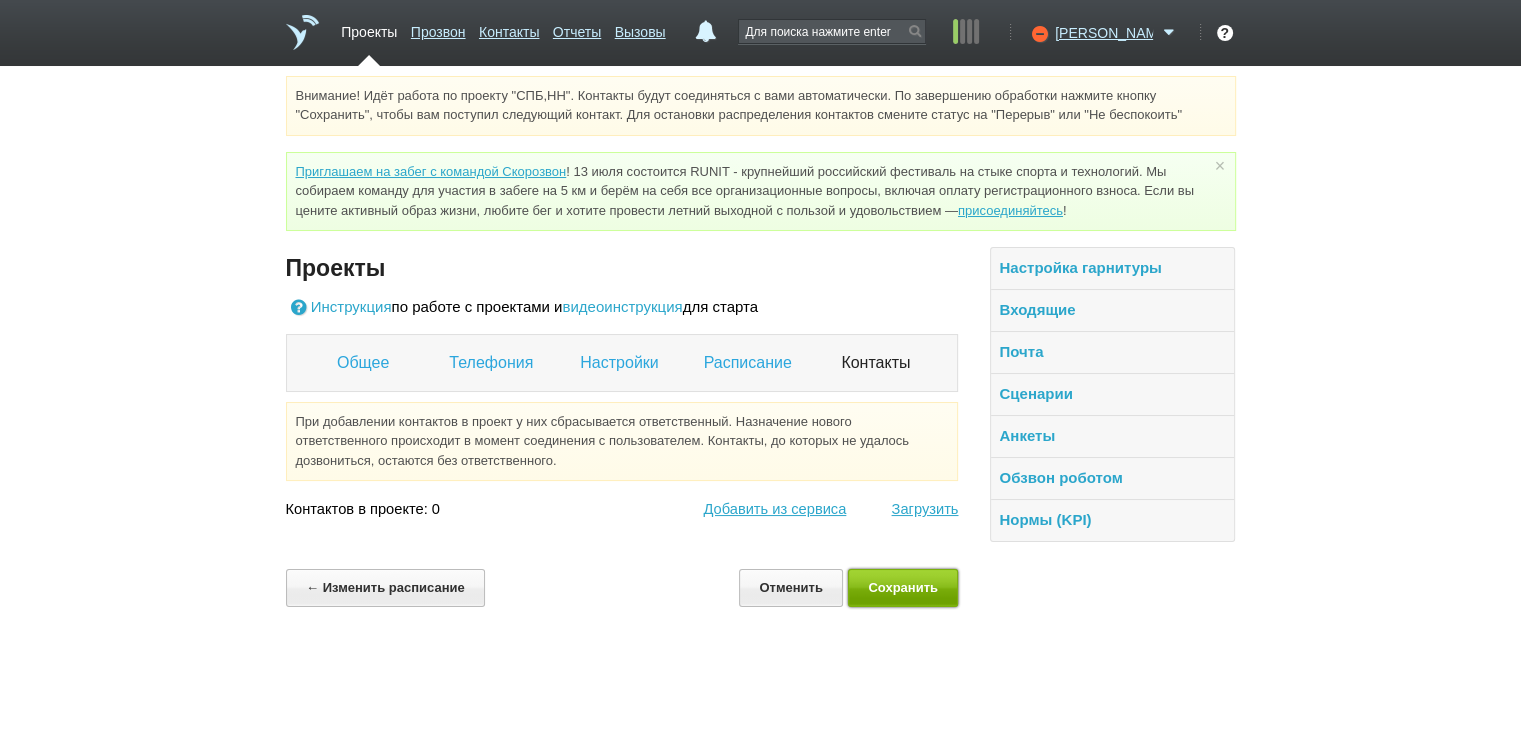 click on "Сохранить" at bounding box center [903, 587] 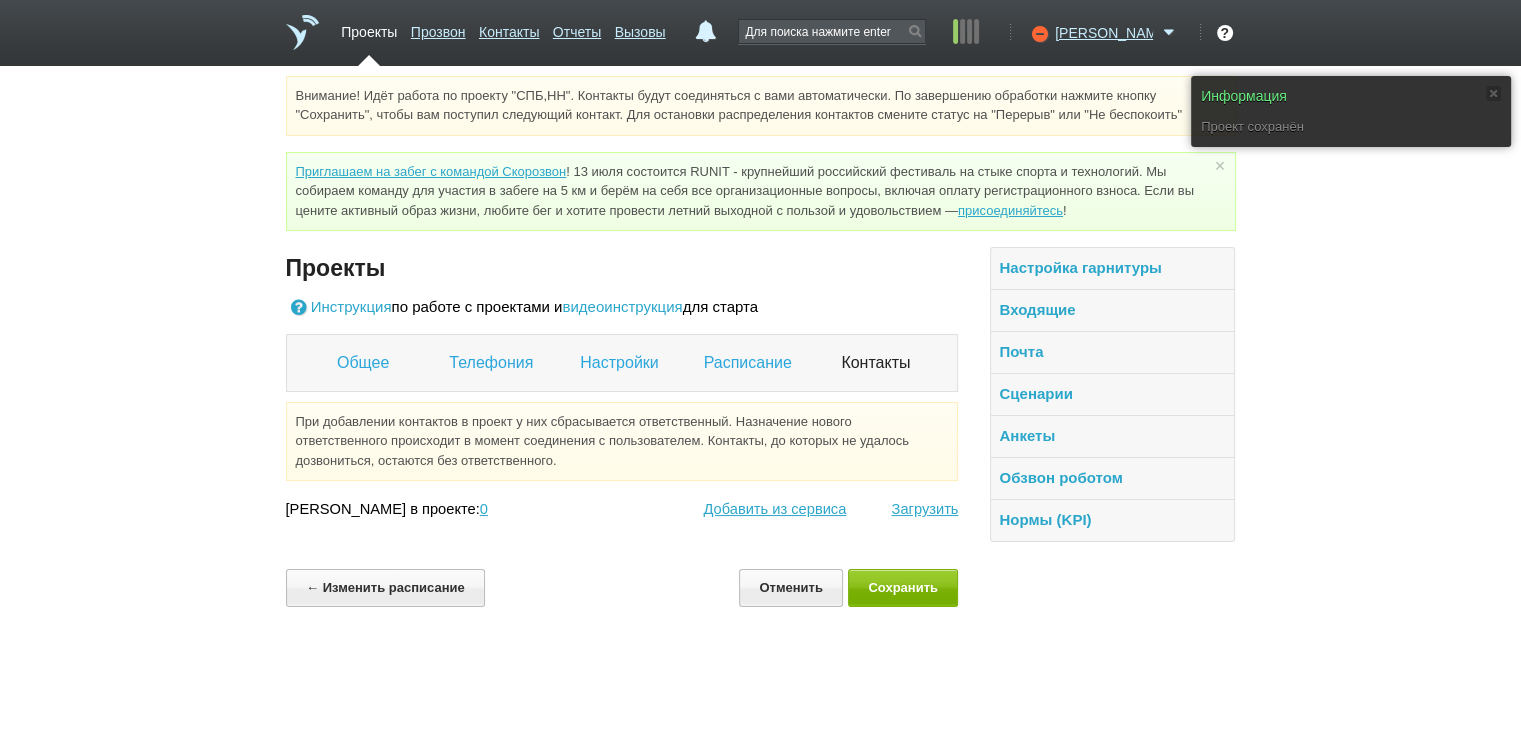 click on "Проекты" at bounding box center (369, 28) 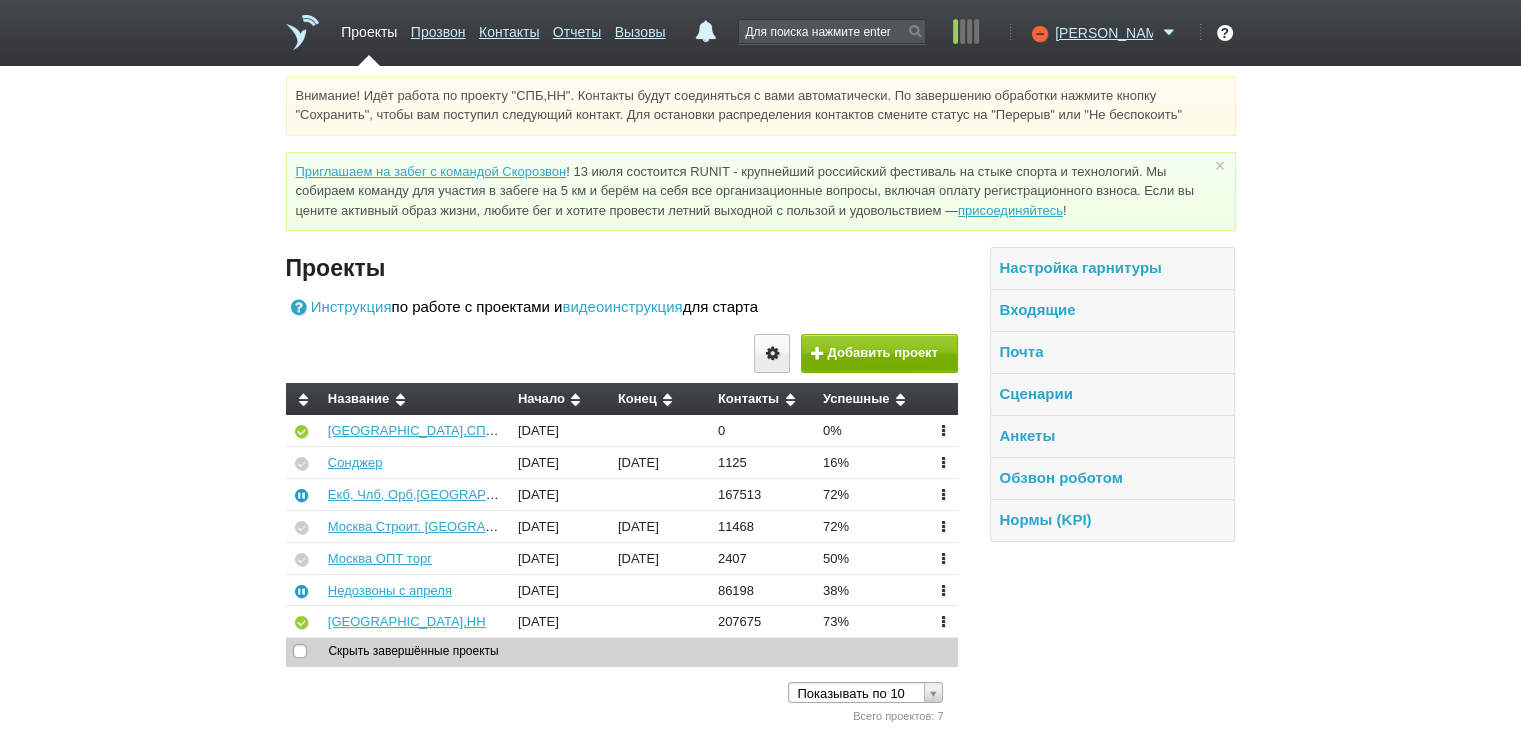 click at bounding box center [300, 651] 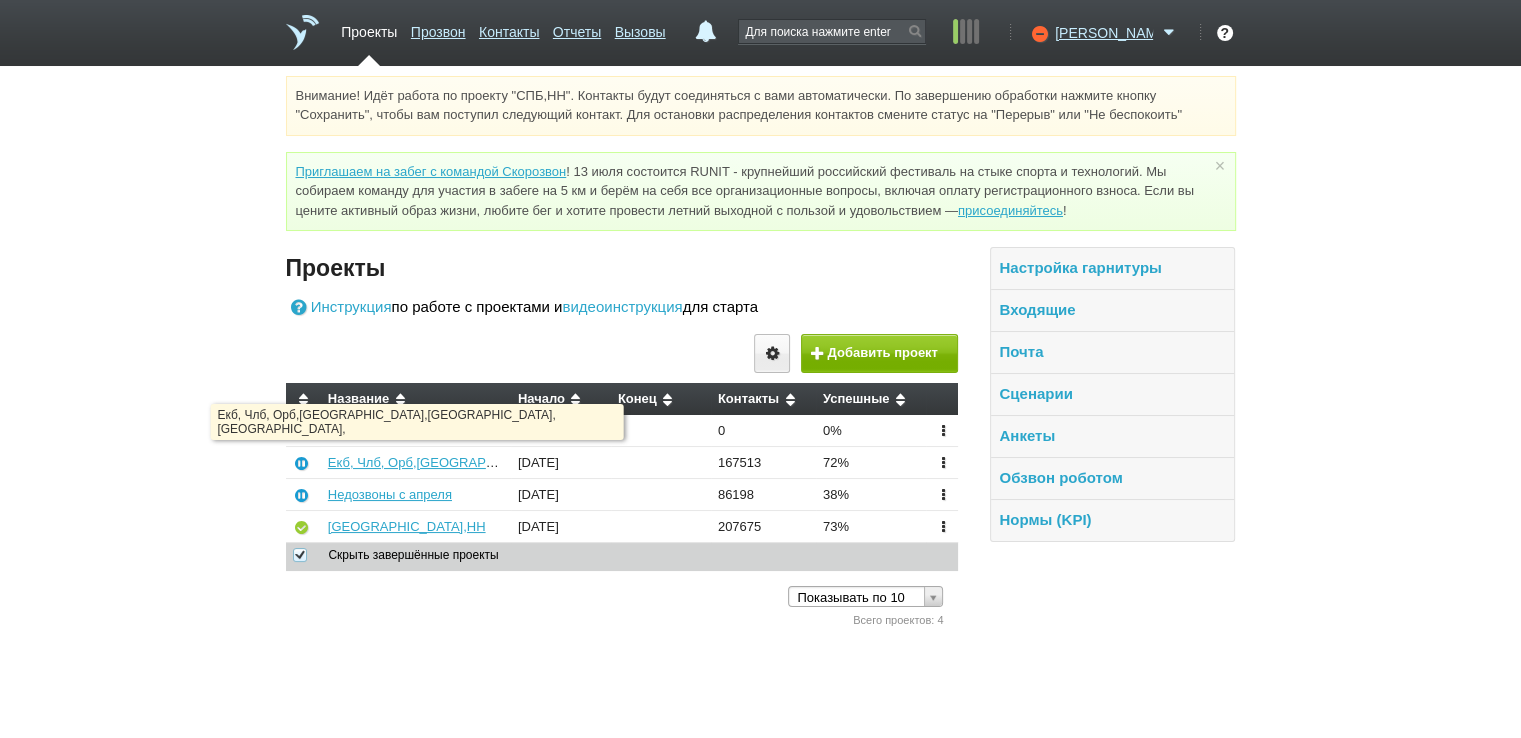 click on "Екб, Члб, Орб,[GEOGRAPHIC_DATA],[GEOGRAPHIC_DATA], [GEOGRAPHIC_DATA]," at bounding box center [416, 463] 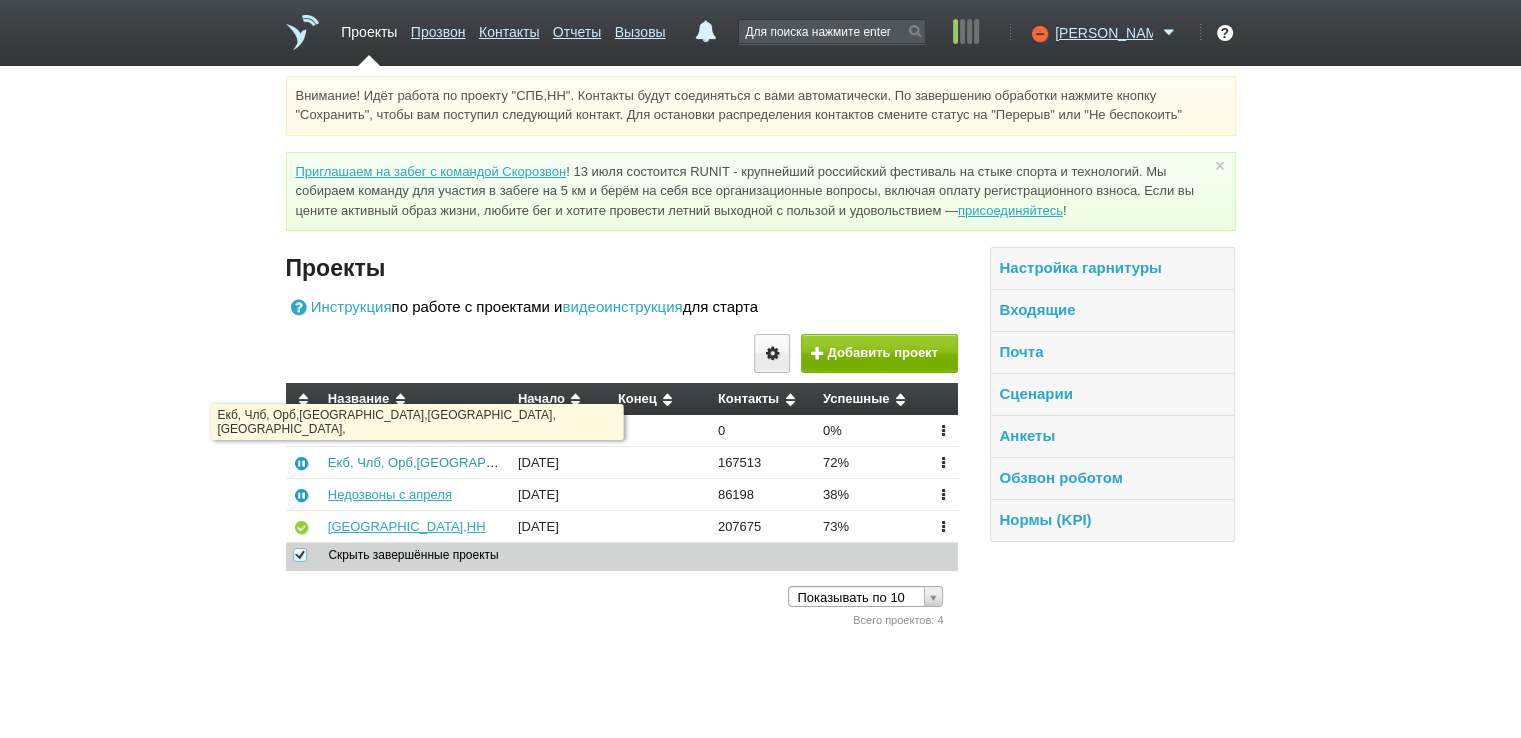 click on "Екб, Члб, Орб,[GEOGRAPHIC_DATA],[GEOGRAPHIC_DATA], [GEOGRAPHIC_DATA]," at bounding box center (582, 462) 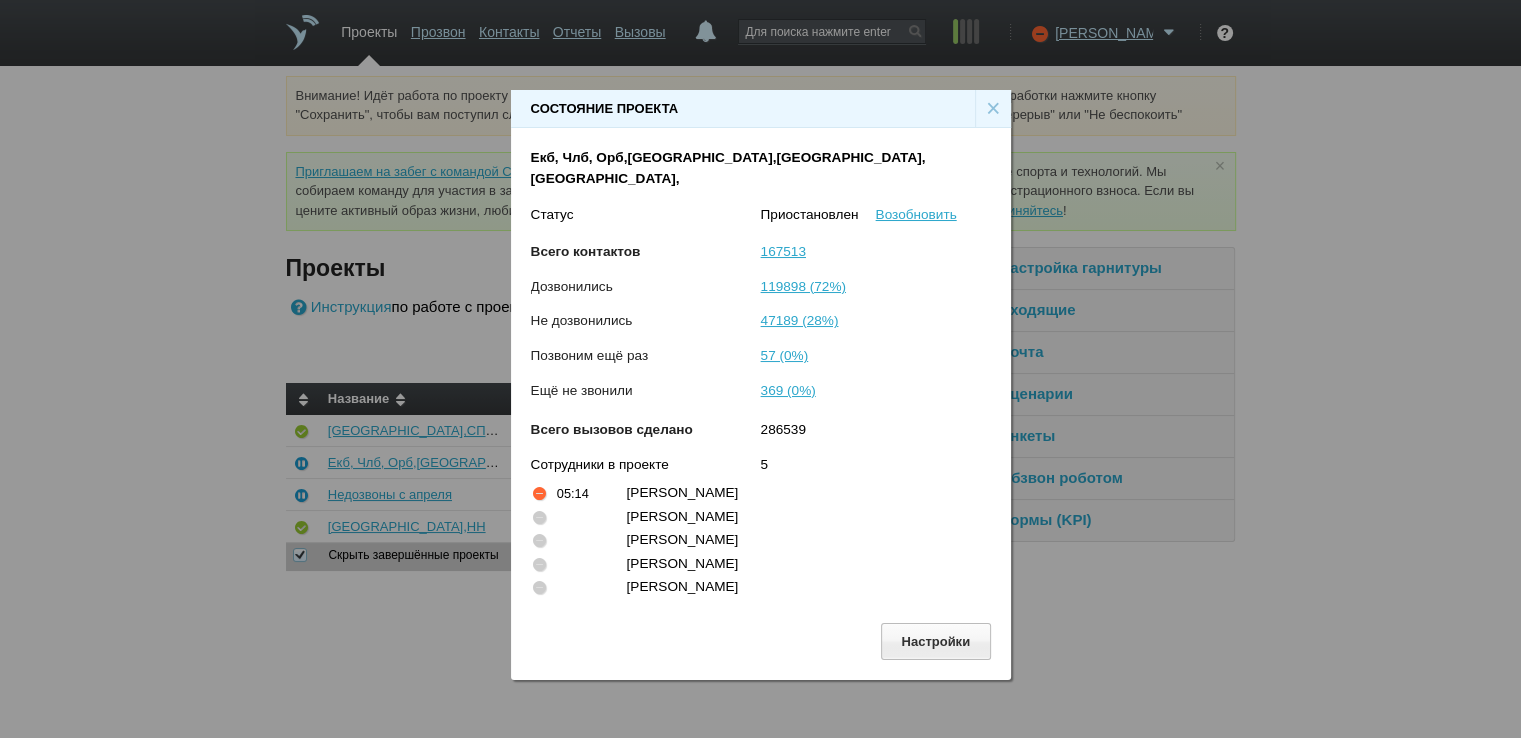 click on "×" at bounding box center (993, 109) 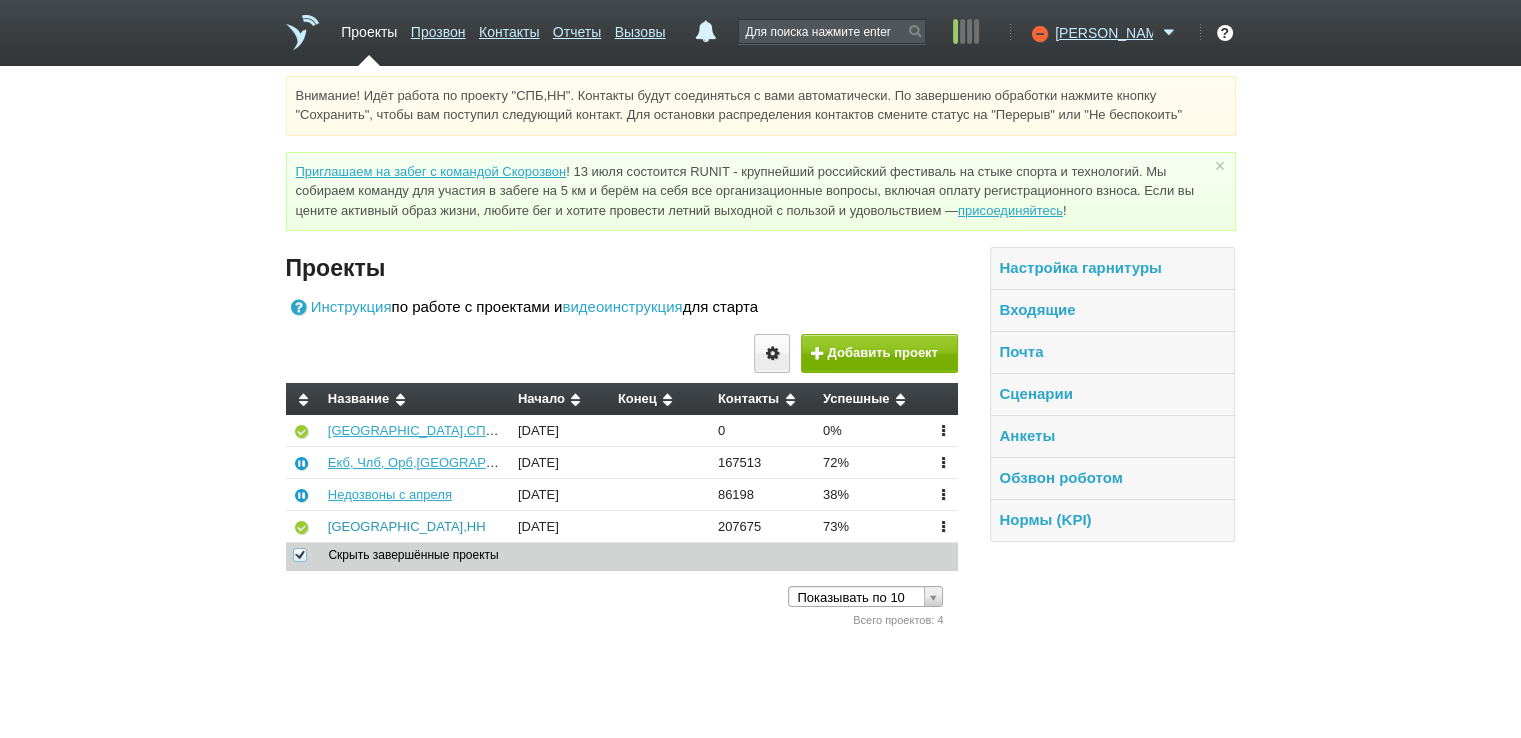 click on "[GEOGRAPHIC_DATA],НН" at bounding box center (407, 526) 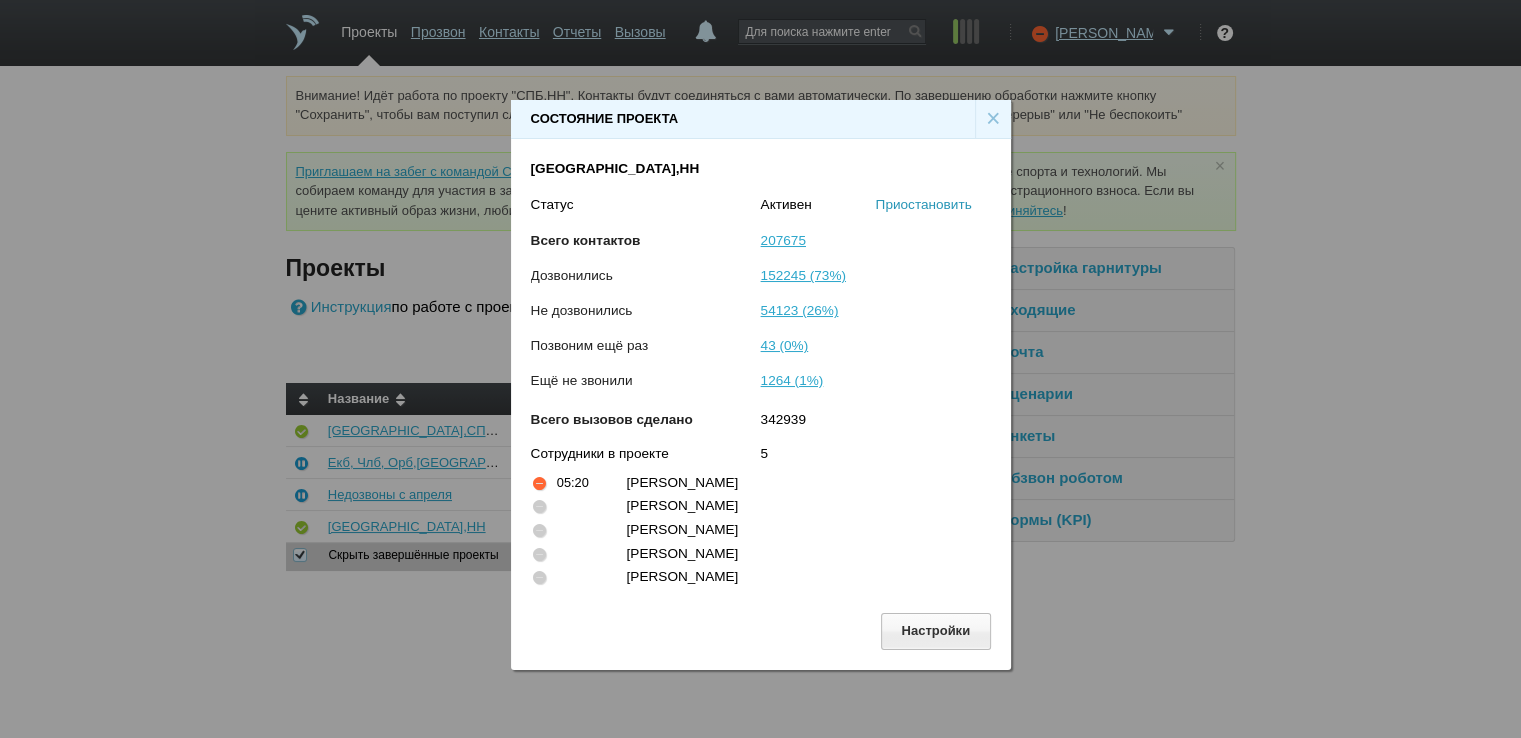 click on "Приостановить" at bounding box center [924, 204] 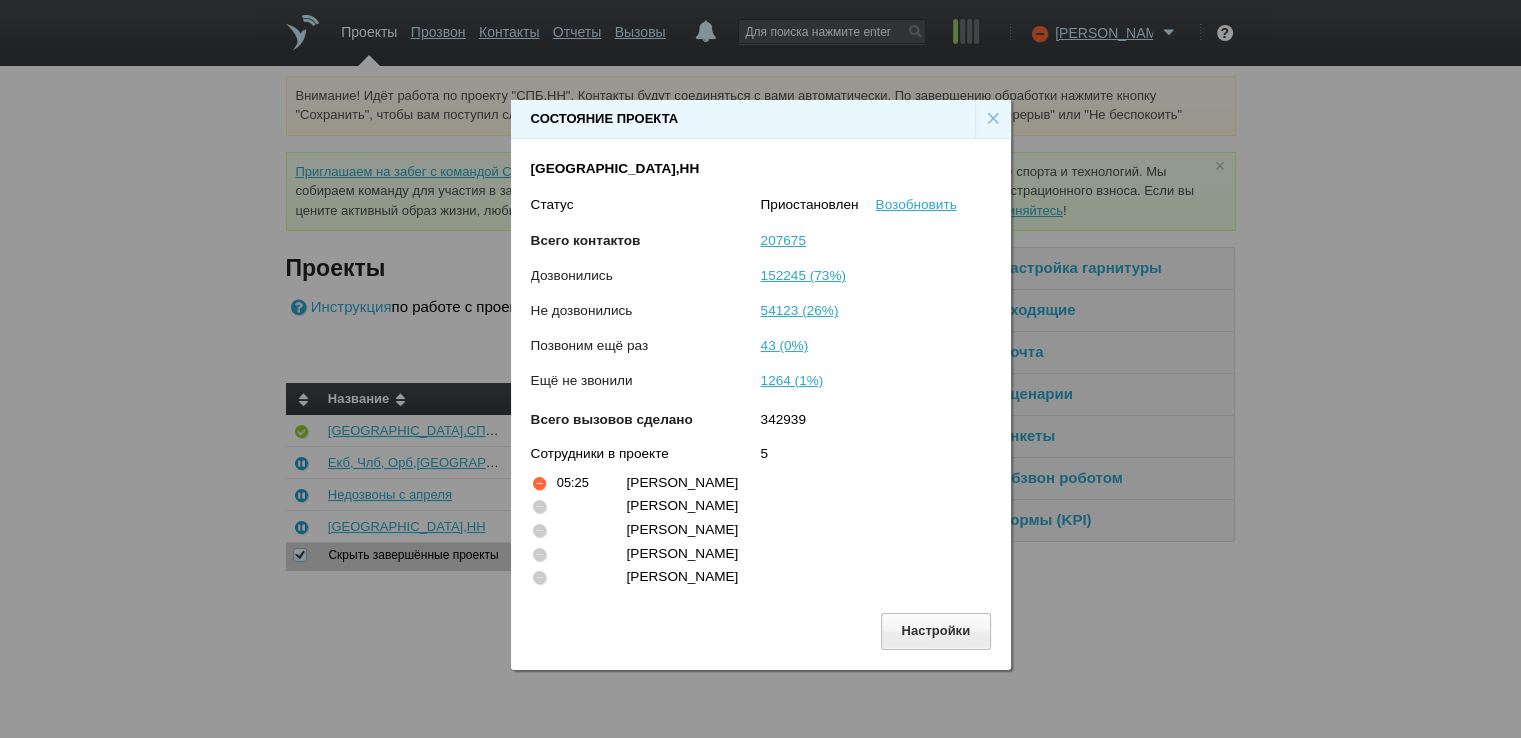click on "×" at bounding box center [993, 119] 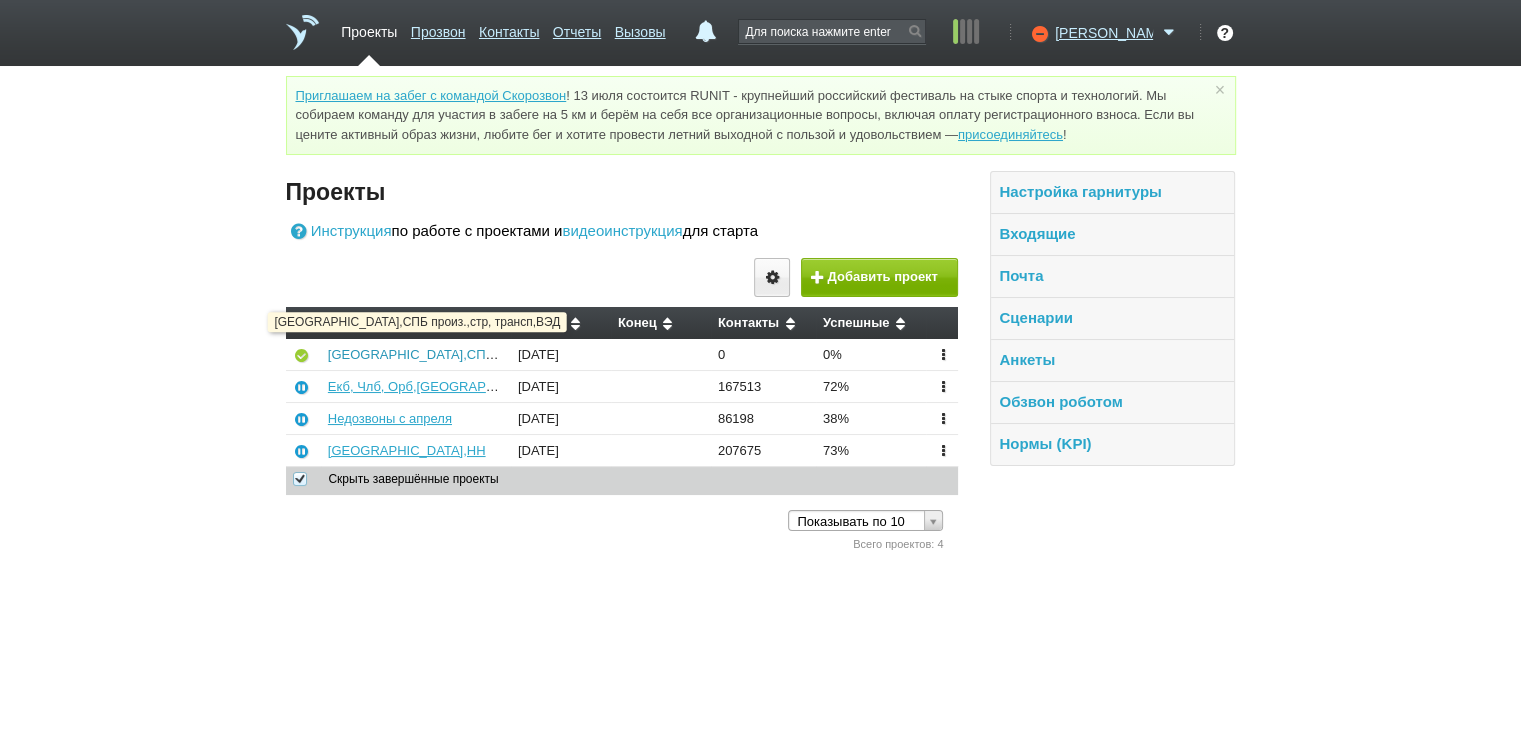 click on "[GEOGRAPHIC_DATA],СПБ произ.,стр, трансп,ВЭД" at bounding box center (483, 354) 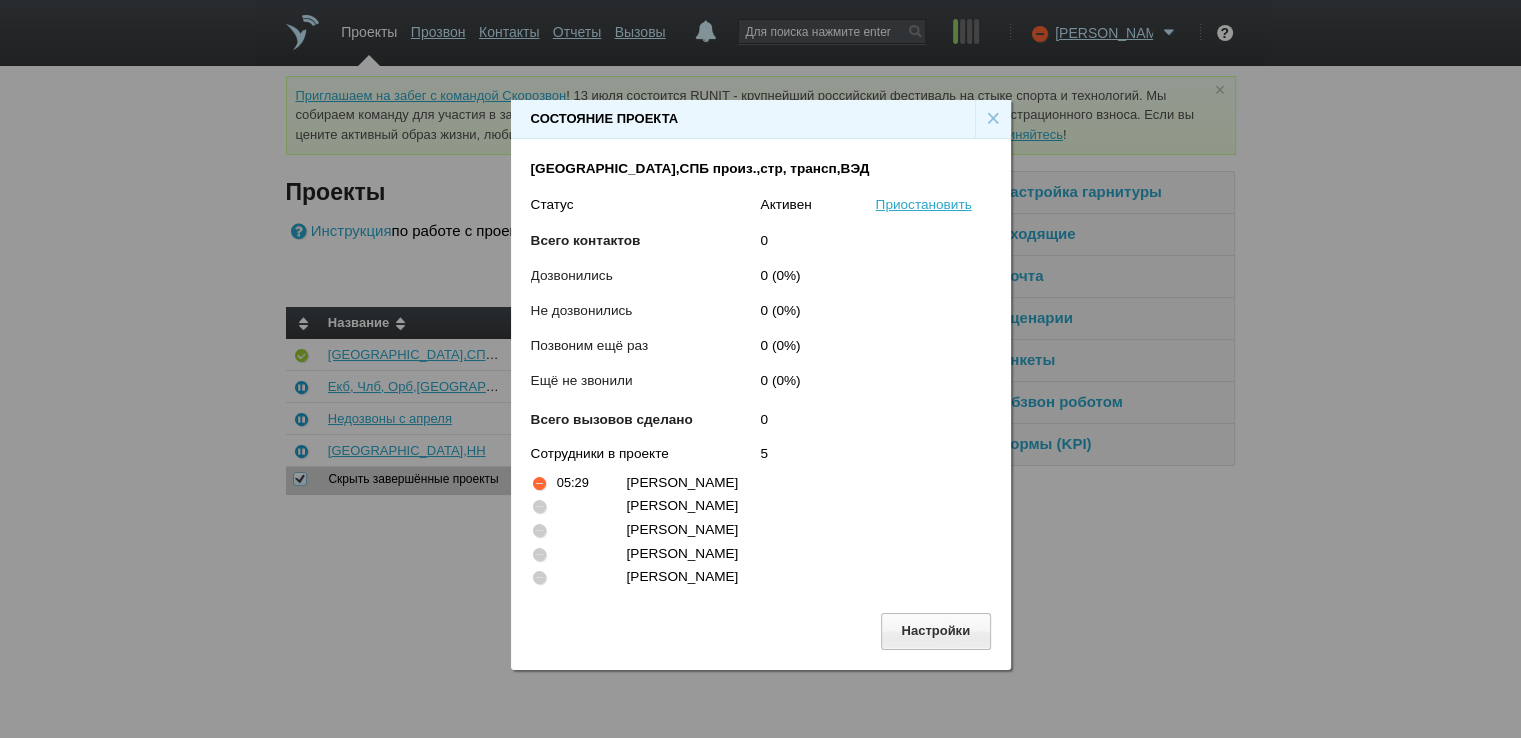 click on "×" at bounding box center (993, 119) 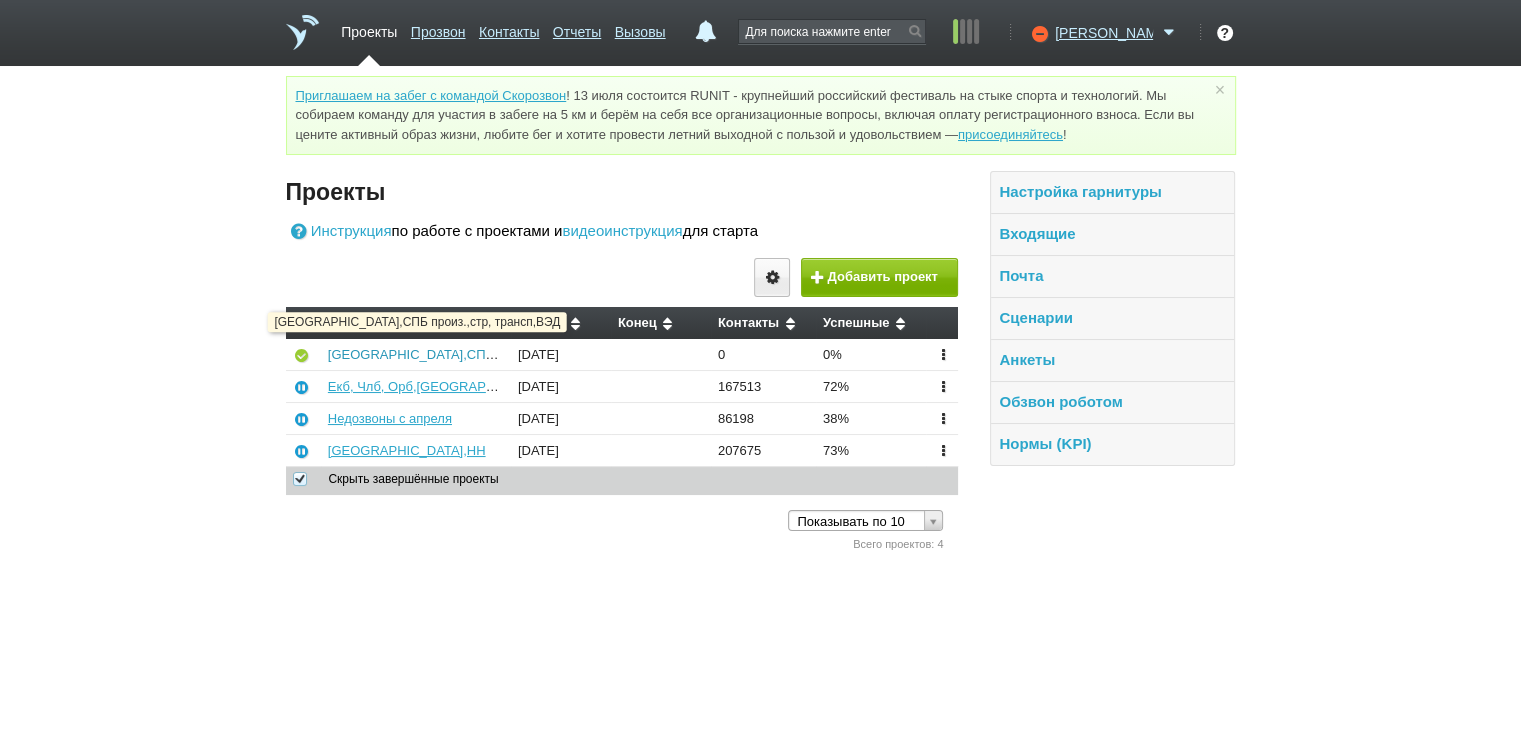 click on "[GEOGRAPHIC_DATA],СПБ произ.,стр, трансп,ВЭД" at bounding box center [483, 354] 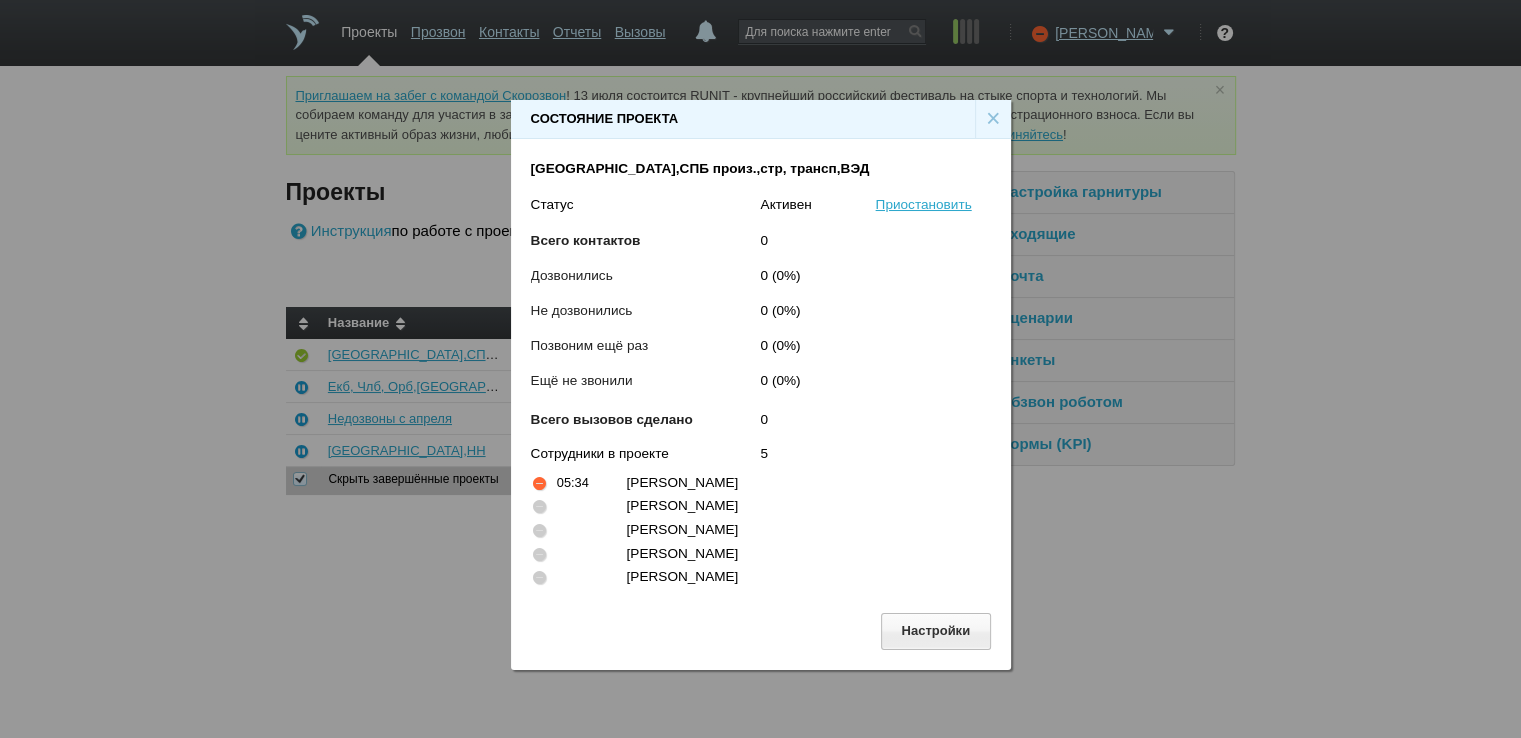 click on "×" at bounding box center [993, 119] 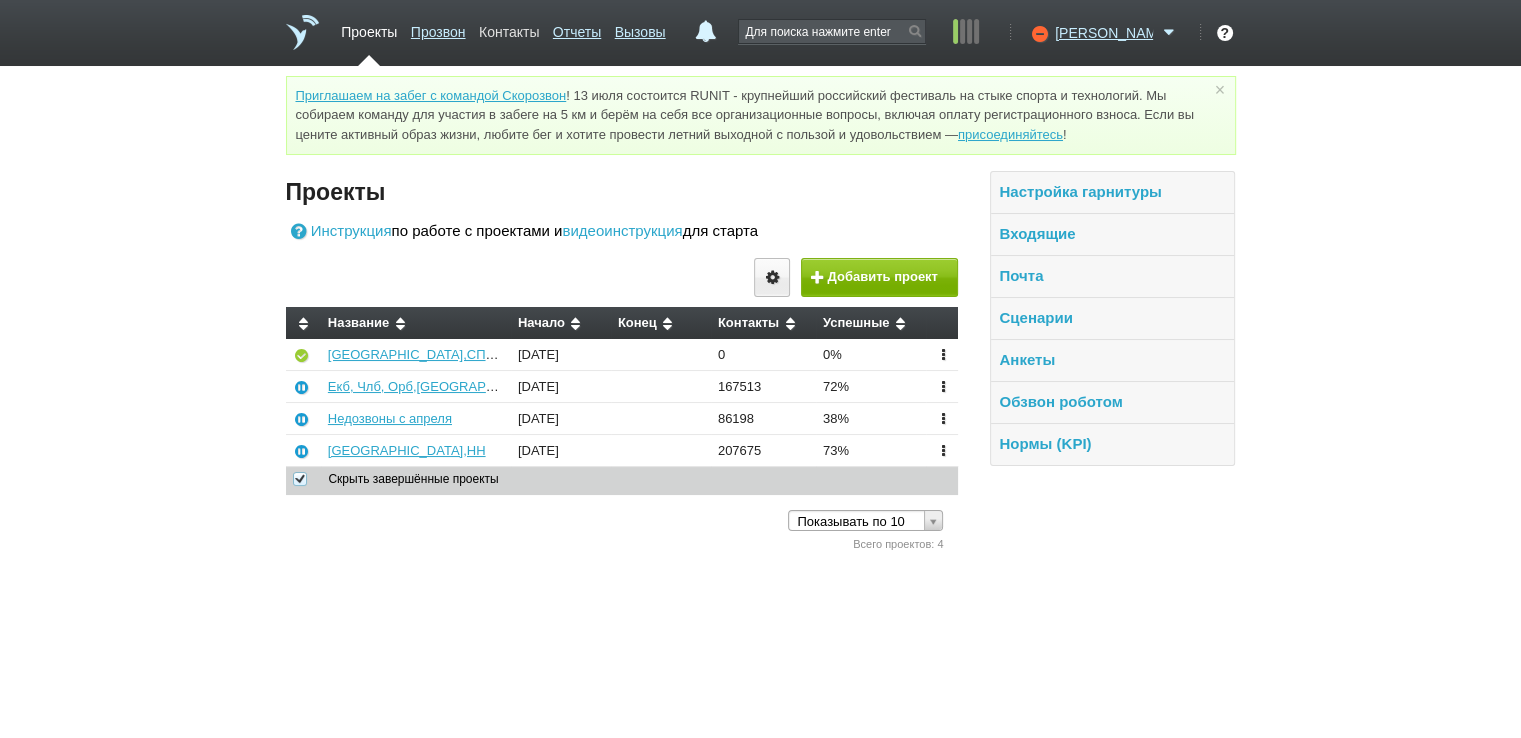 click on "Контакты" at bounding box center [509, 28] 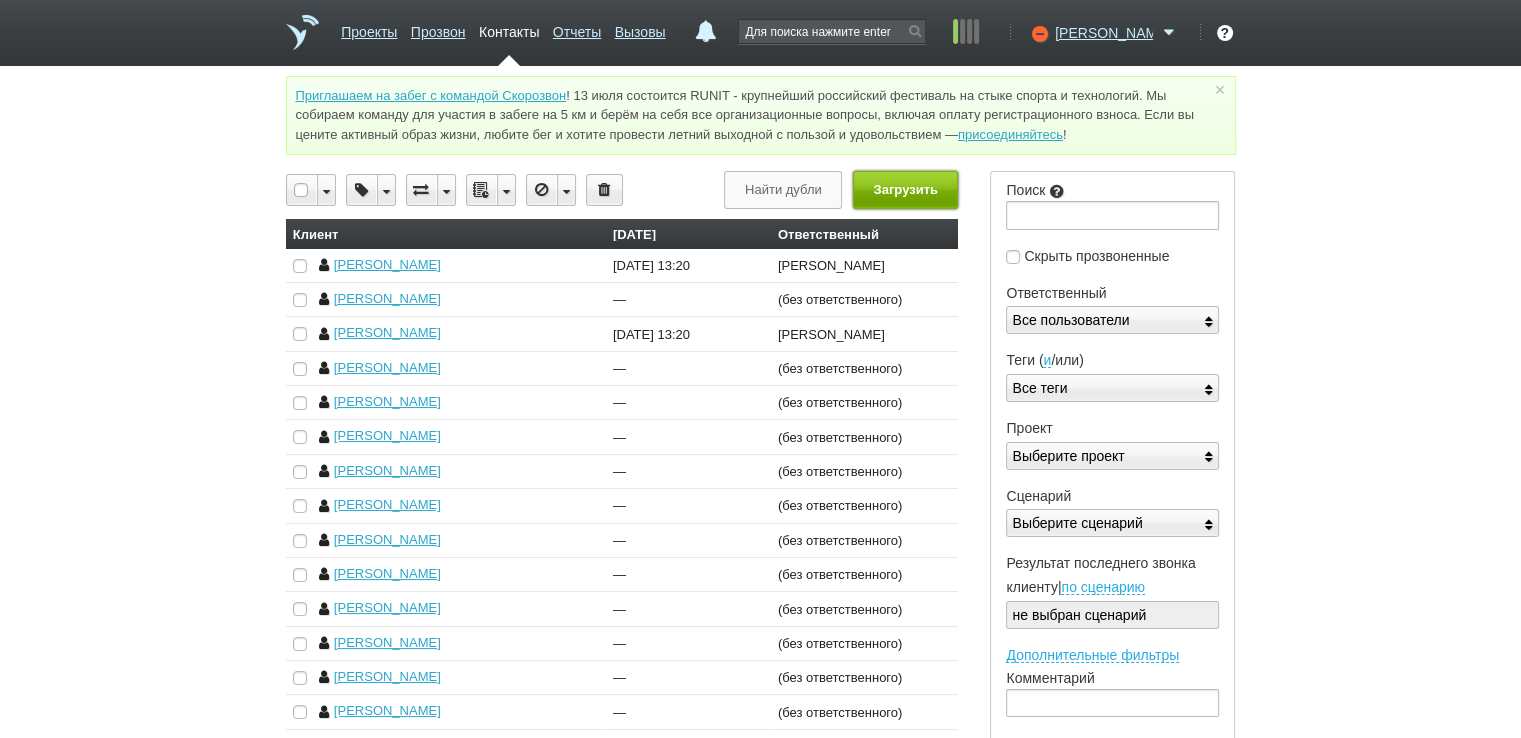 click on "Загрузить" at bounding box center (905, 189) 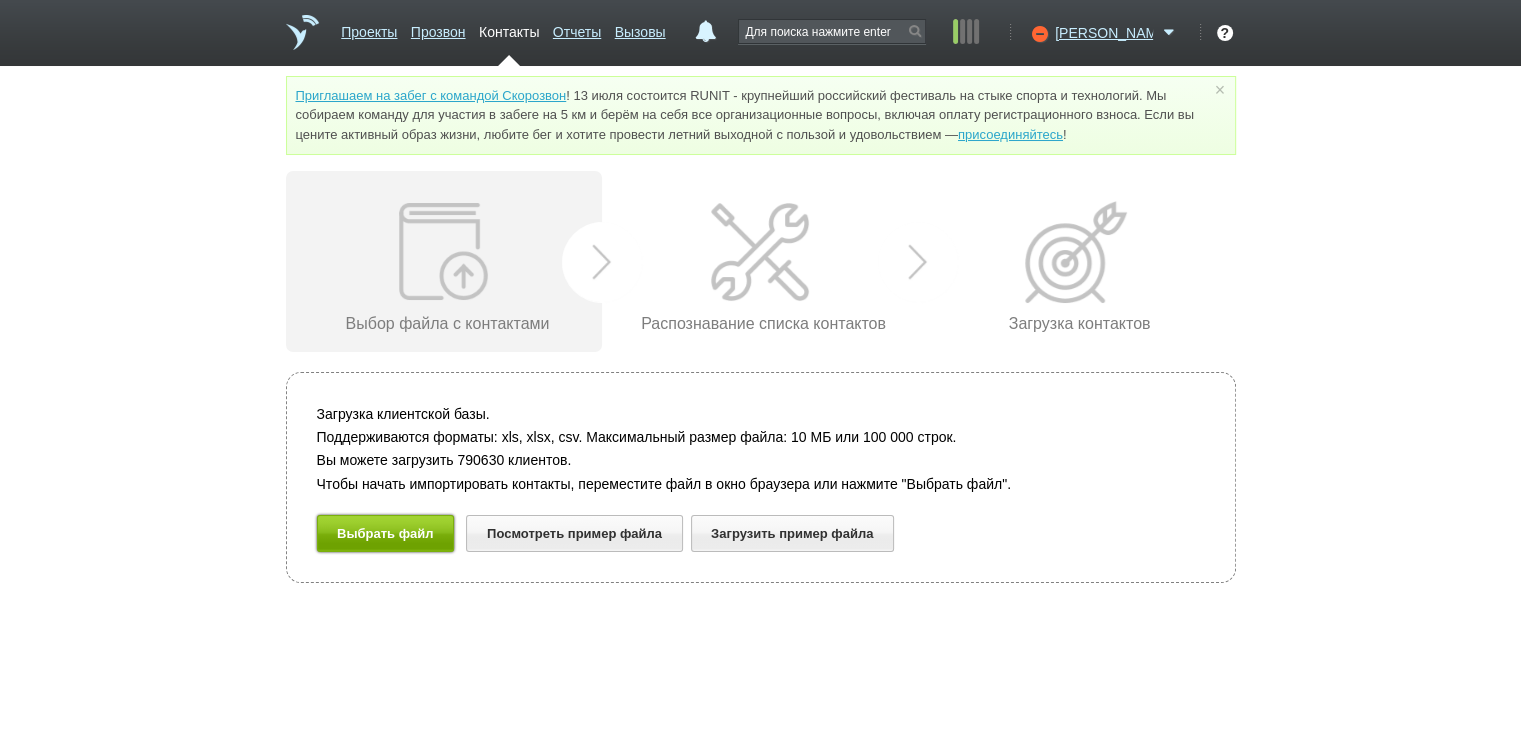 click on "Выбрать файл" at bounding box center (386, 533) 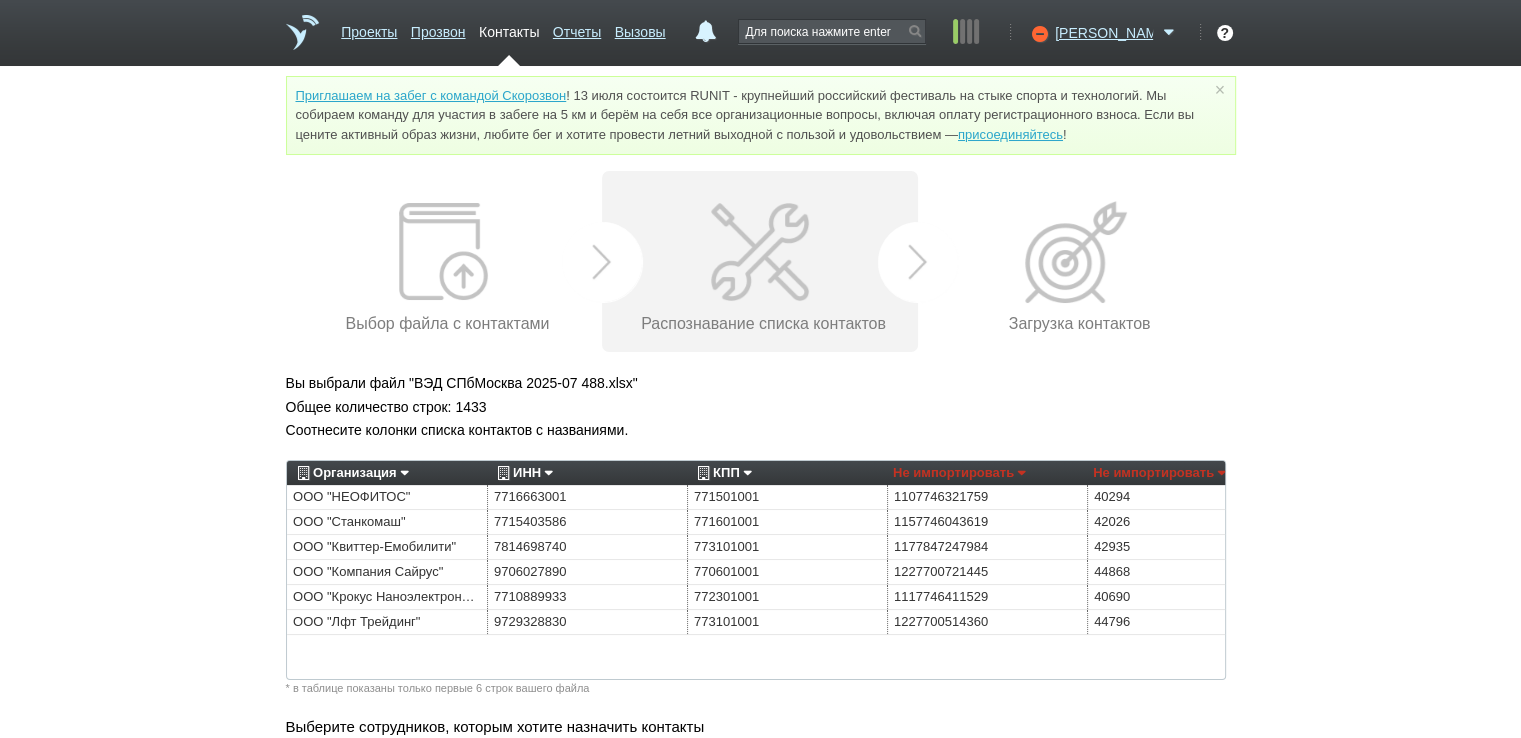 click on "Организация" at bounding box center [350, 473] 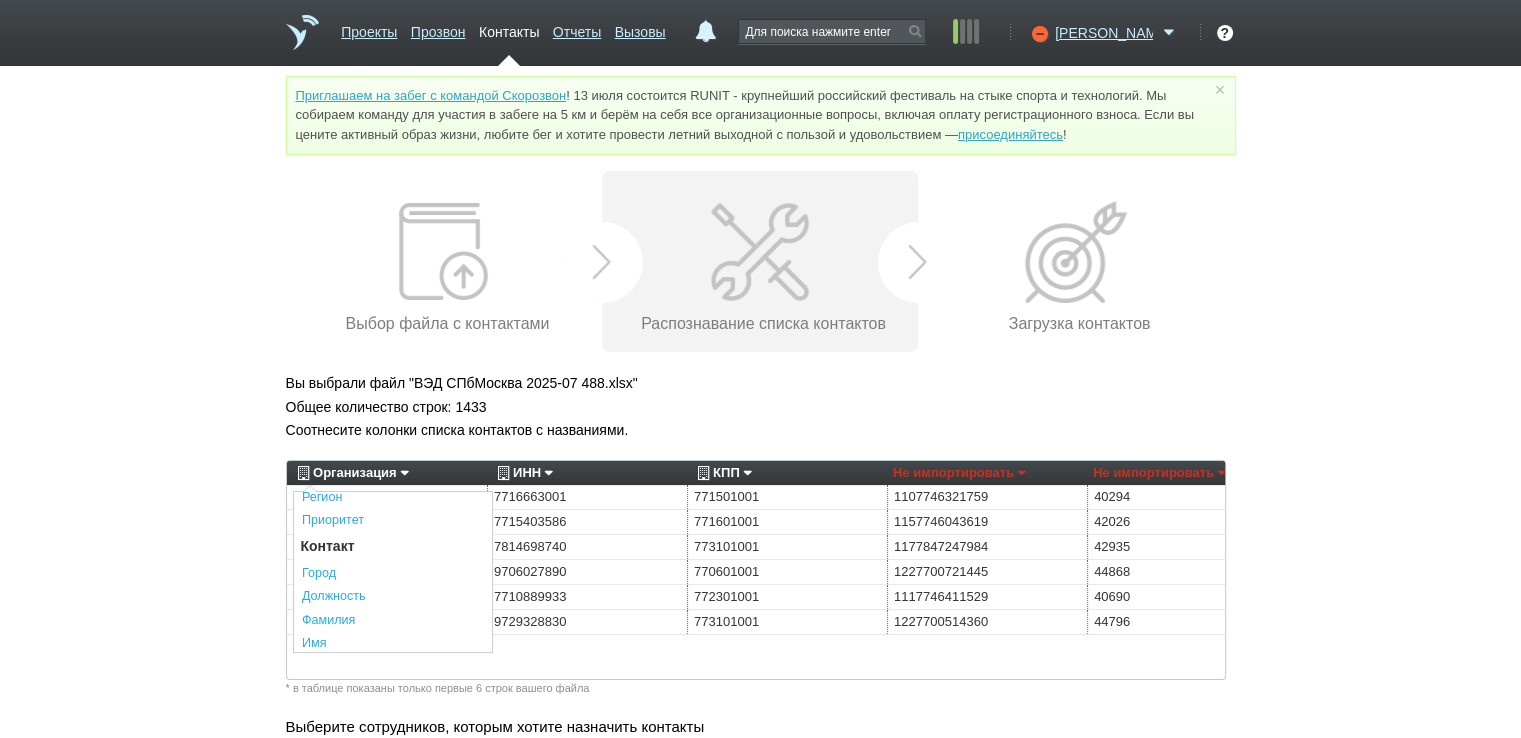 scroll, scrollTop: 400, scrollLeft: 0, axis: vertical 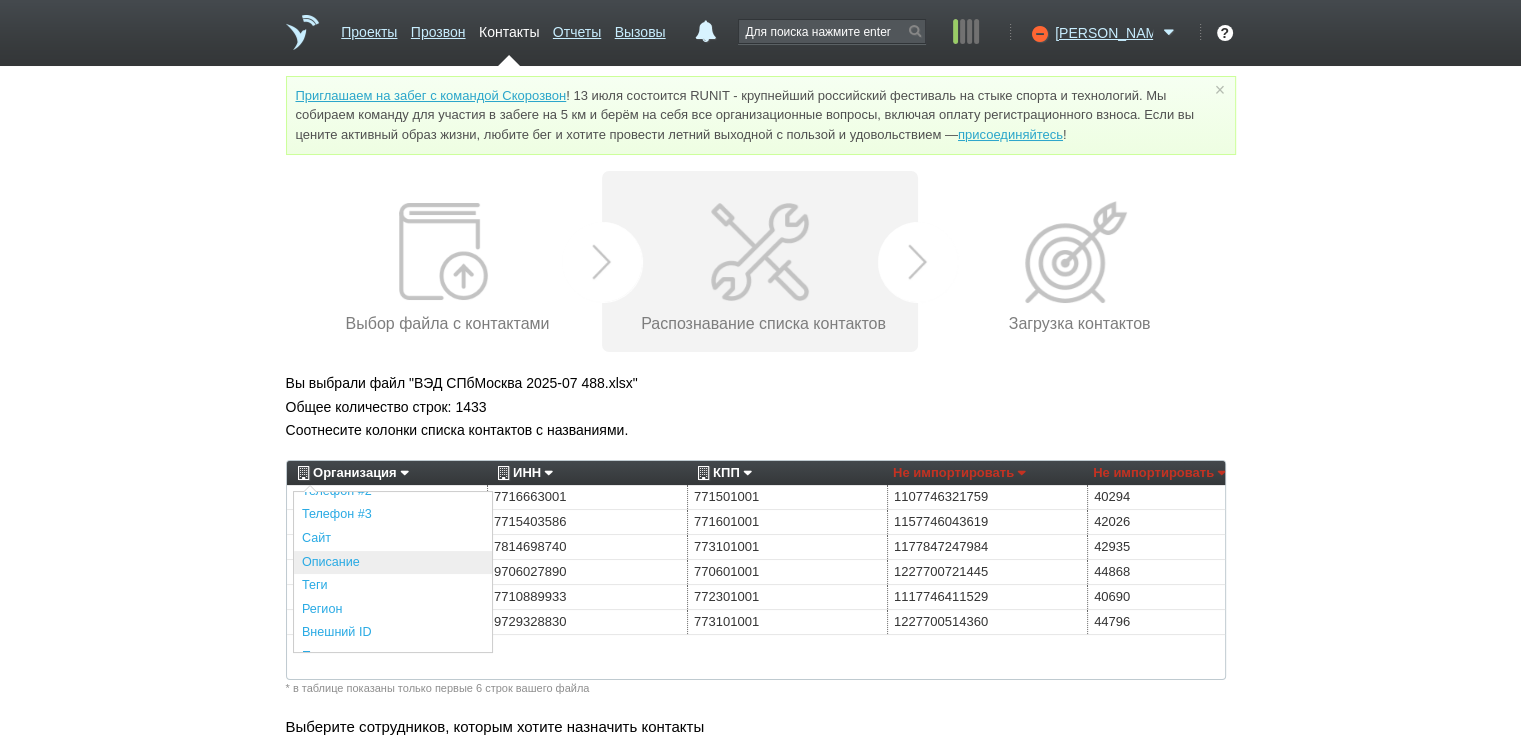 click on "Описание" at bounding box center (393, 563) 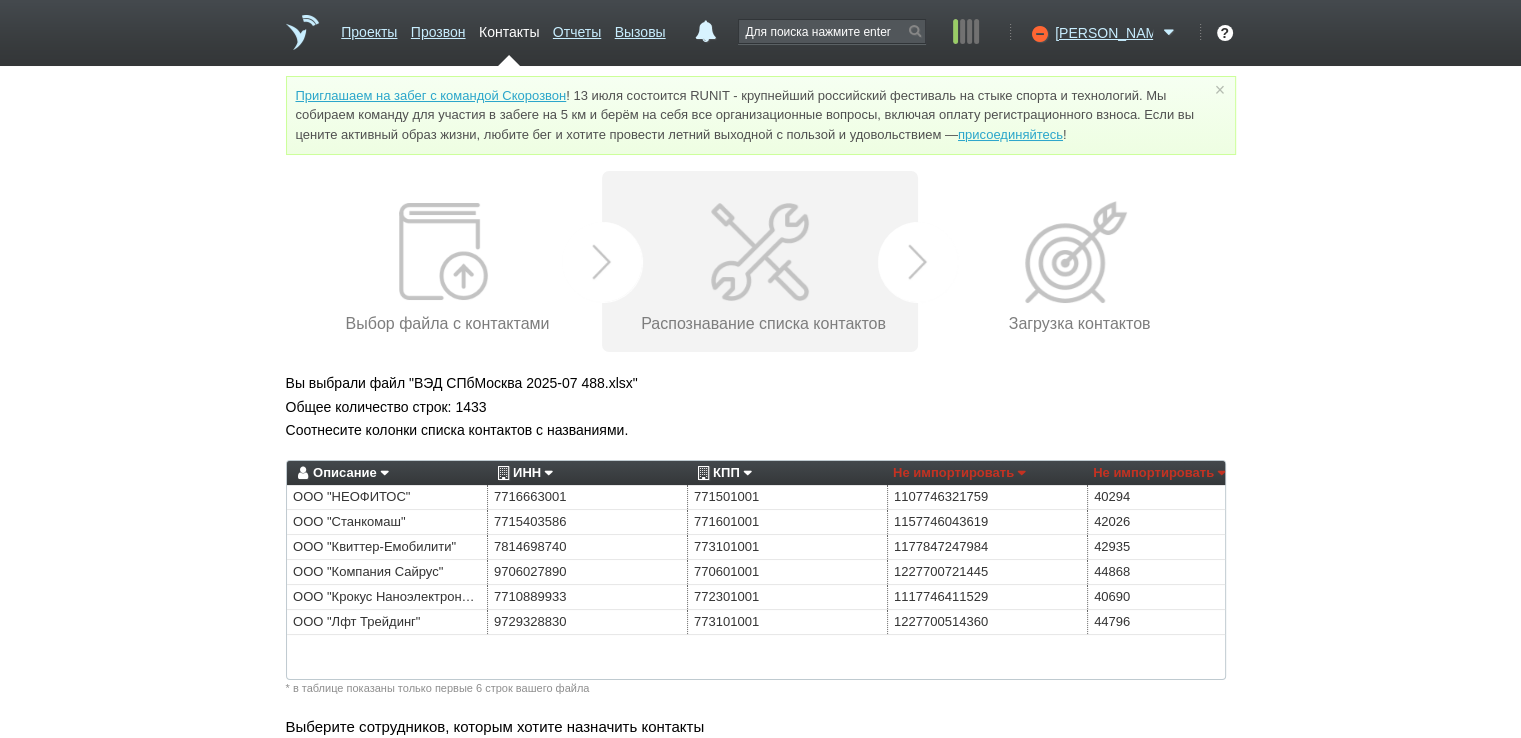 click on "ИНН" at bounding box center (522, 473) 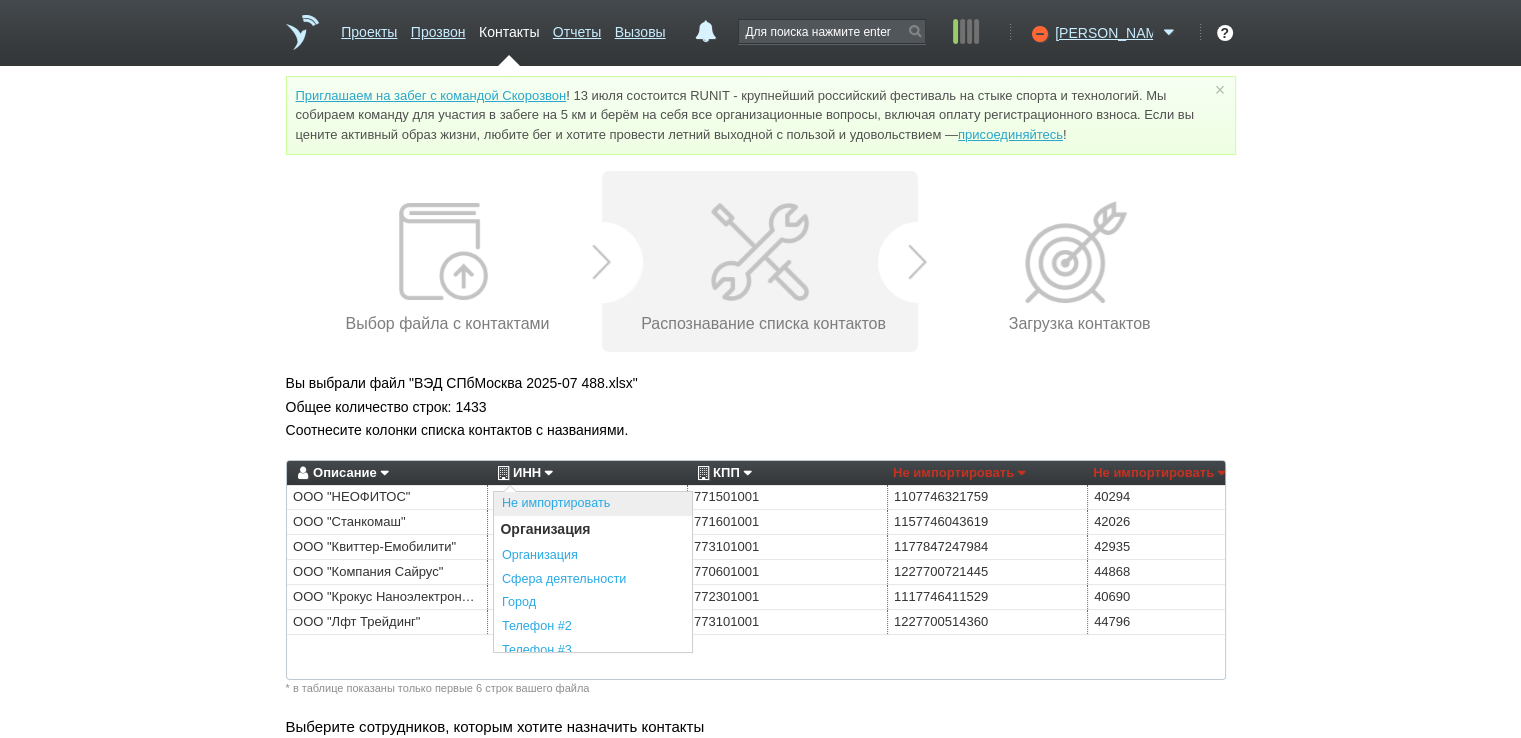 click on "Не импортировать" at bounding box center [593, 504] 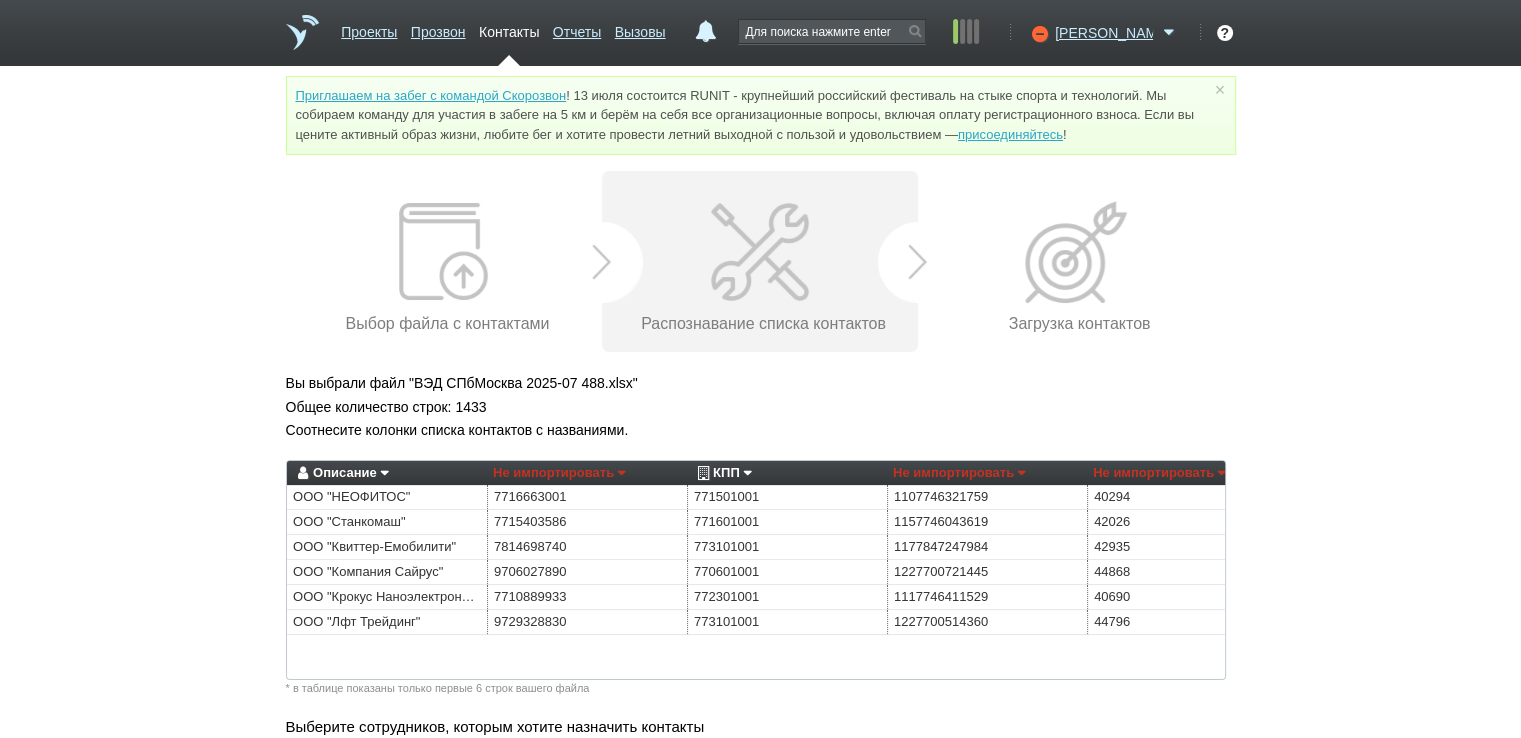 click on "КПП" at bounding box center (722, 473) 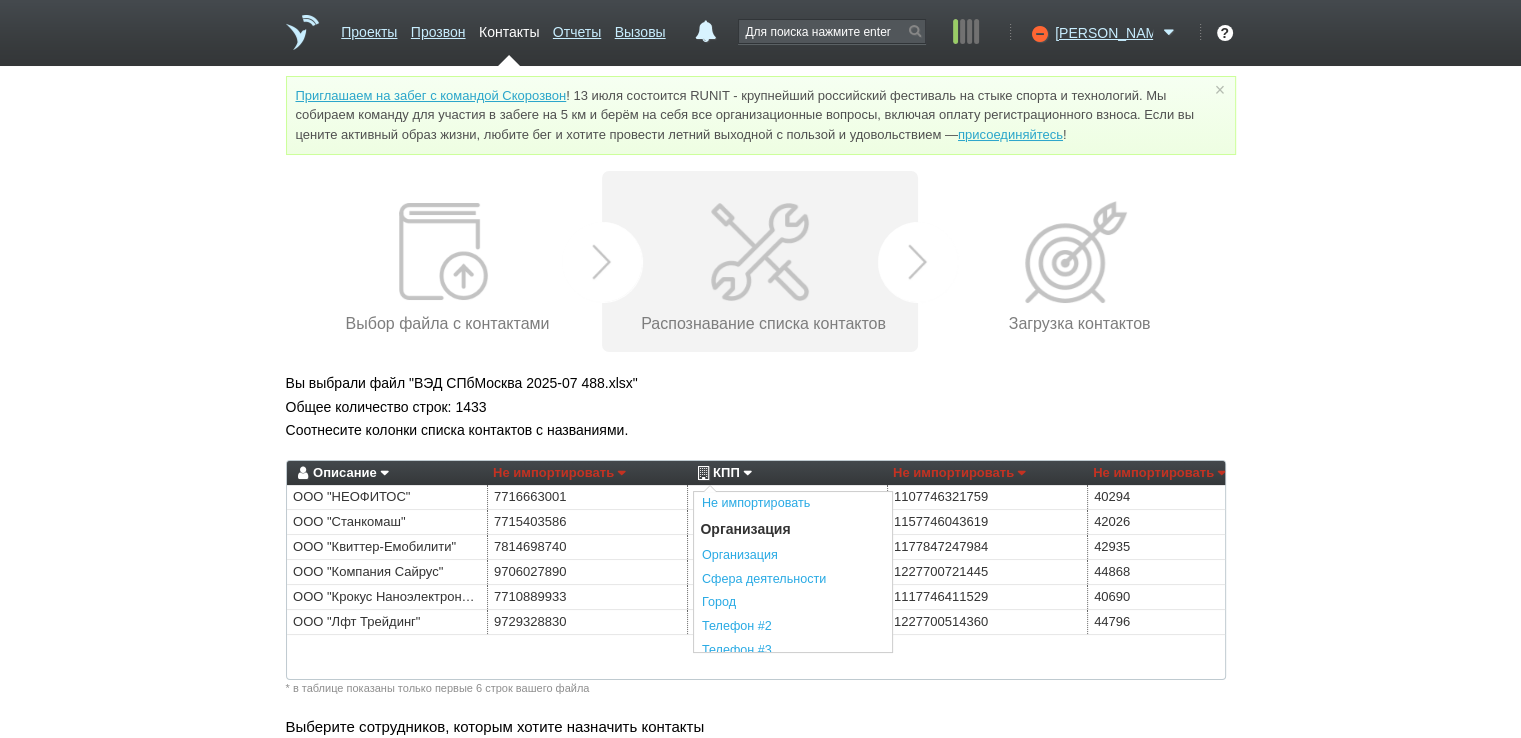 click on "Не импортировать" at bounding box center [793, 504] 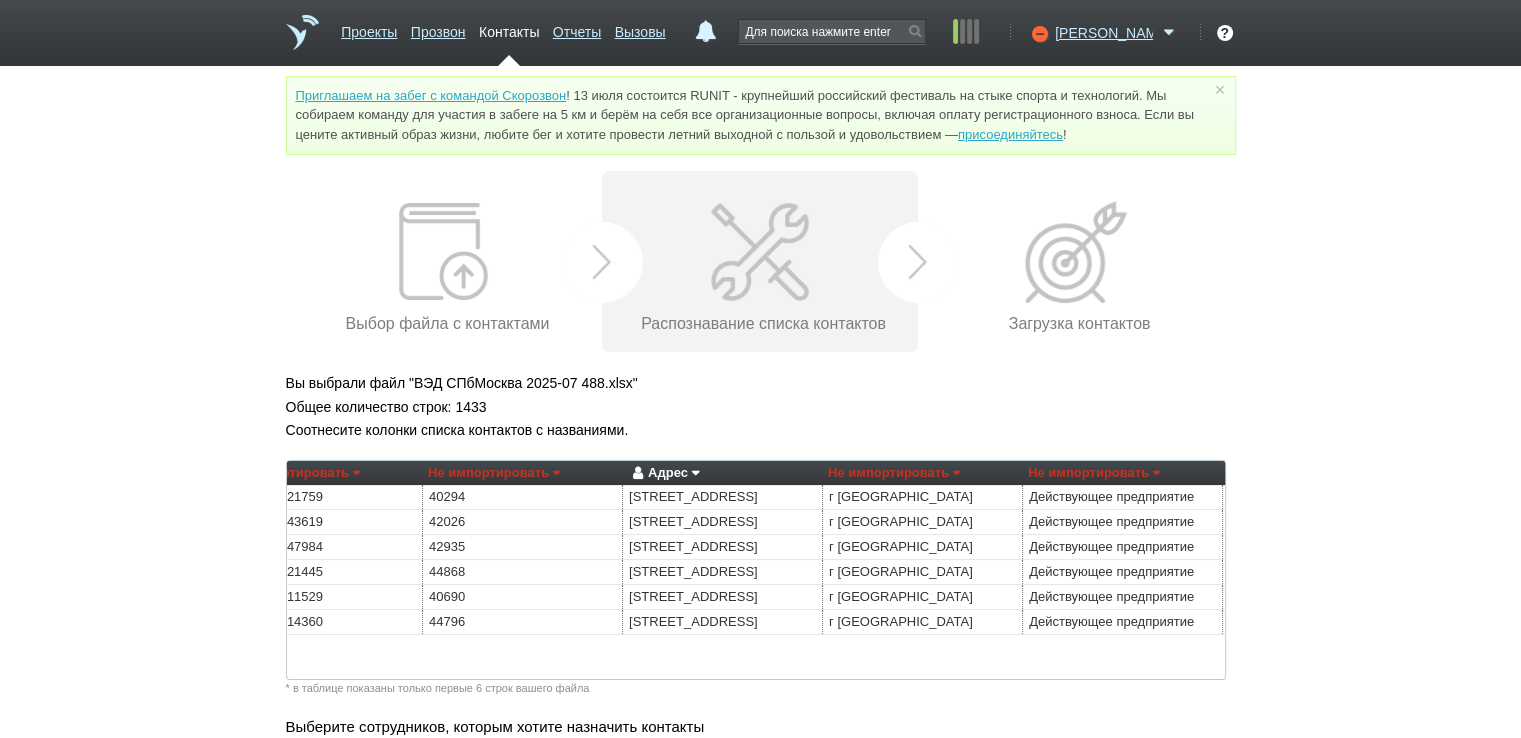 scroll, scrollTop: 0, scrollLeft: 720, axis: horizontal 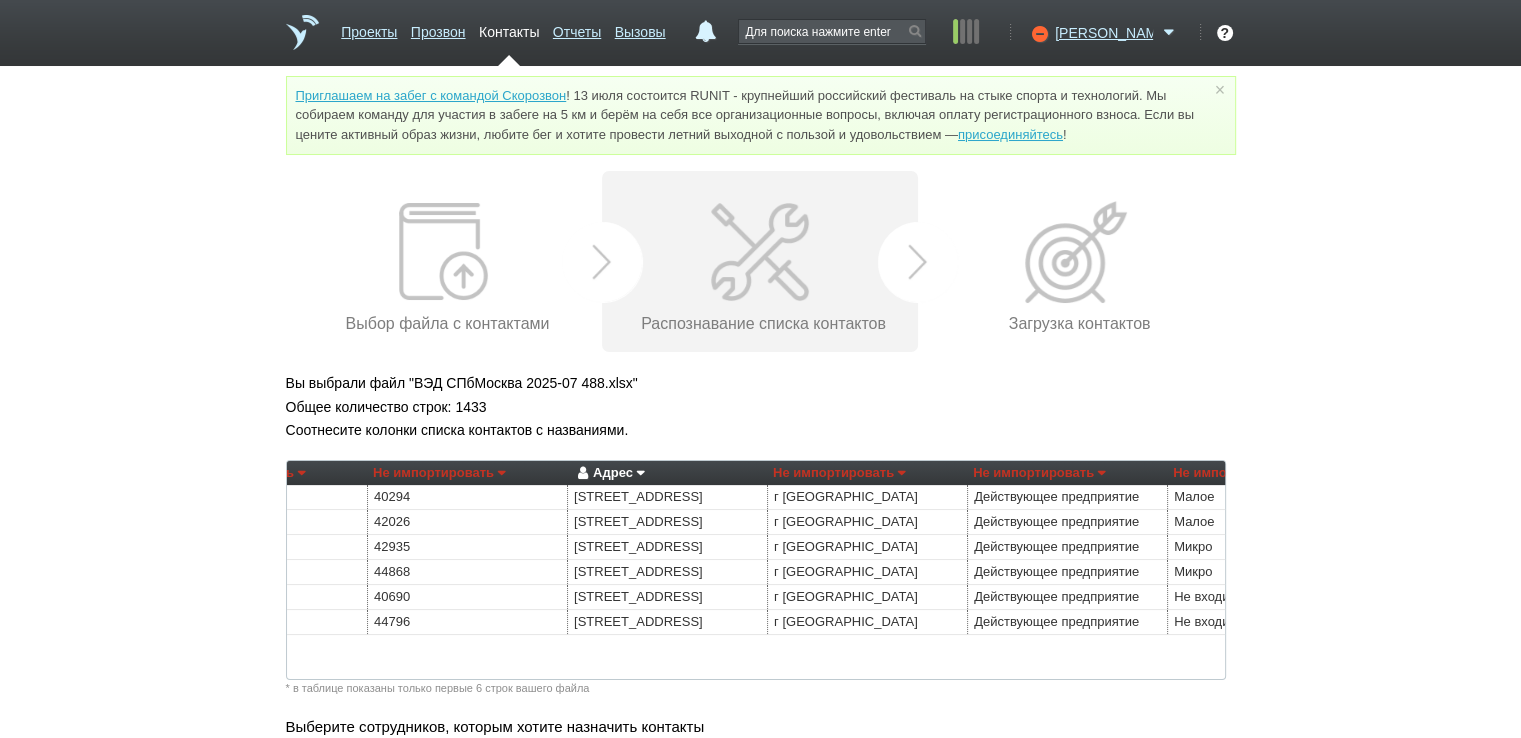 click on "Адрес" at bounding box center (608, 473) 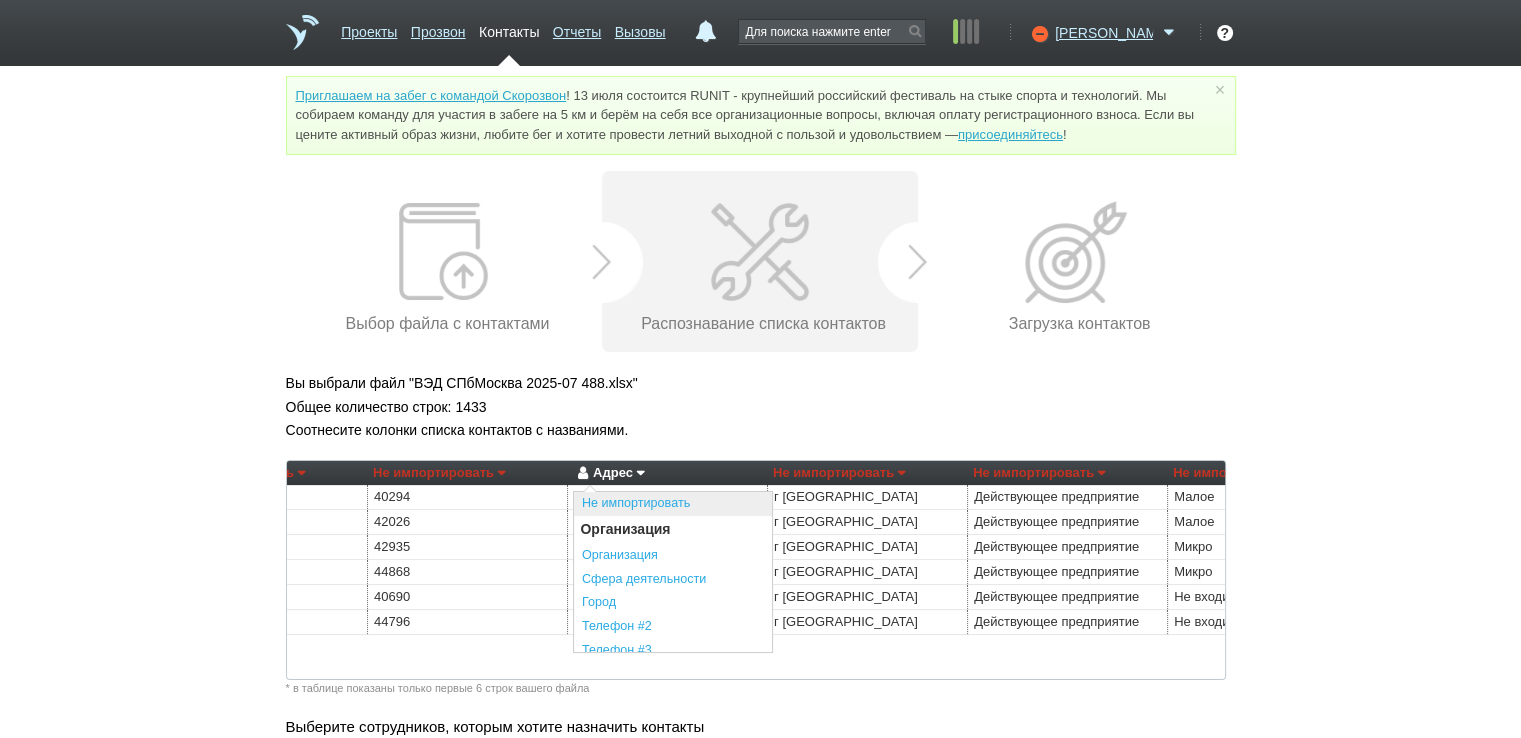 click on "Не импортировать" at bounding box center [673, 504] 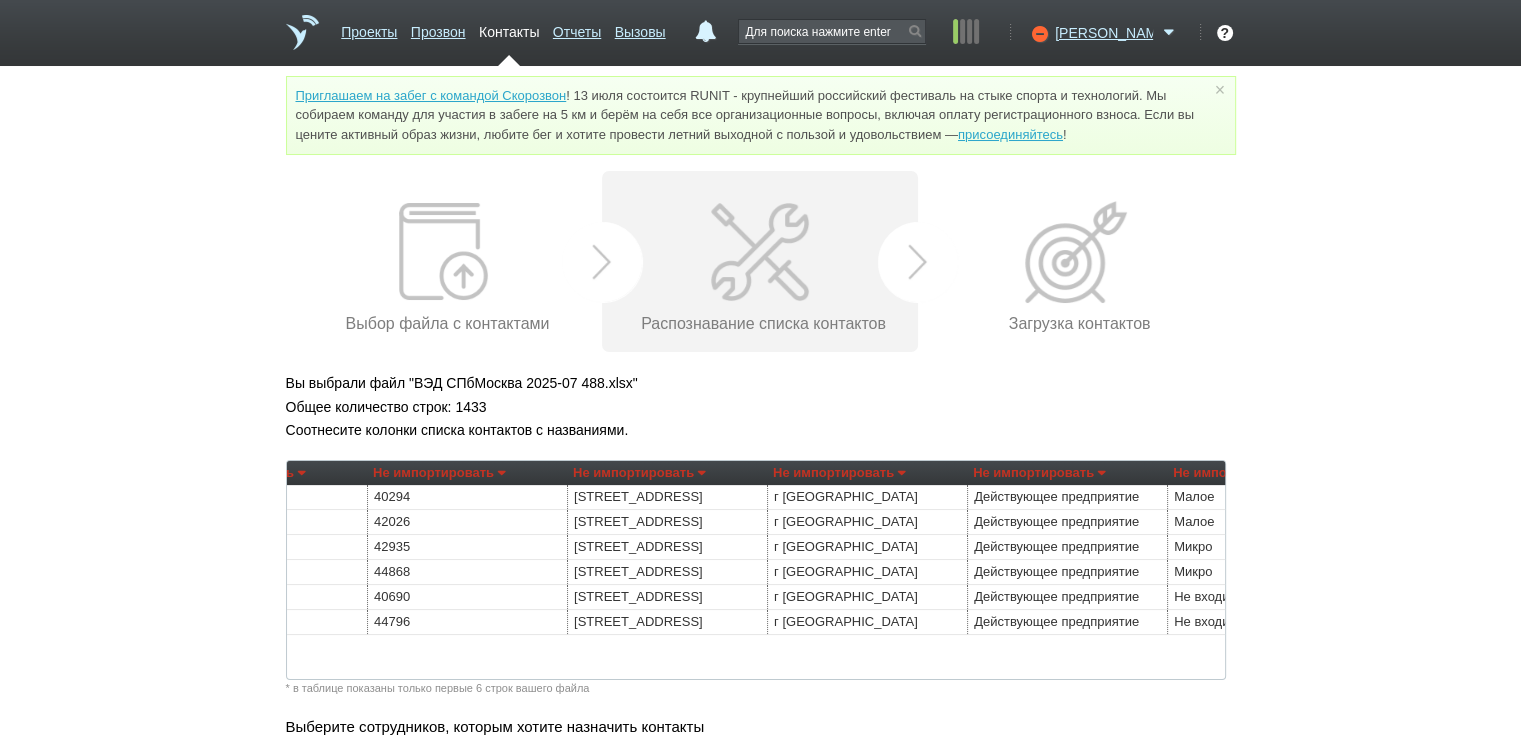 click on "Не импортировать" at bounding box center (839, 473) 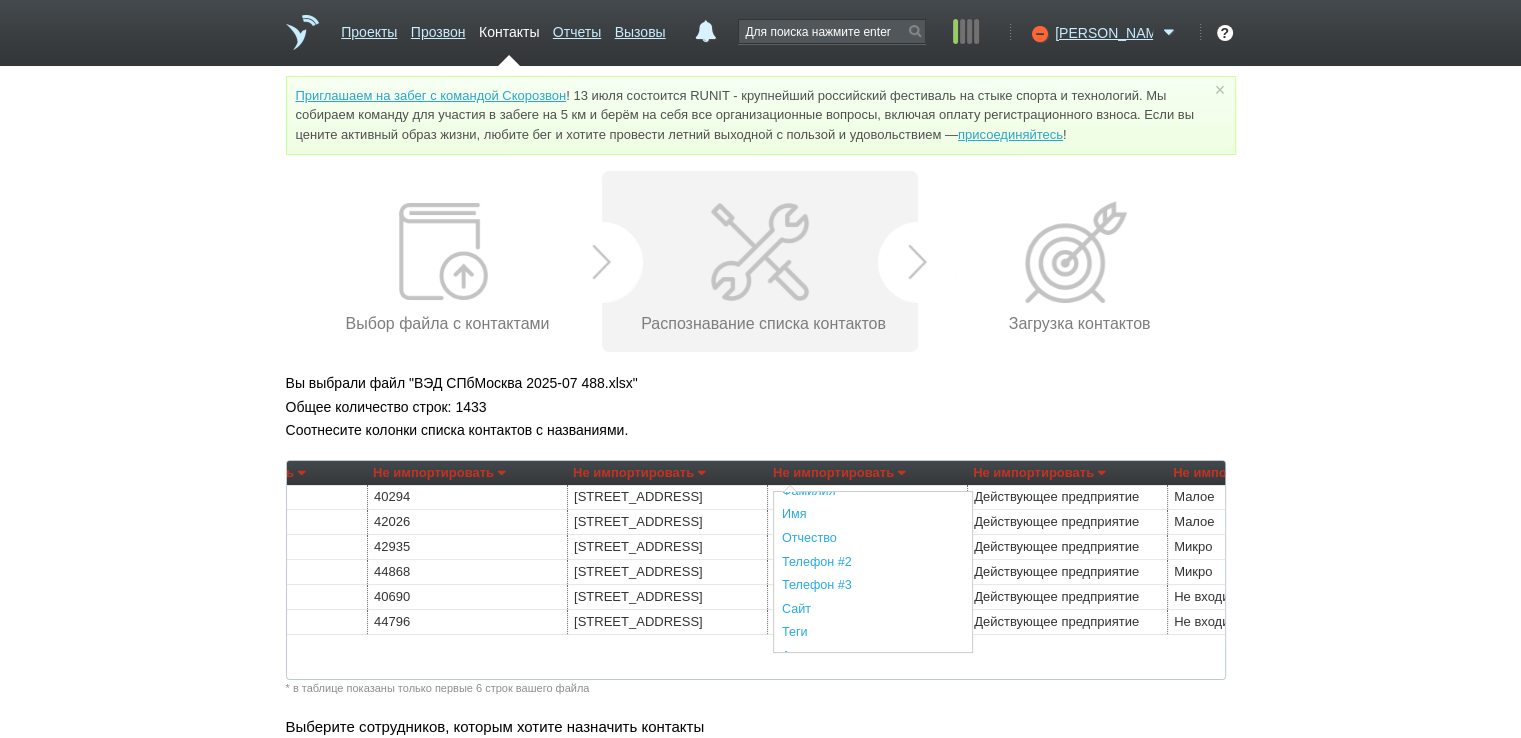 scroll, scrollTop: 500, scrollLeft: 0, axis: vertical 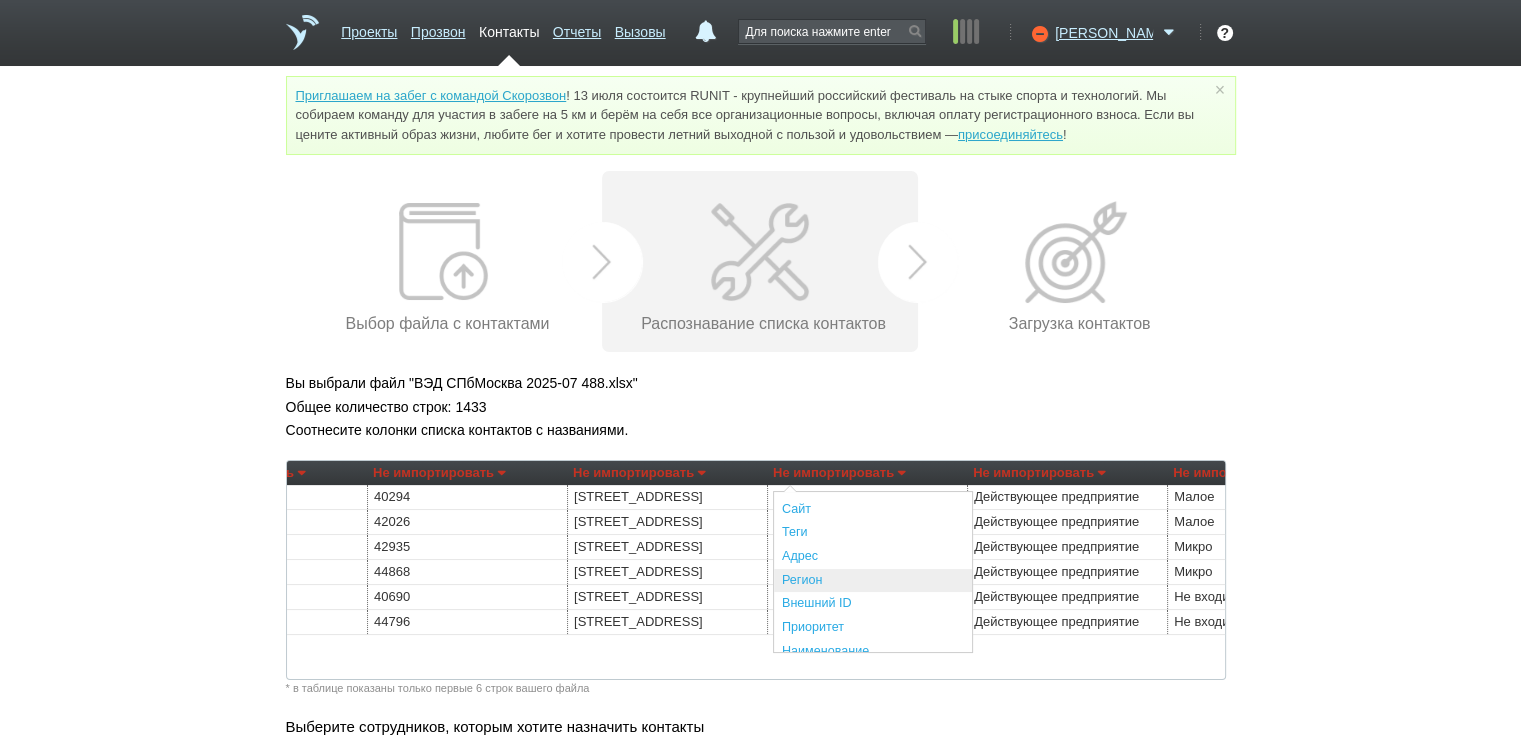 click on "Регион" at bounding box center (873, 581) 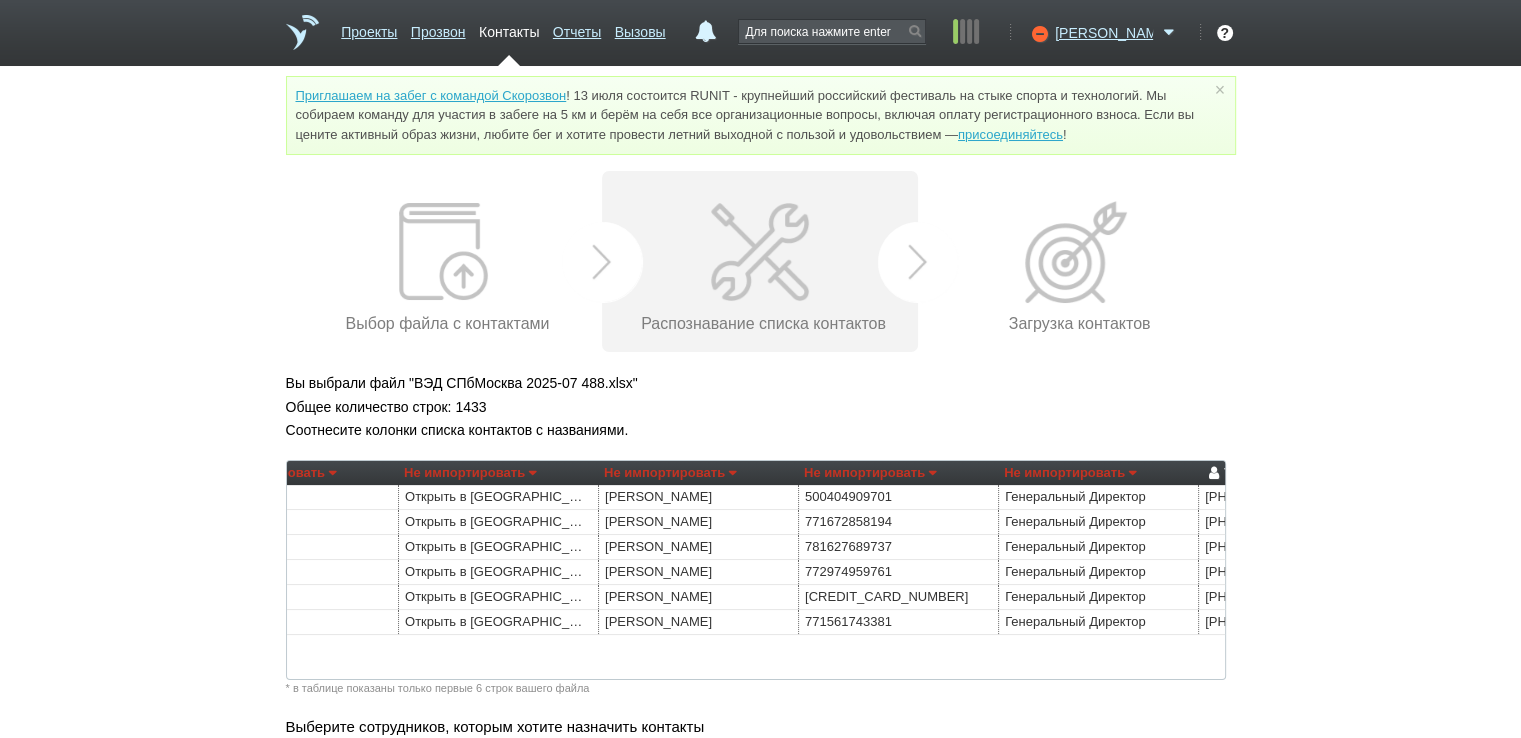 scroll, scrollTop: 0, scrollLeft: 1694, axis: horizontal 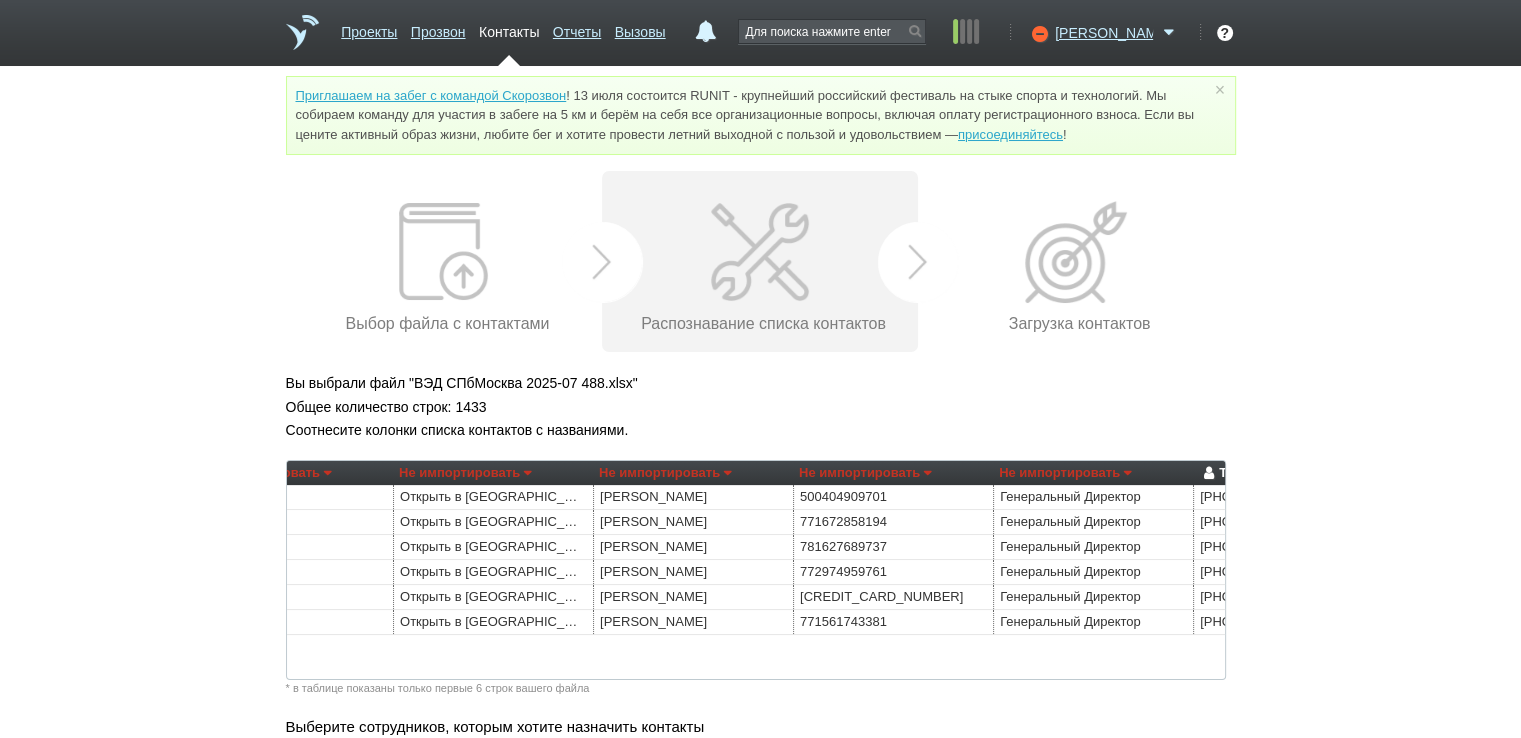 click on "Не импортировать" at bounding box center (665, 473) 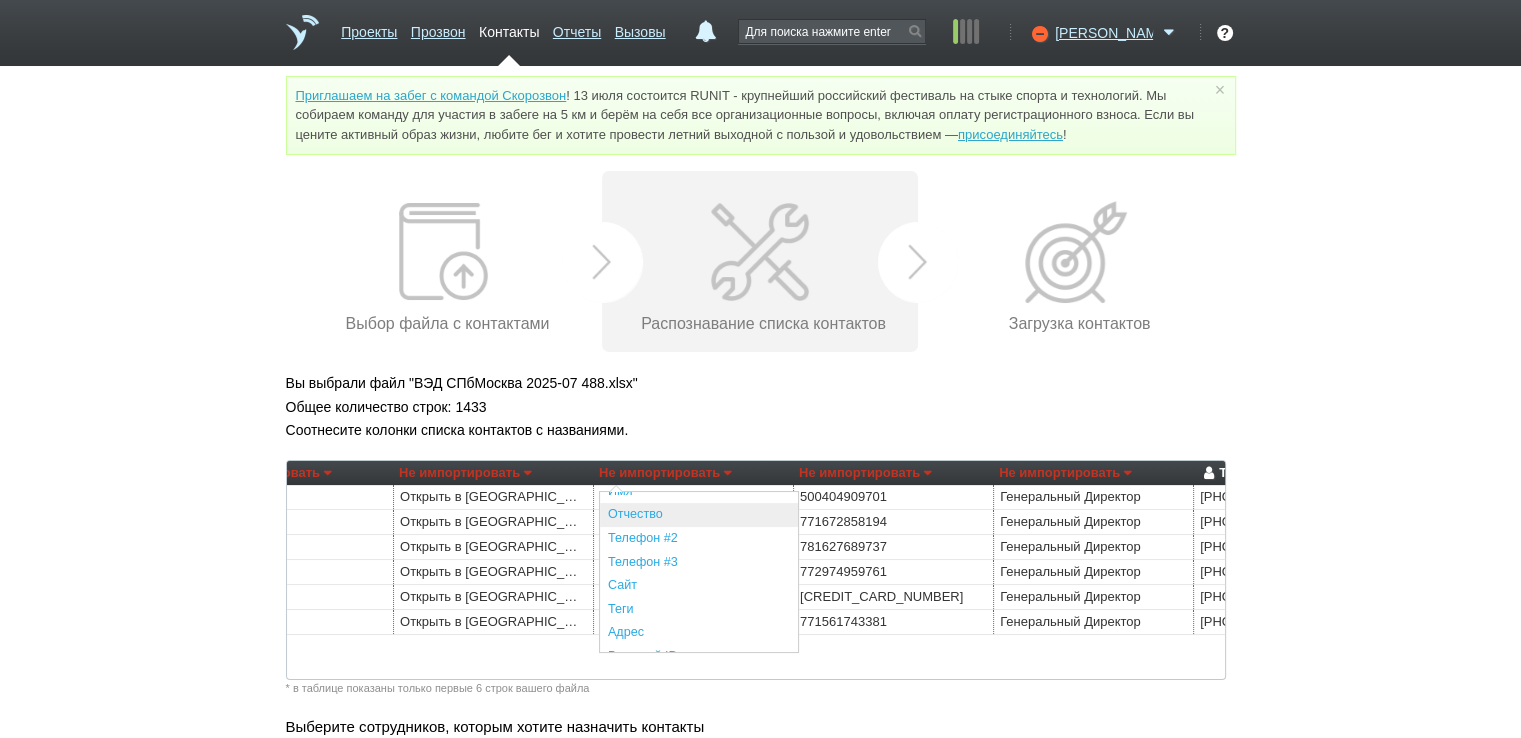 scroll, scrollTop: 300, scrollLeft: 0, axis: vertical 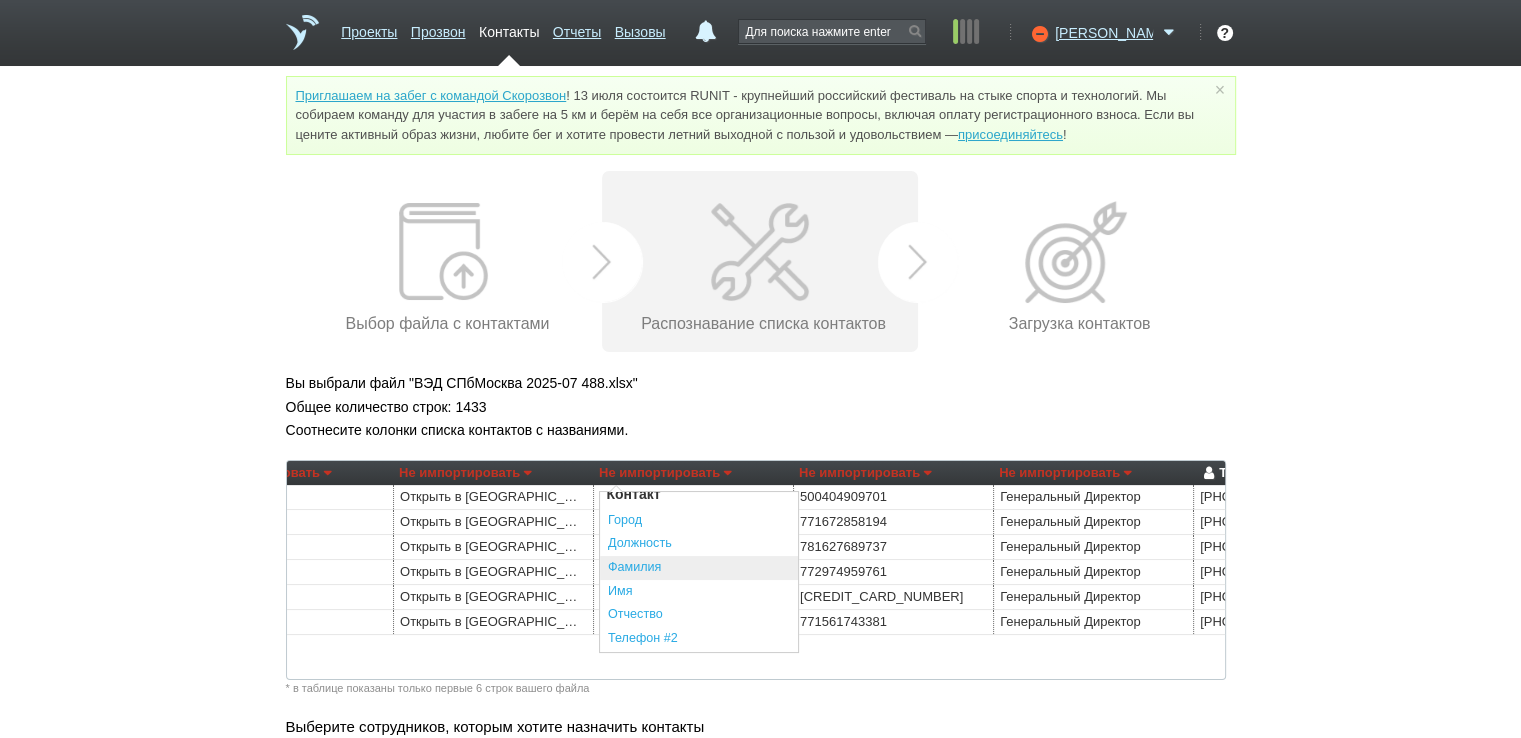 click on "Фамилия" at bounding box center (699, 568) 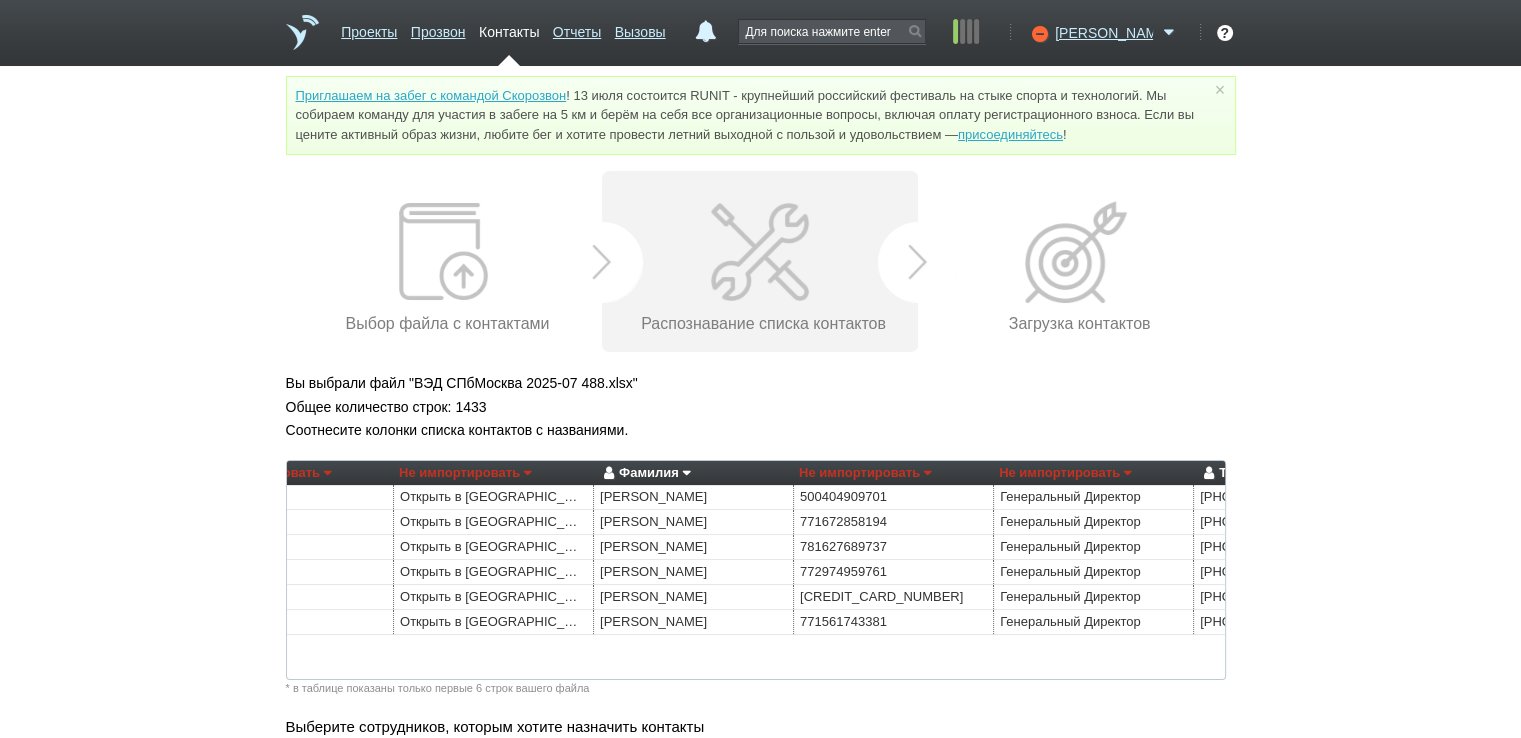 click on "Не импортировать" at bounding box center [1065, 473] 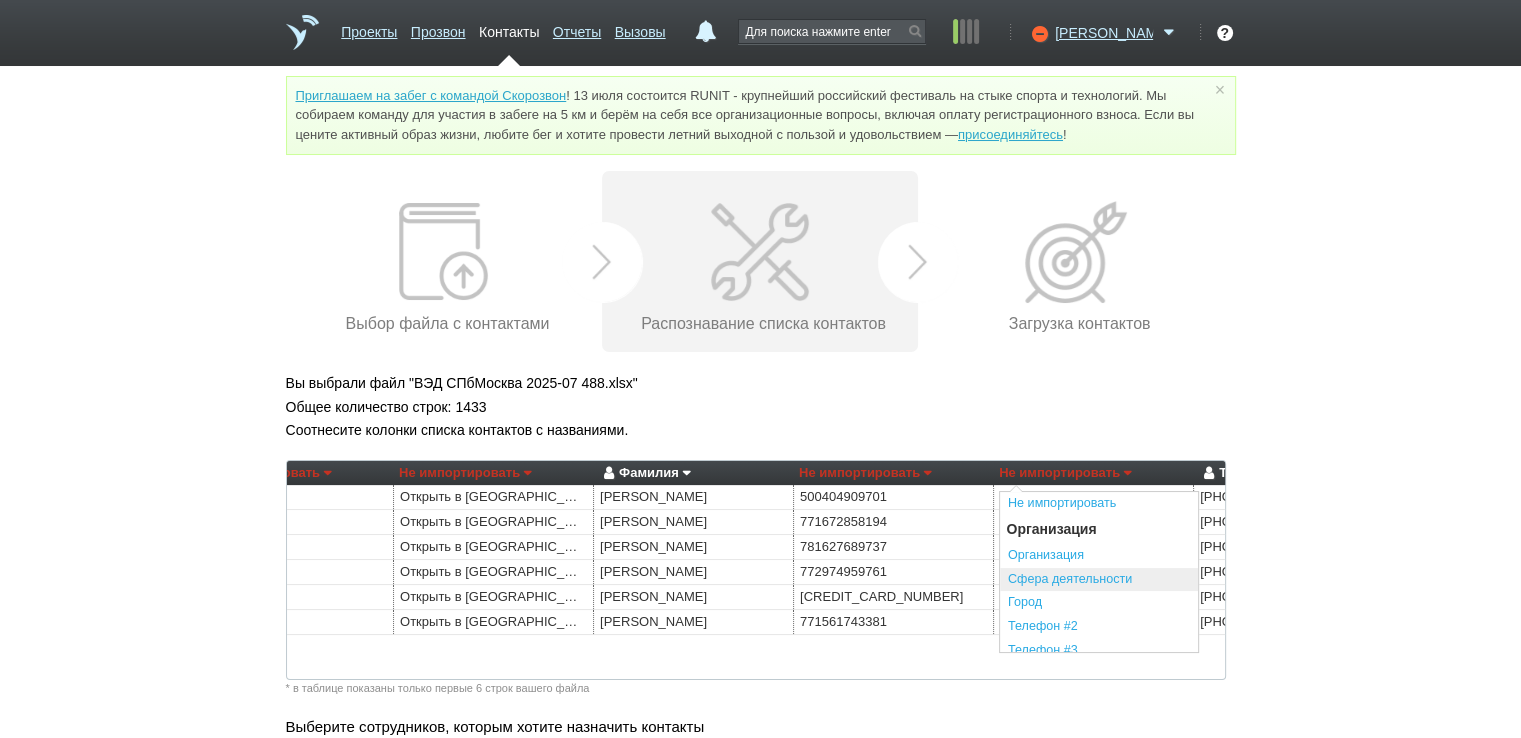 scroll, scrollTop: 200, scrollLeft: 0, axis: vertical 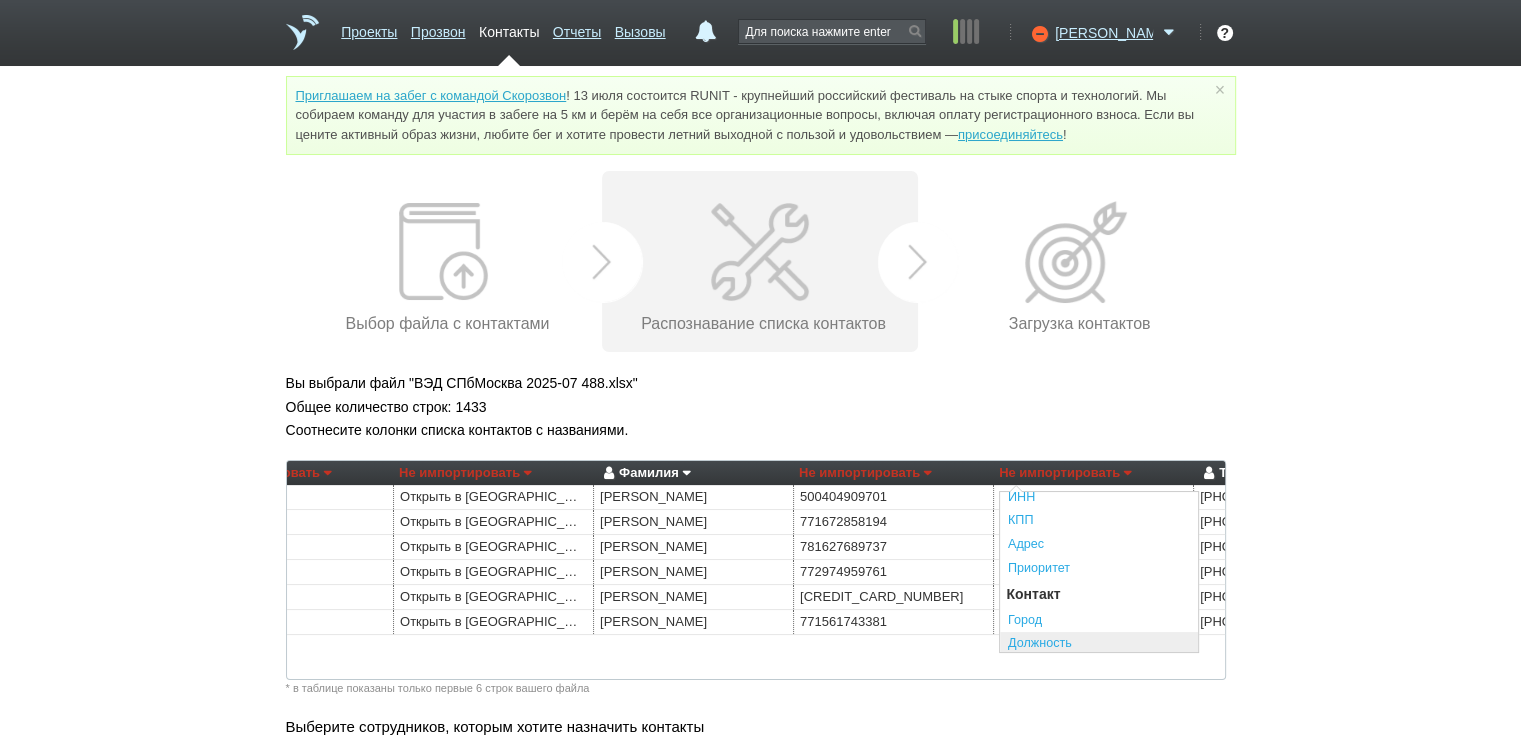 click on "Должность" at bounding box center (1099, 644) 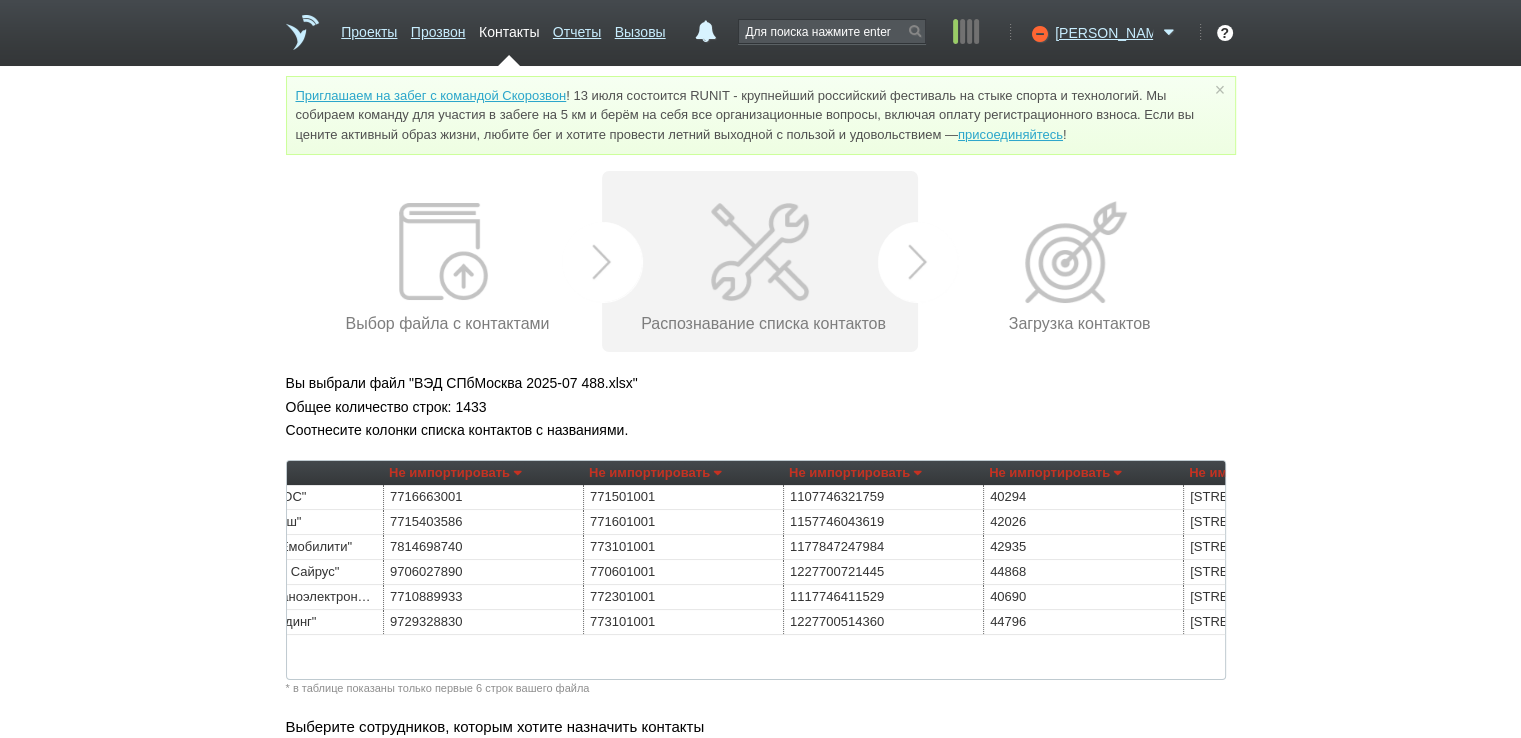scroll, scrollTop: 0, scrollLeft: 0, axis: both 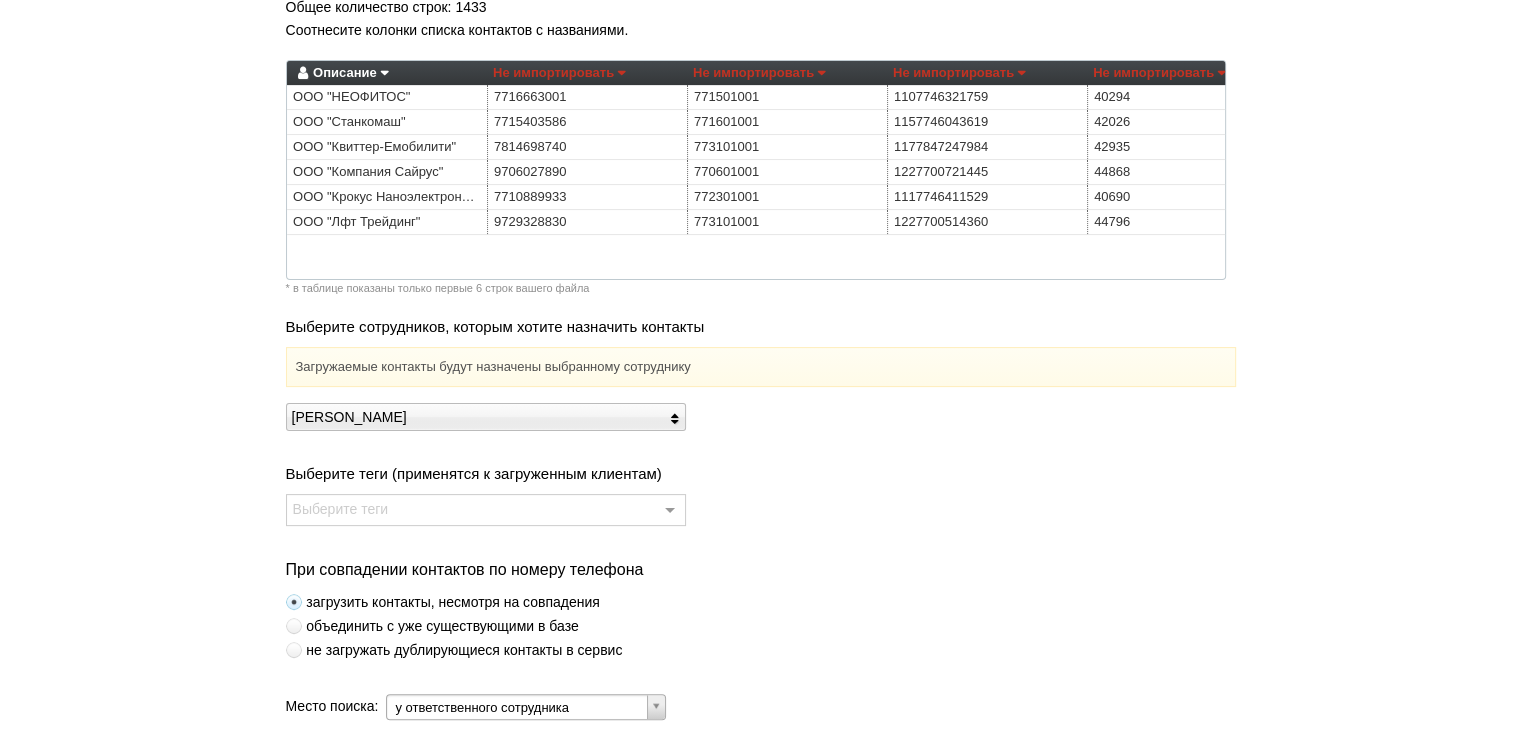 click at bounding box center [294, 650] 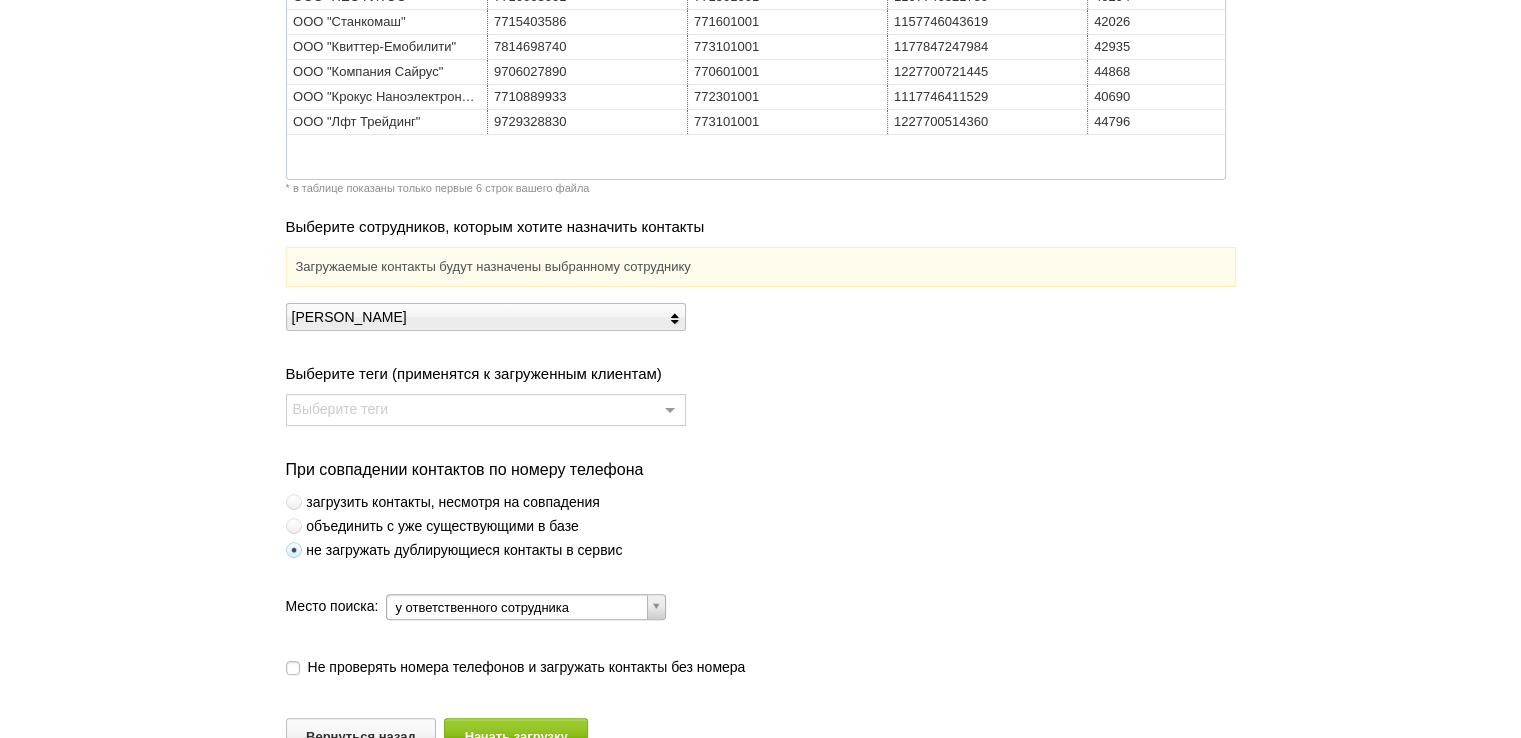 scroll, scrollTop: 546, scrollLeft: 0, axis: vertical 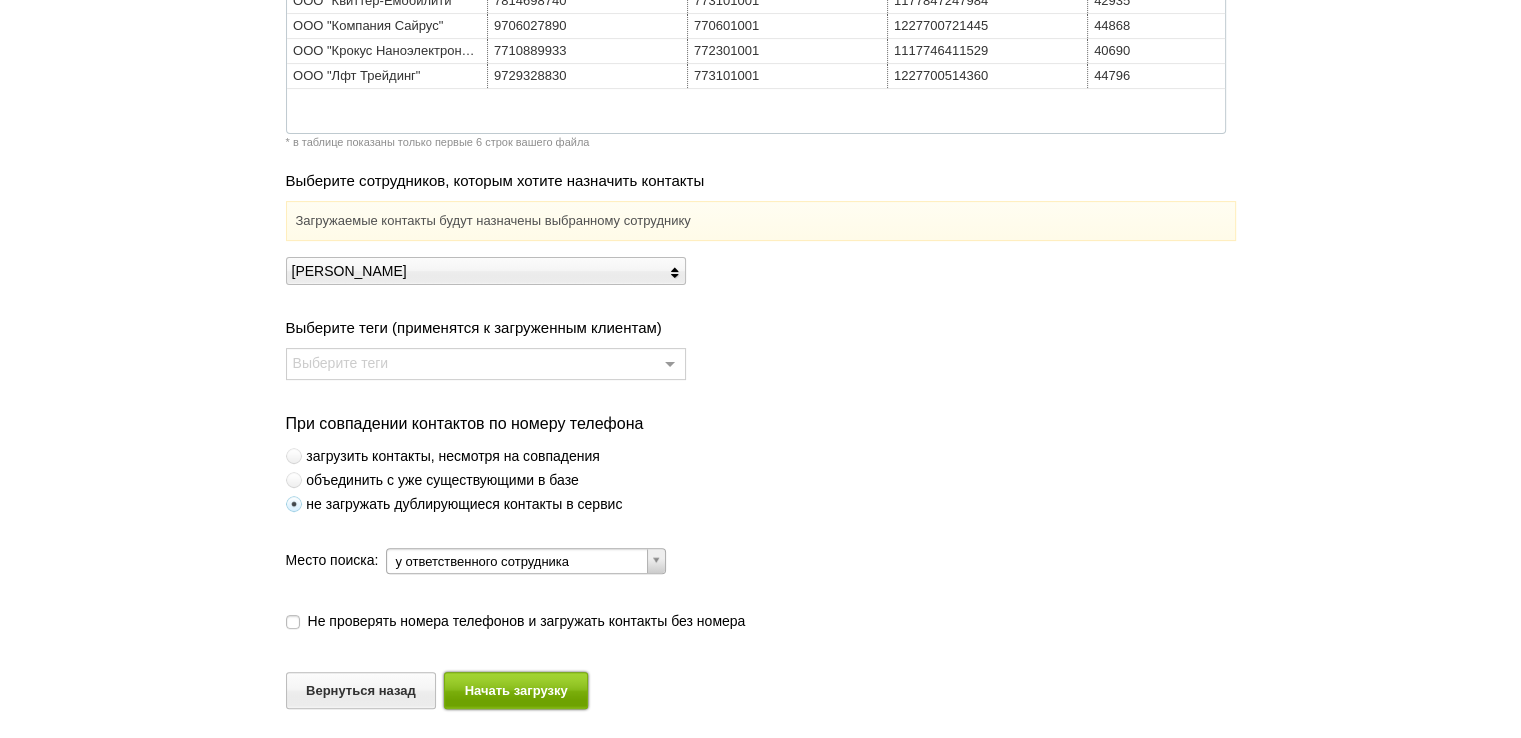 click on "Начать загрузку" at bounding box center (516, 690) 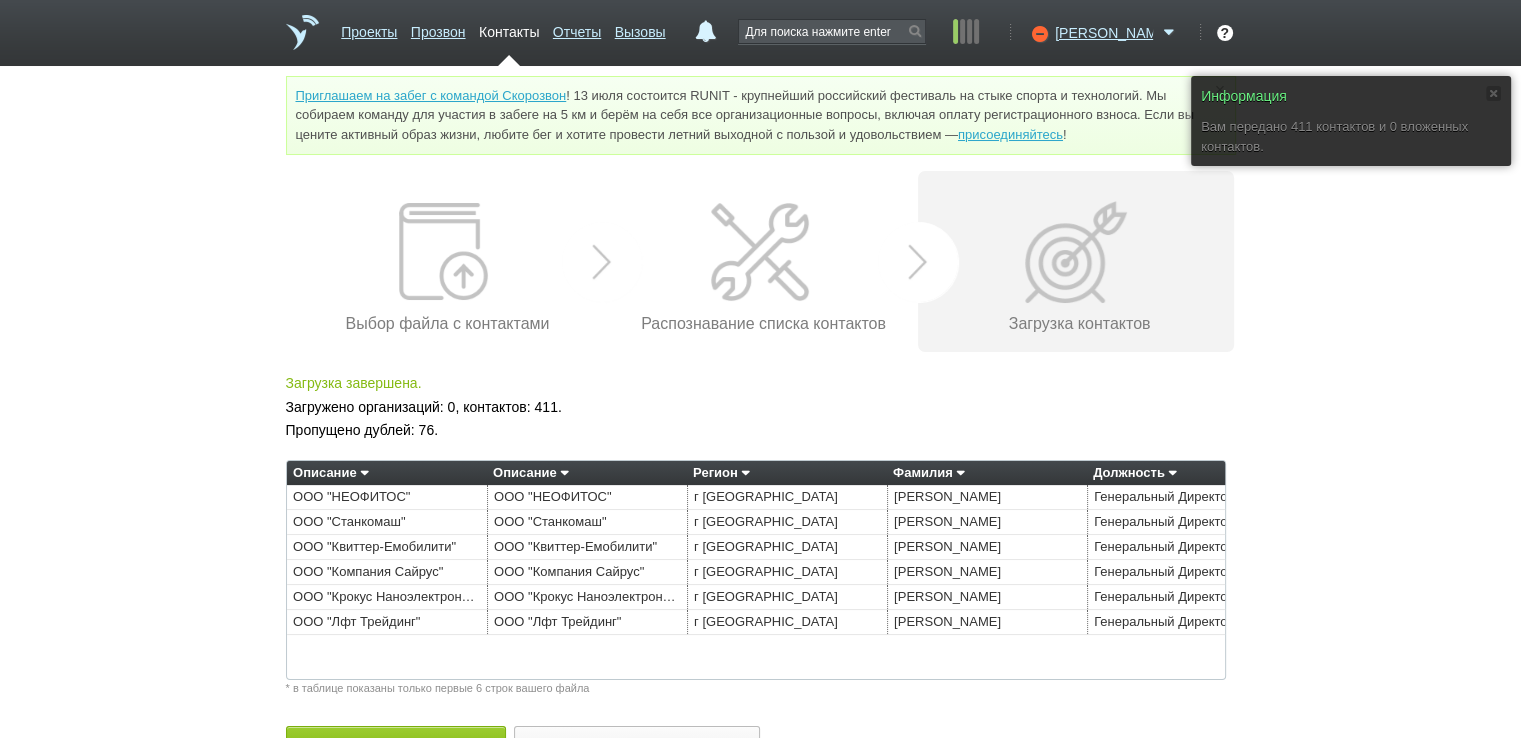 scroll, scrollTop: 55, scrollLeft: 0, axis: vertical 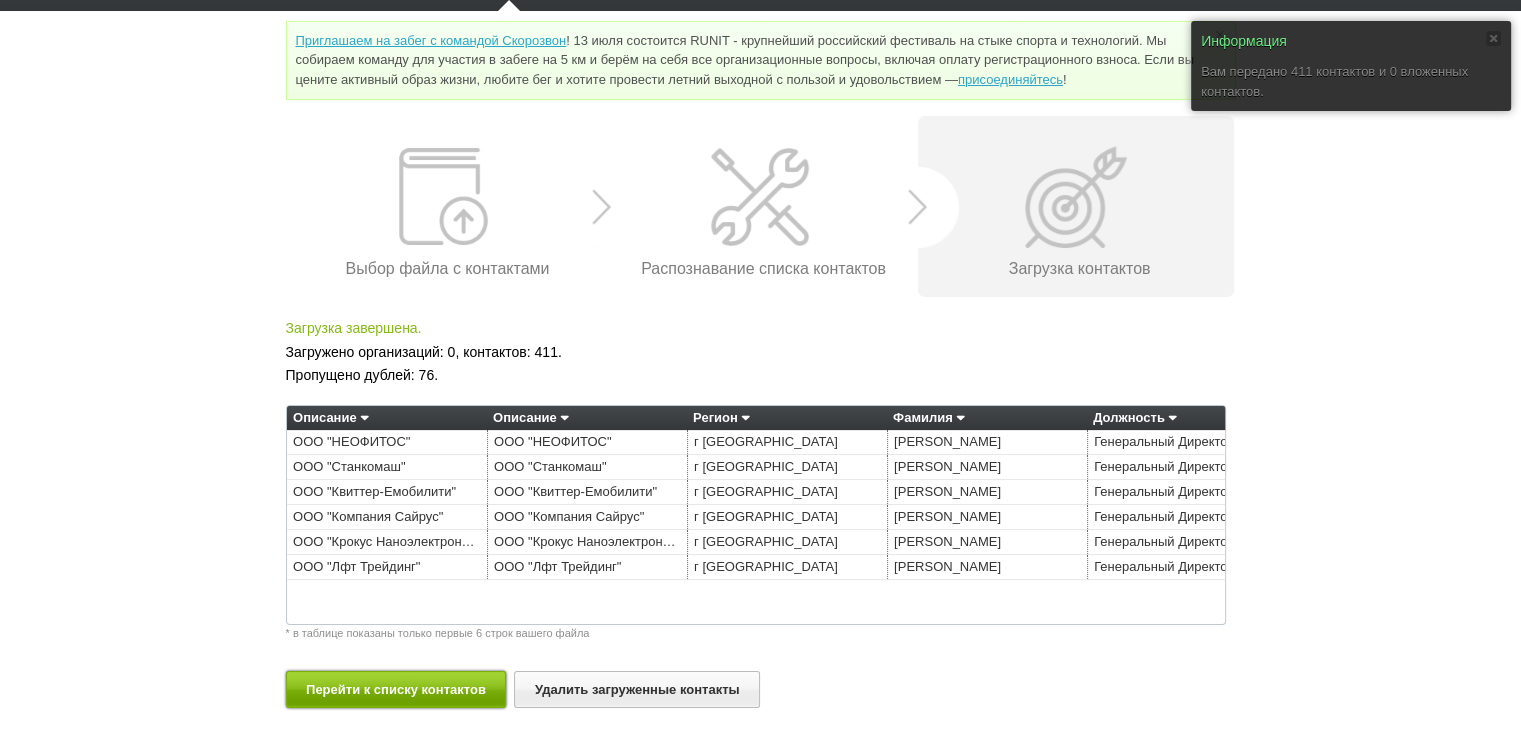 click on "Перейти к списку контактов" at bounding box center (396, 689) 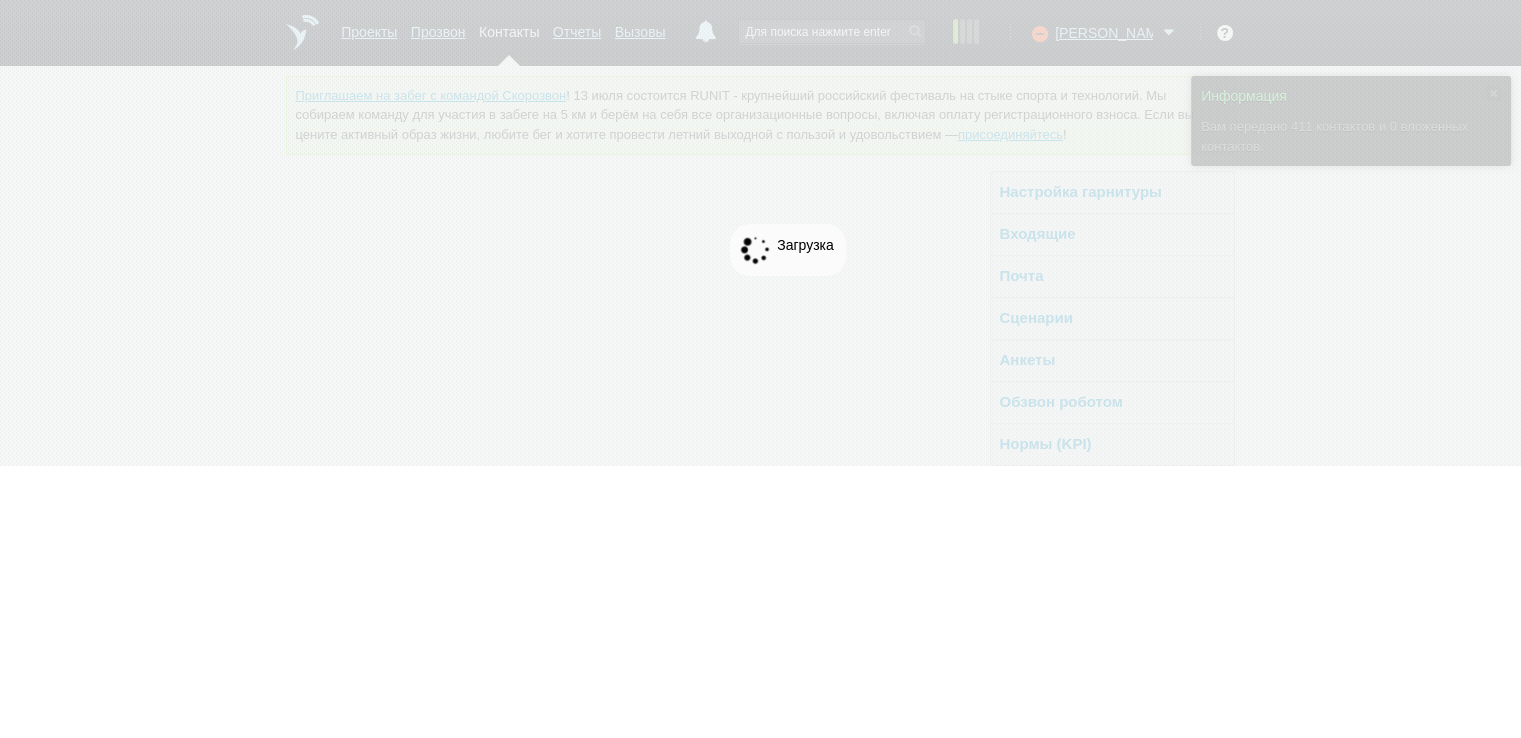 scroll, scrollTop: 0, scrollLeft: 0, axis: both 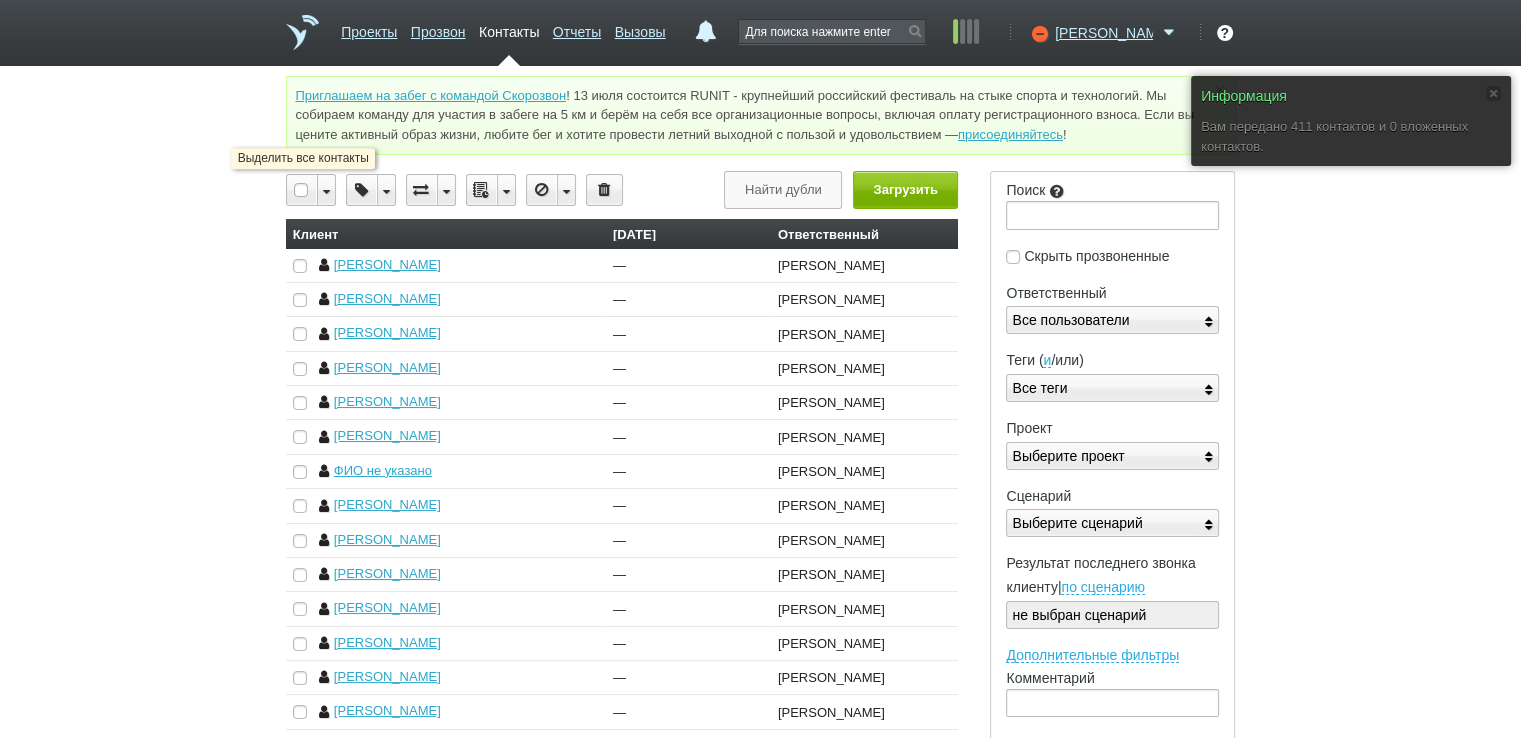 click at bounding box center [302, 190] 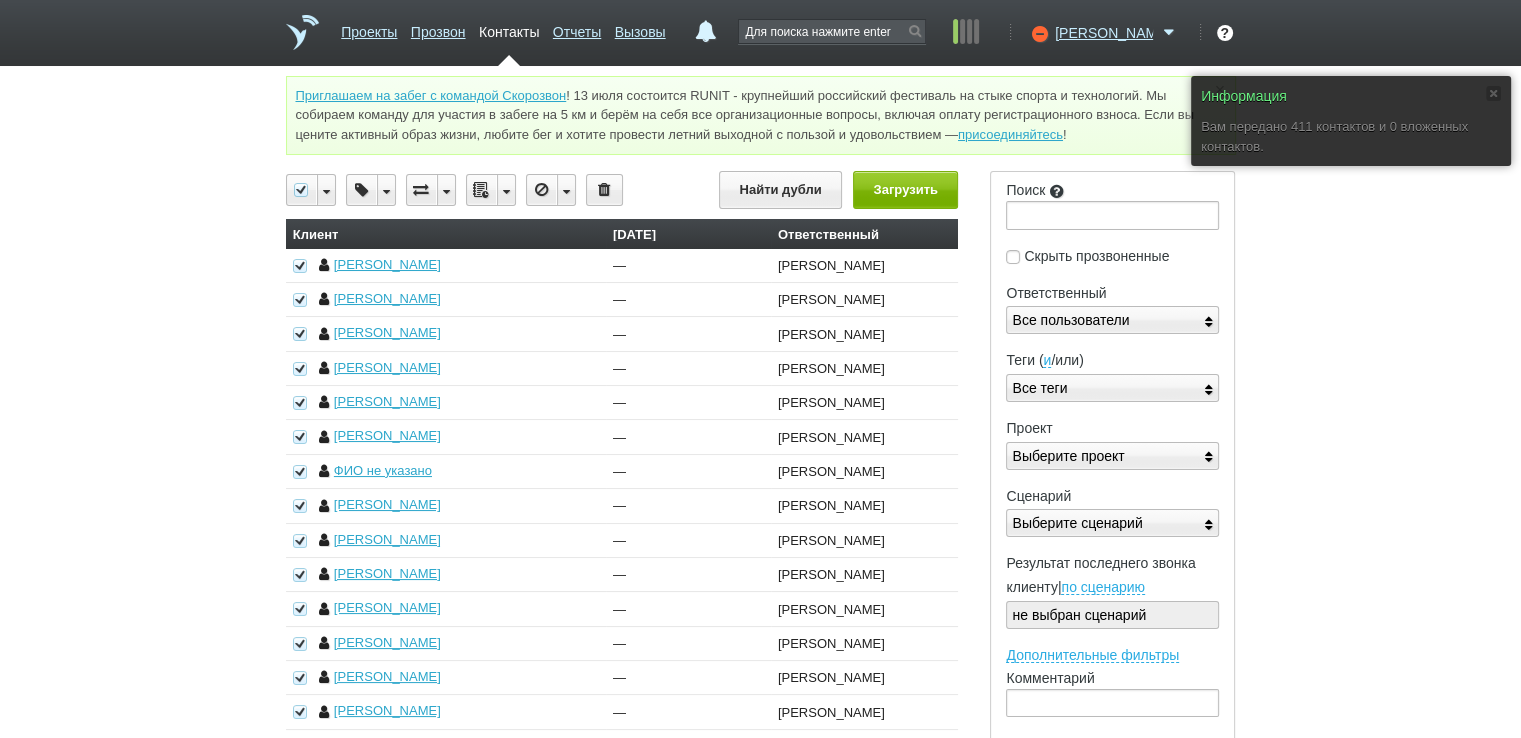 click at bounding box center [506, 190] 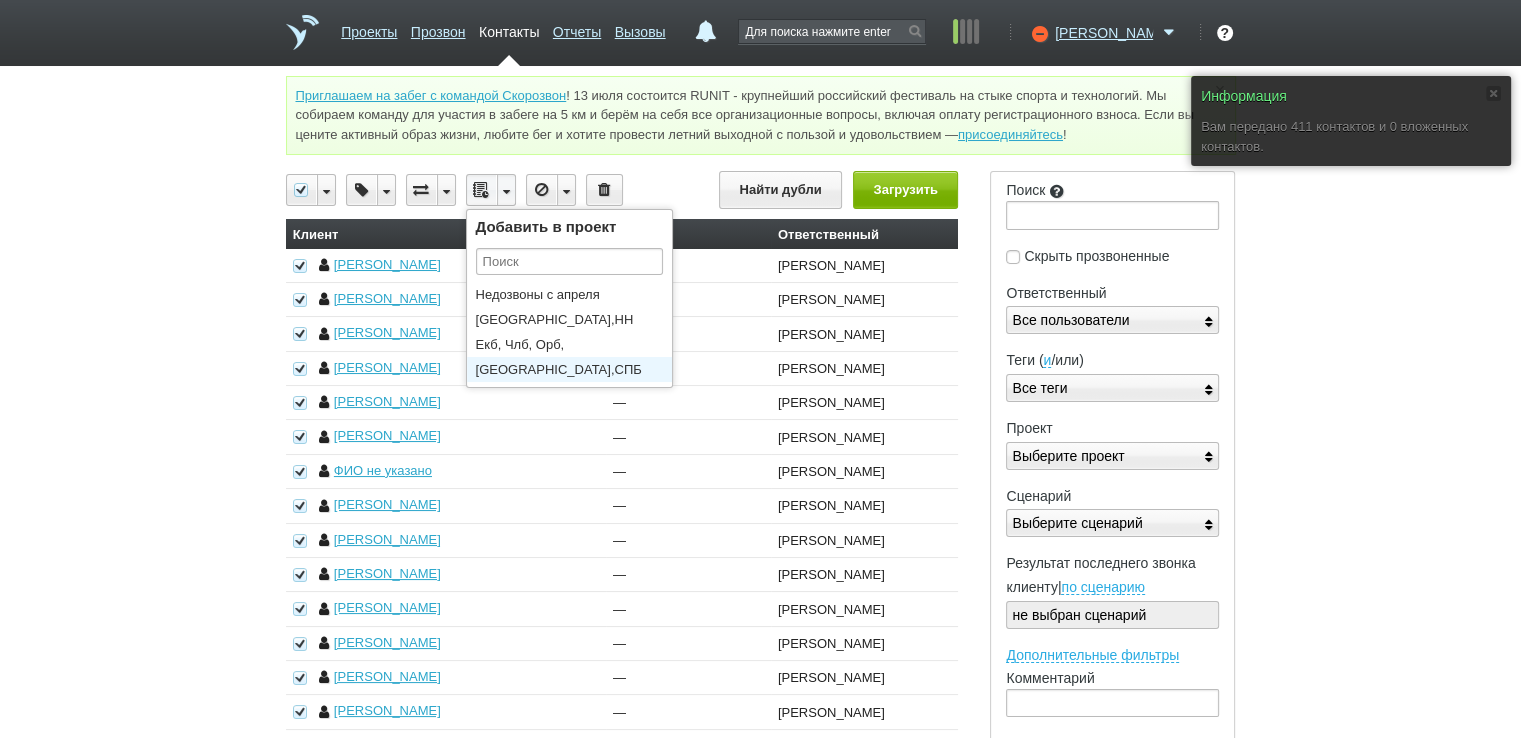 click on "[GEOGRAPHIC_DATA],СПБ произ.,стр, трансп,ВЭД" at bounding box center (574, 369) 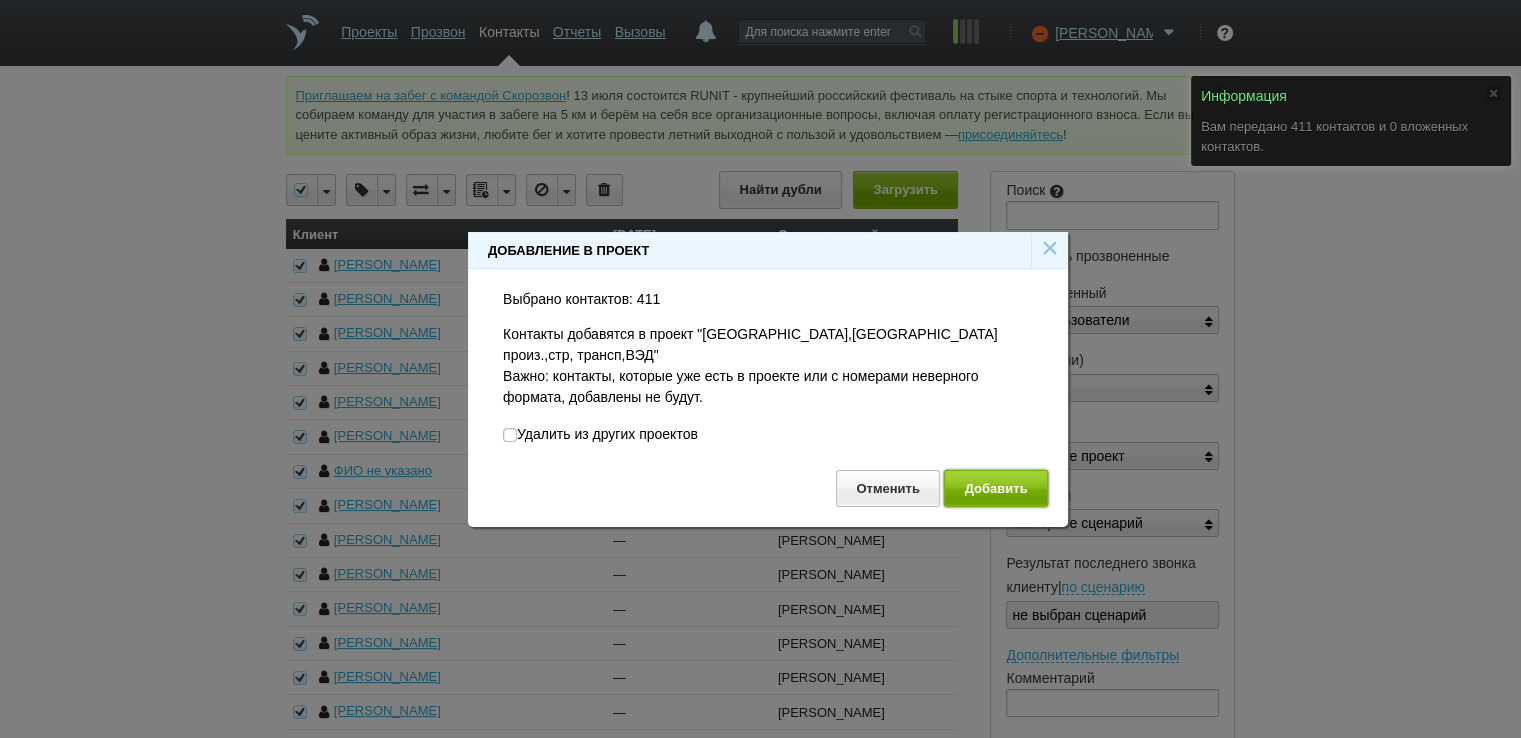 click on "Добавить" at bounding box center (996, 488) 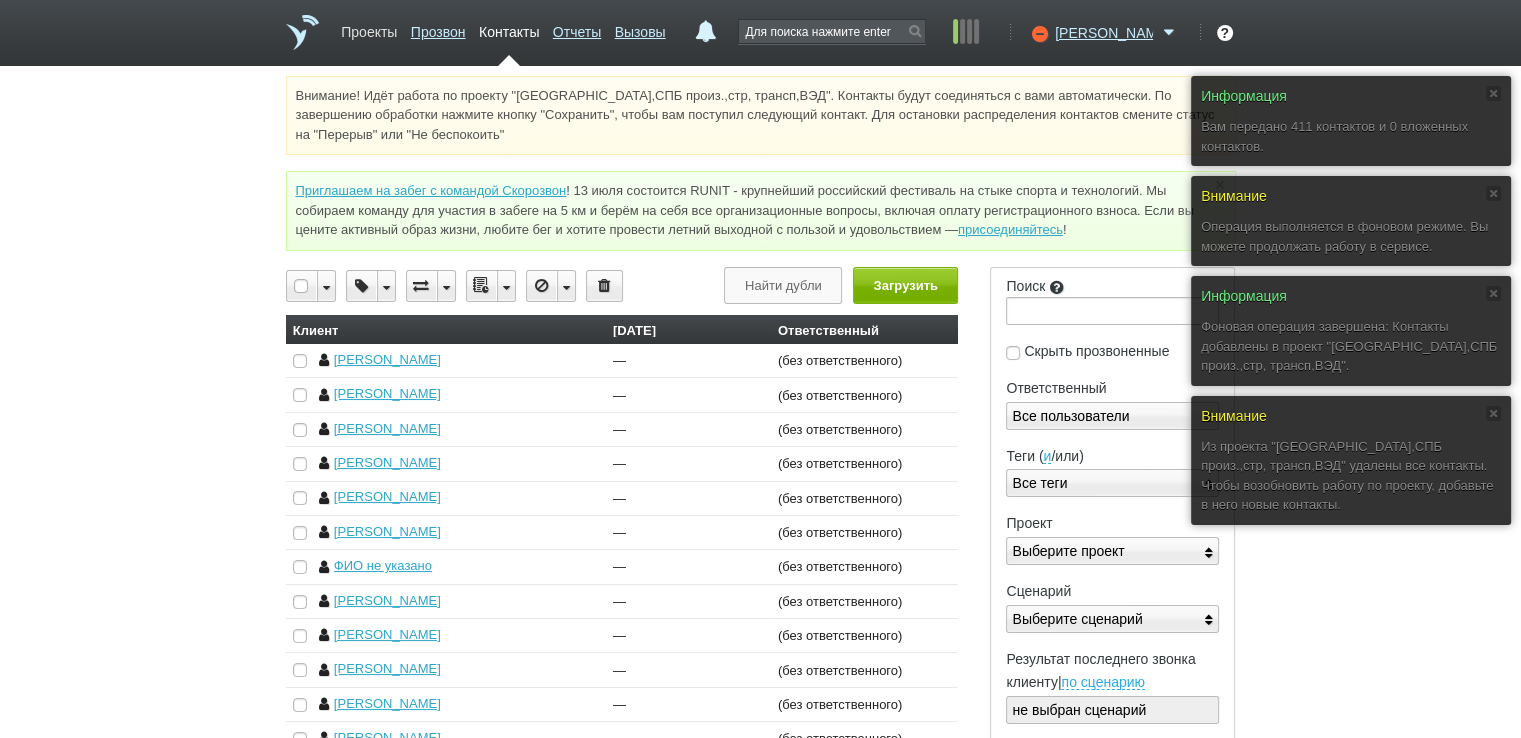 click on "Проекты" at bounding box center [369, 28] 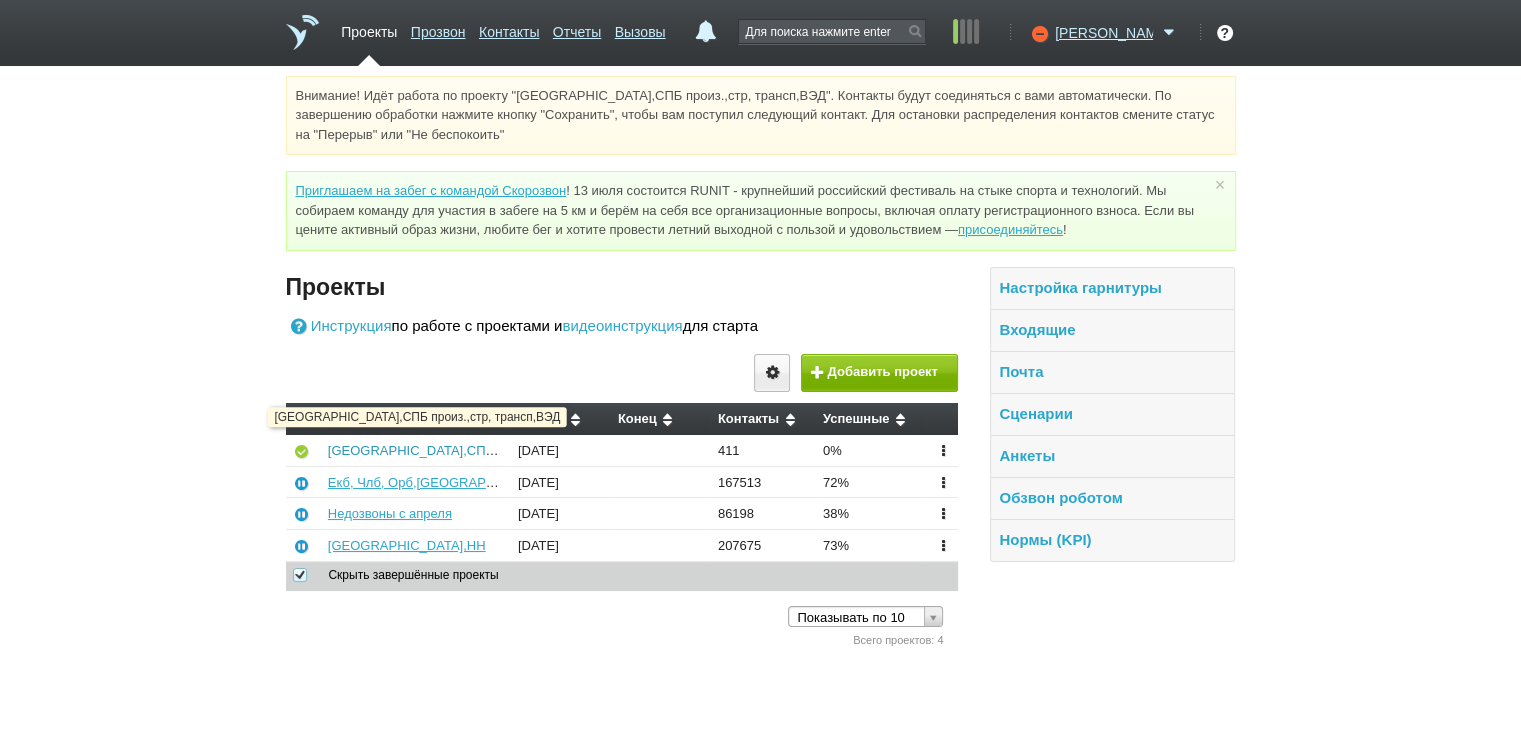 click on "[GEOGRAPHIC_DATA],СПБ произ.,стр, трансп,ВЭД" at bounding box center (483, 450) 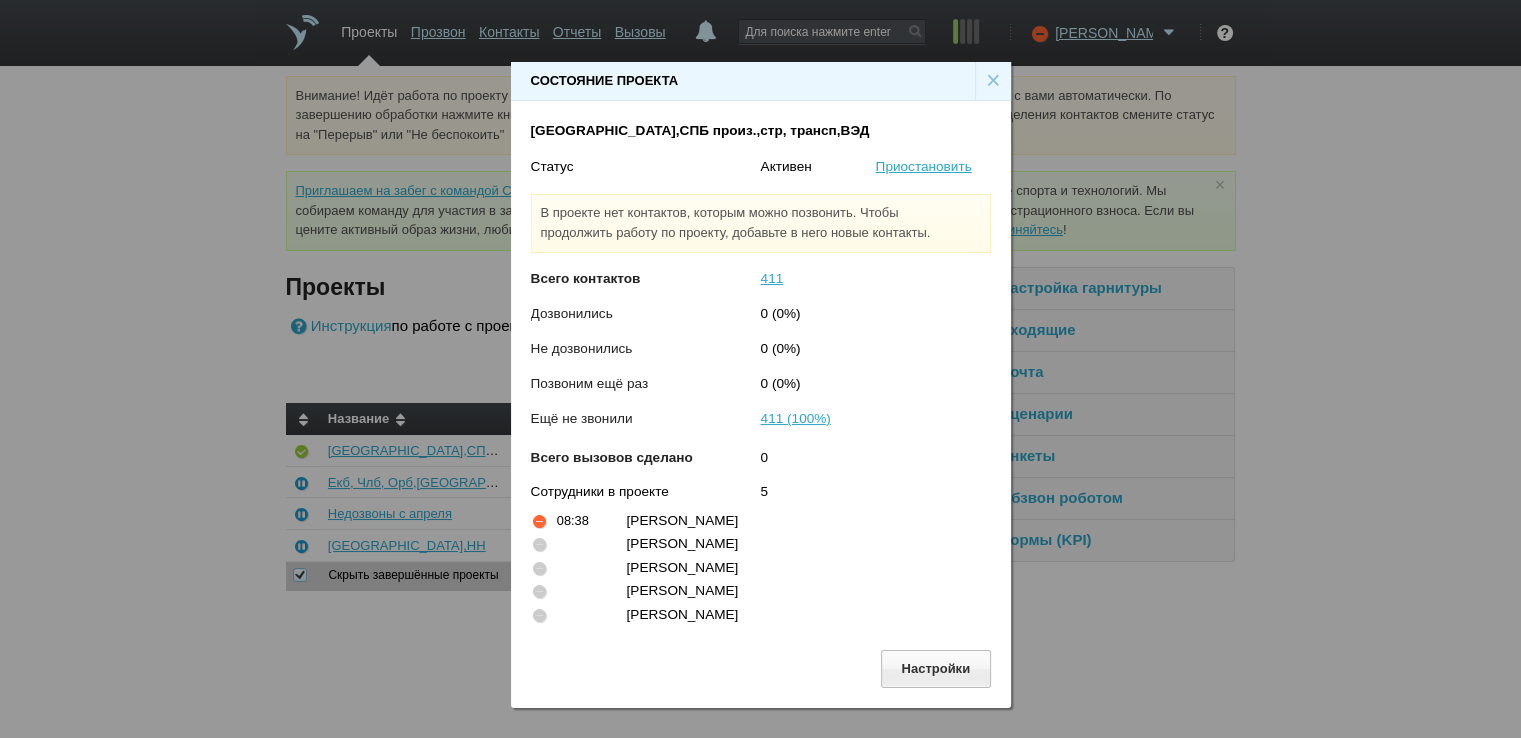 click on "В проекте нет контактов, которым можно позвонить. Чтобы продолжить работу по проекту, добавьте в него новые контакты." at bounding box center (756, 222) 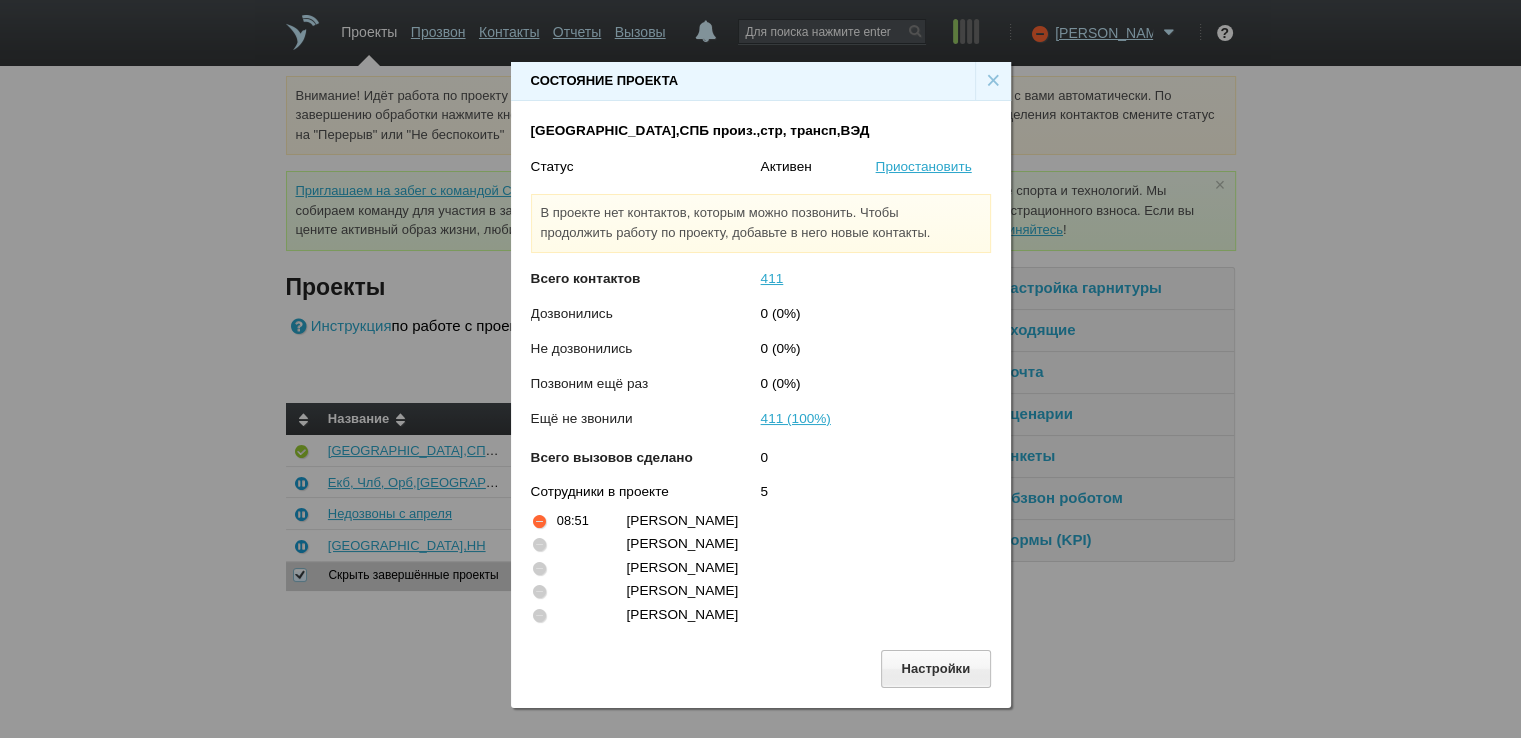click on "×" at bounding box center [993, 81] 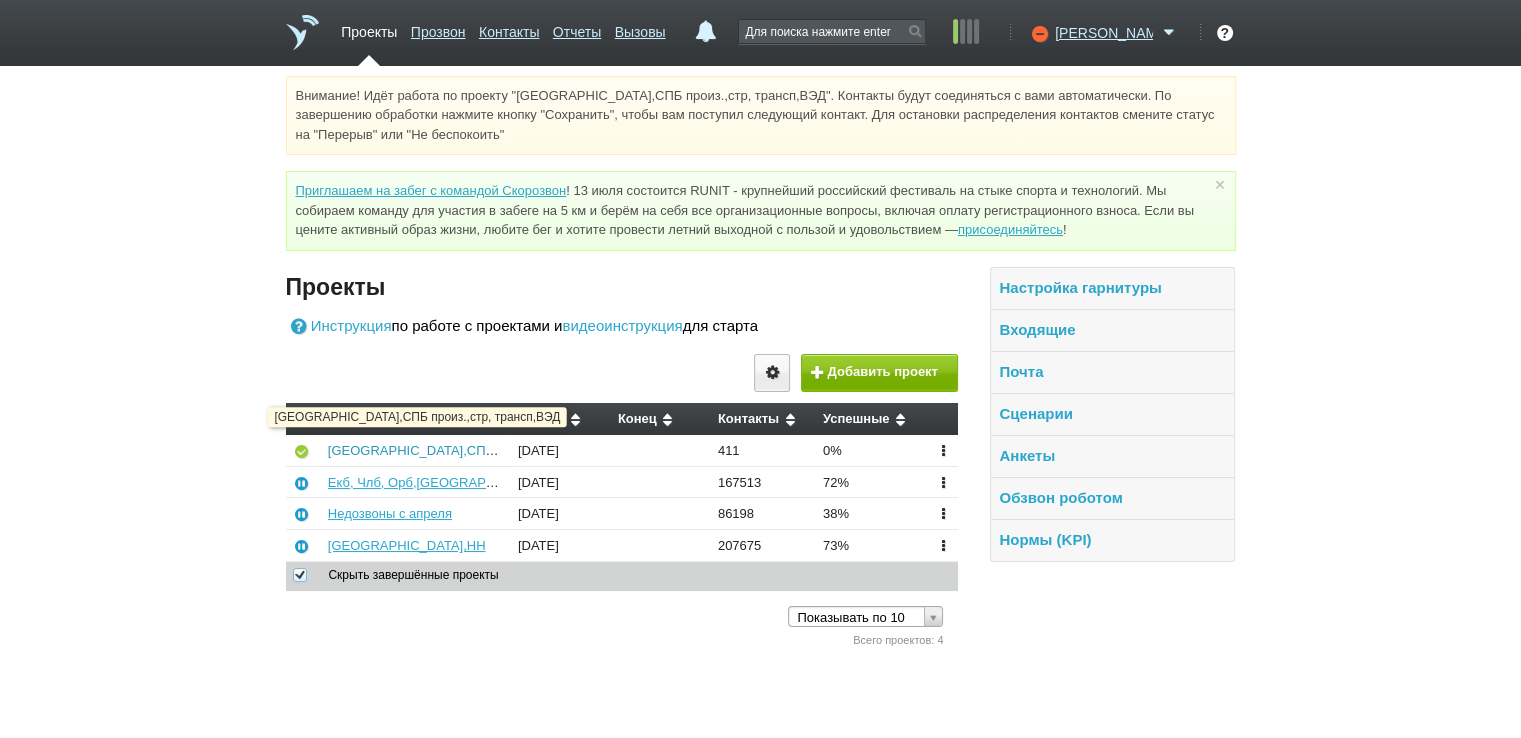 click on "[GEOGRAPHIC_DATA],СПБ произ.,стр, трансп,ВЭД" at bounding box center [483, 450] 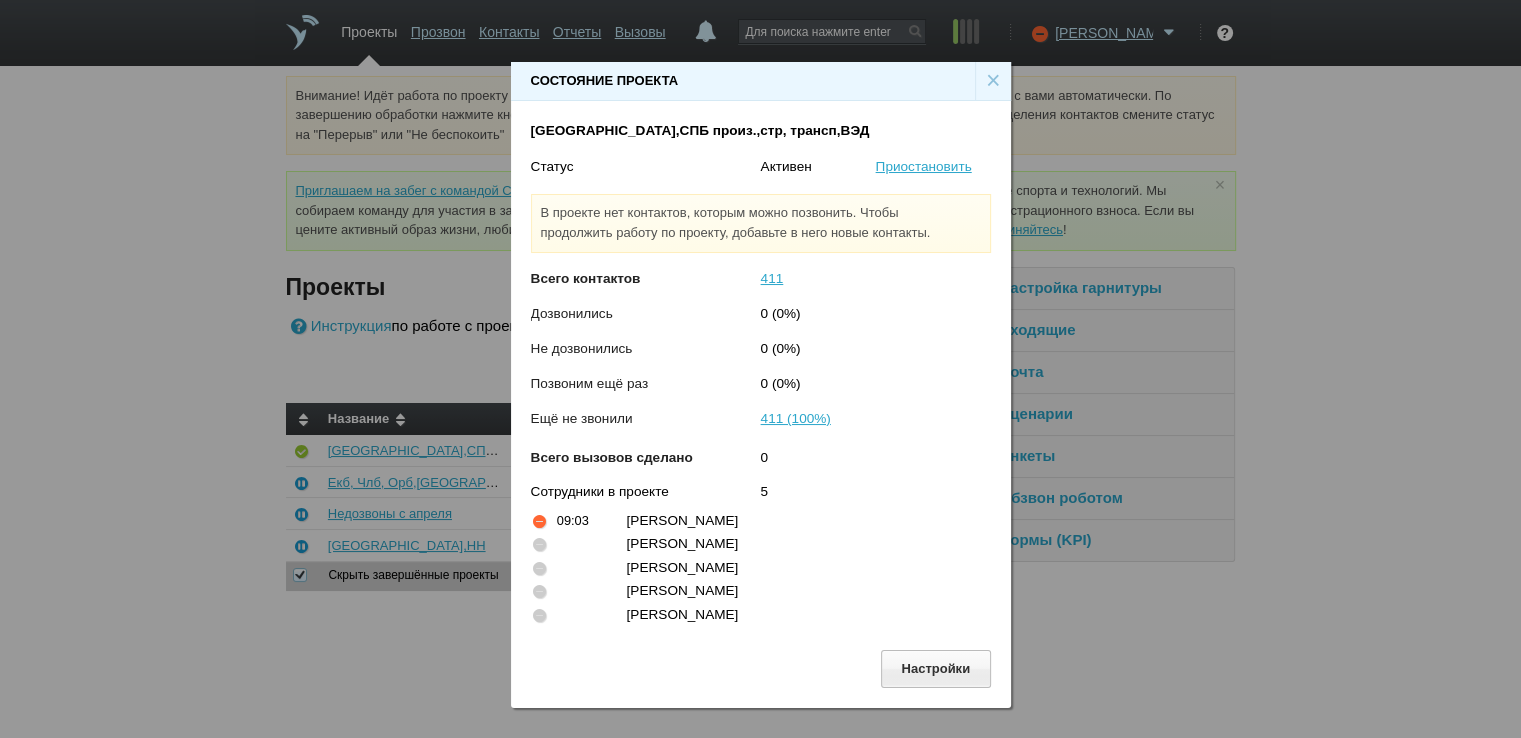 click on "×" at bounding box center (993, 81) 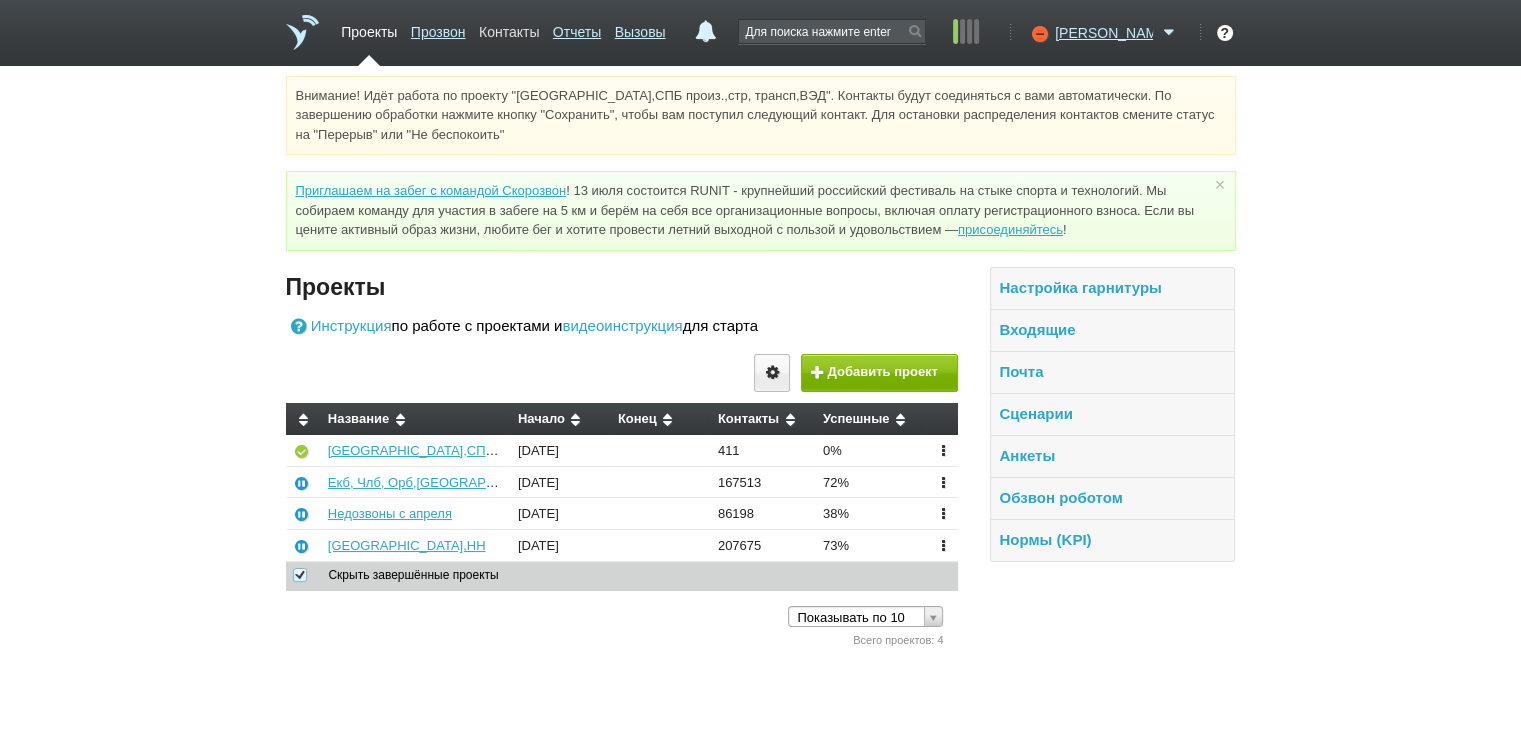 click on "Контакты" at bounding box center (509, 28) 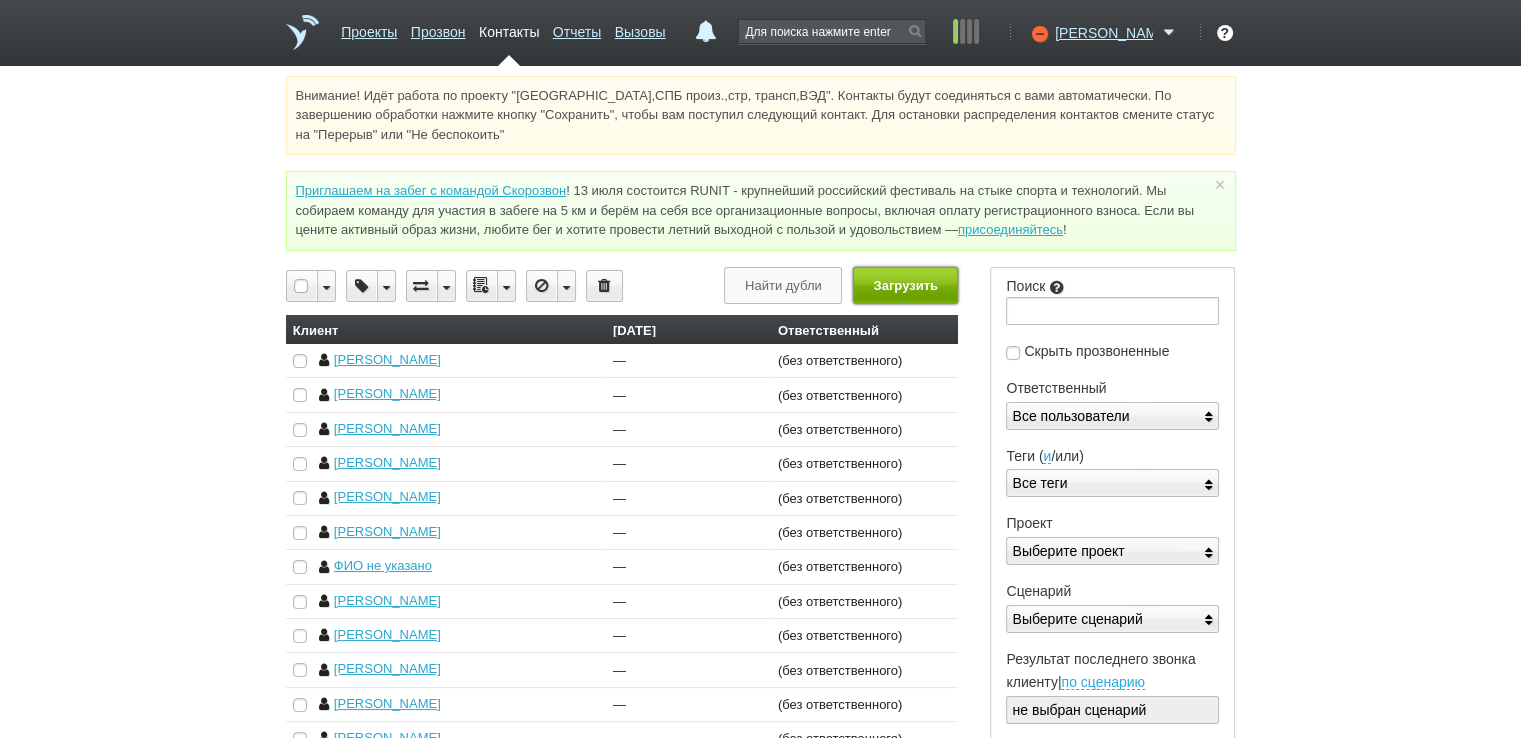 click on "Загрузить" at bounding box center (905, 285) 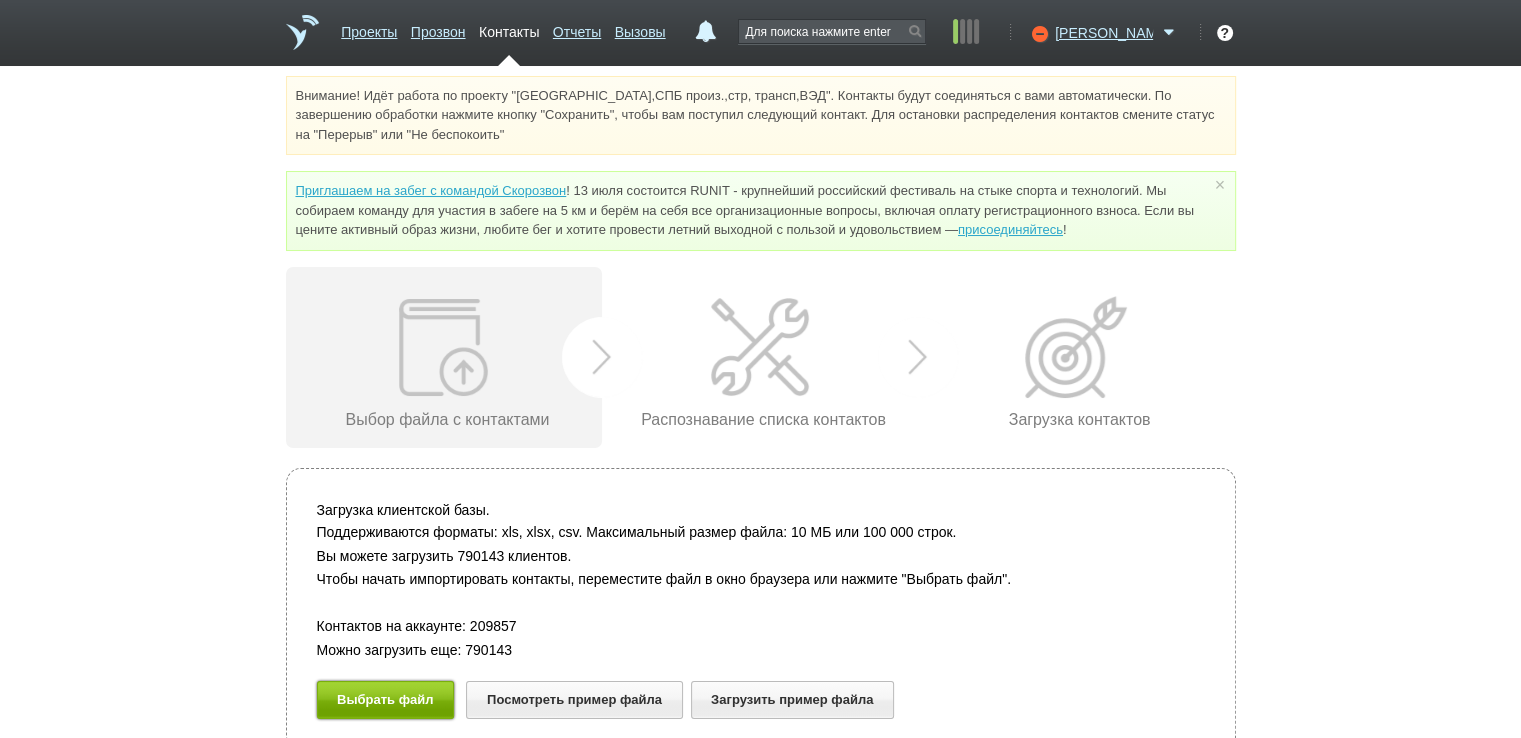 click on "Выбрать файл" at bounding box center [386, 699] 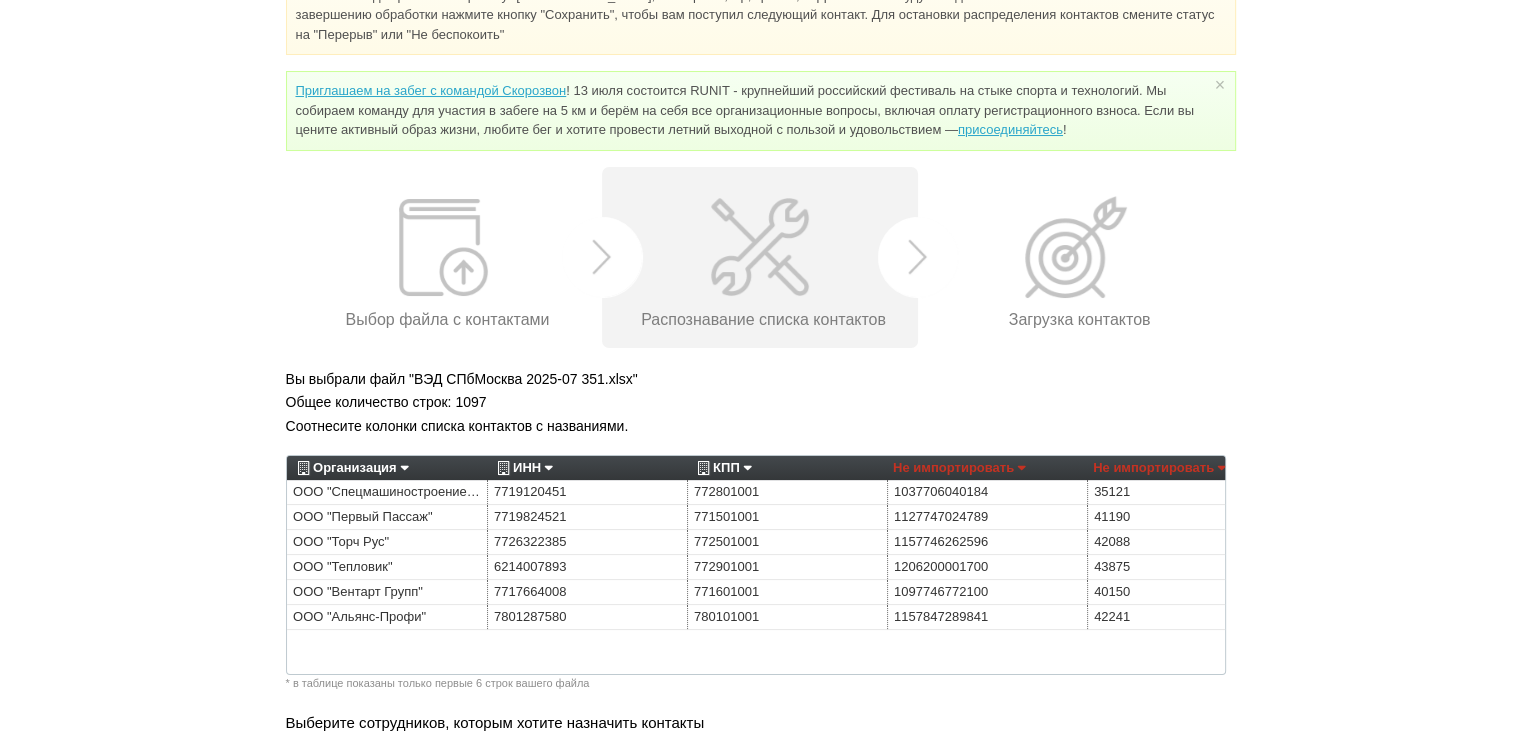 scroll, scrollTop: 200, scrollLeft: 0, axis: vertical 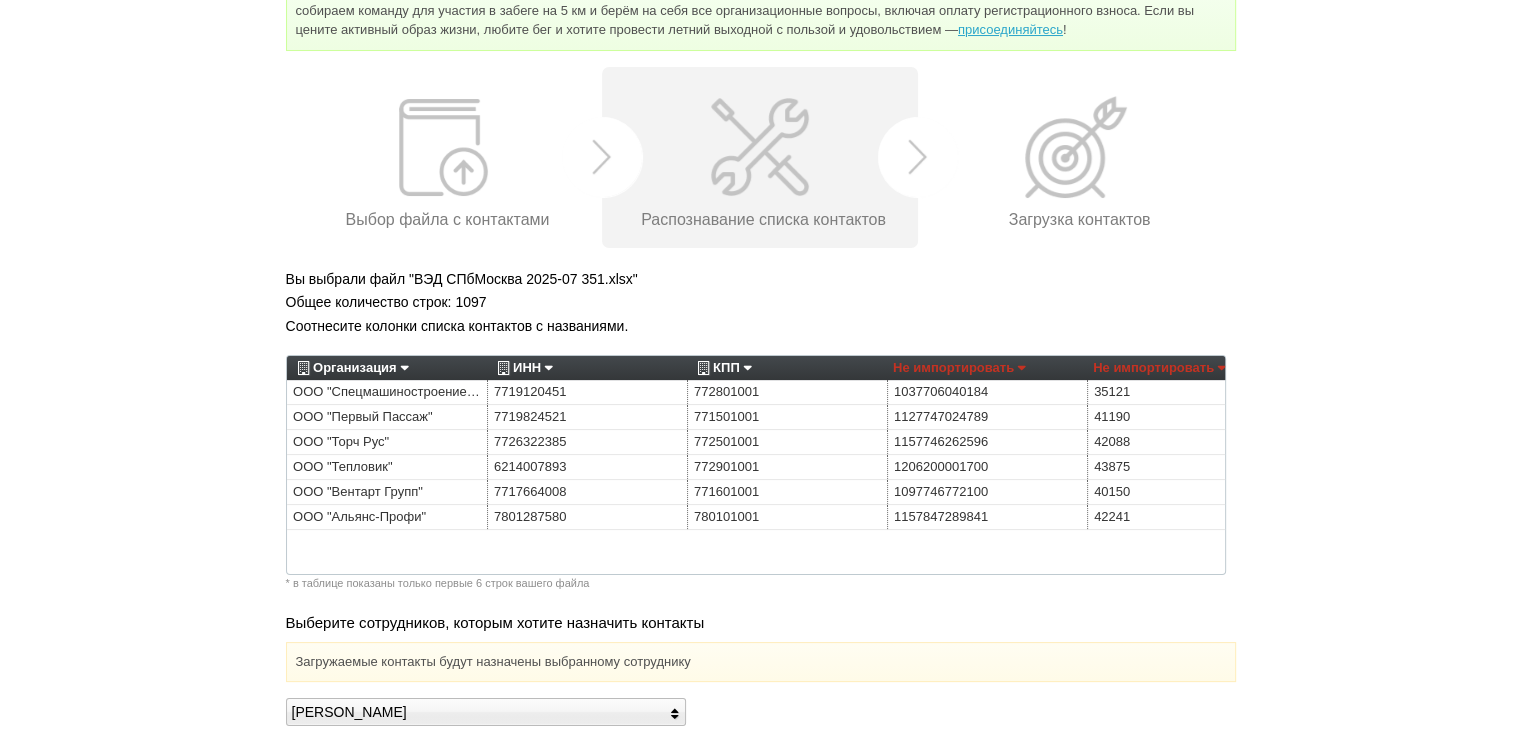 click on "Организация" at bounding box center [350, 368] 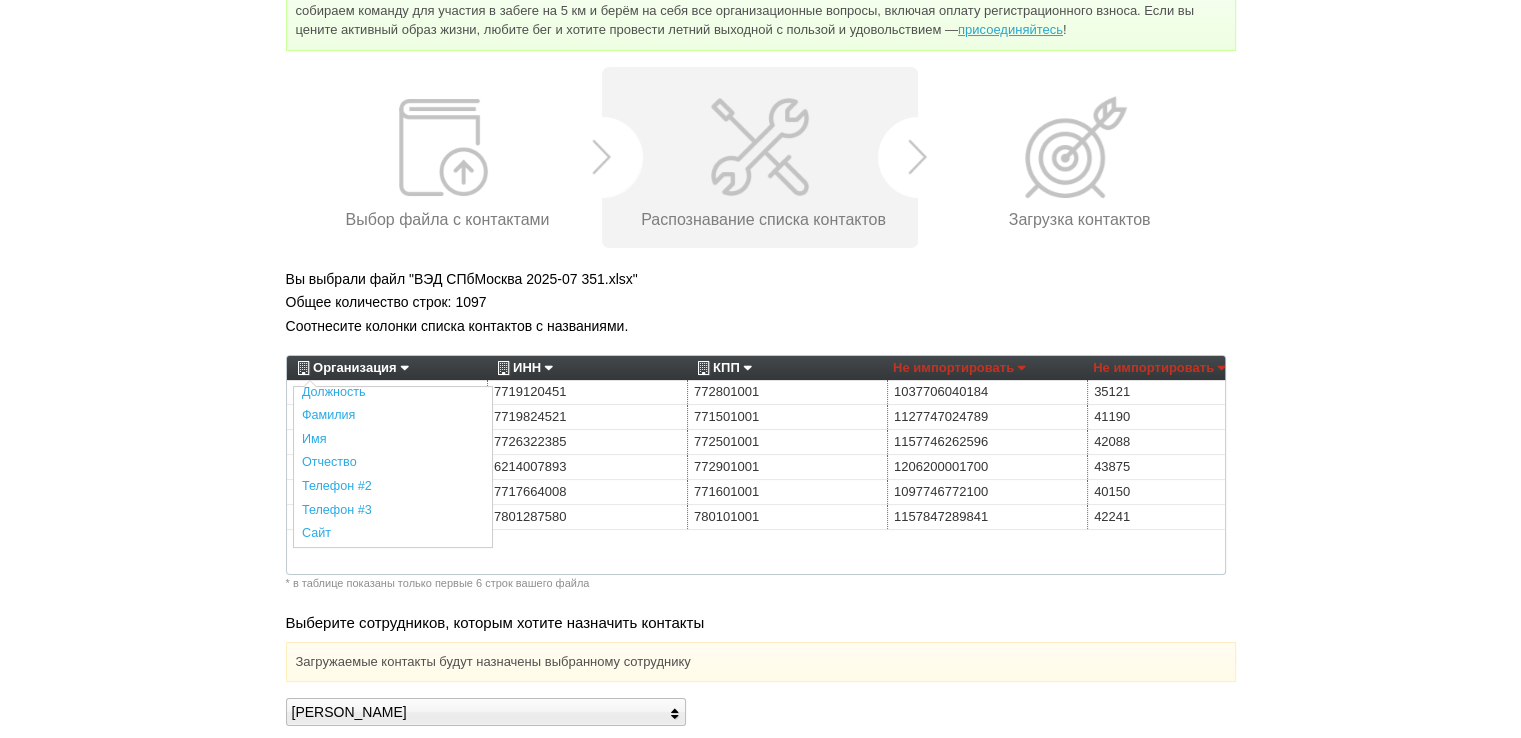 scroll, scrollTop: 440, scrollLeft: 0, axis: vertical 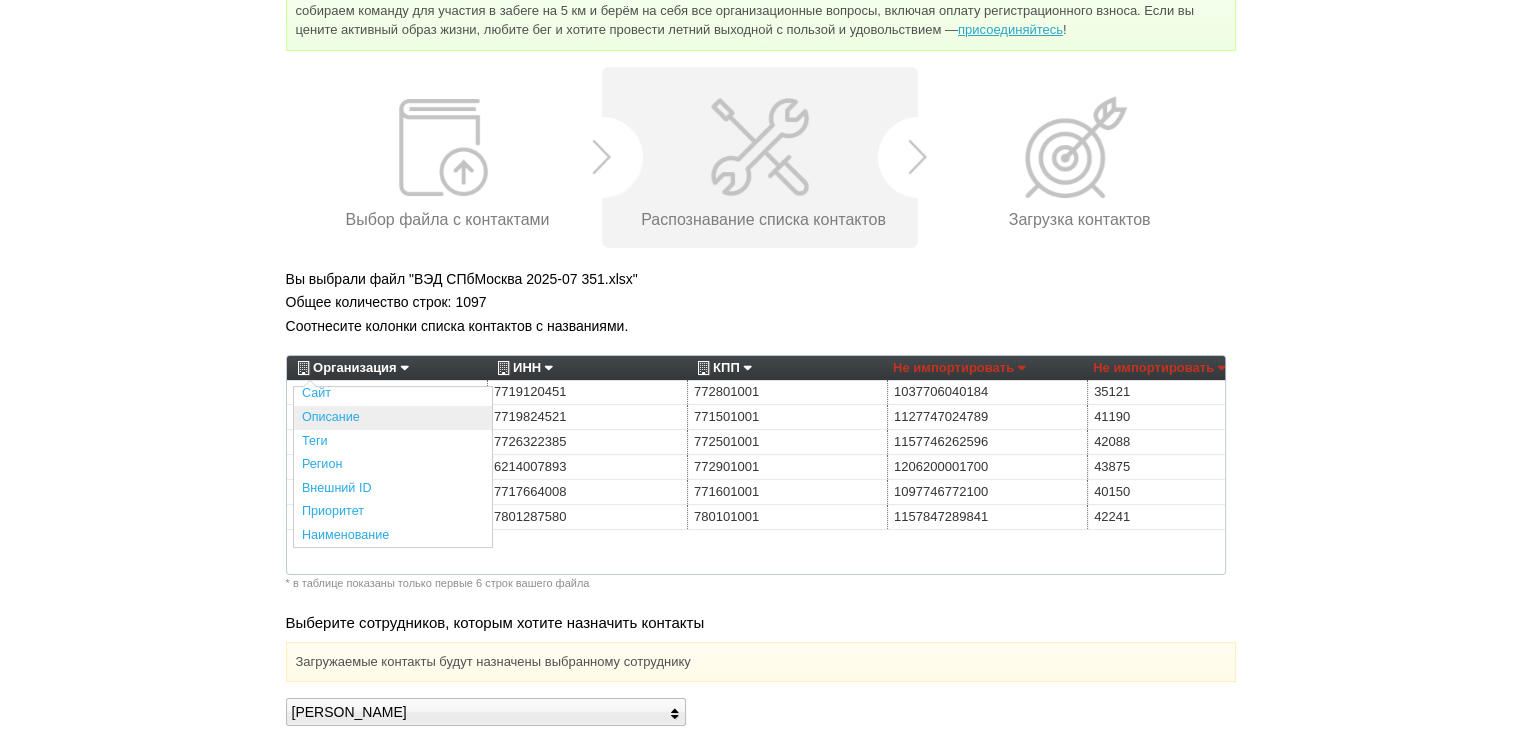 click on "Описание" at bounding box center (393, 418) 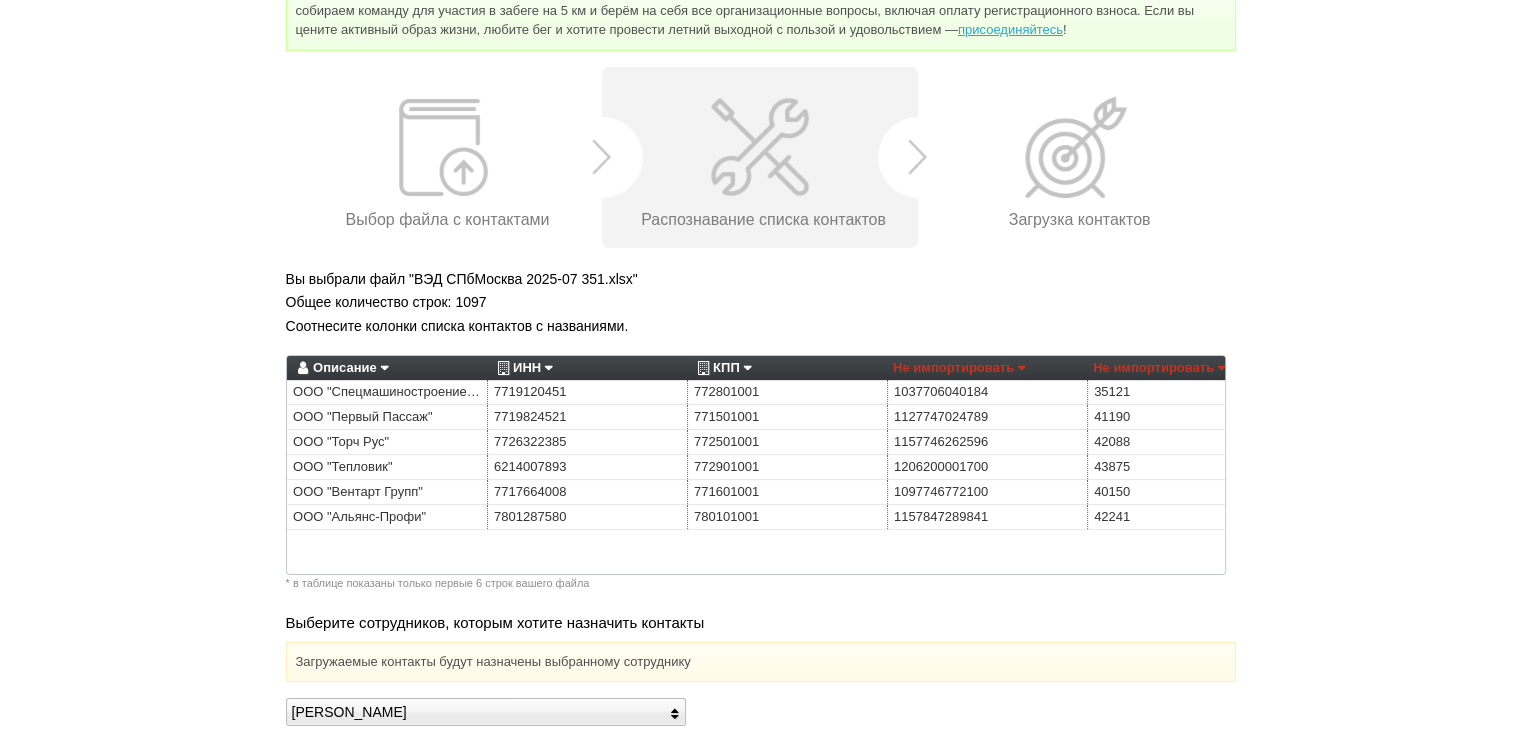 click on "ИНН" at bounding box center [522, 368] 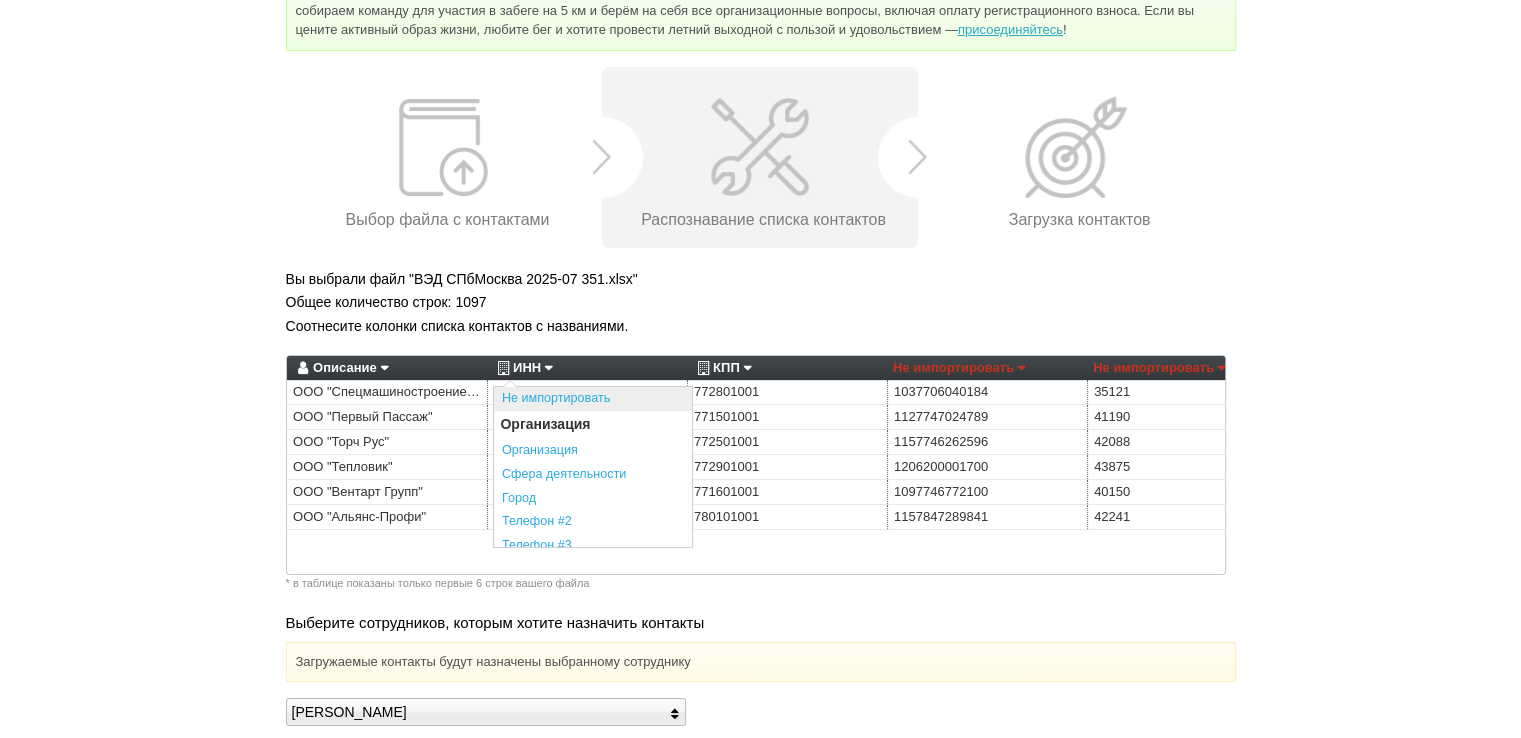 click on "Не импортировать" at bounding box center [593, 399] 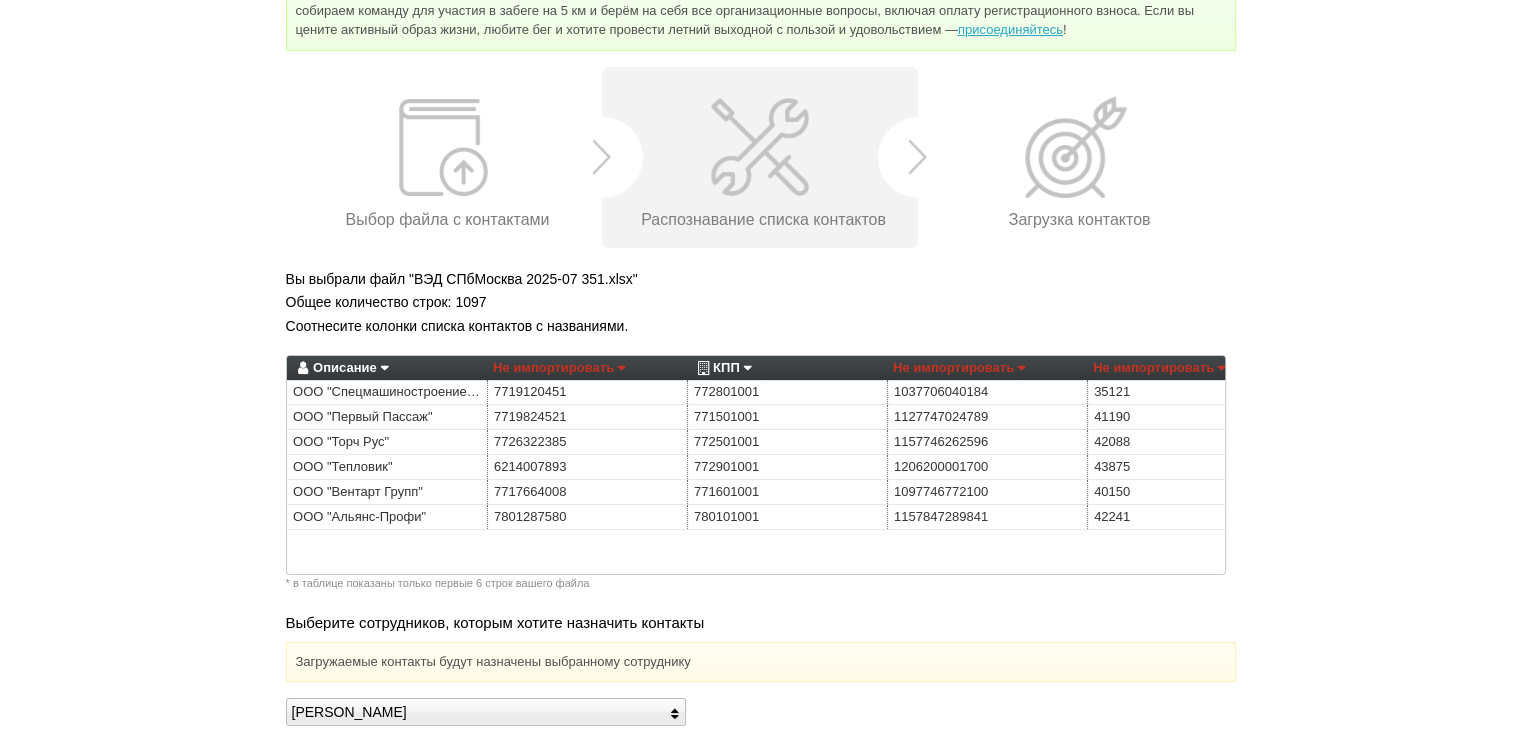 click on "КПП" at bounding box center [722, 368] 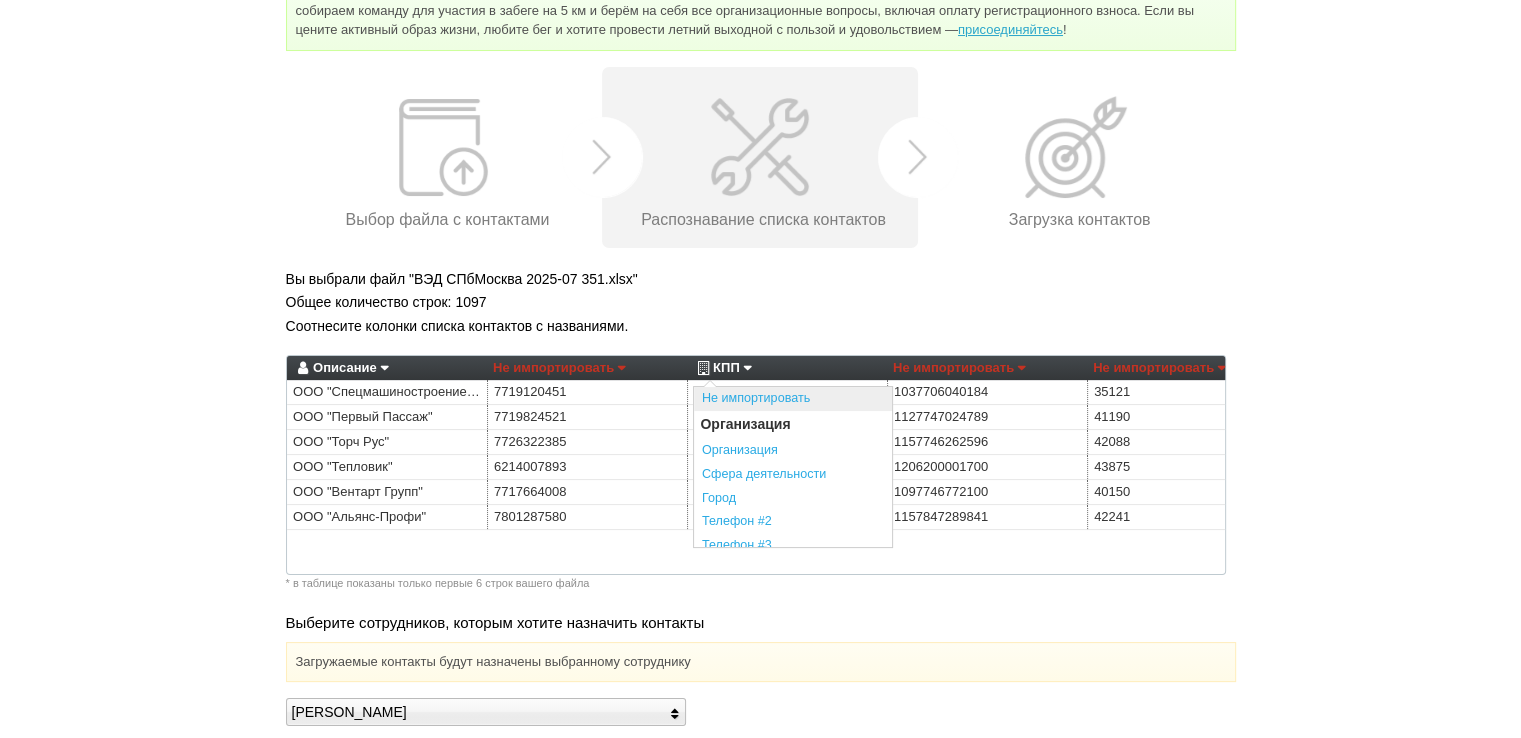click on "Не импортировать" at bounding box center (793, 399) 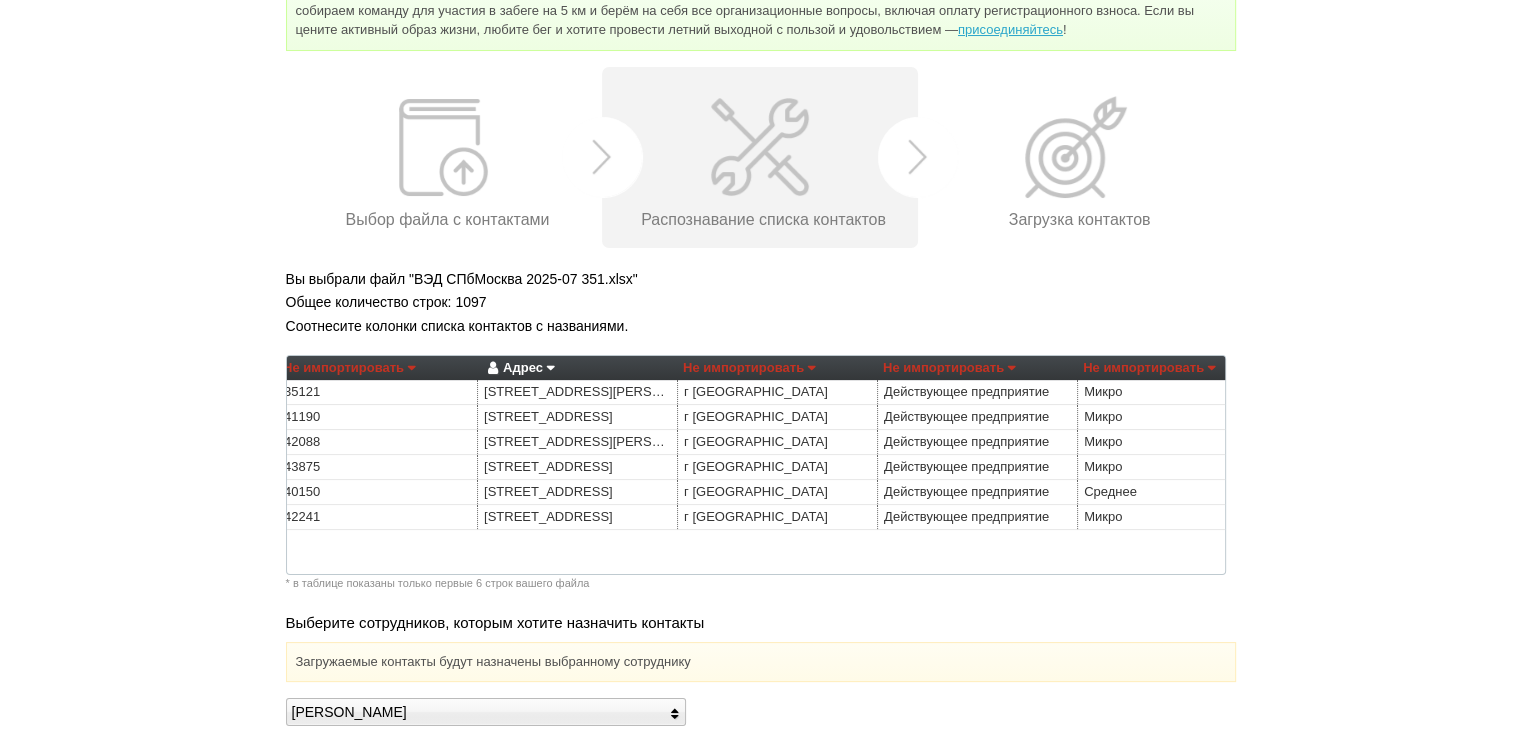 scroll, scrollTop: 0, scrollLeft: 820, axis: horizontal 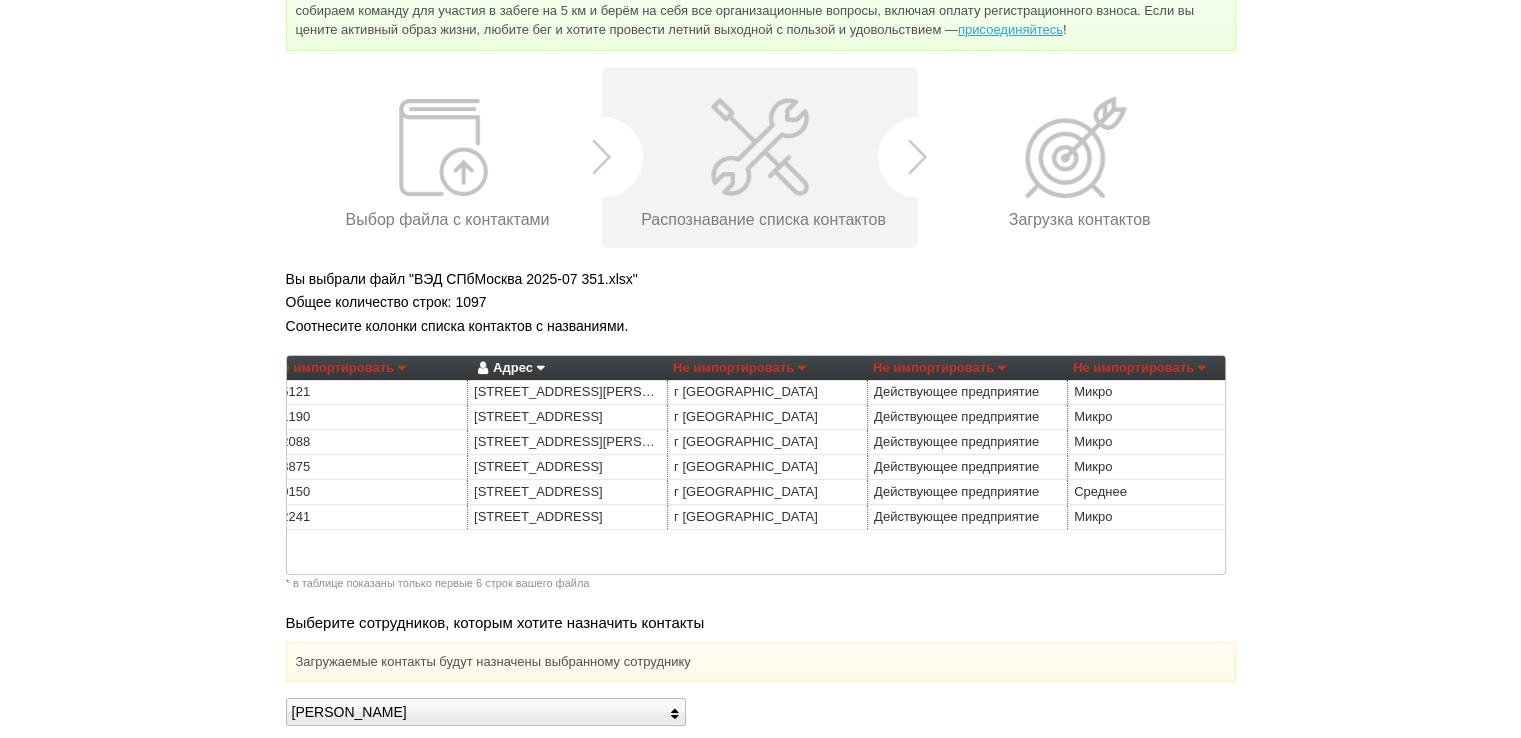 click on "Адрес" at bounding box center [508, 368] 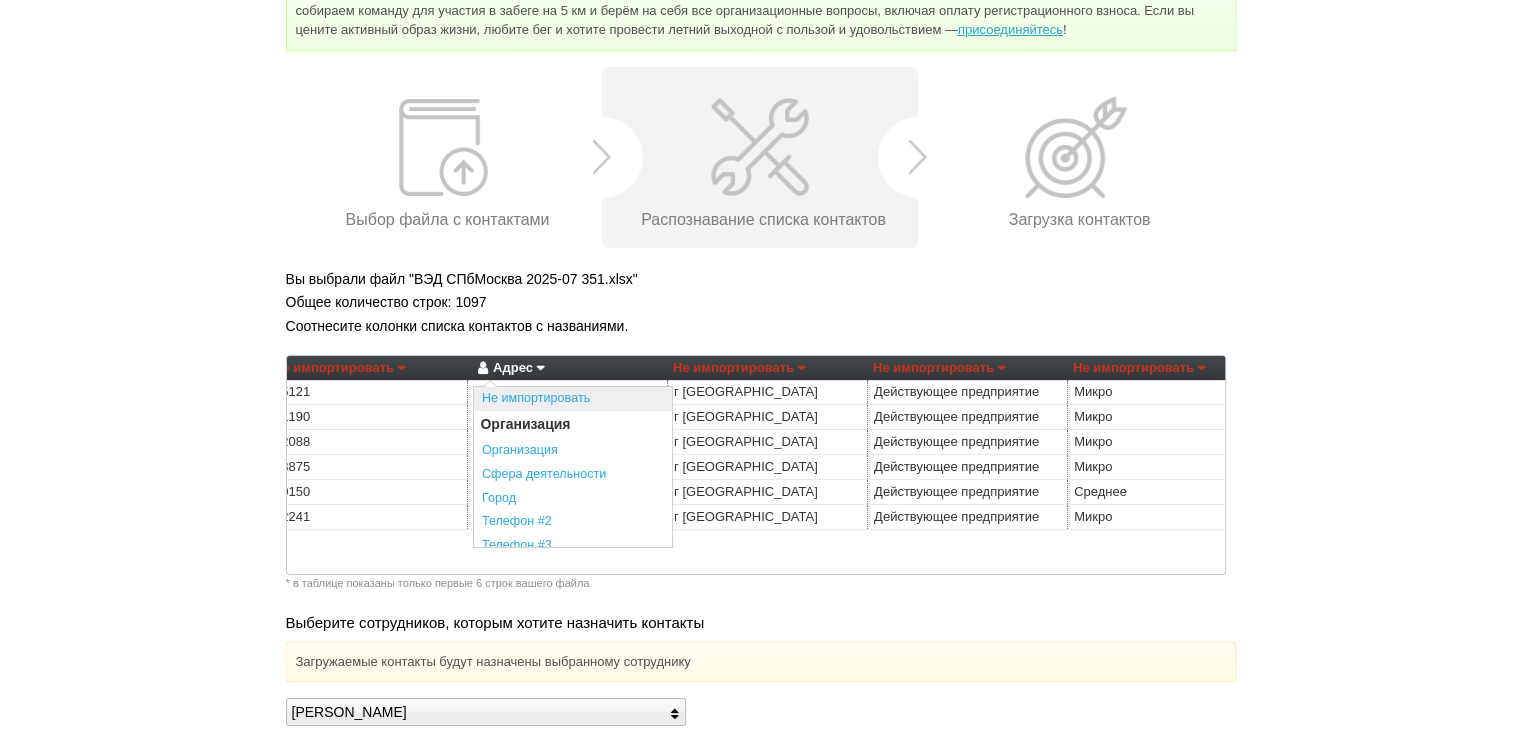 click on "Не импортировать" at bounding box center (573, 399) 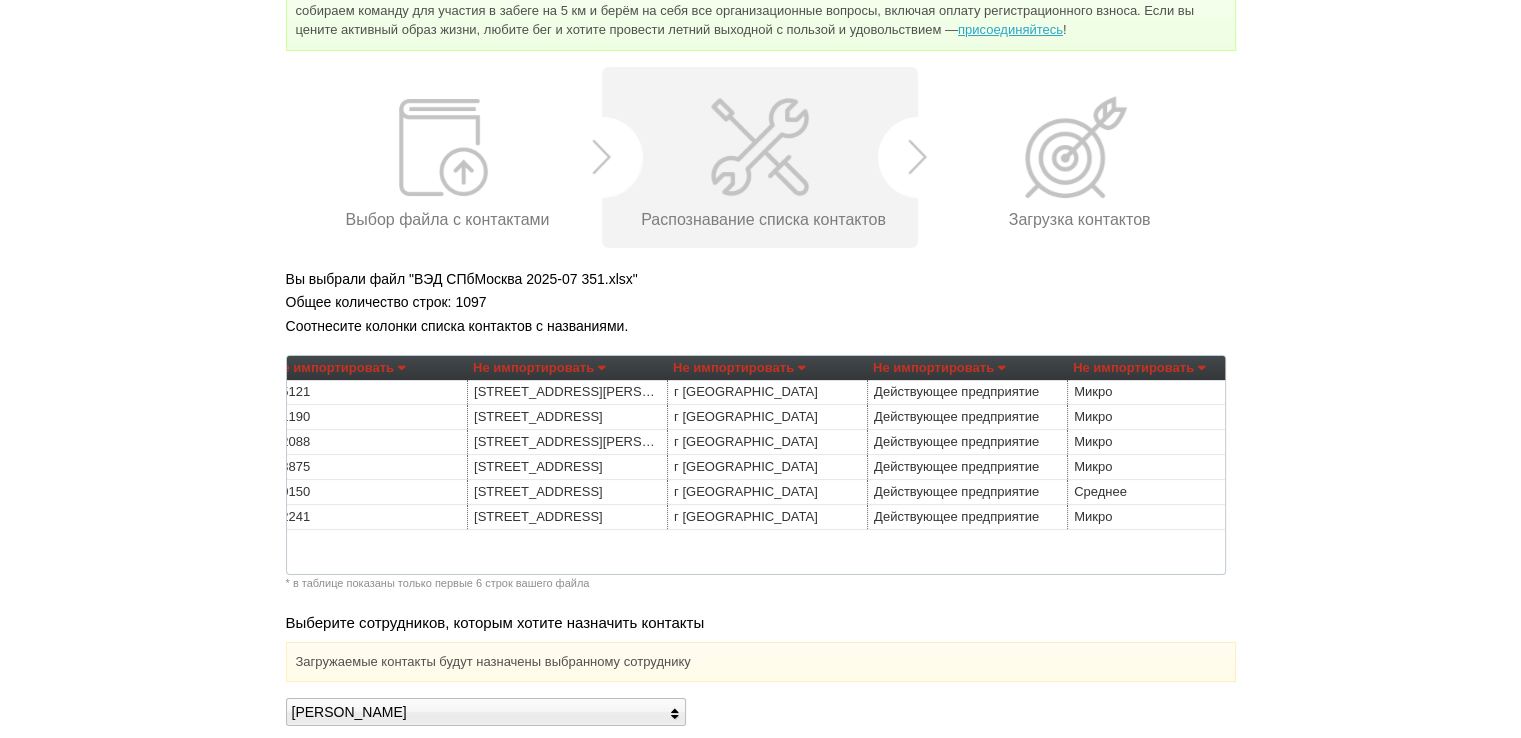 click on "Не импортировать" at bounding box center [739, 368] 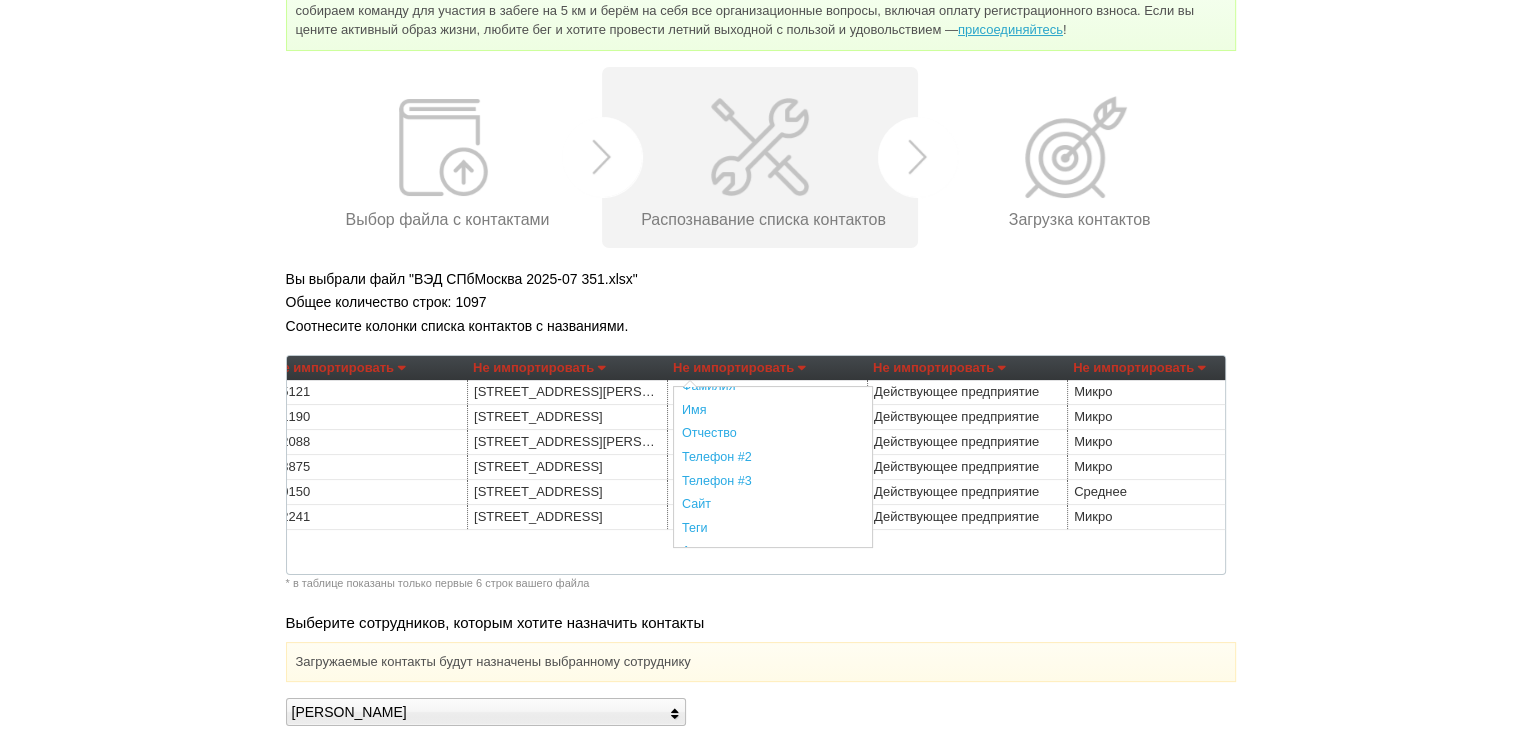 scroll, scrollTop: 500, scrollLeft: 0, axis: vertical 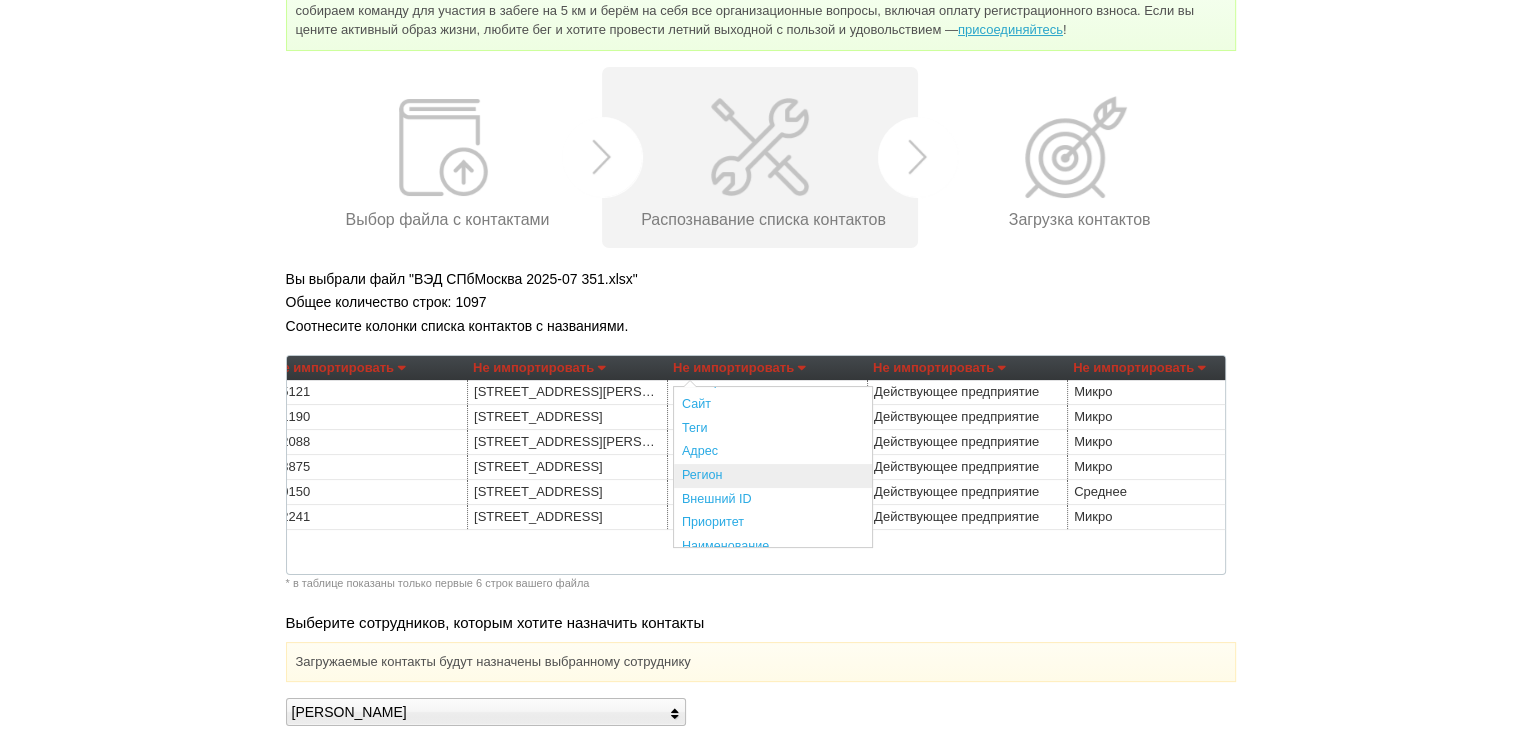 click on "Регион" at bounding box center [773, 476] 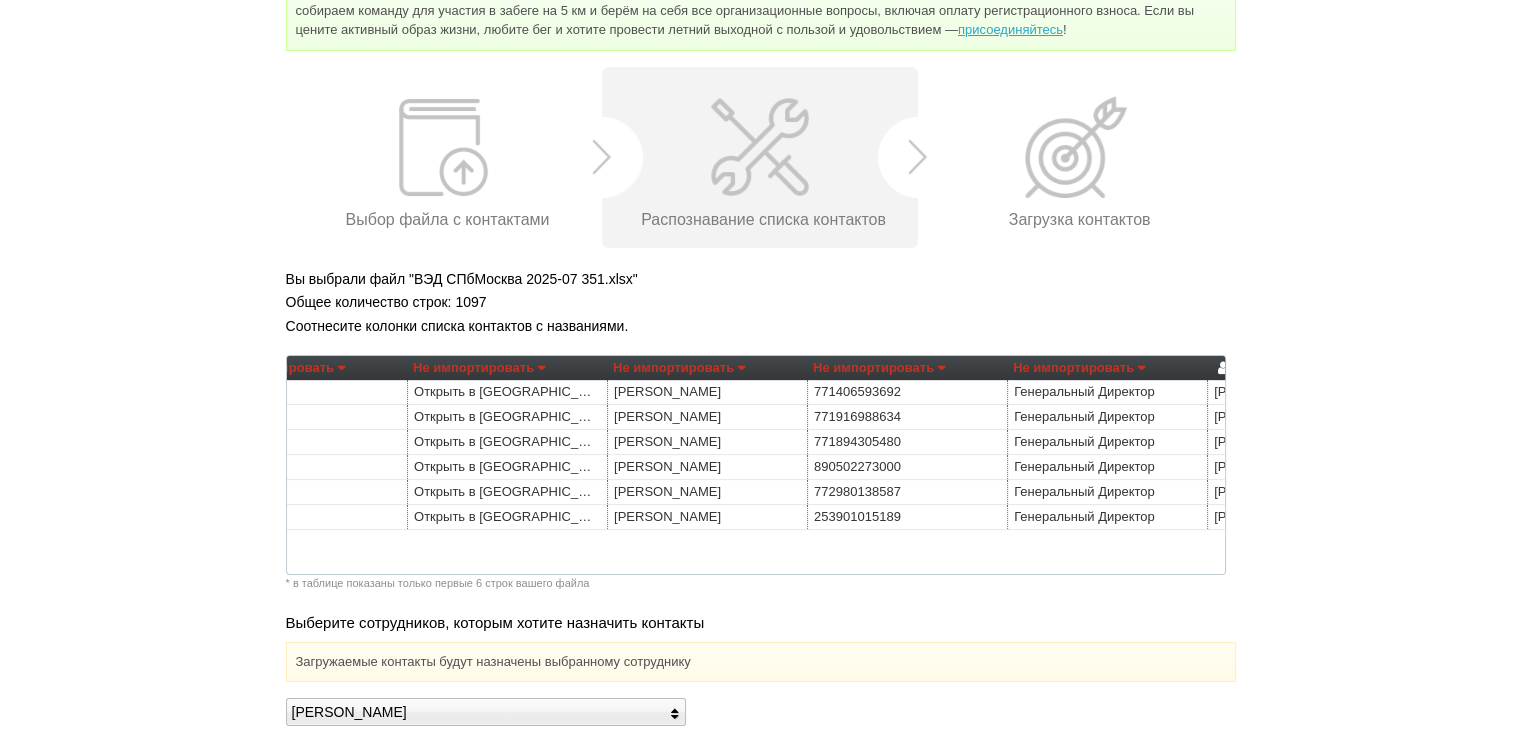 scroll, scrollTop: 0, scrollLeft: 1704, axis: horizontal 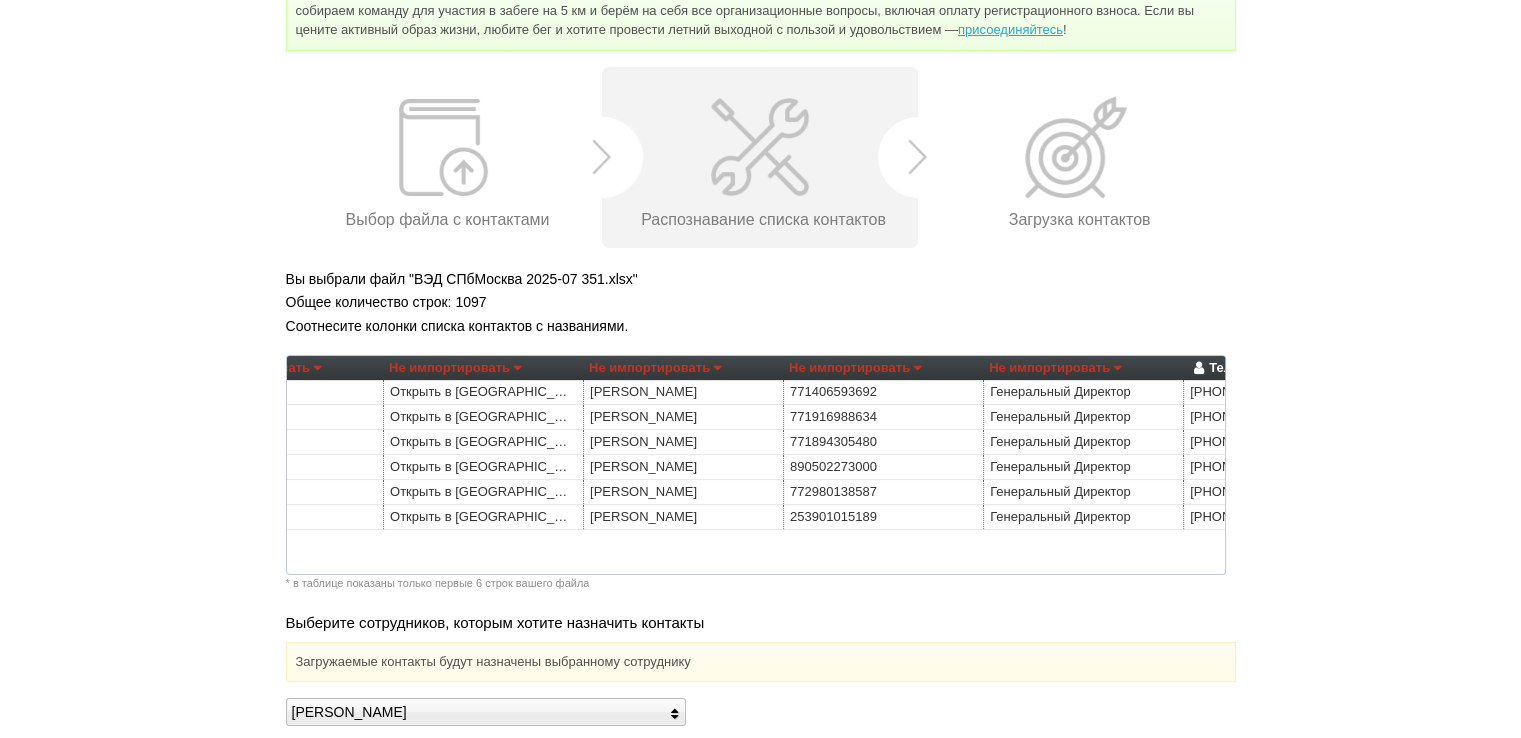 click on "Не импортировать" at bounding box center (655, 368) 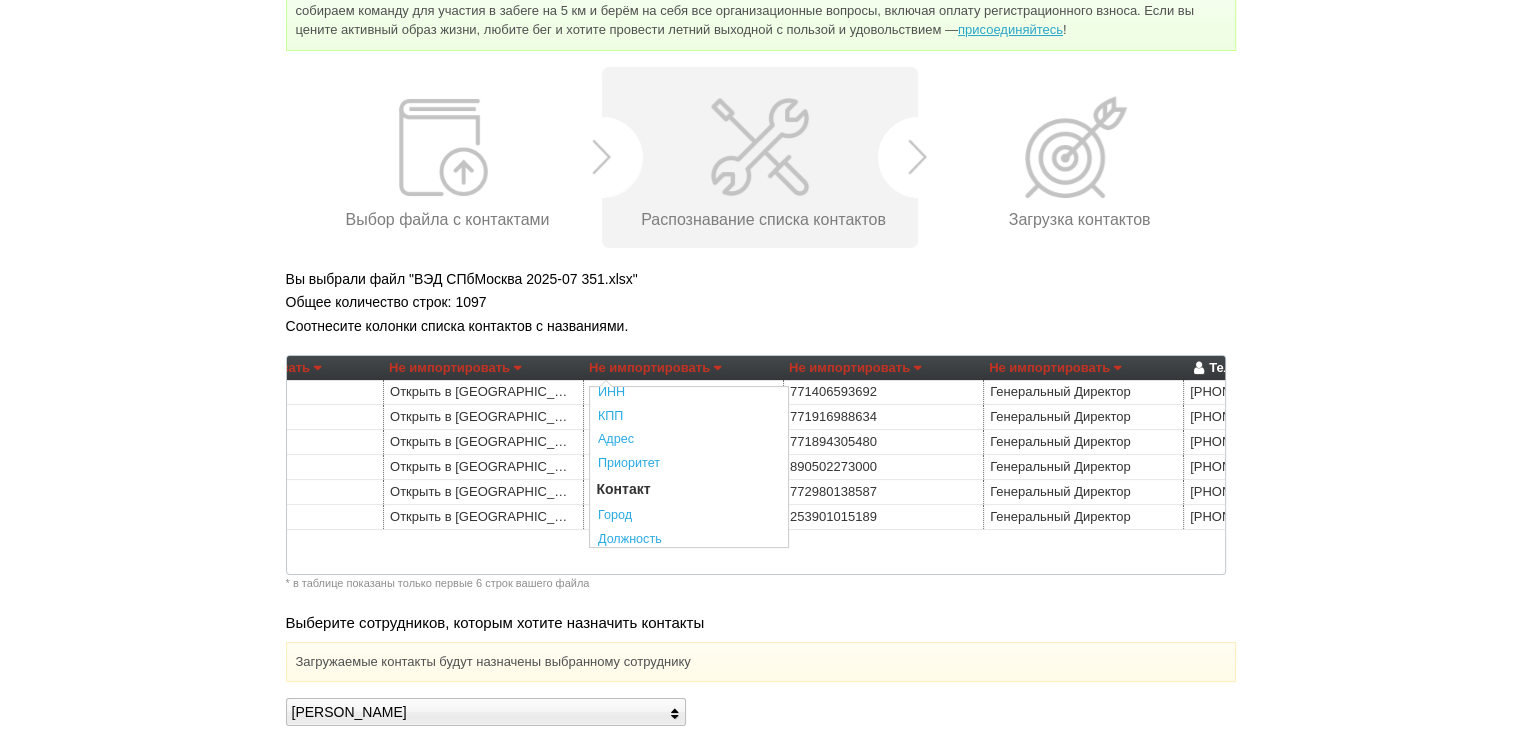 scroll, scrollTop: 300, scrollLeft: 0, axis: vertical 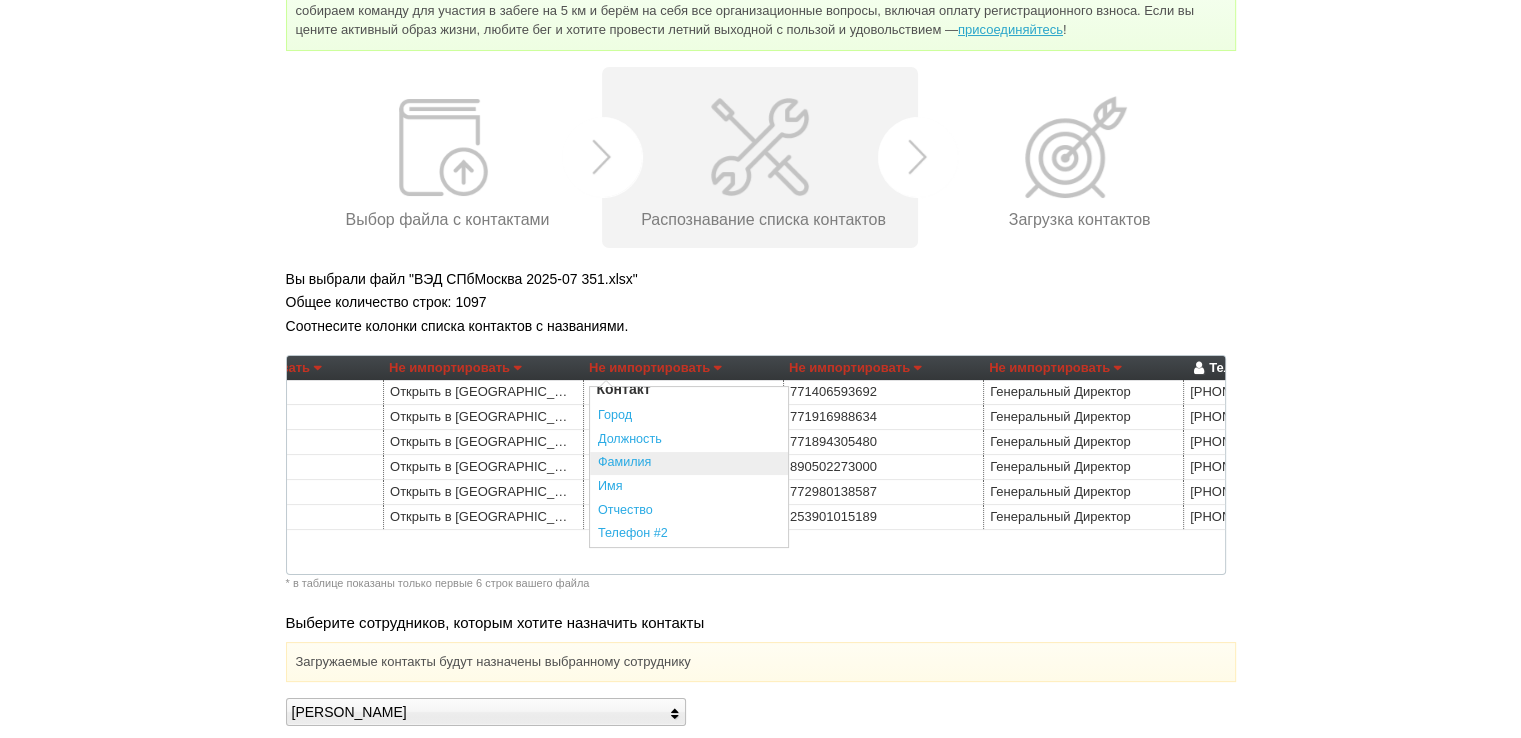 click on "Фамилия" at bounding box center [689, 464] 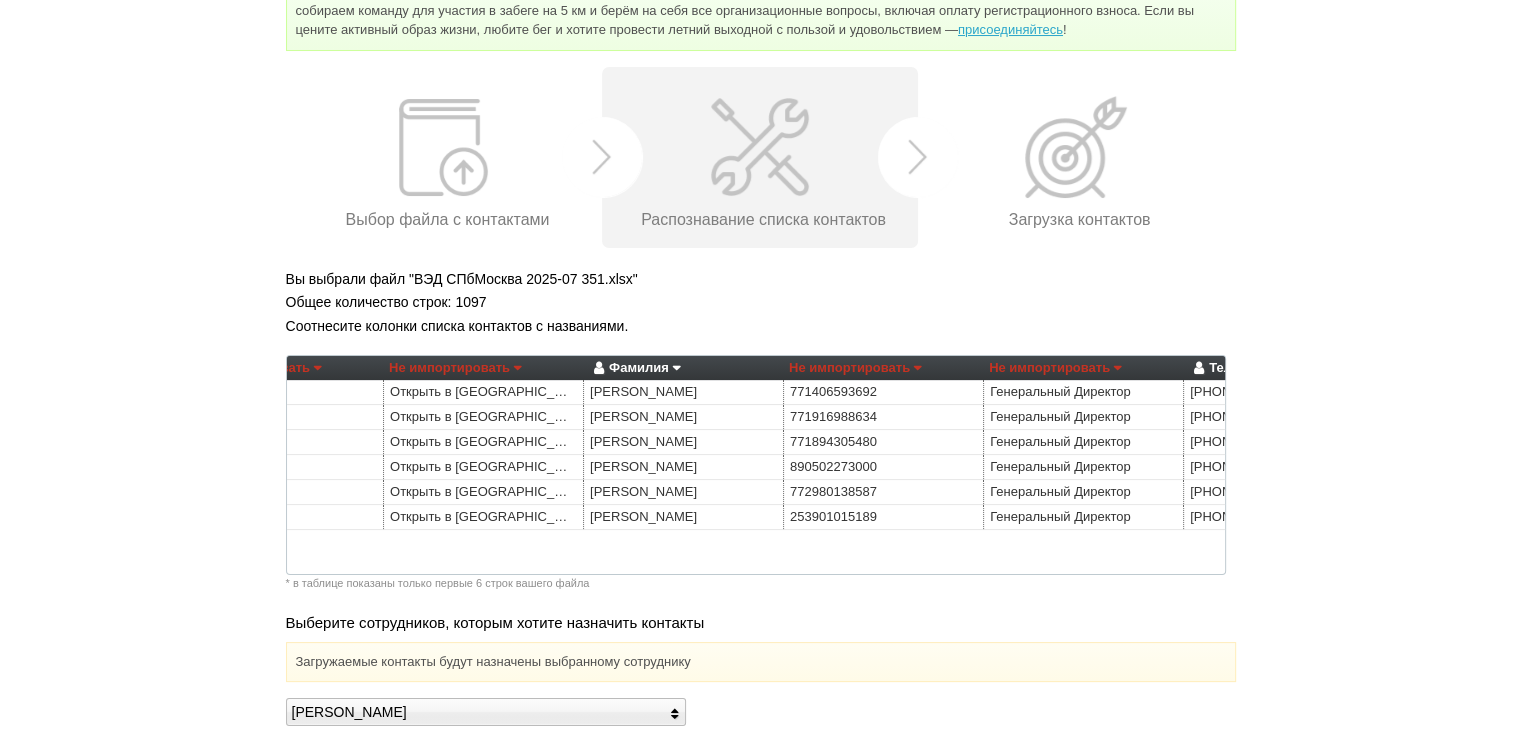 click on "Не импортировать" at bounding box center (1055, 368) 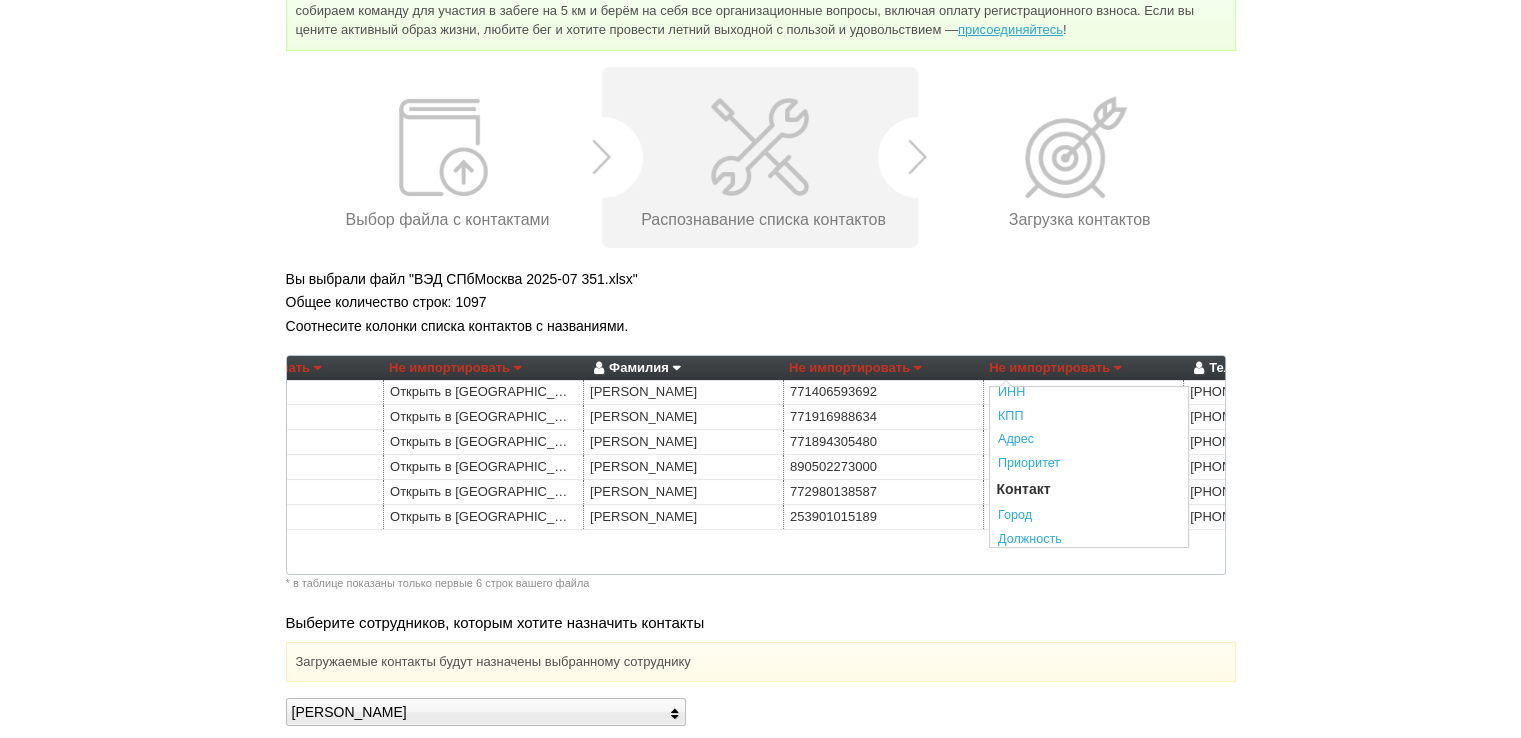 scroll, scrollTop: 300, scrollLeft: 0, axis: vertical 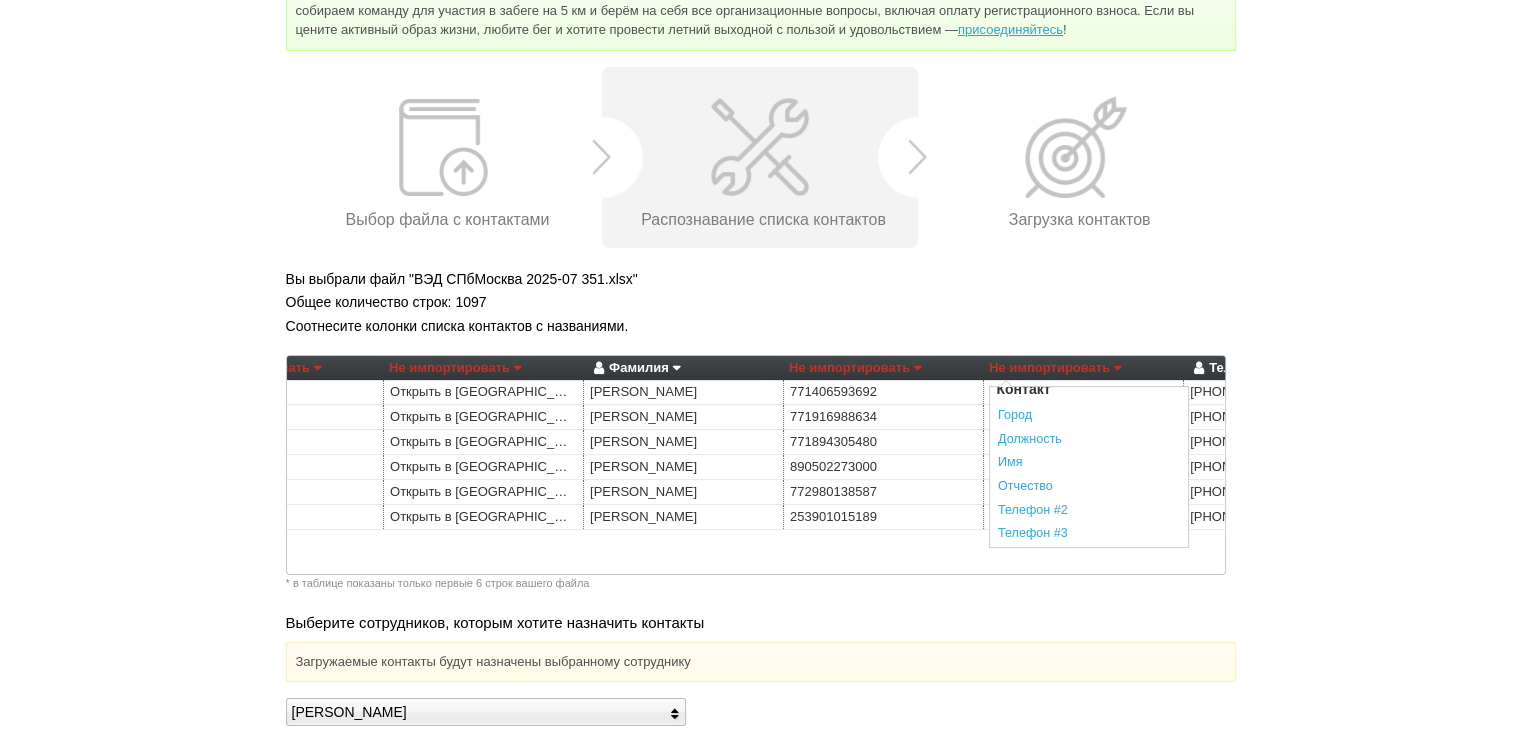 click on "Должность" at bounding box center (1089, 440) 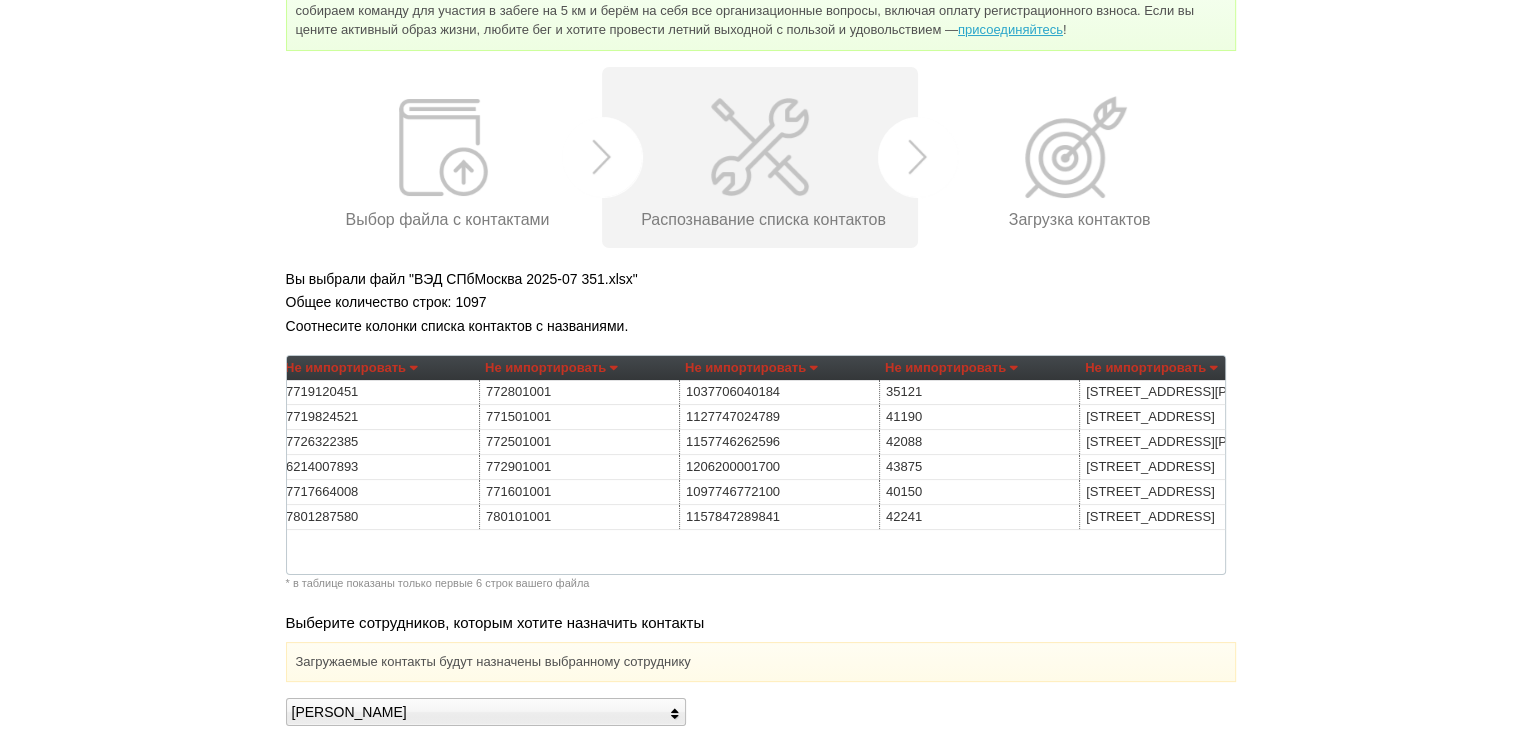scroll, scrollTop: 0, scrollLeft: 0, axis: both 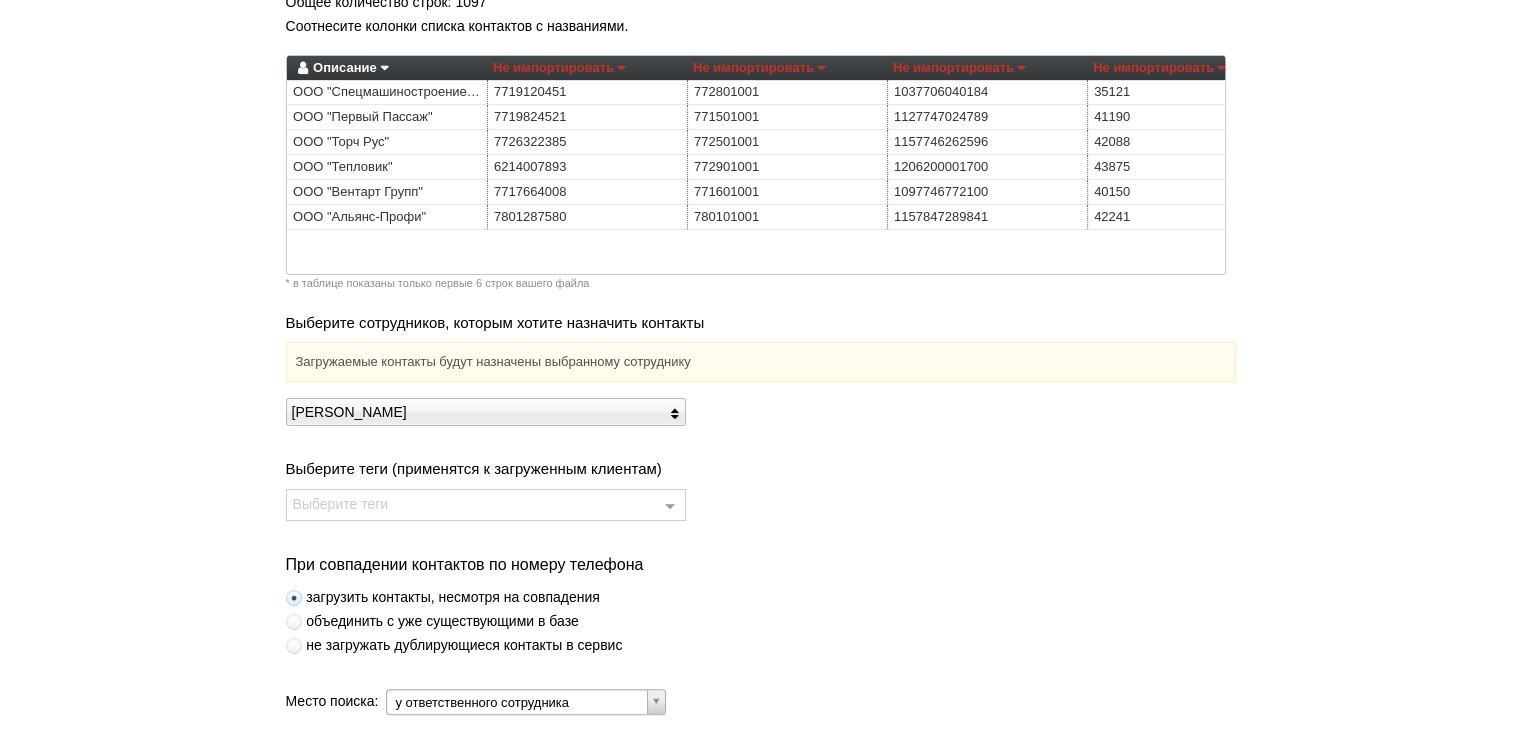 click on "не загружать дублирующиеся контакты в сервис" at bounding box center (454, 645) 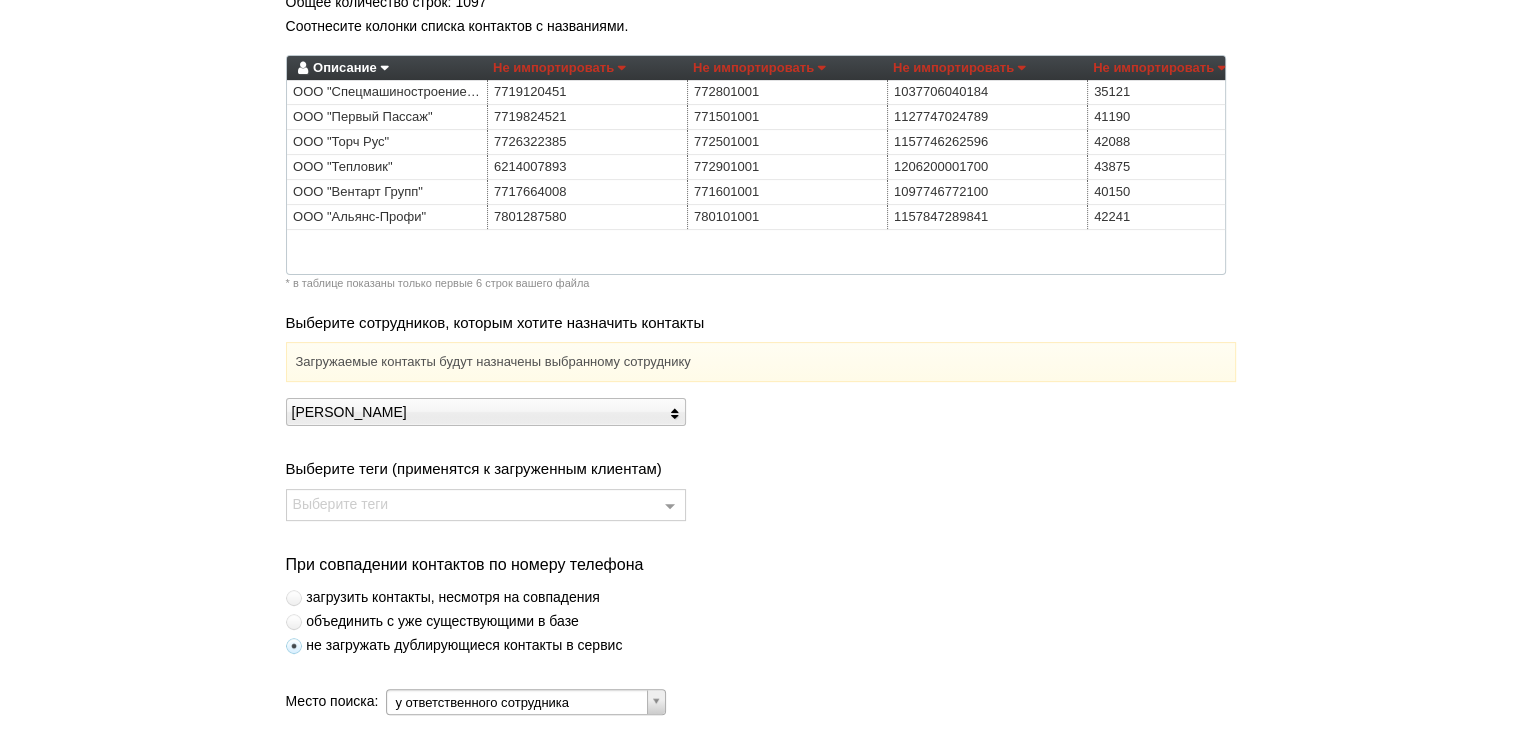 scroll, scrollTop: 641, scrollLeft: 0, axis: vertical 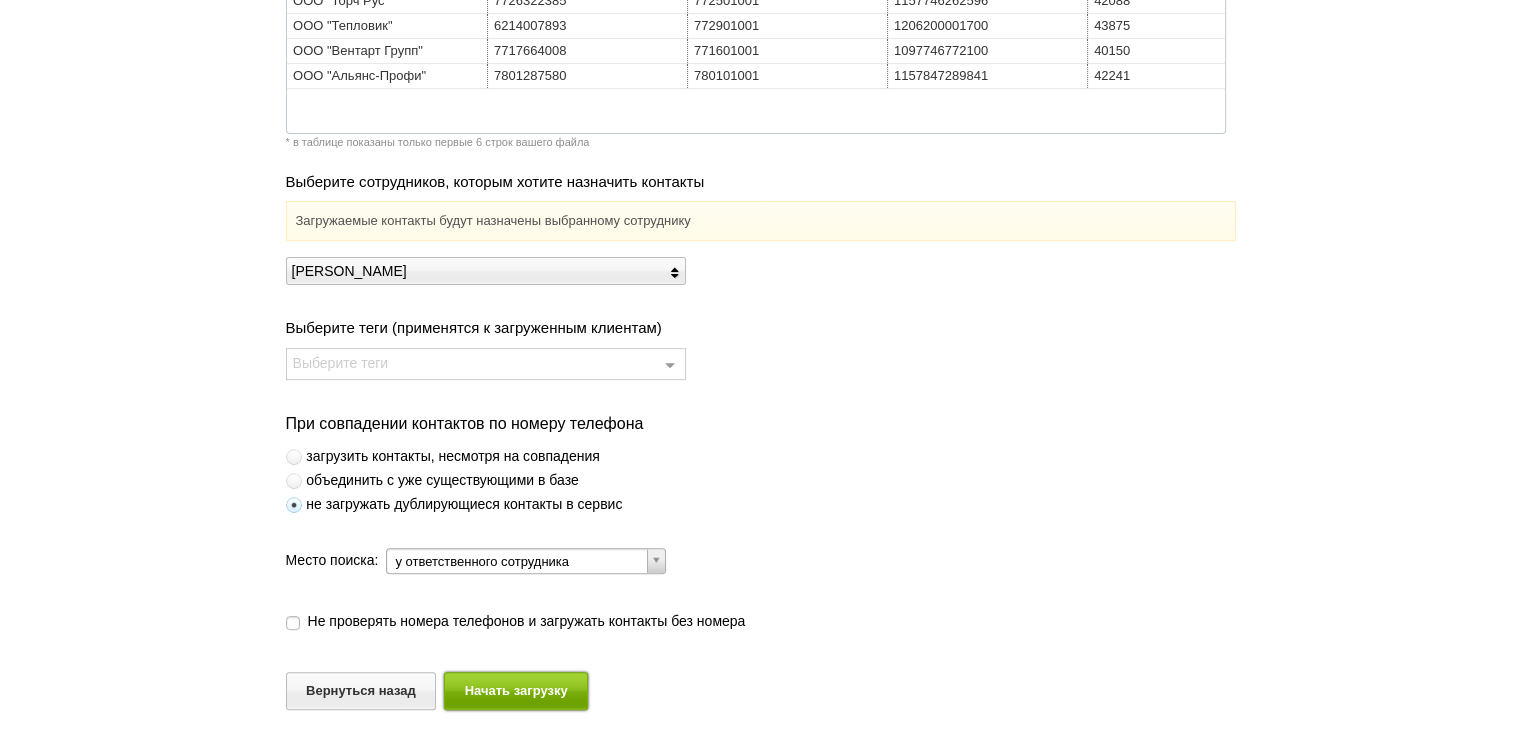 click on "Начать загрузку" at bounding box center [516, 690] 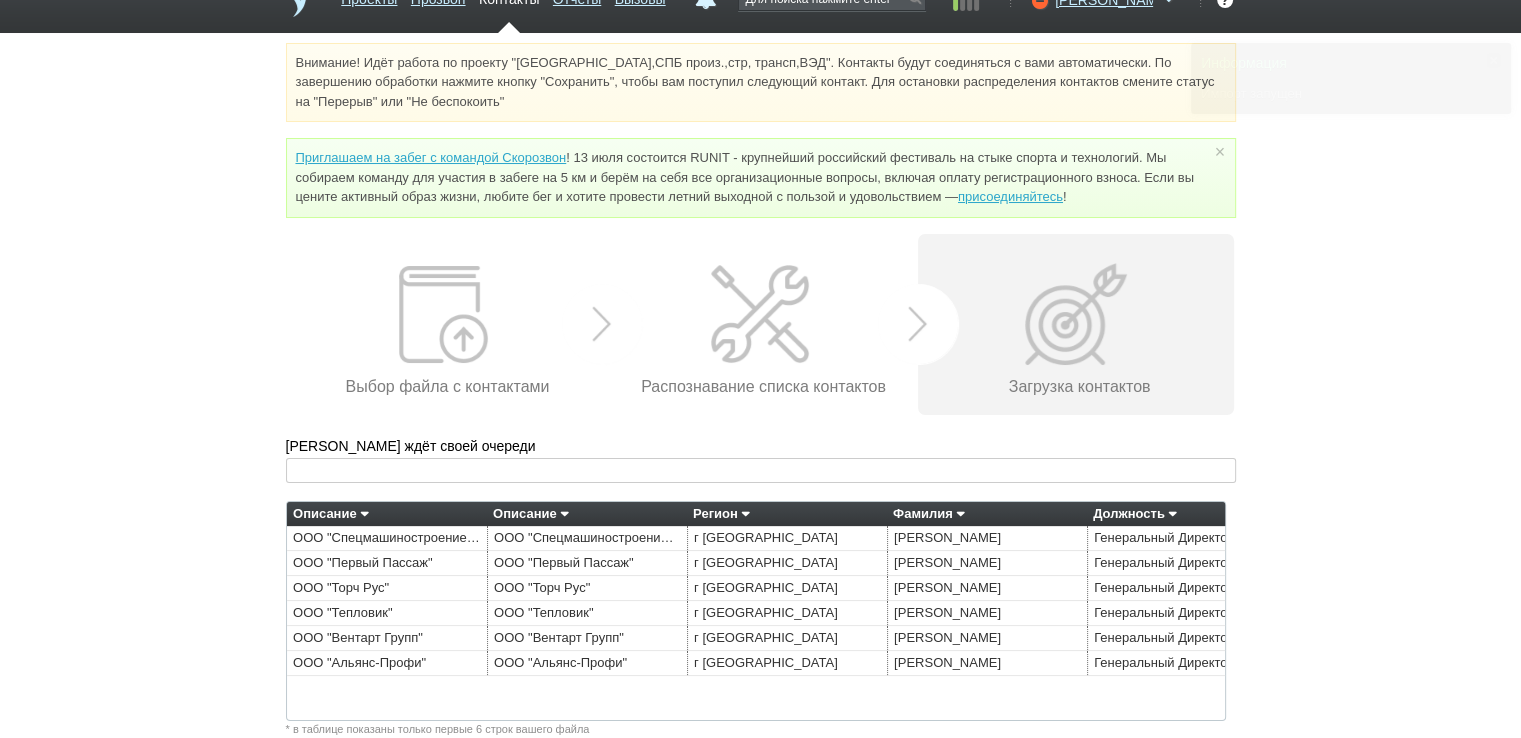 scroll, scrollTop: 32, scrollLeft: 0, axis: vertical 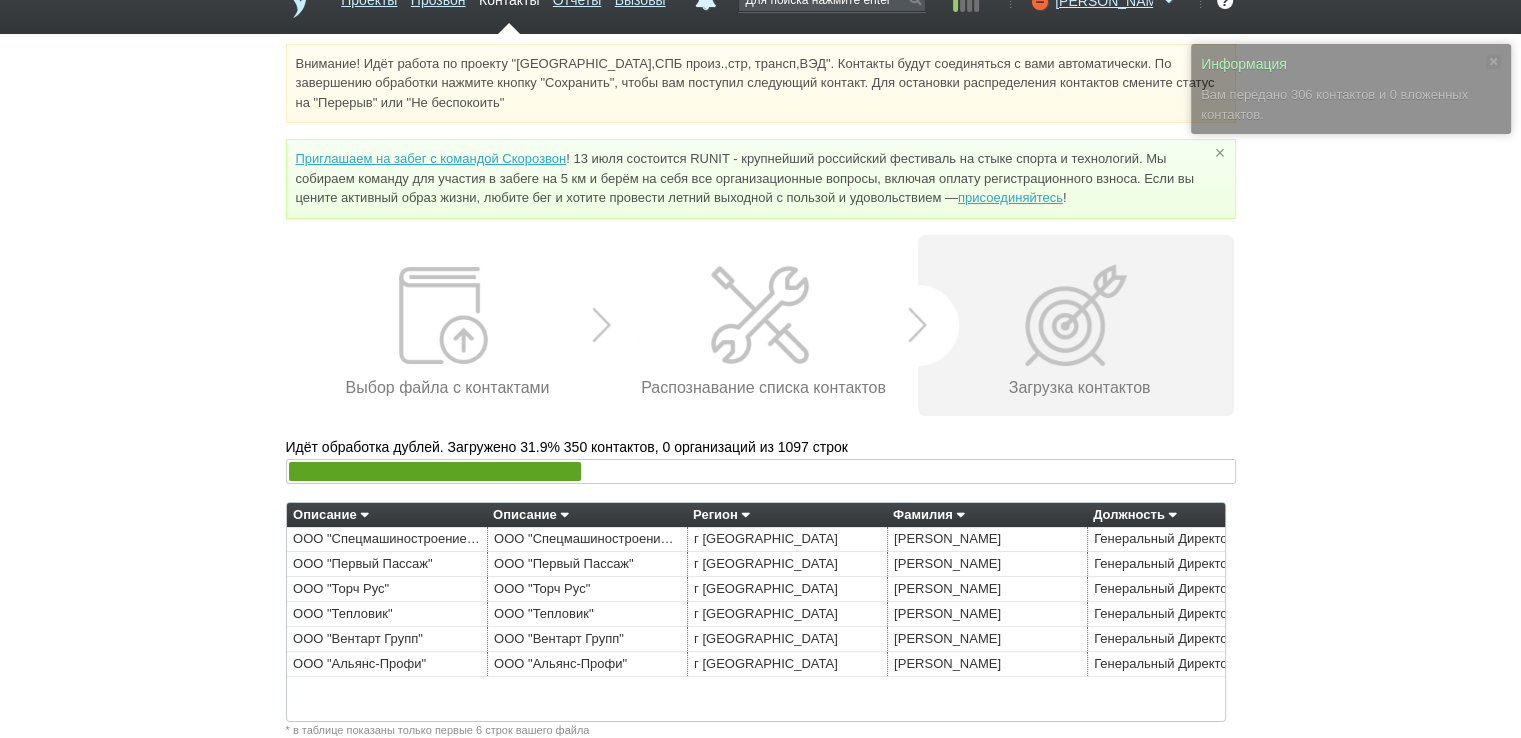 click on "×" at bounding box center (1219, 152) 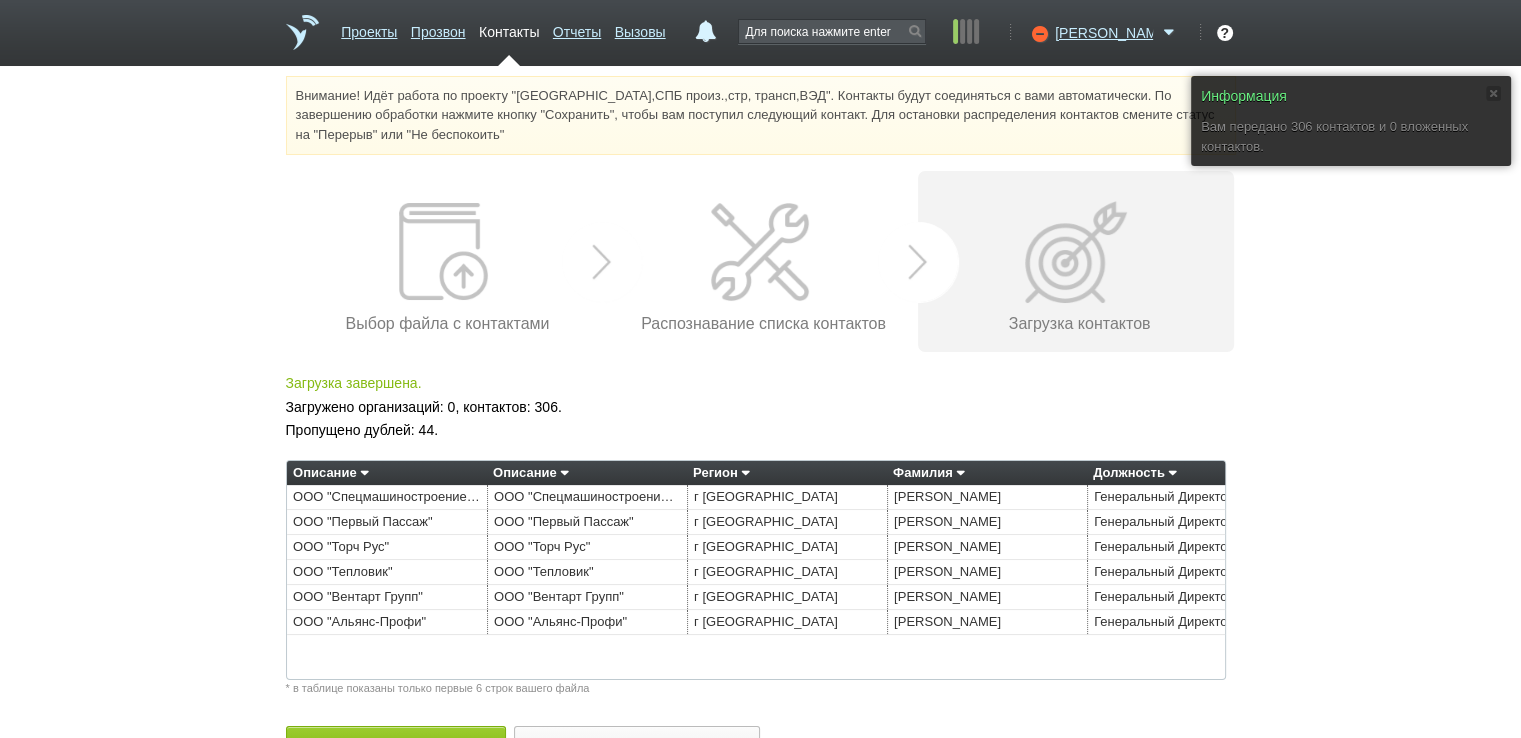 scroll, scrollTop: 55, scrollLeft: 0, axis: vertical 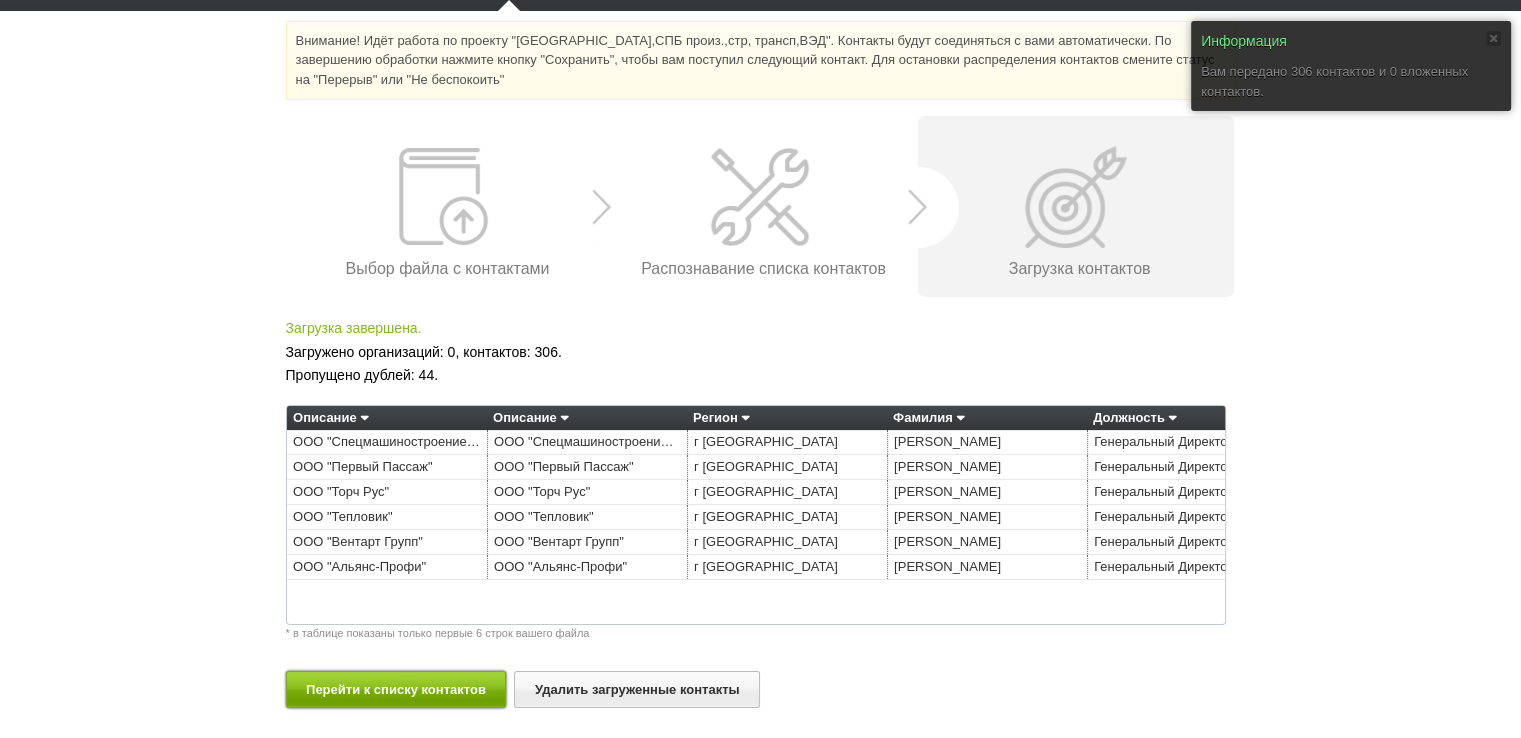 click on "Перейти к списку контактов" at bounding box center [396, 689] 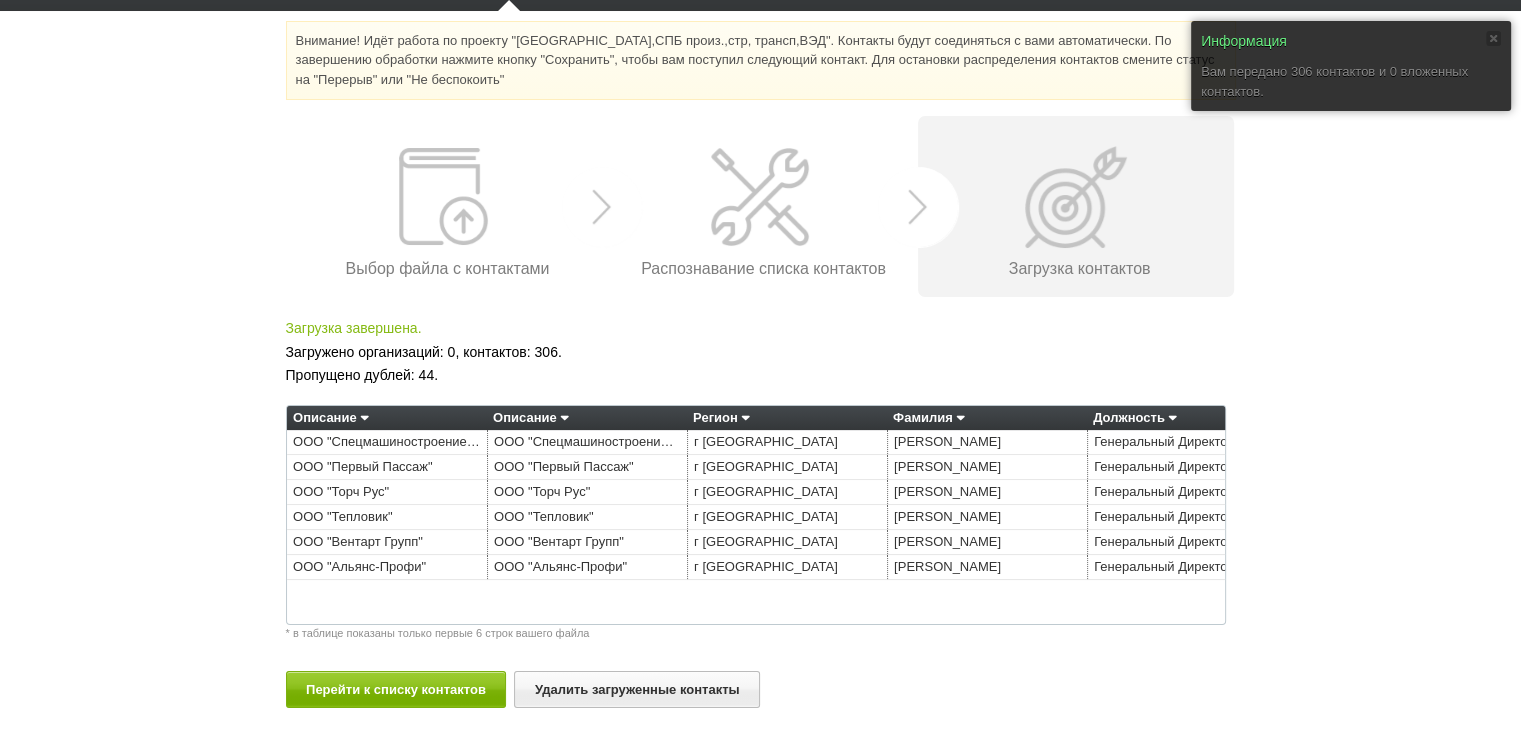 scroll, scrollTop: 0, scrollLeft: 0, axis: both 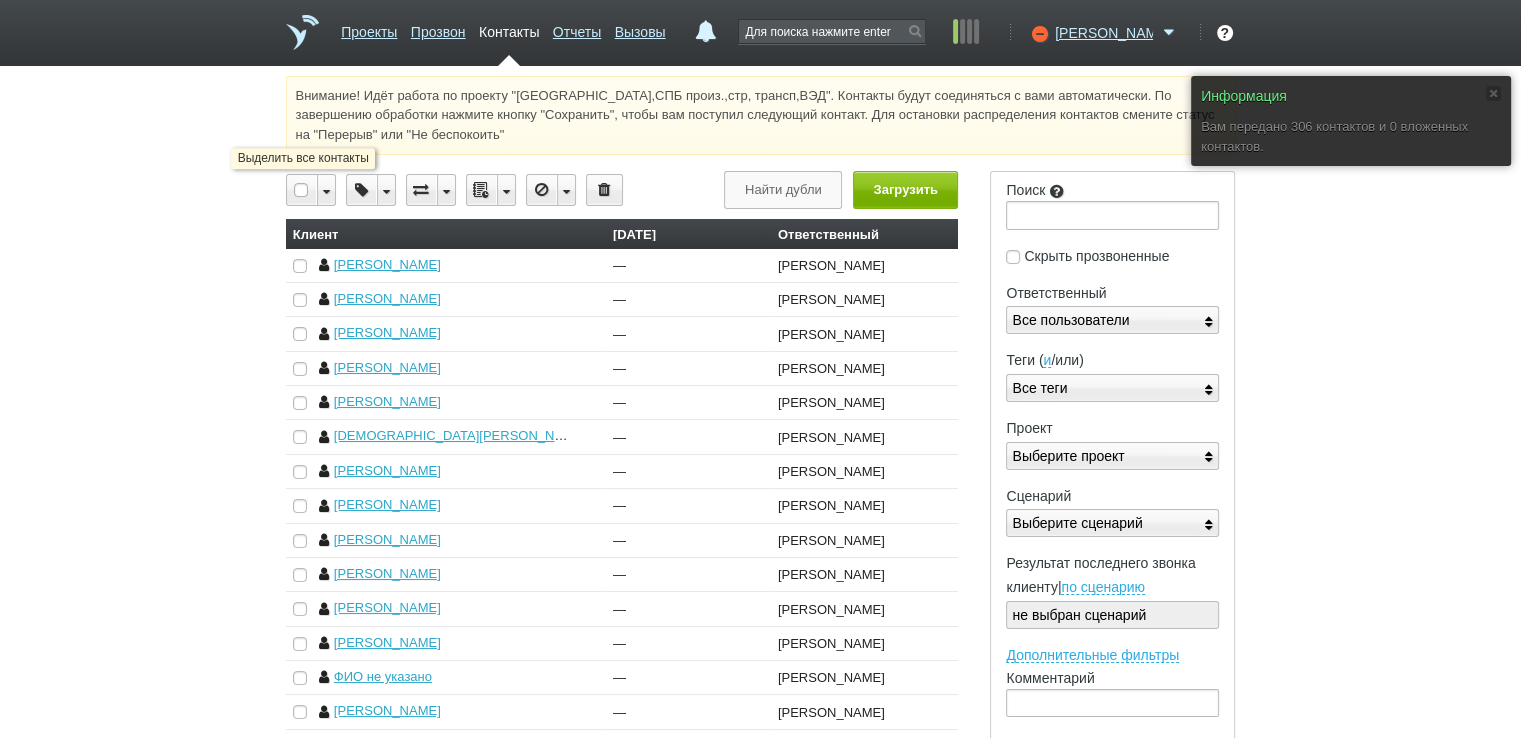 click at bounding box center (302, 190) 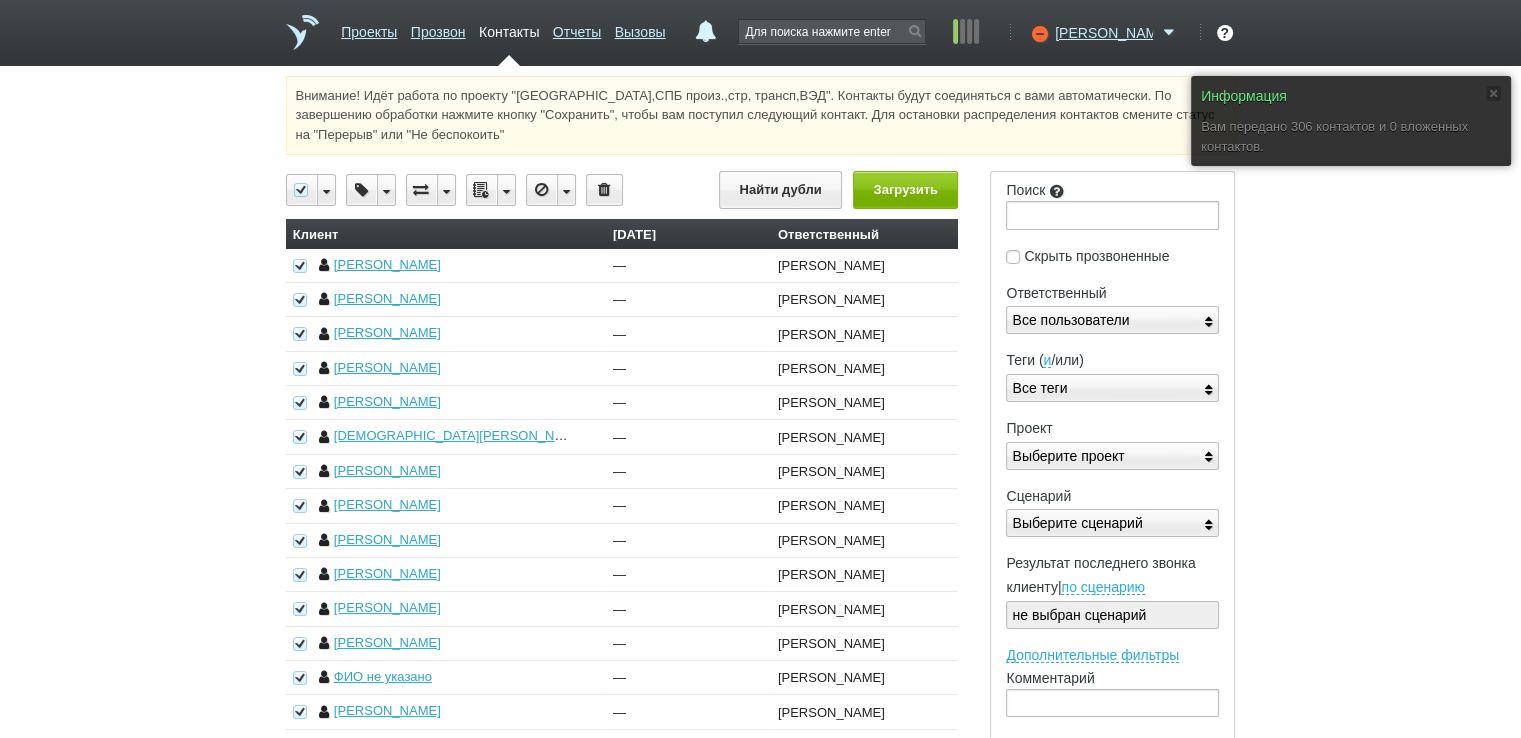 click at bounding box center [506, 190] 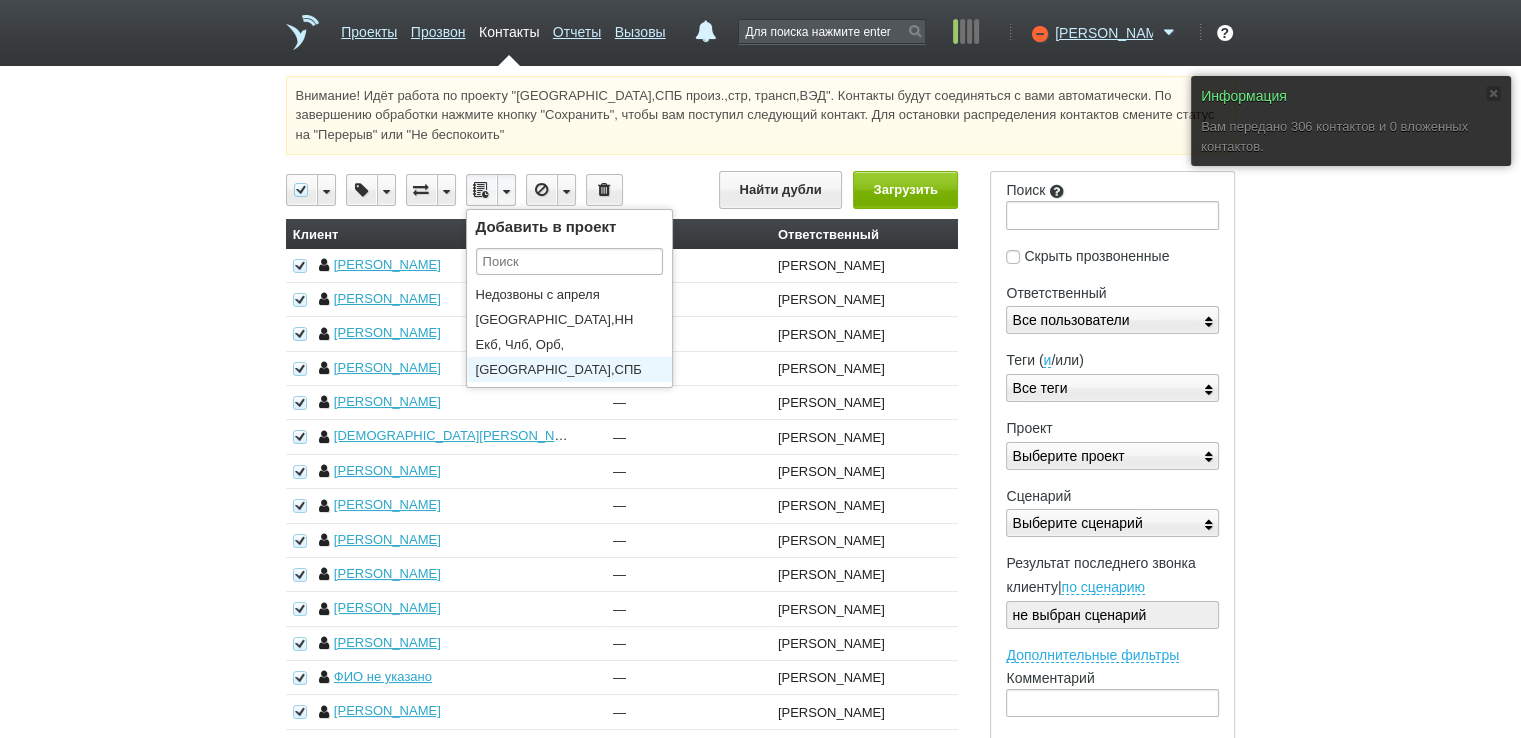 click on "[GEOGRAPHIC_DATA],СПБ произ.,стр, трансп,ВЭД" at bounding box center [574, 369] 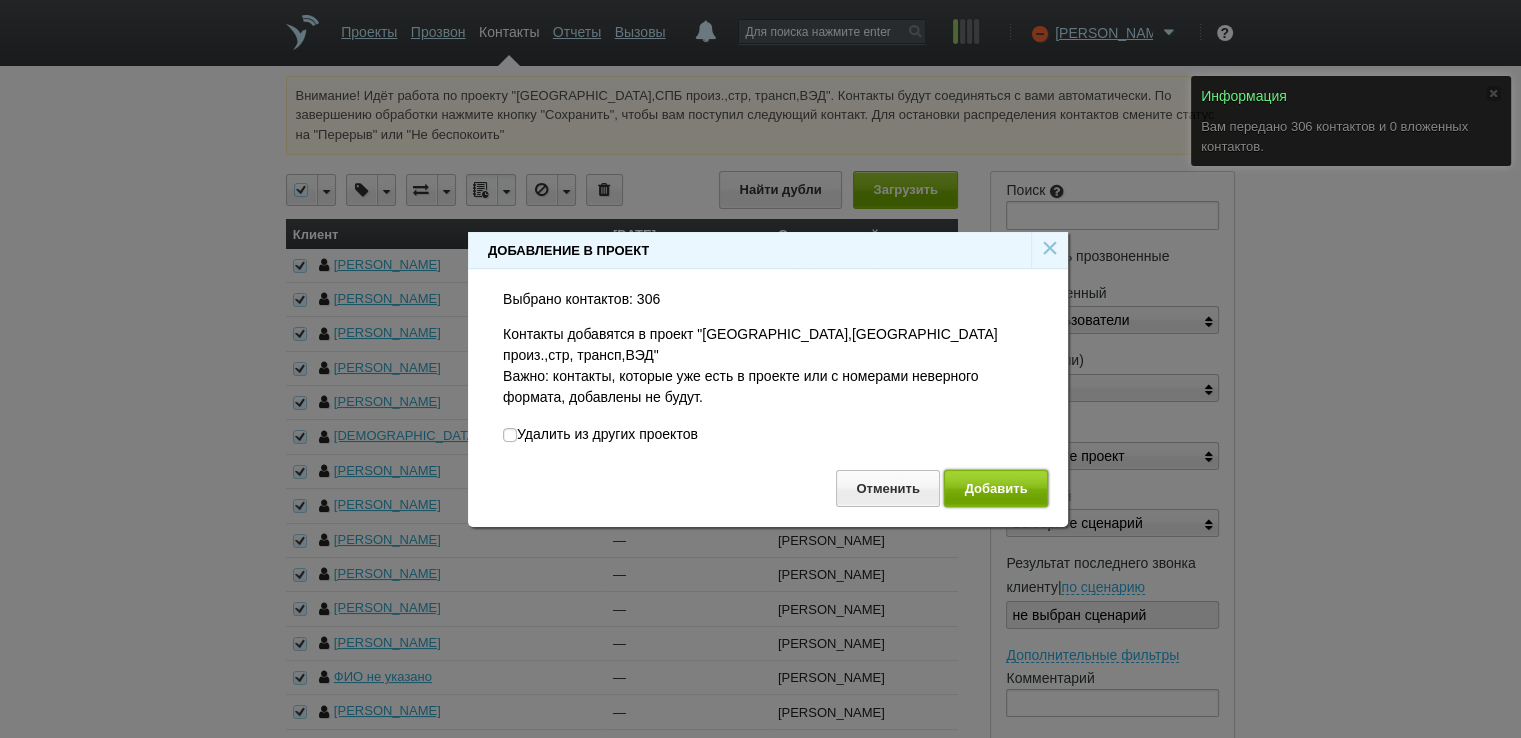 click on "Добавить" at bounding box center [996, 488] 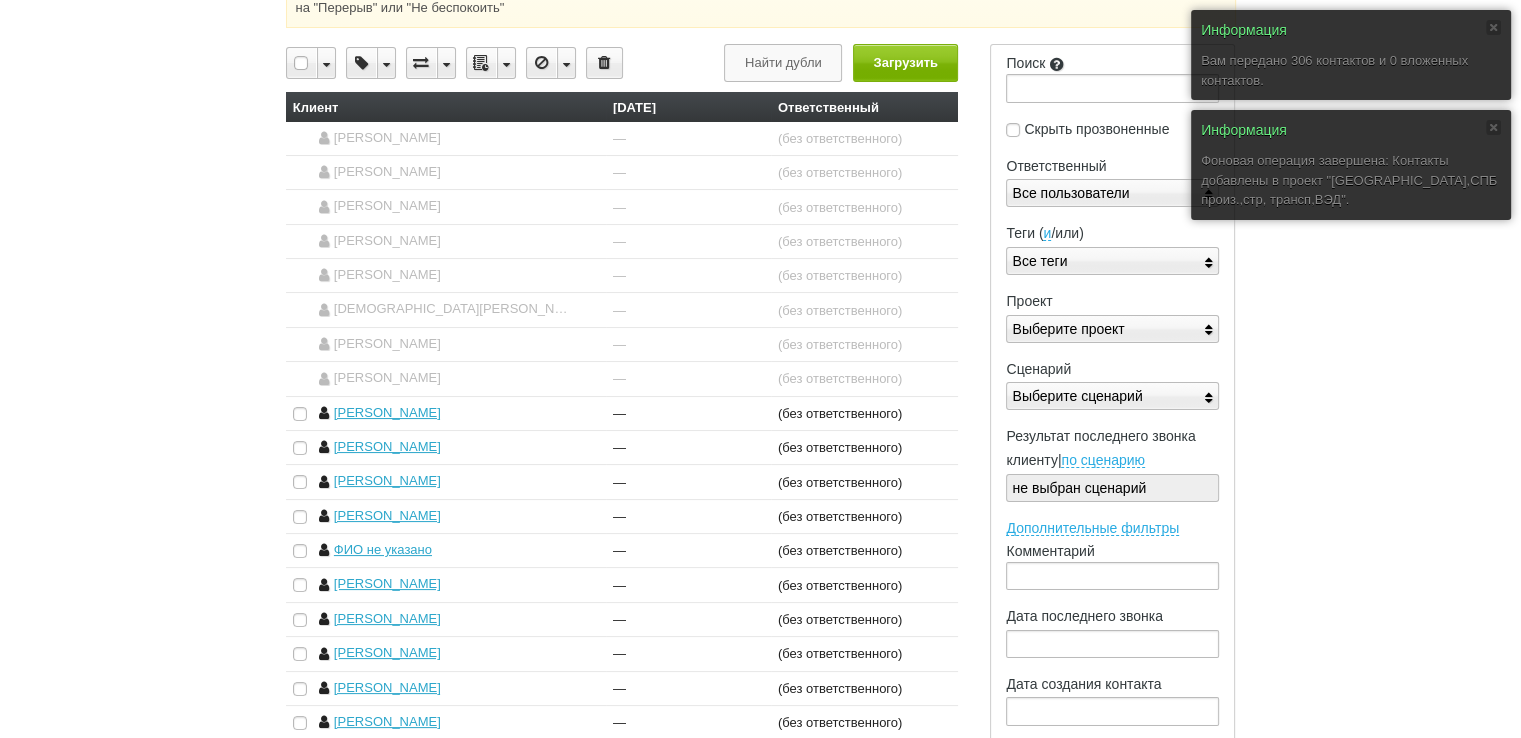 scroll, scrollTop: 0, scrollLeft: 0, axis: both 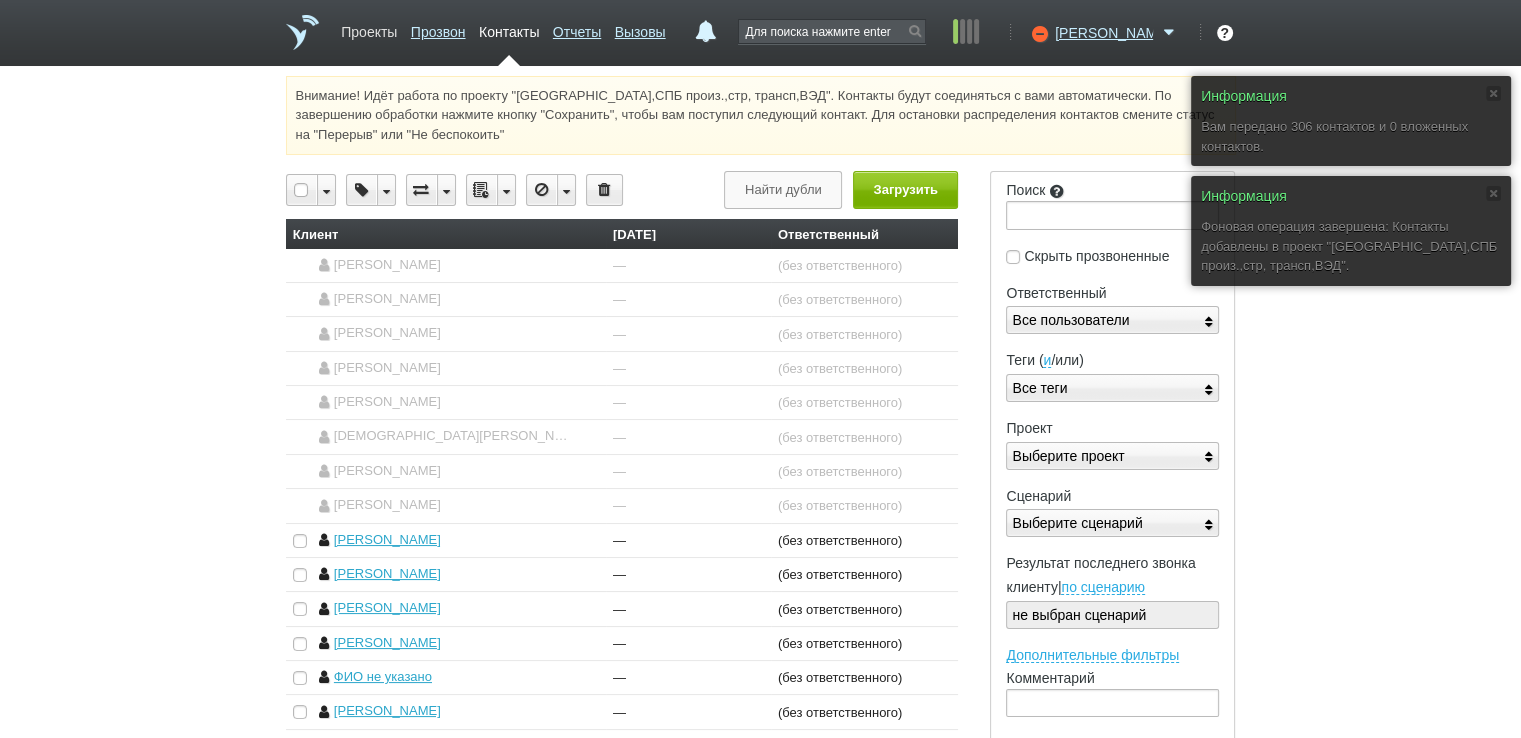 click on "Проекты" at bounding box center (369, 28) 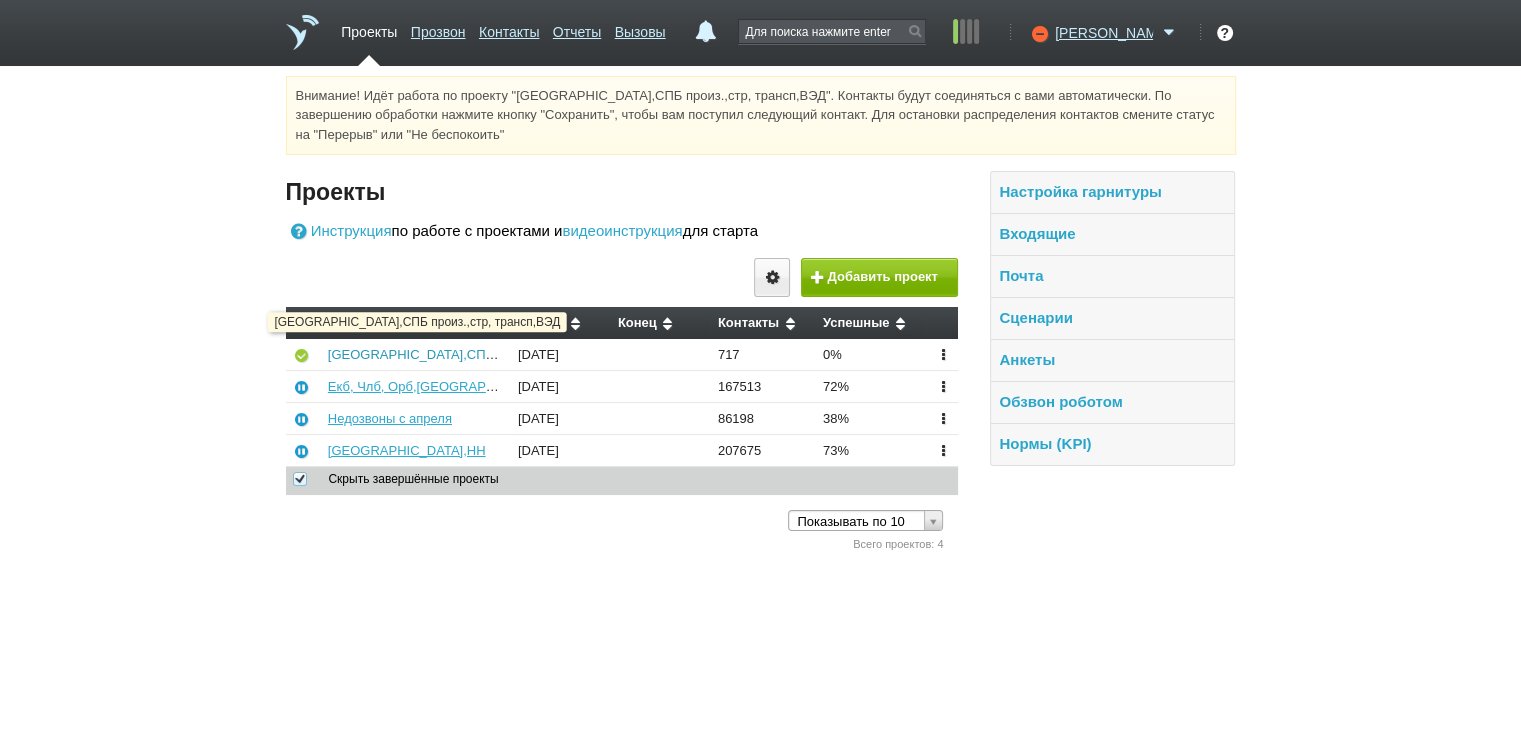 click on "[GEOGRAPHIC_DATA],СПБ произ.,стр, трансп,ВЭД" at bounding box center [483, 354] 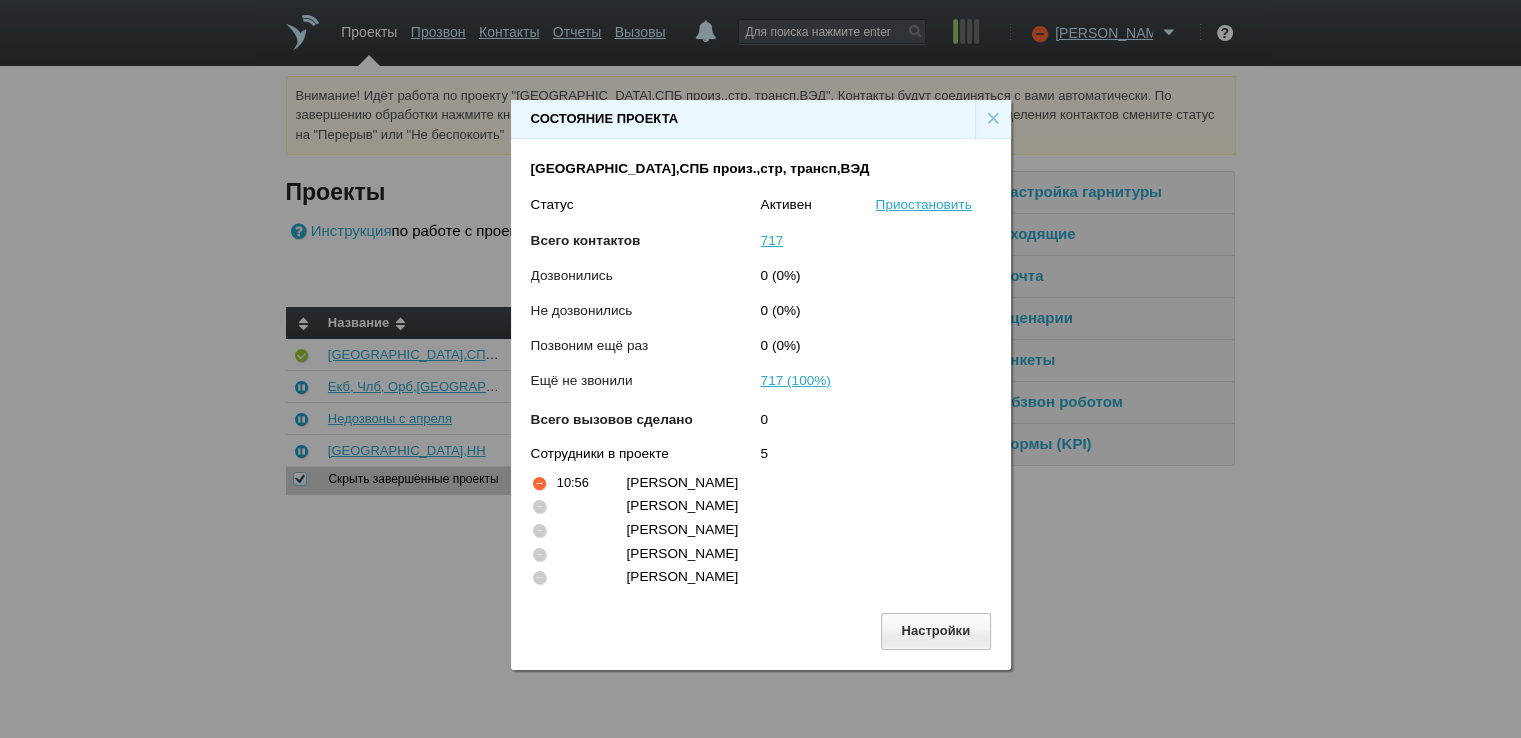 click on "×" at bounding box center (993, 119) 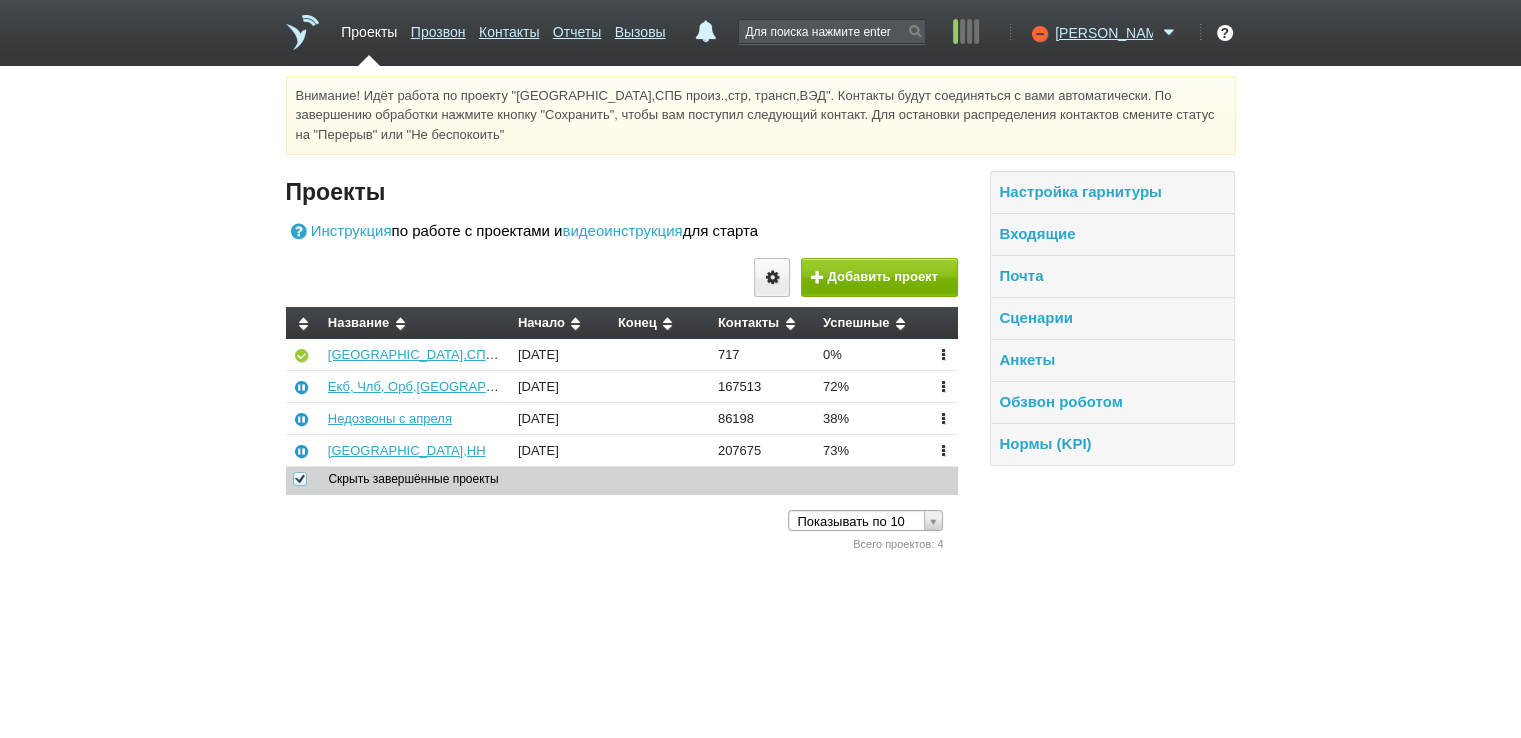 click on "Внимание! Идёт работа по проекту "[GEOGRAPHIC_DATA],СПБ произ.,стр, трансп,ВЭД". Контакты будут соединяться с вами автоматически. По завершению обработки нажмите кнопку "Сохранить", чтобы вам поступил следующий контакт. Для остановки распределения контактов смените статус на "Перерыв" или "Не беспокоить"
Вы можете звонить напрямую из строки поиска - введите номер и нажмите "Позвонить"
Проекты
Инструкция  по работе с проектами и  видеоинструкция  для старта" at bounding box center [760, 315] 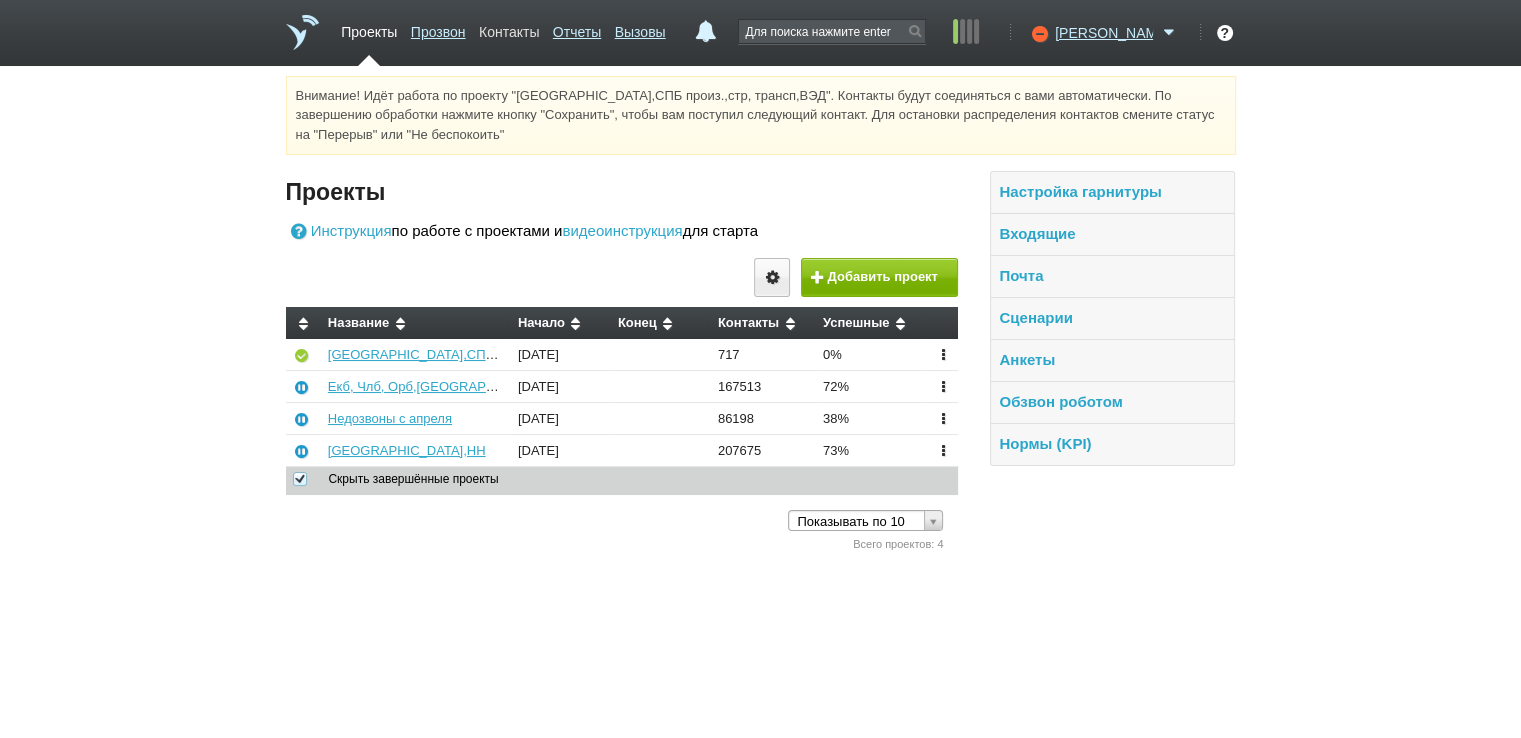 click on "Контакты" at bounding box center [509, 28] 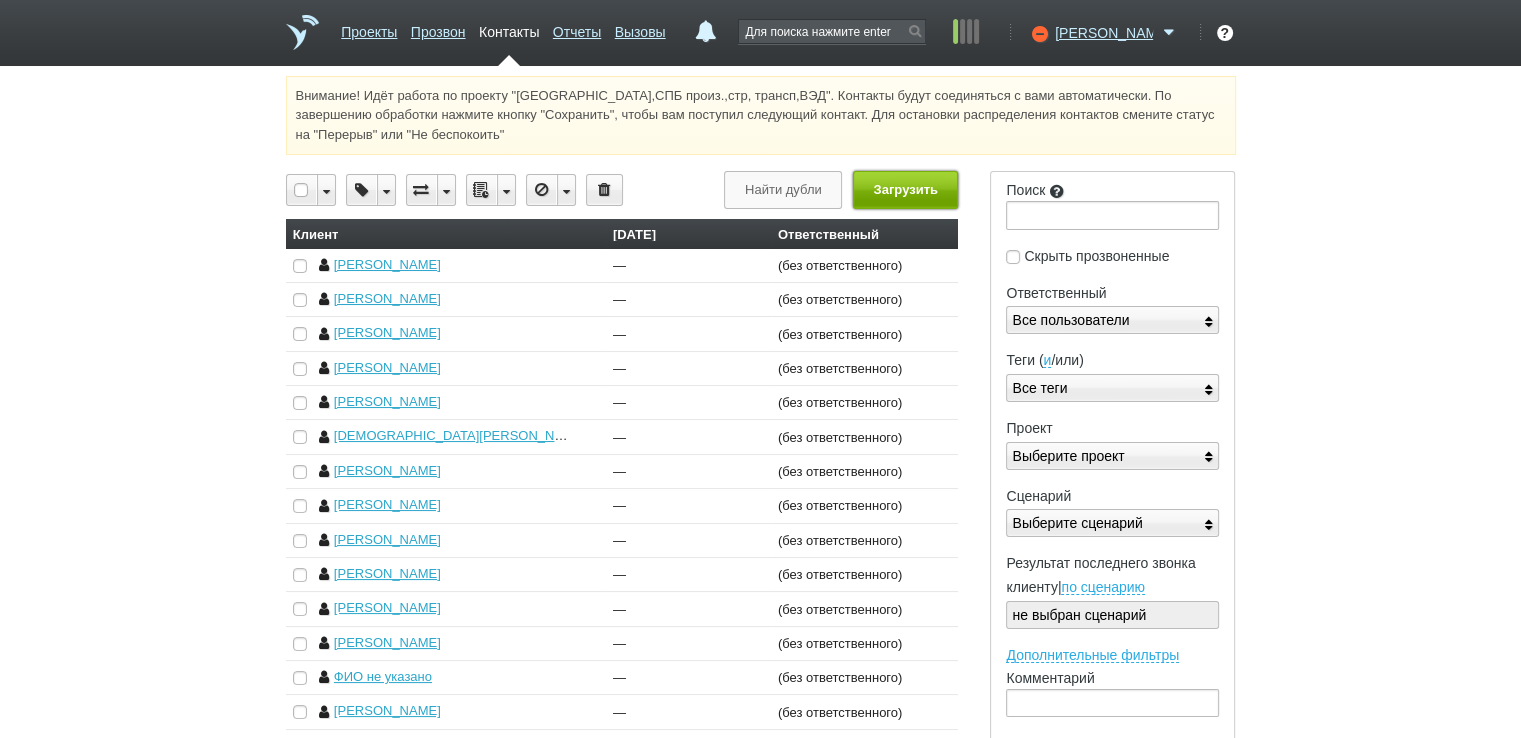 click on "Загрузить" at bounding box center [905, 189] 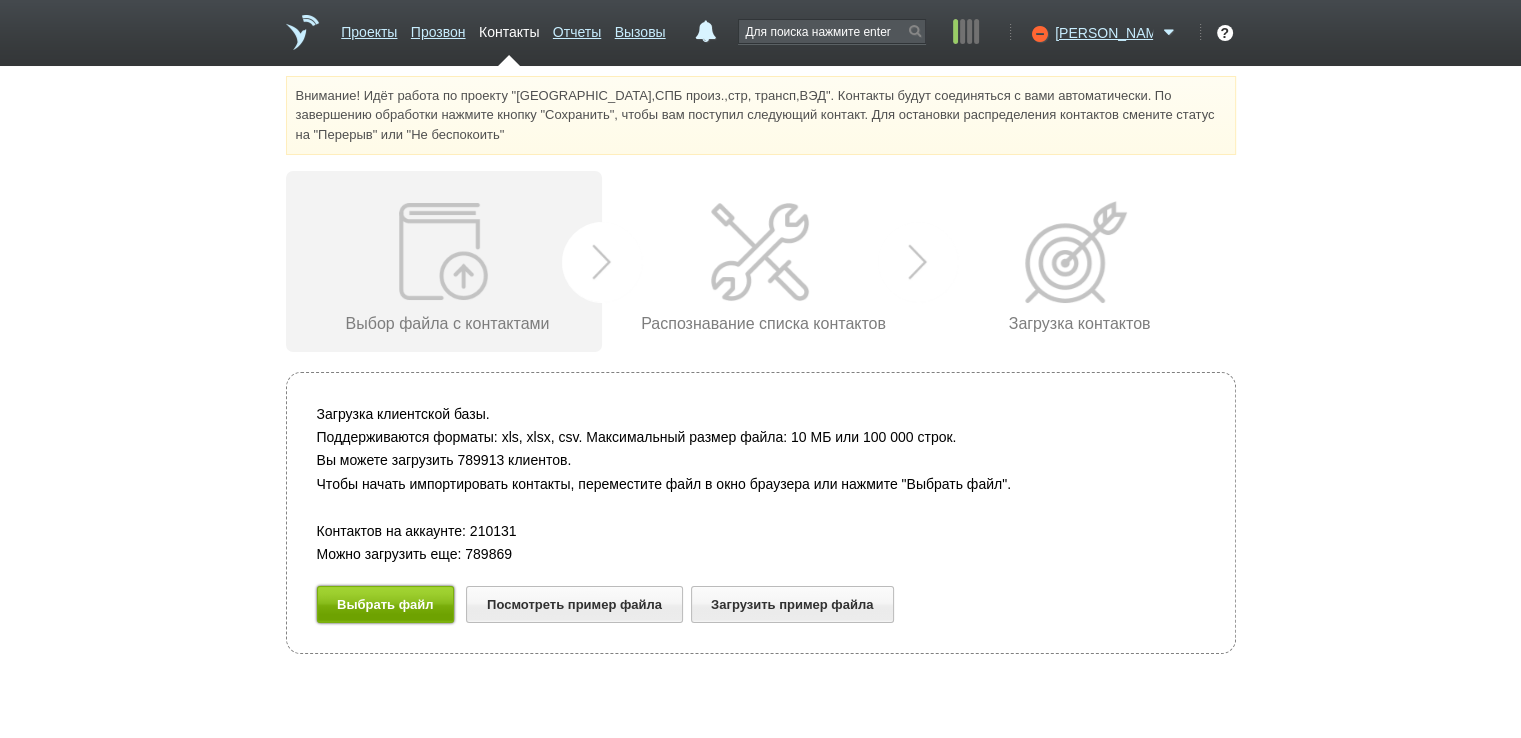 click on "Выбрать файл" at bounding box center [386, 604] 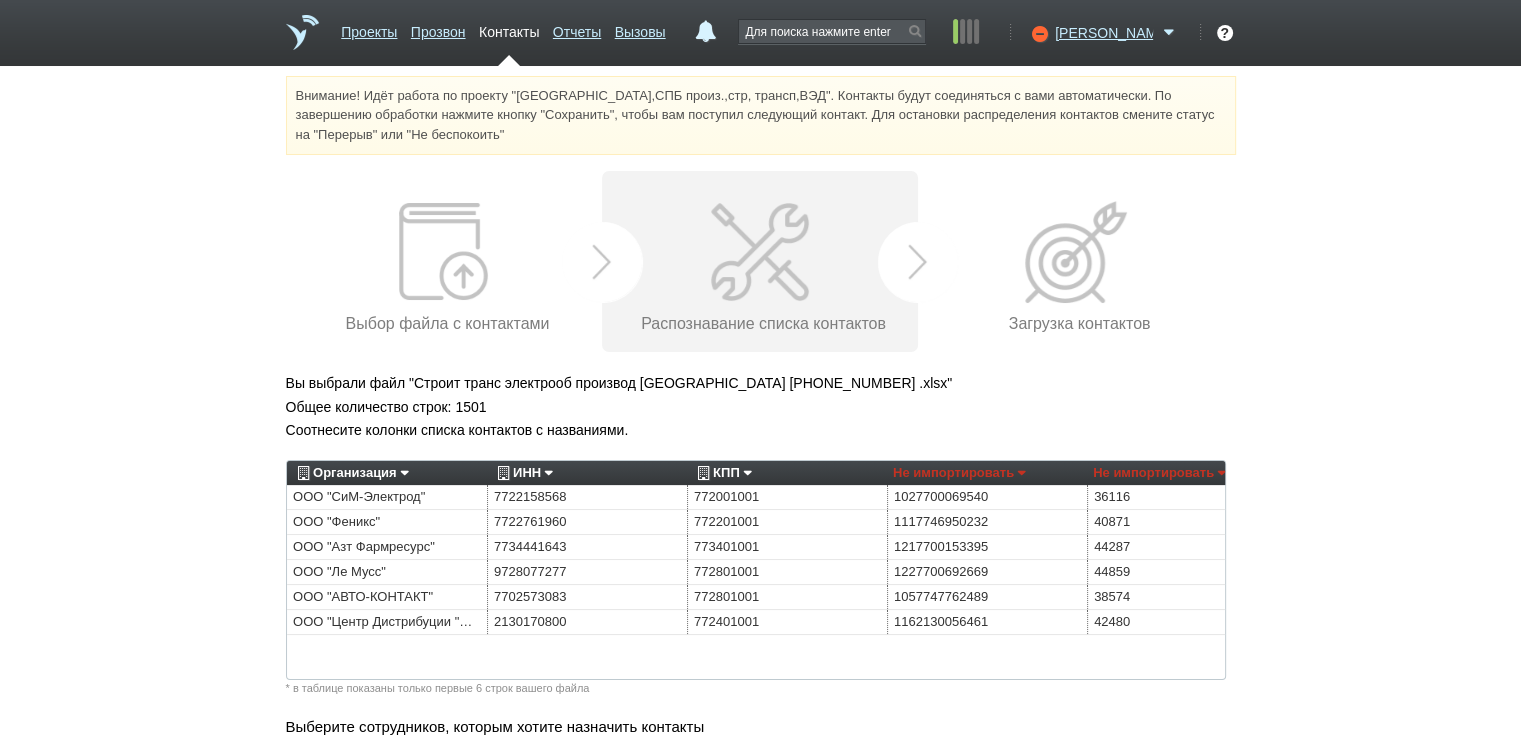 click on "Организация" at bounding box center [350, 473] 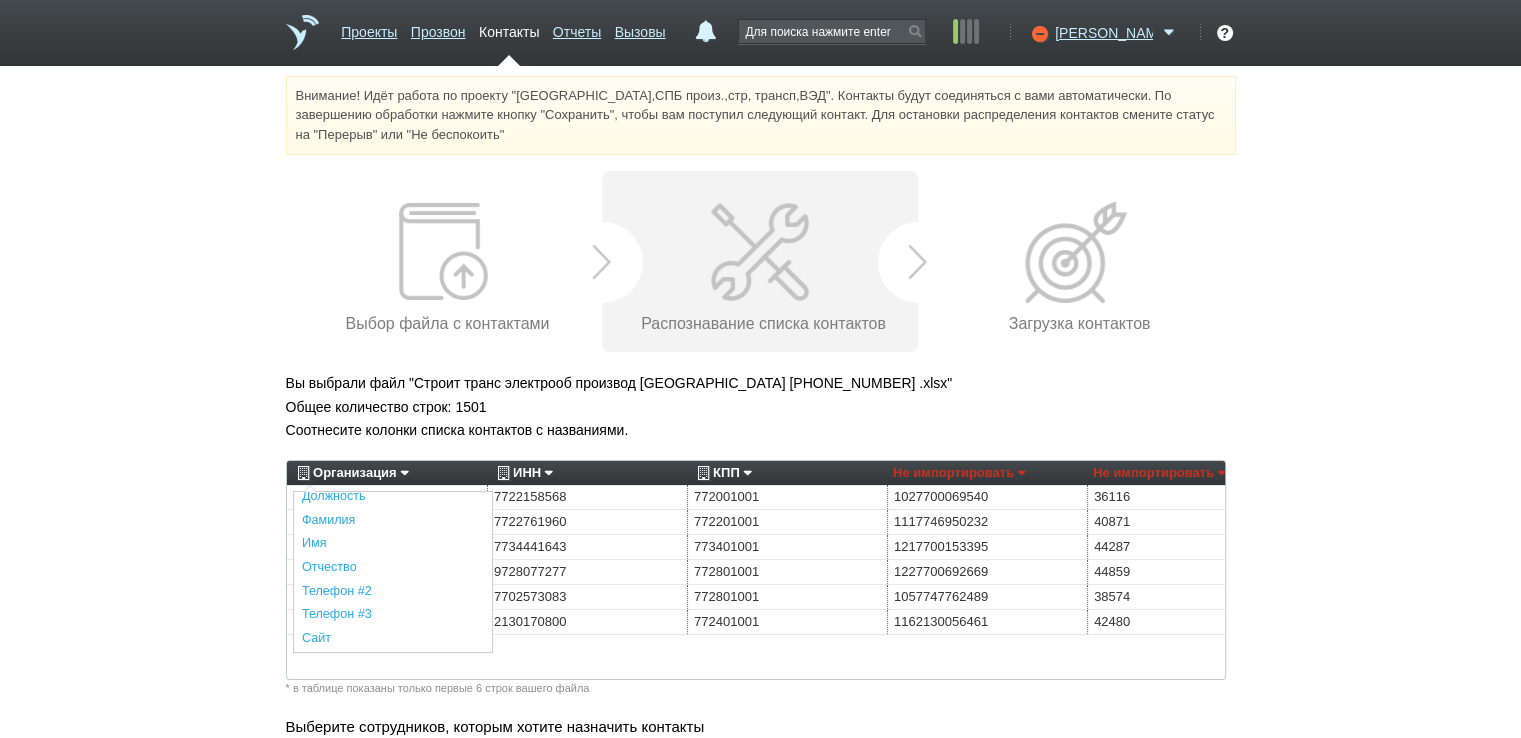 scroll, scrollTop: 440, scrollLeft: 0, axis: vertical 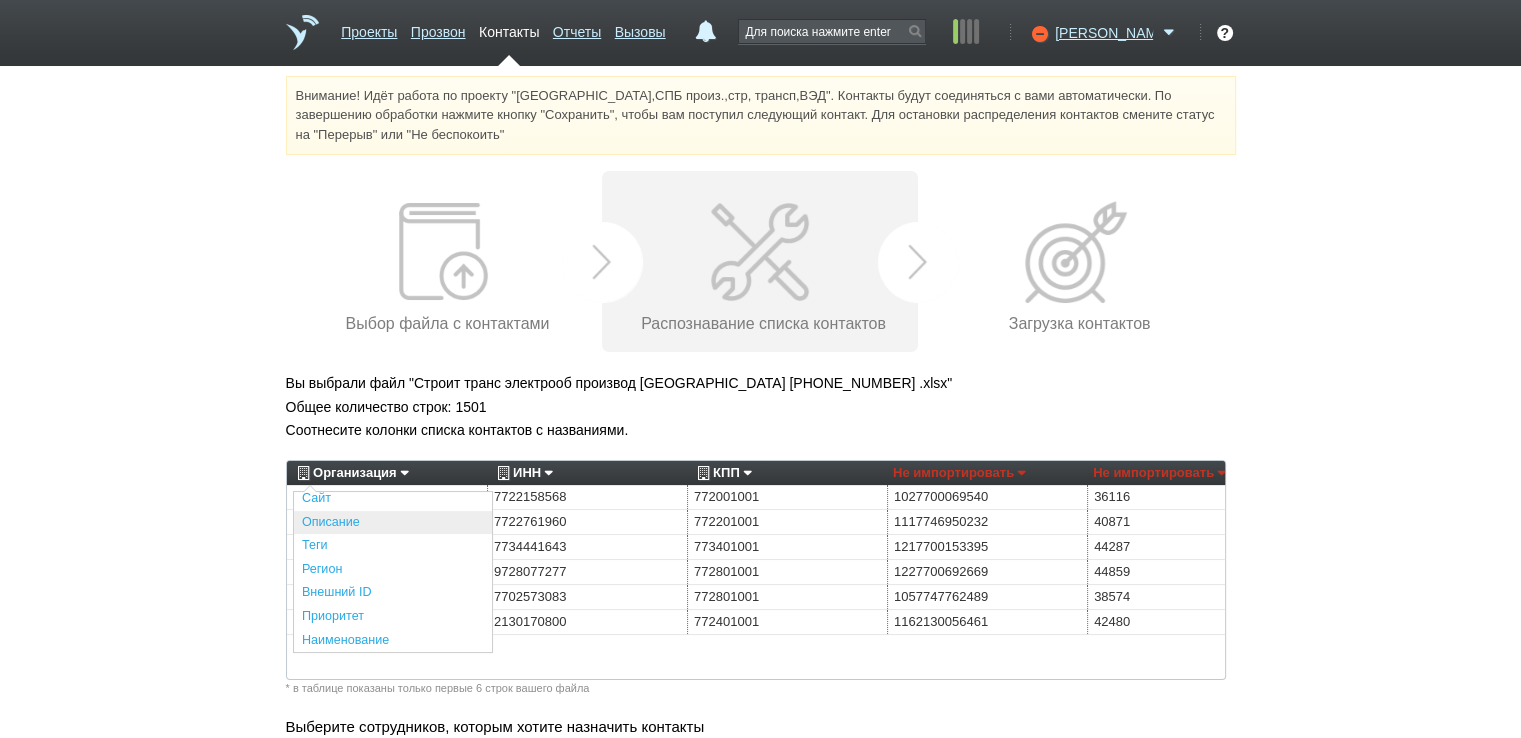 click on "Описание" at bounding box center (393, 523) 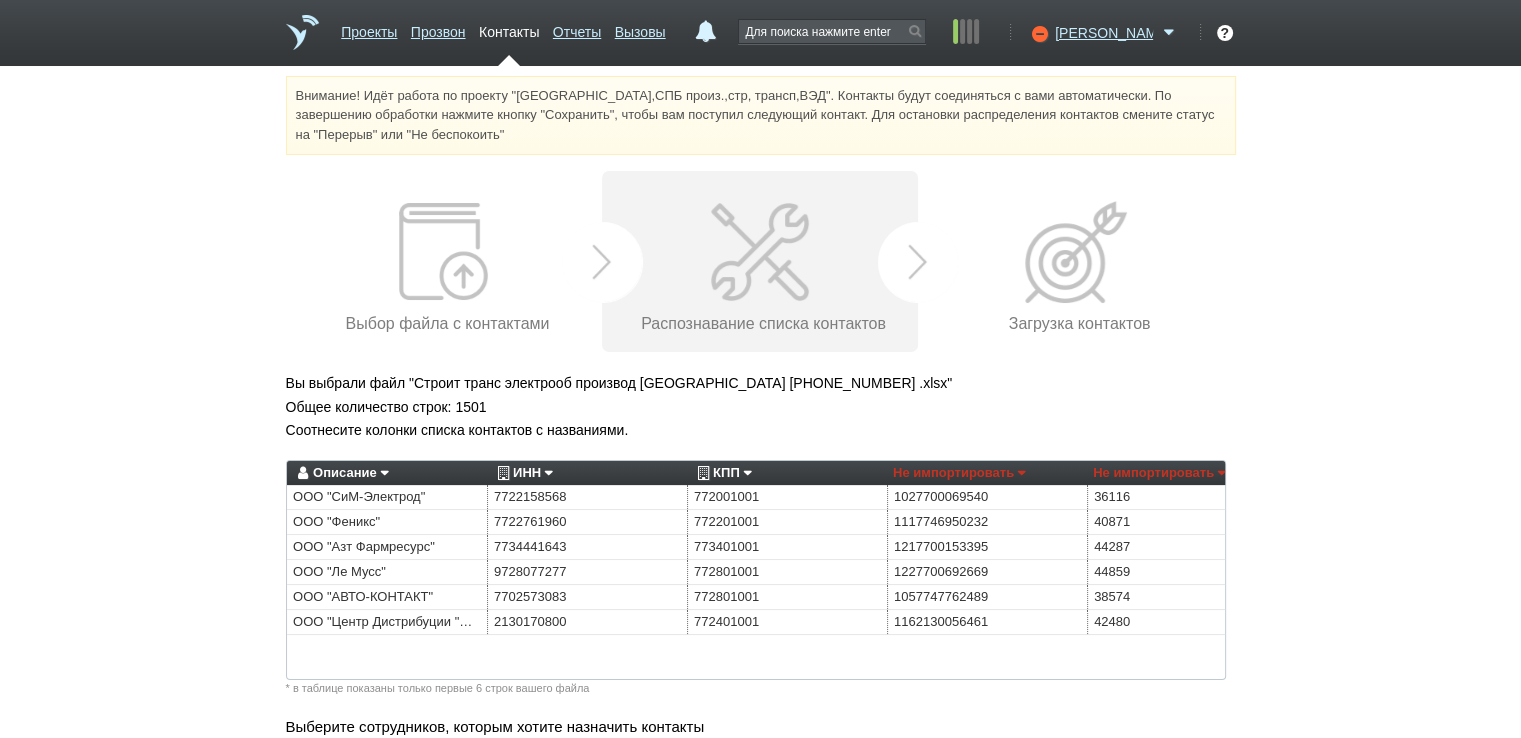 click on "ИНН" at bounding box center (522, 473) 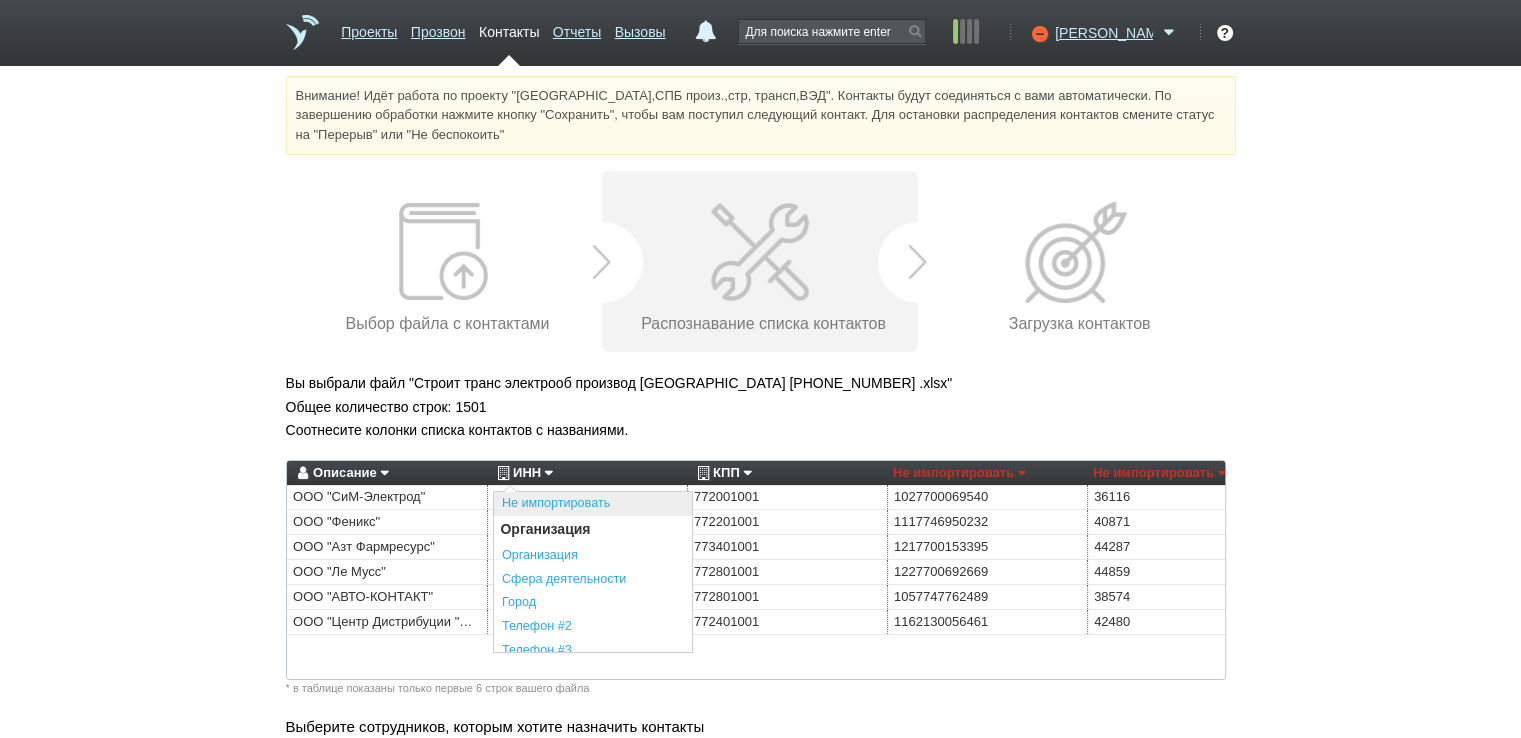 click on "Не импортировать" at bounding box center [593, 504] 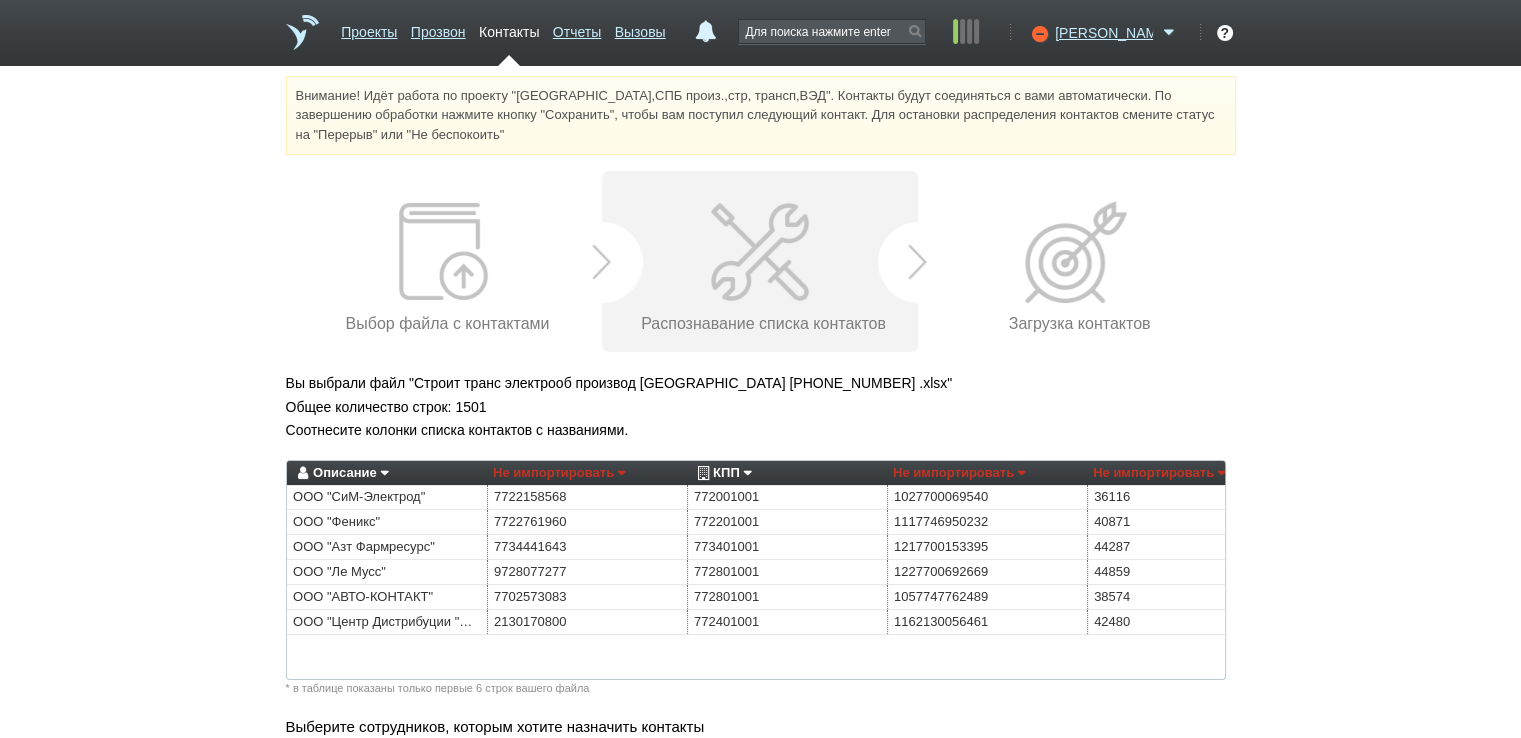 click on "КПП" at bounding box center (722, 473) 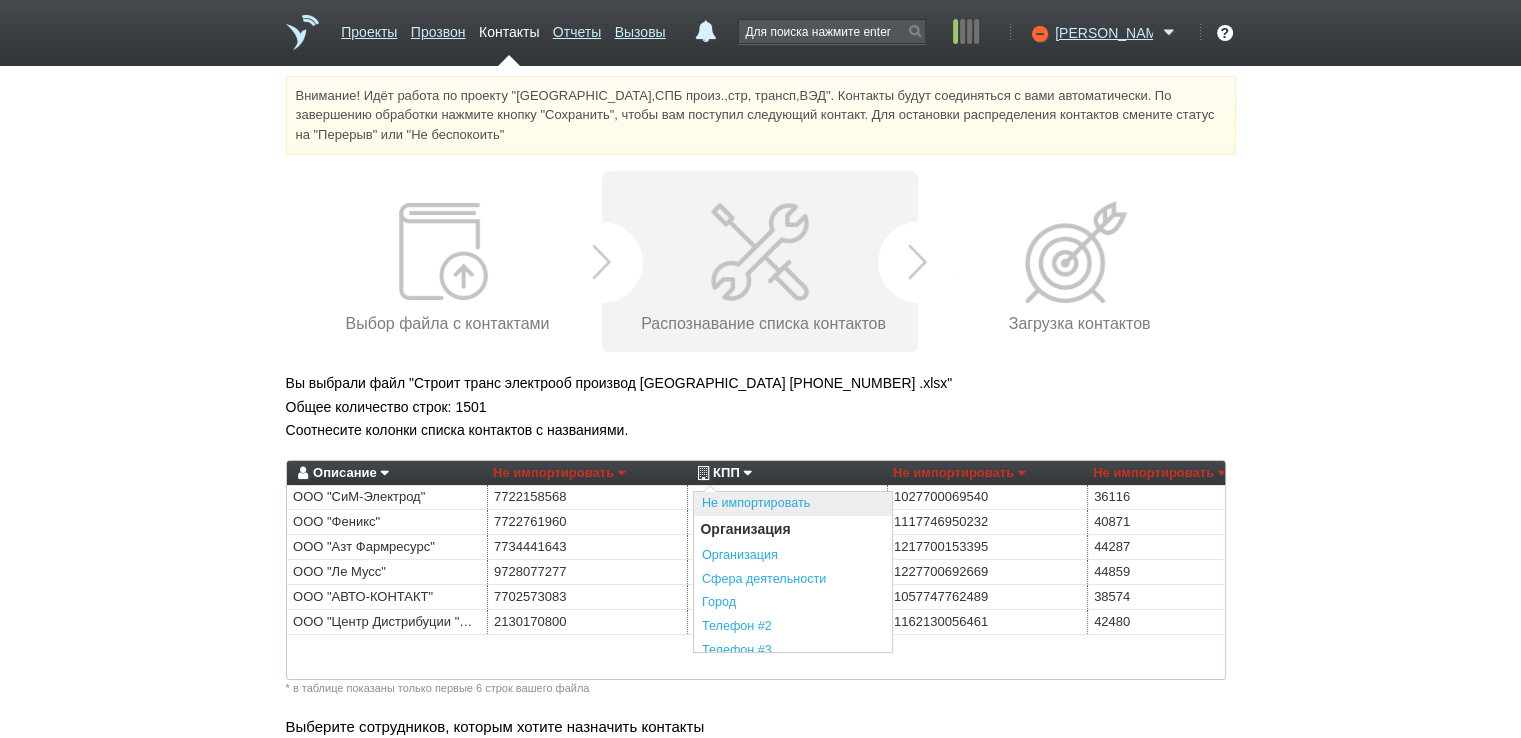 click on "Не импортировать" at bounding box center [793, 504] 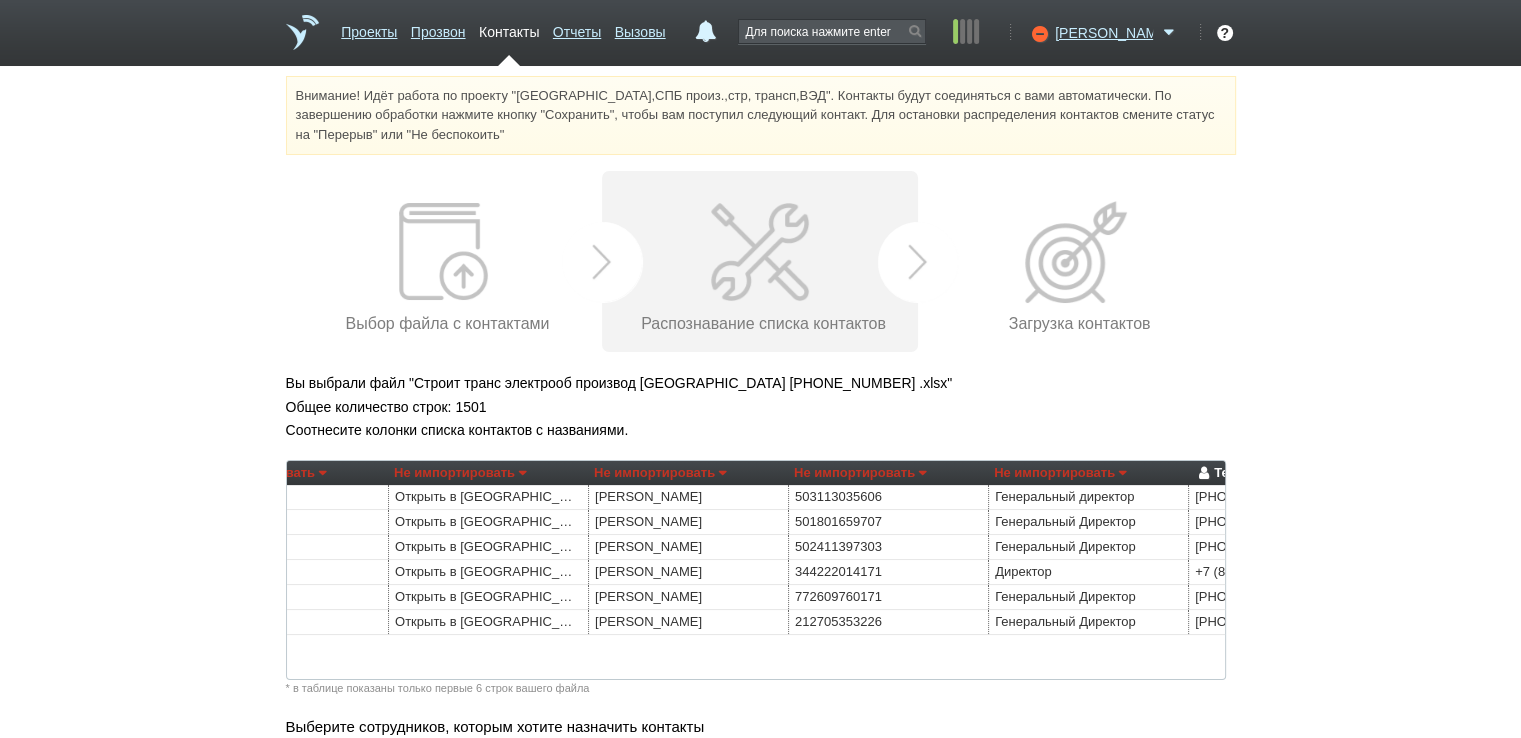 scroll, scrollTop: 0, scrollLeft: 1714, axis: horizontal 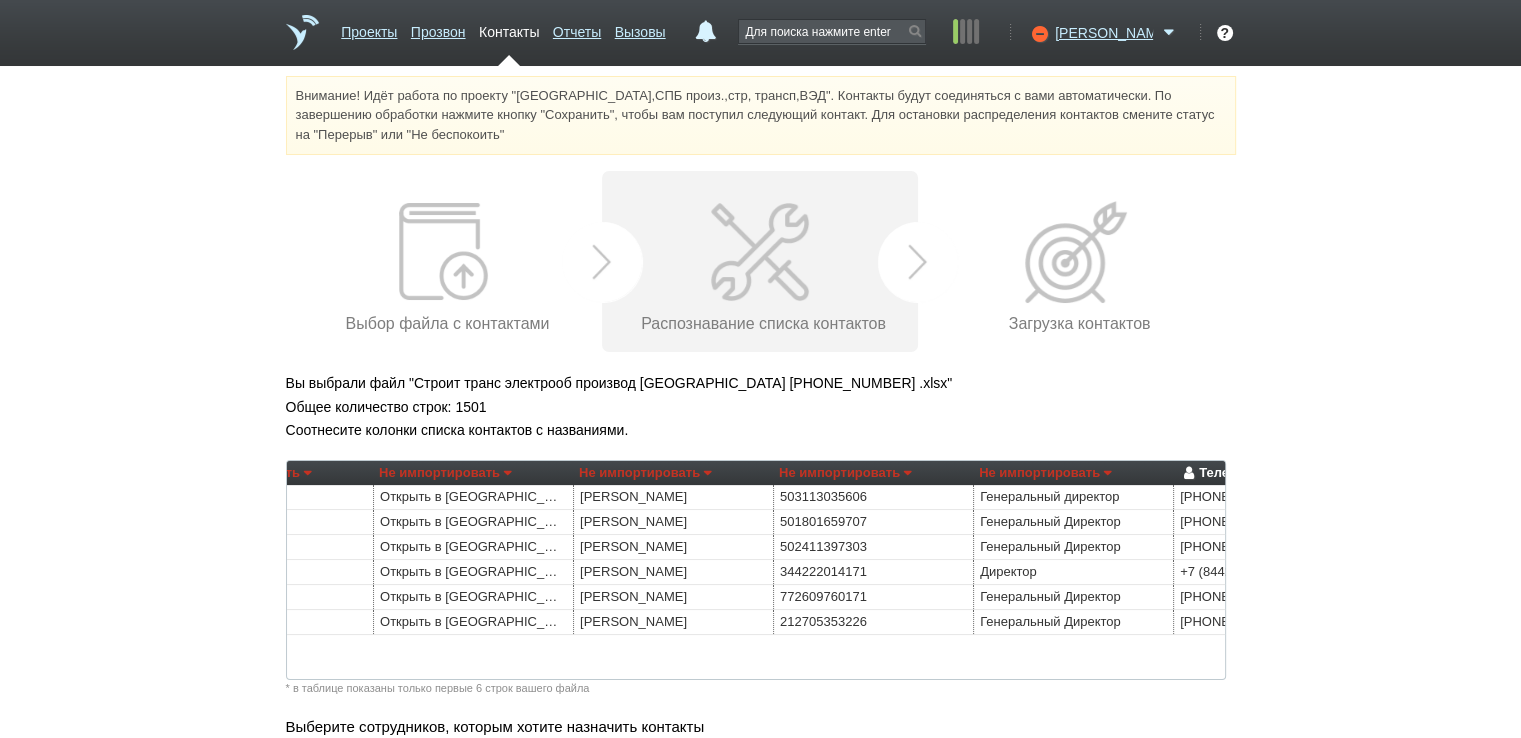 click on "Не импортировать" at bounding box center (645, 473) 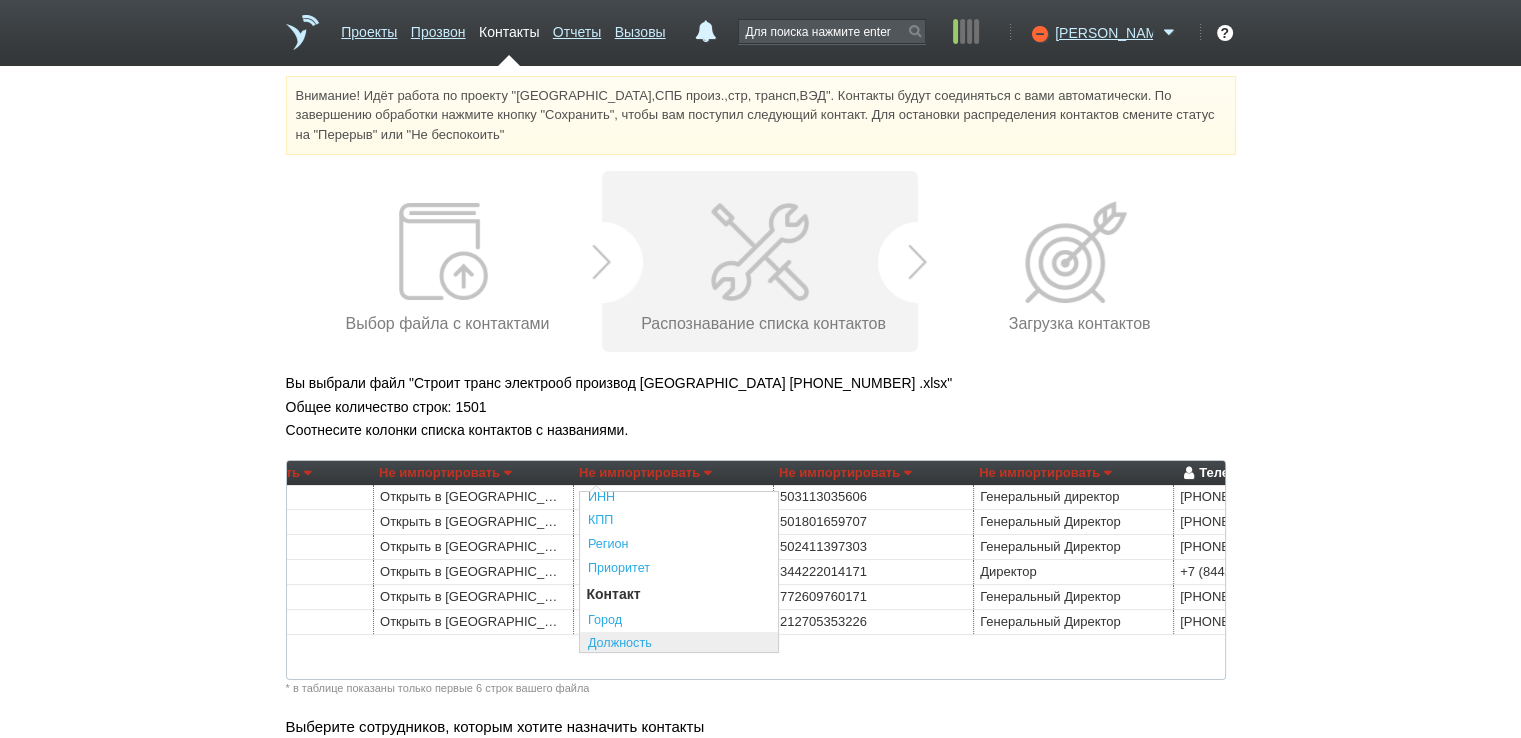 scroll, scrollTop: 300, scrollLeft: 0, axis: vertical 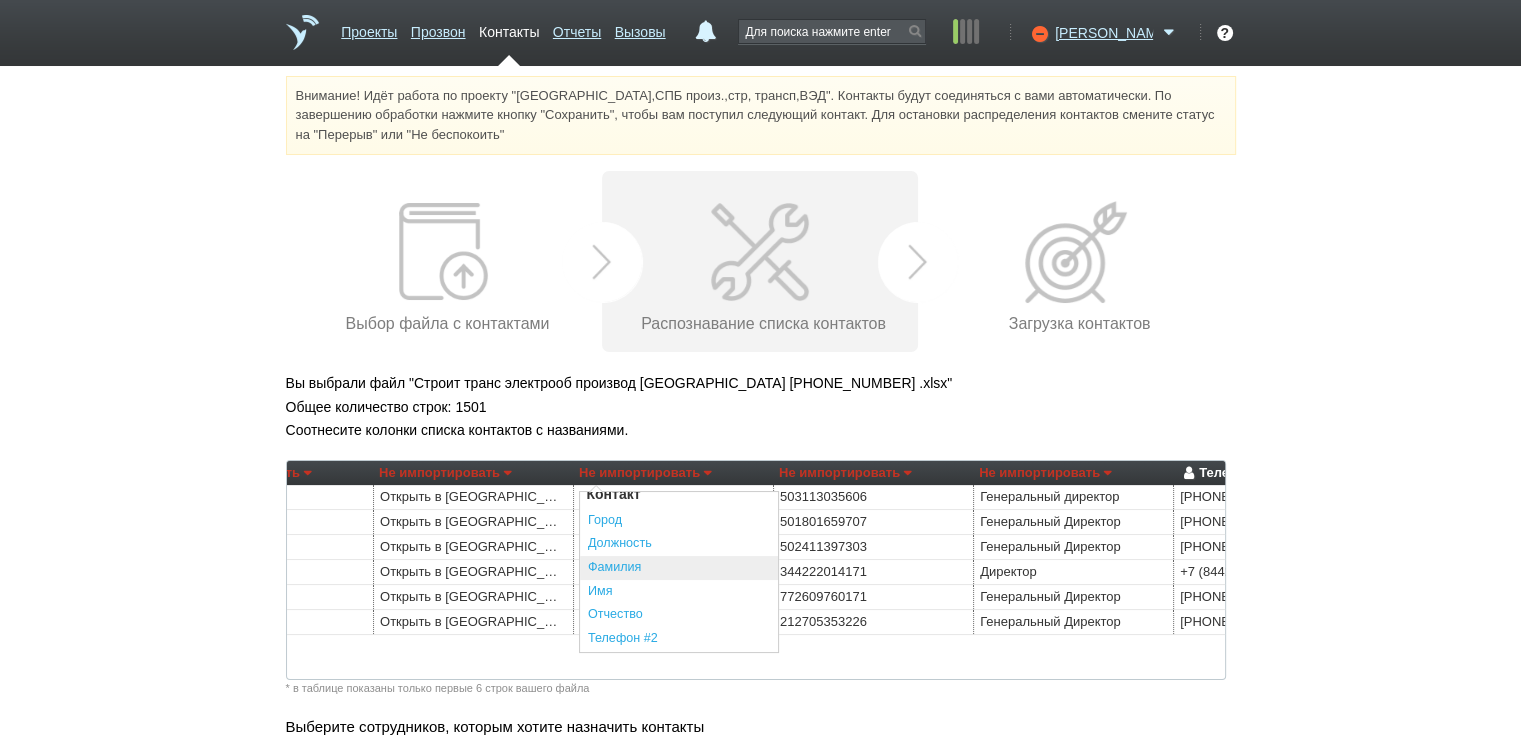 click on "Фамилия" at bounding box center [679, 568] 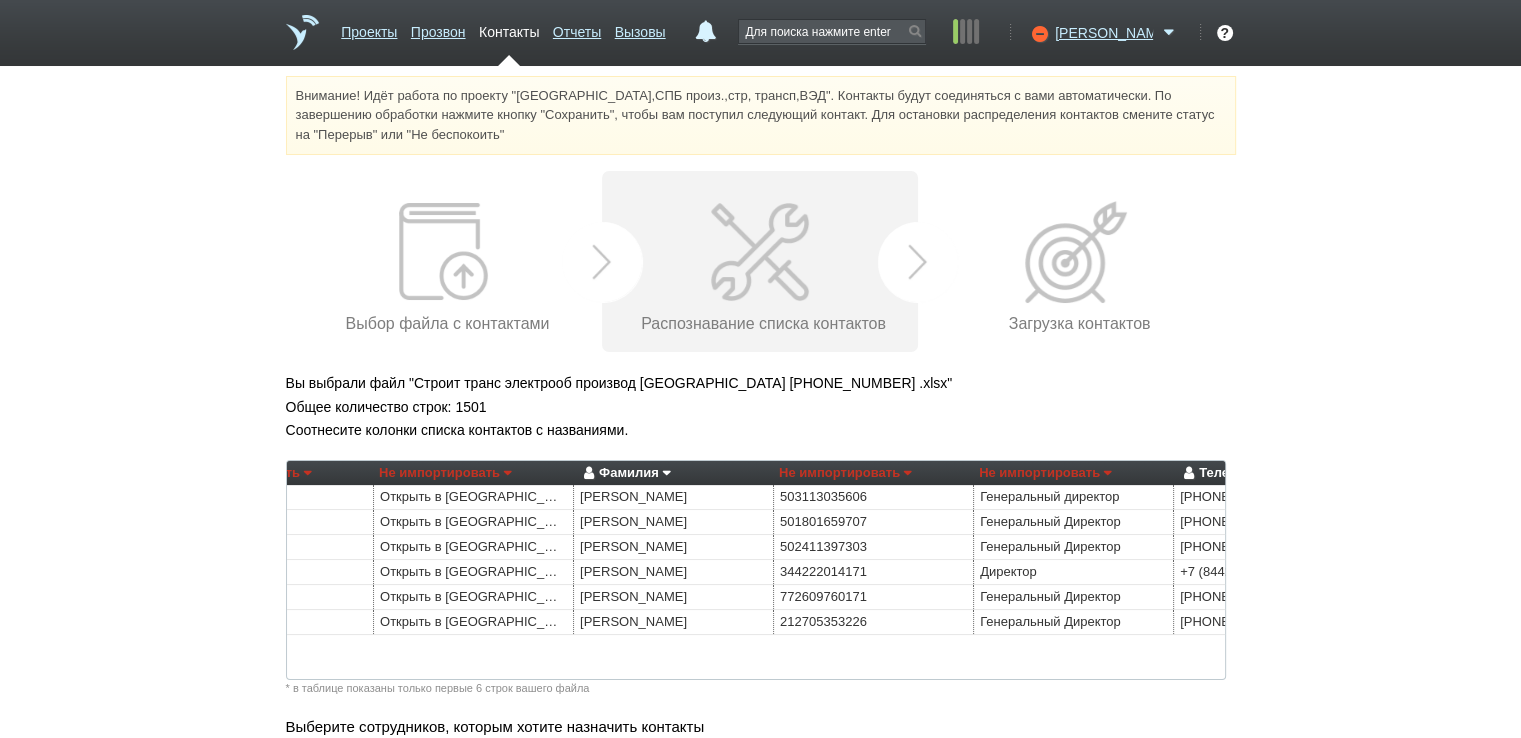 click on "Не импортировать" at bounding box center [1045, 473] 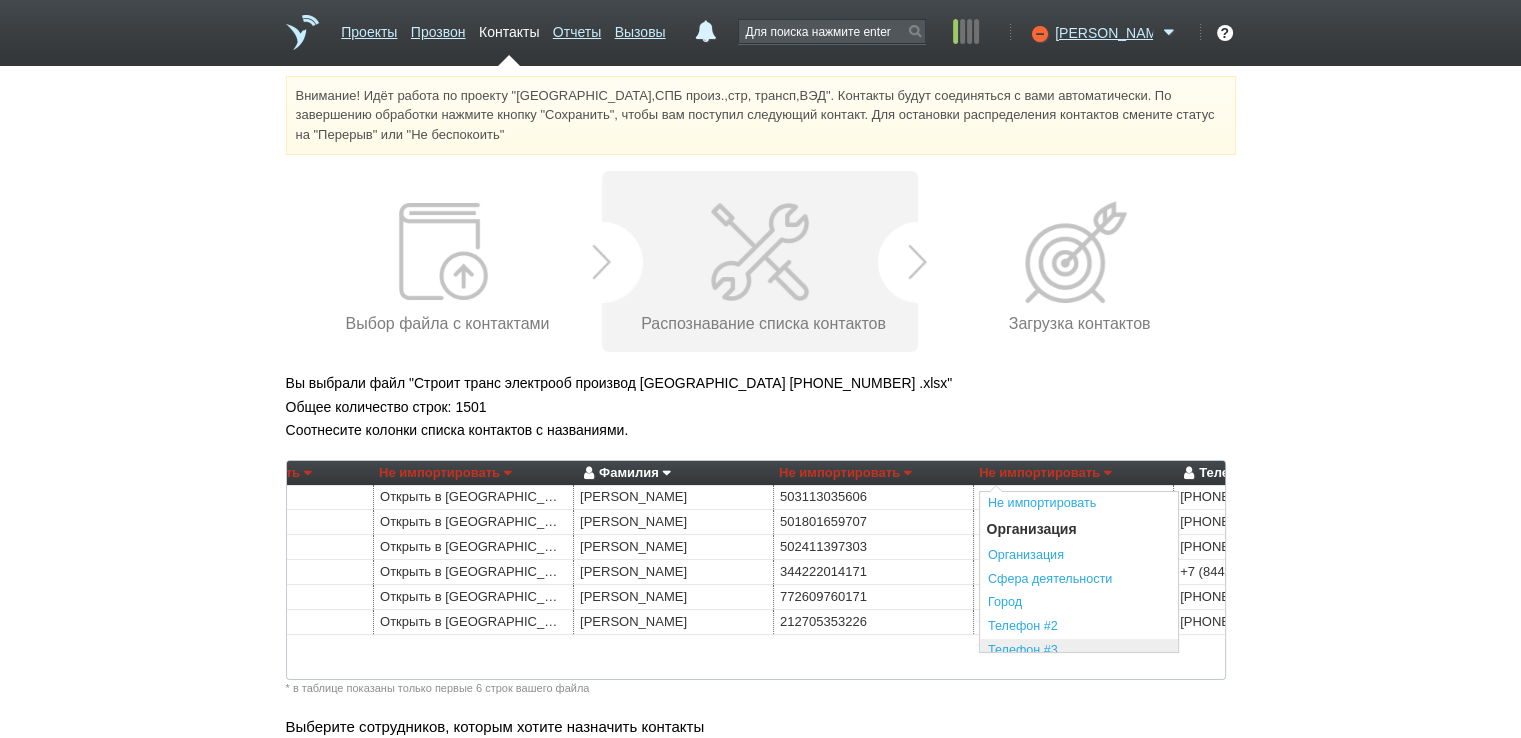scroll, scrollTop: 200, scrollLeft: 0, axis: vertical 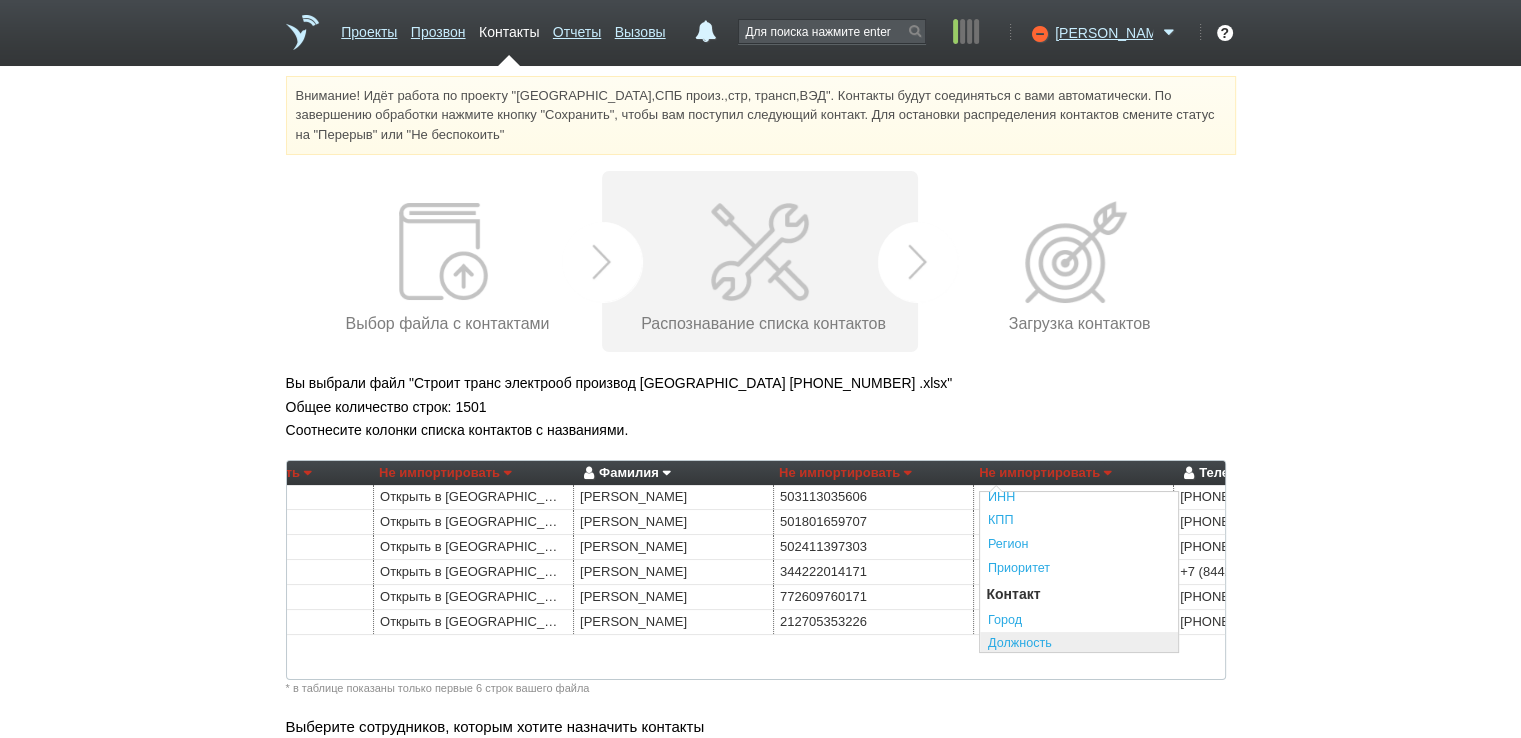 click on "Должность" at bounding box center (1079, 644) 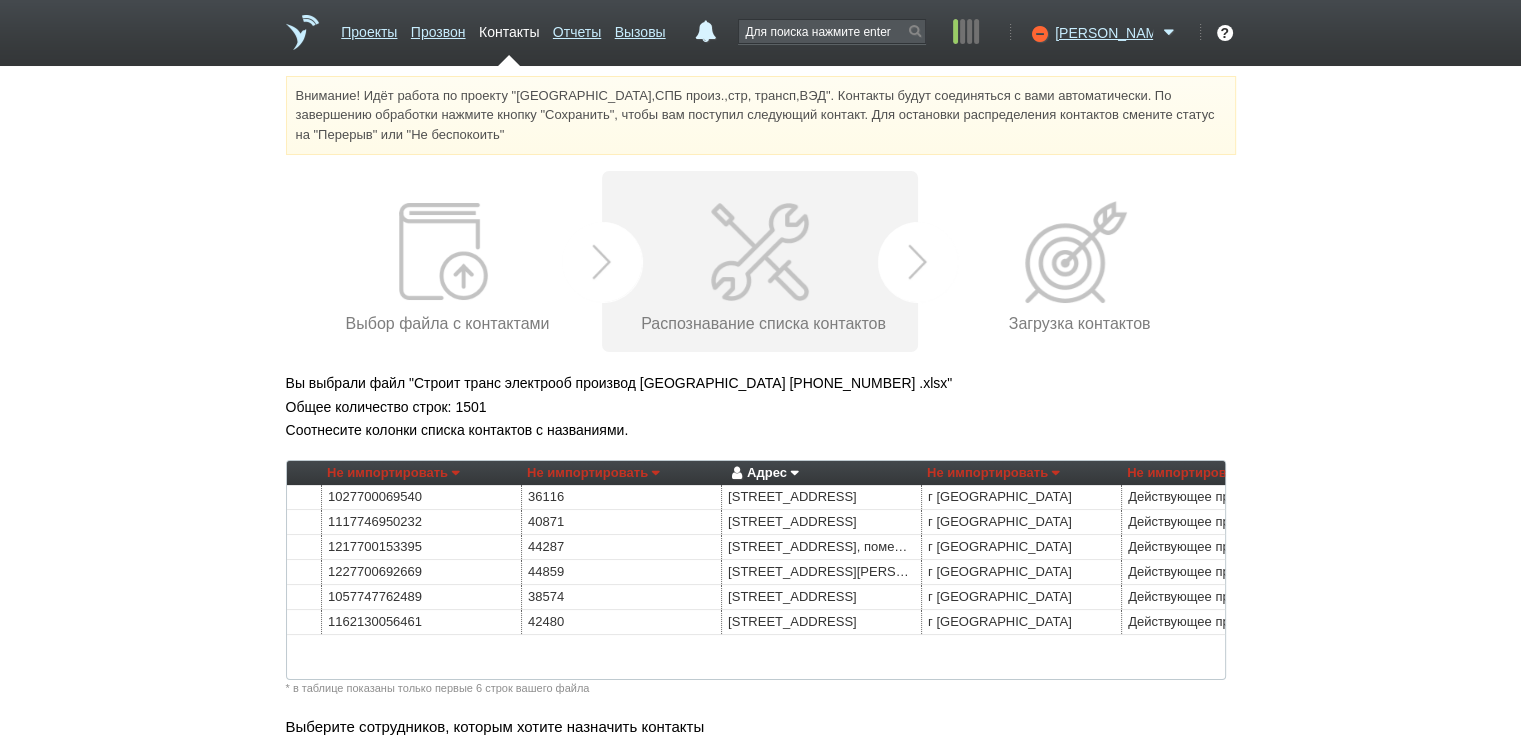 scroll, scrollTop: 0, scrollLeft: 720, axis: horizontal 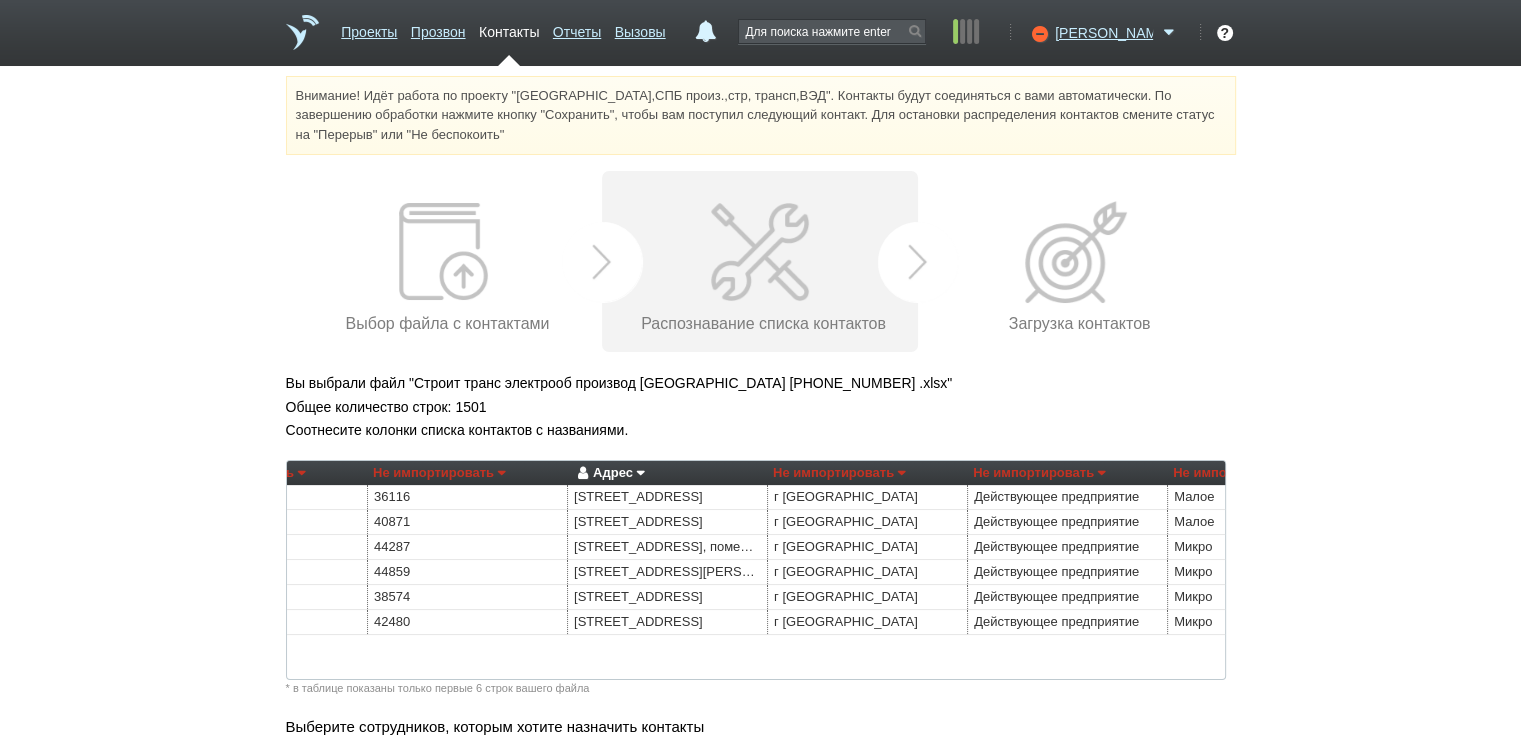 click on "Адрес" at bounding box center (608, 473) 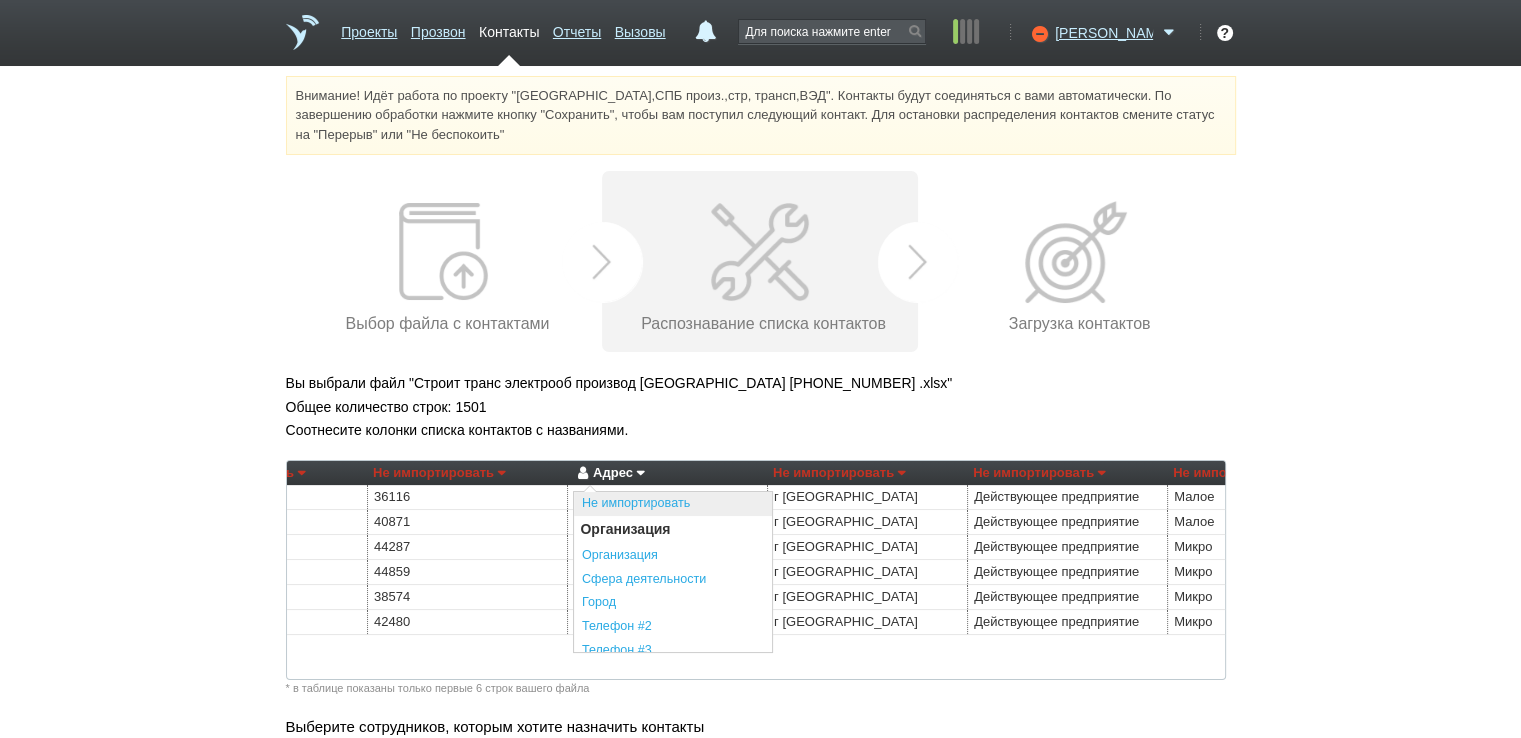click on "Не импортировать" at bounding box center [673, 504] 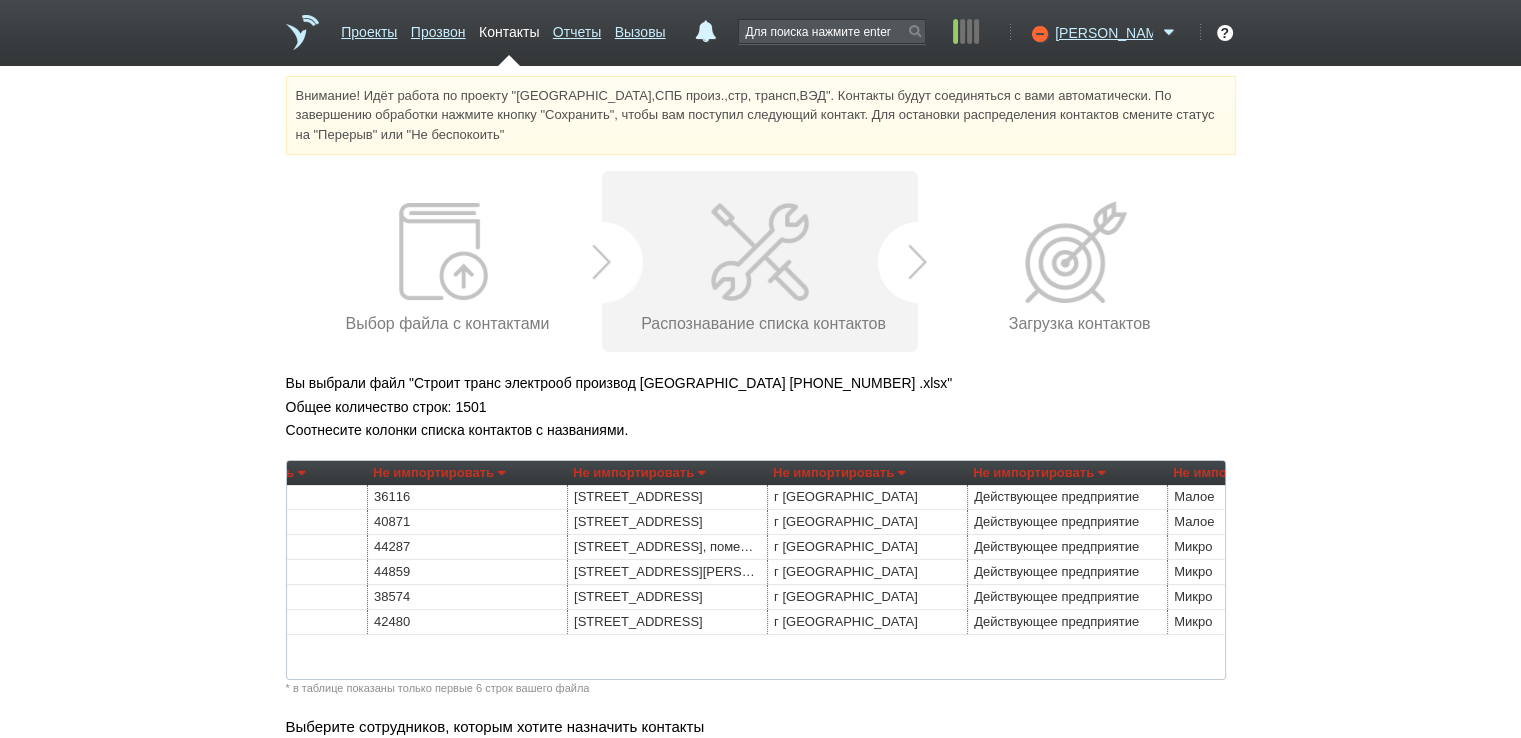 click on "Не импортировать" at bounding box center [839, 473] 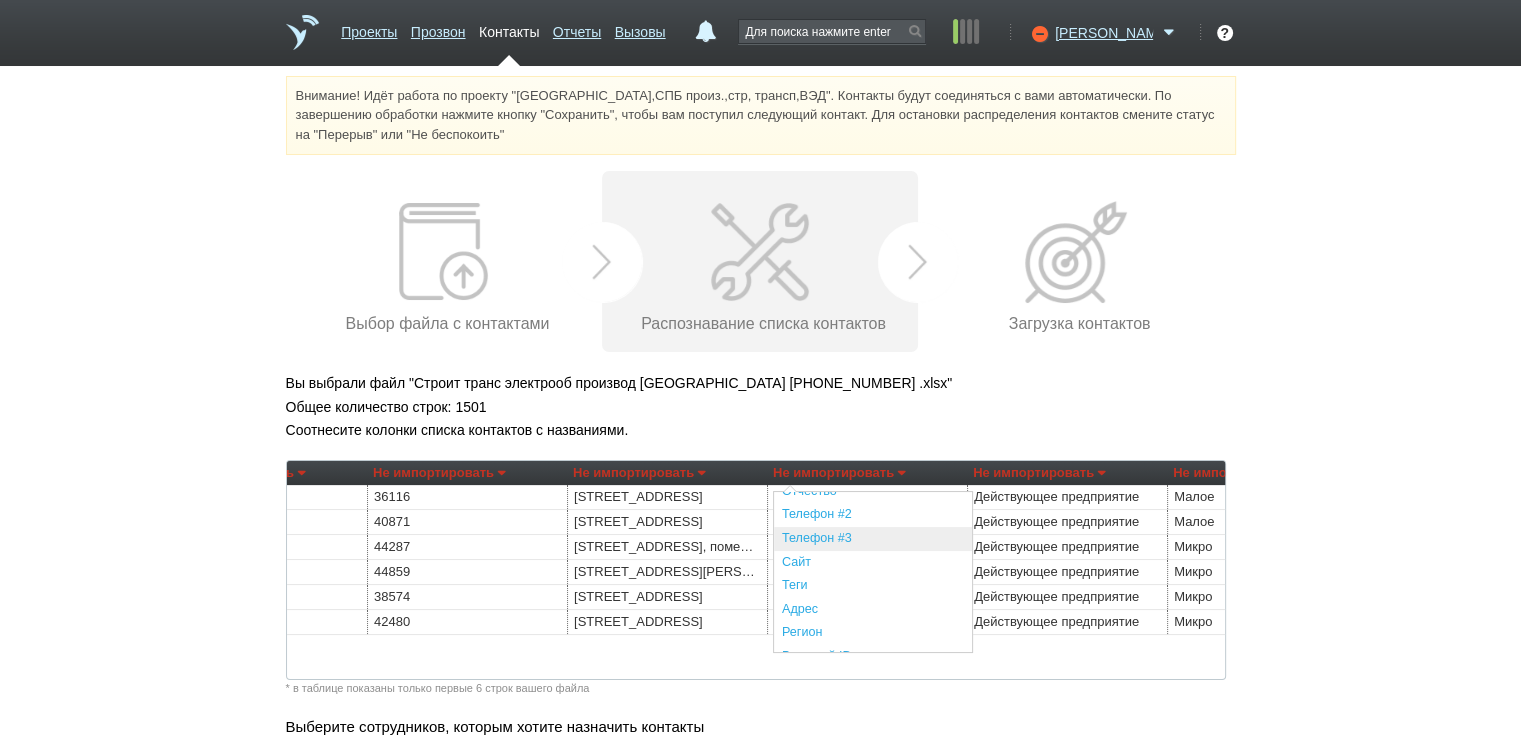 scroll, scrollTop: 464, scrollLeft: 0, axis: vertical 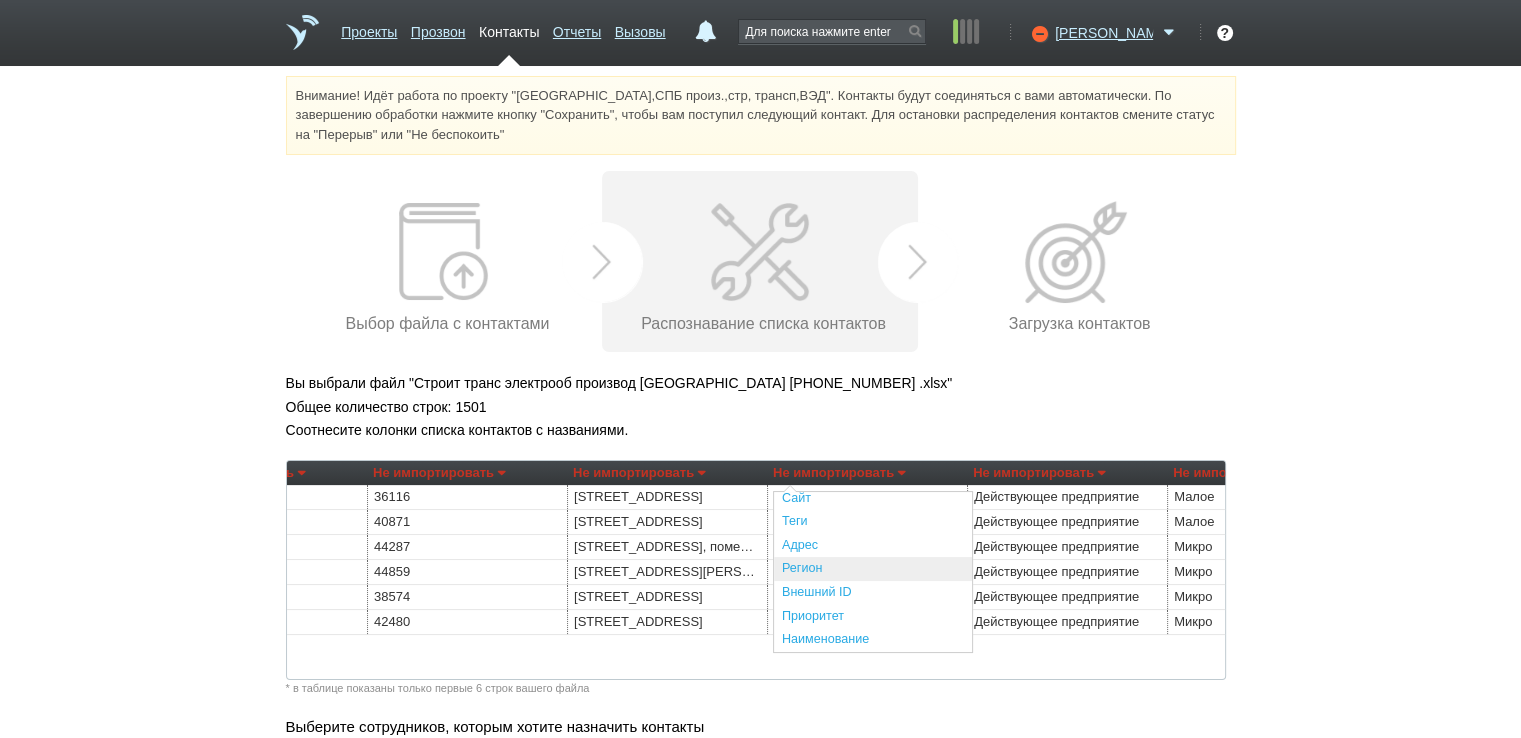 click on "Регион" at bounding box center [873, 569] 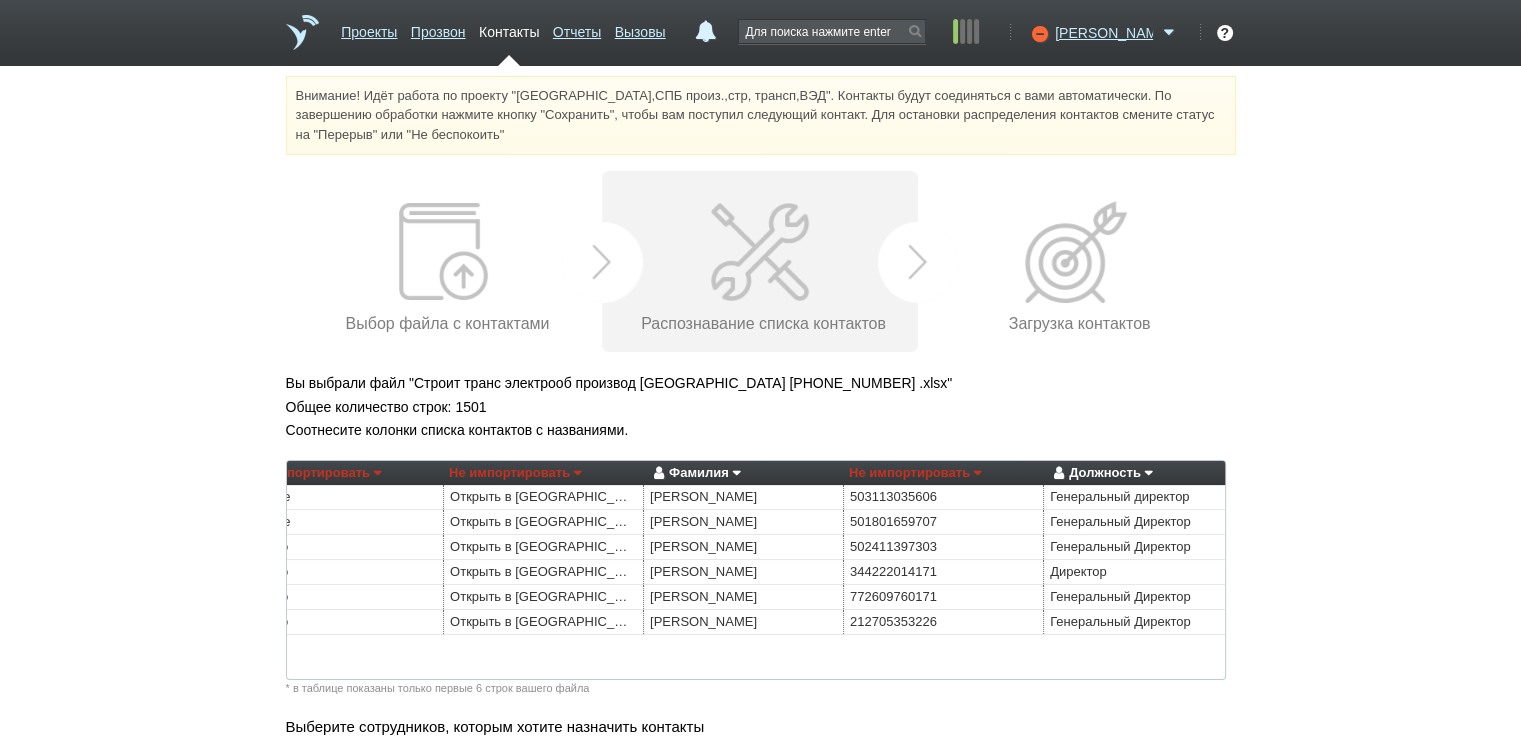 scroll, scrollTop: 0, scrollLeft: 1675, axis: horizontal 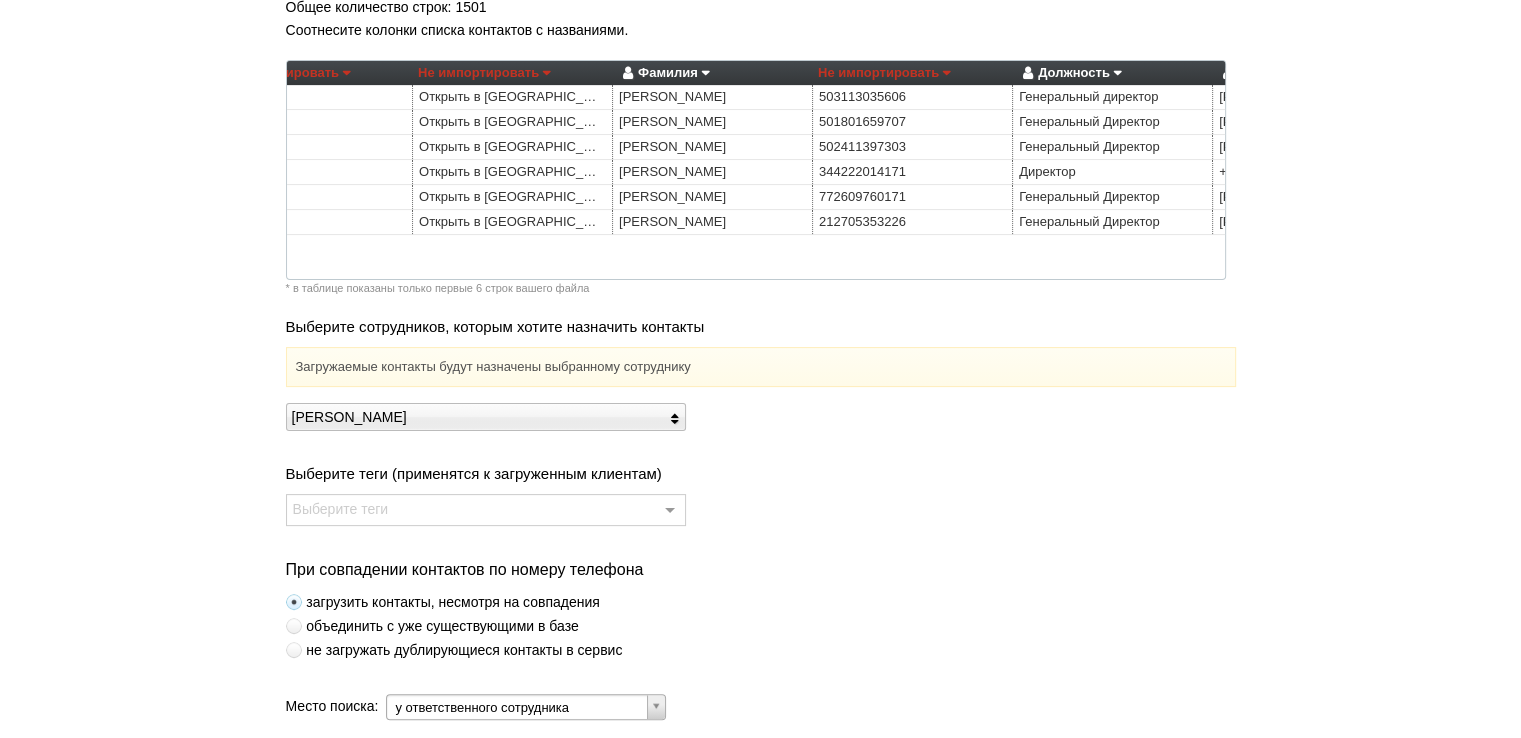 click at bounding box center (294, 650) 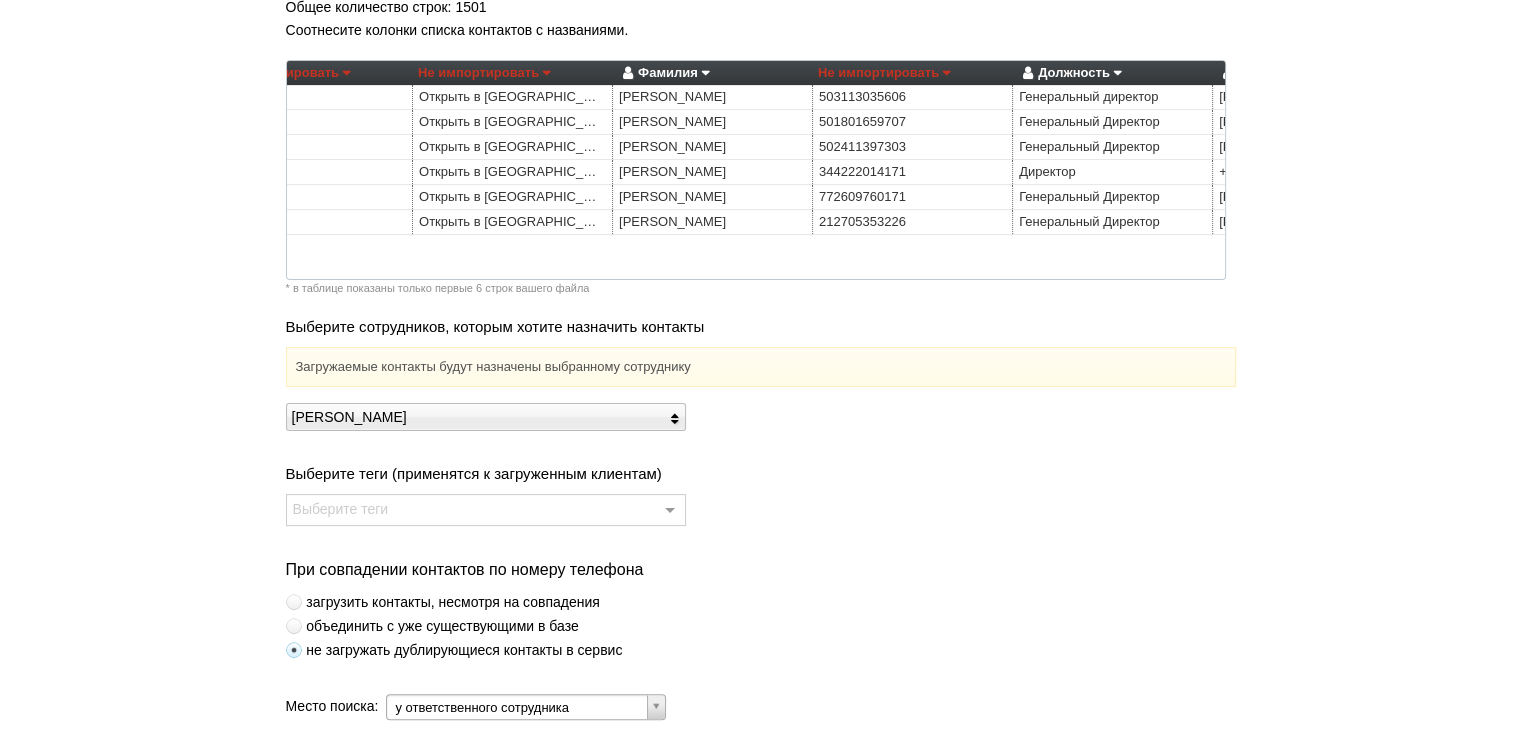 scroll, scrollTop: 546, scrollLeft: 0, axis: vertical 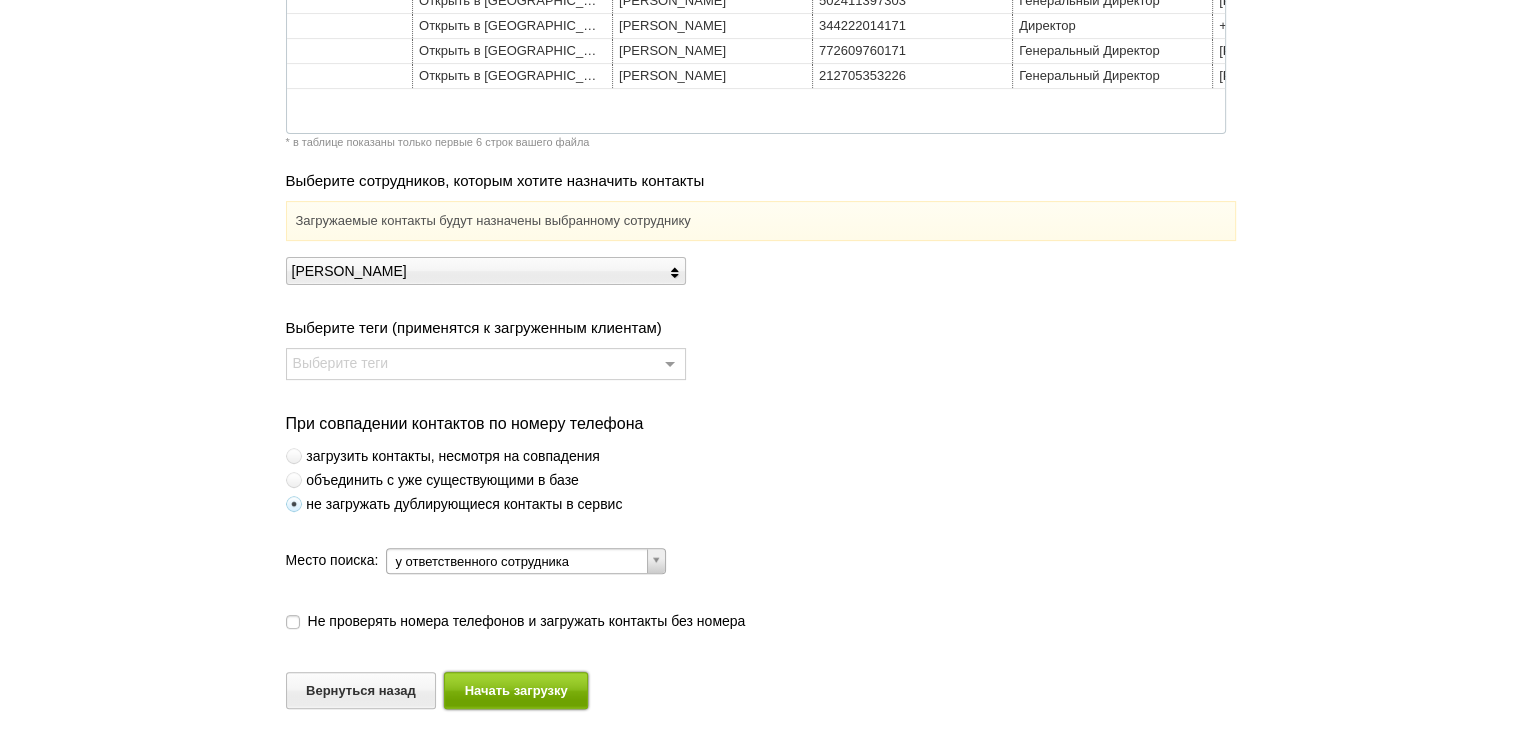 click on "Начать загрузку" at bounding box center [516, 690] 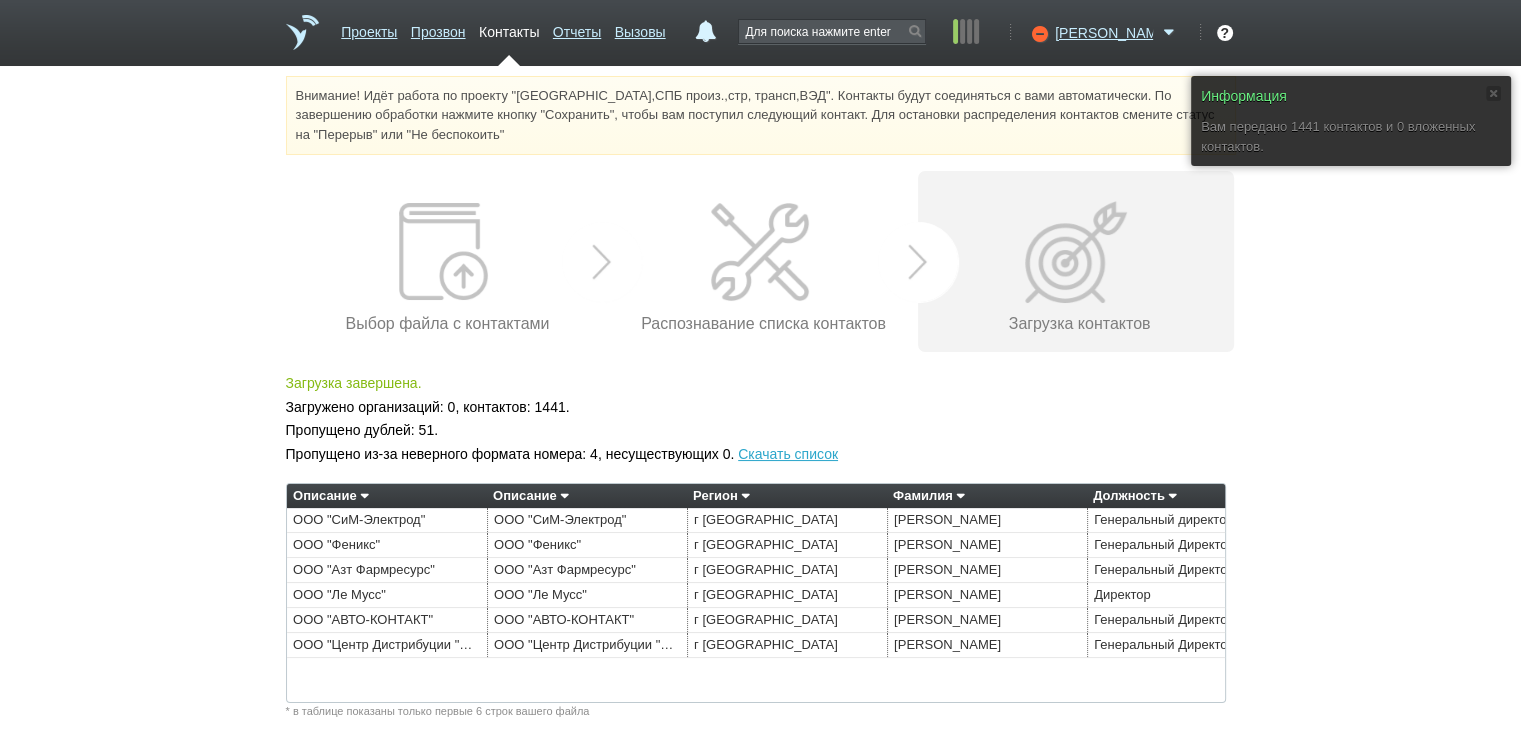scroll, scrollTop: 78, scrollLeft: 0, axis: vertical 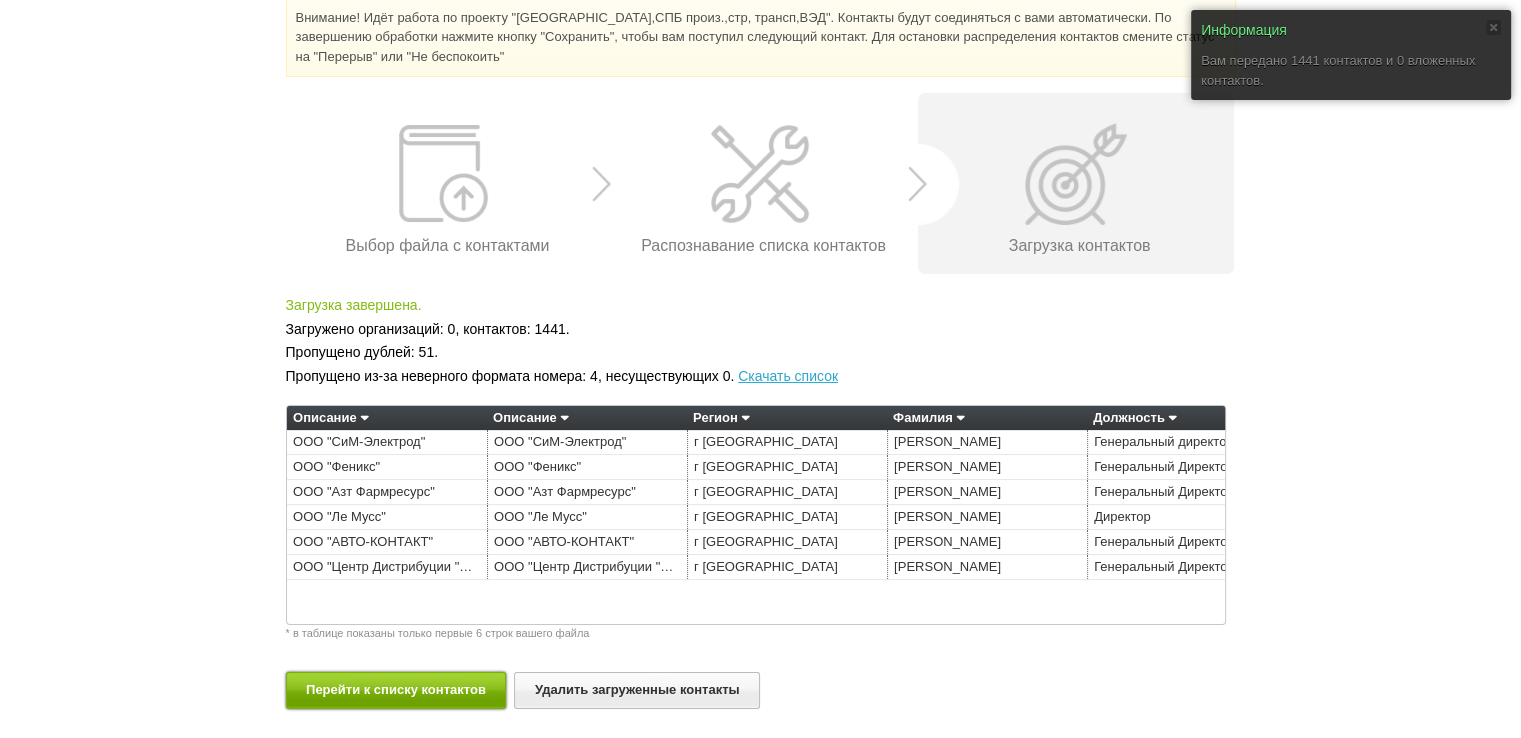 click on "Перейти к списку контактов" at bounding box center (396, 690) 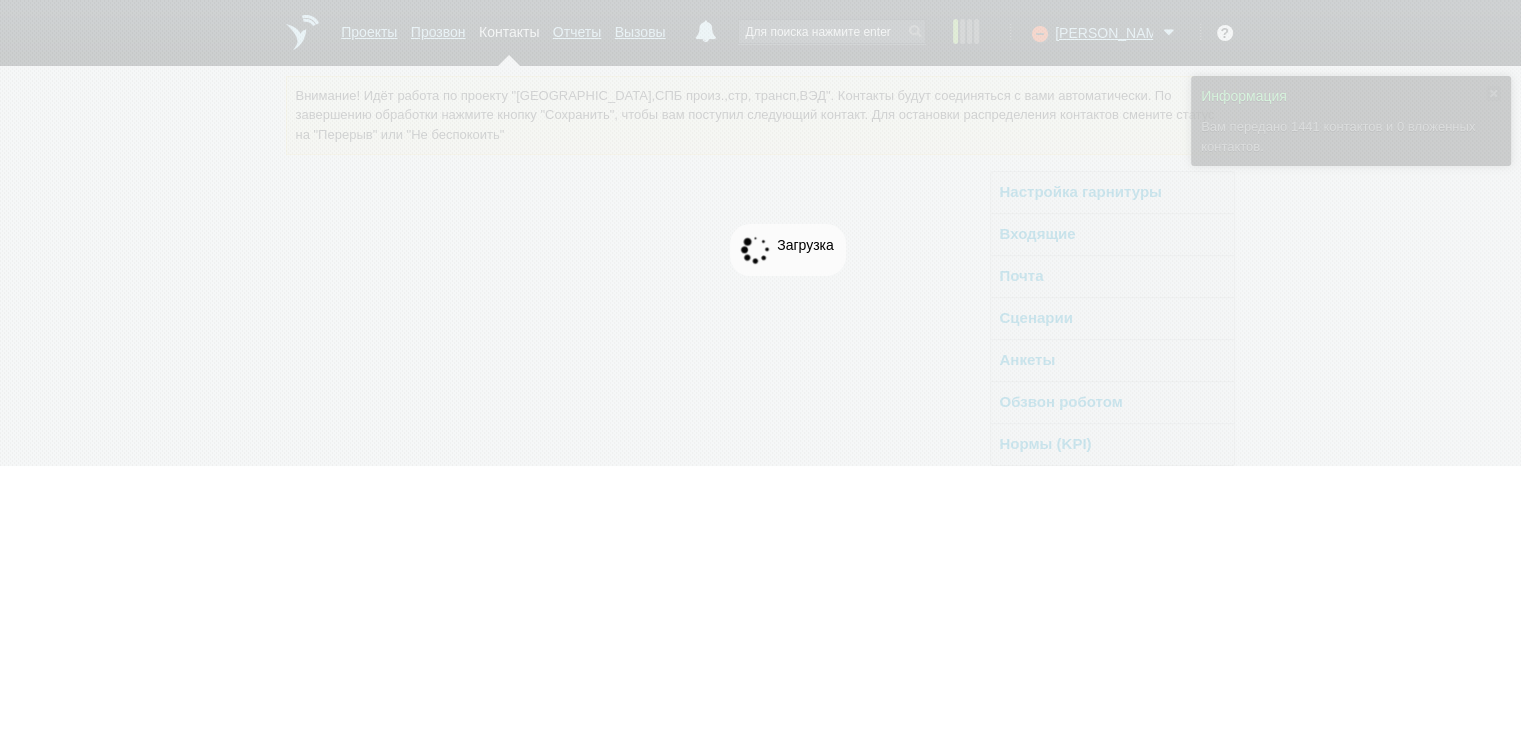 scroll, scrollTop: 0, scrollLeft: 0, axis: both 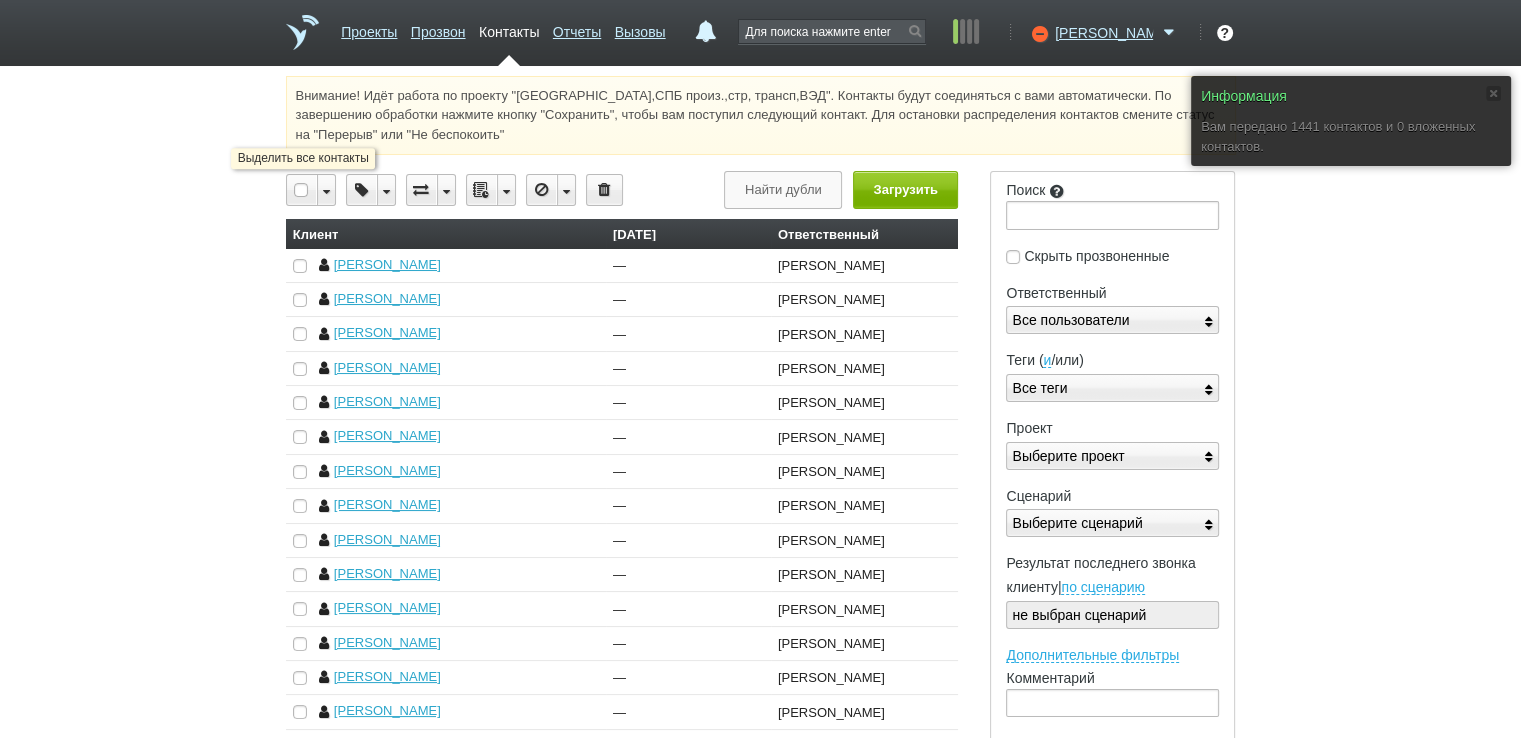 click at bounding box center [302, 190] 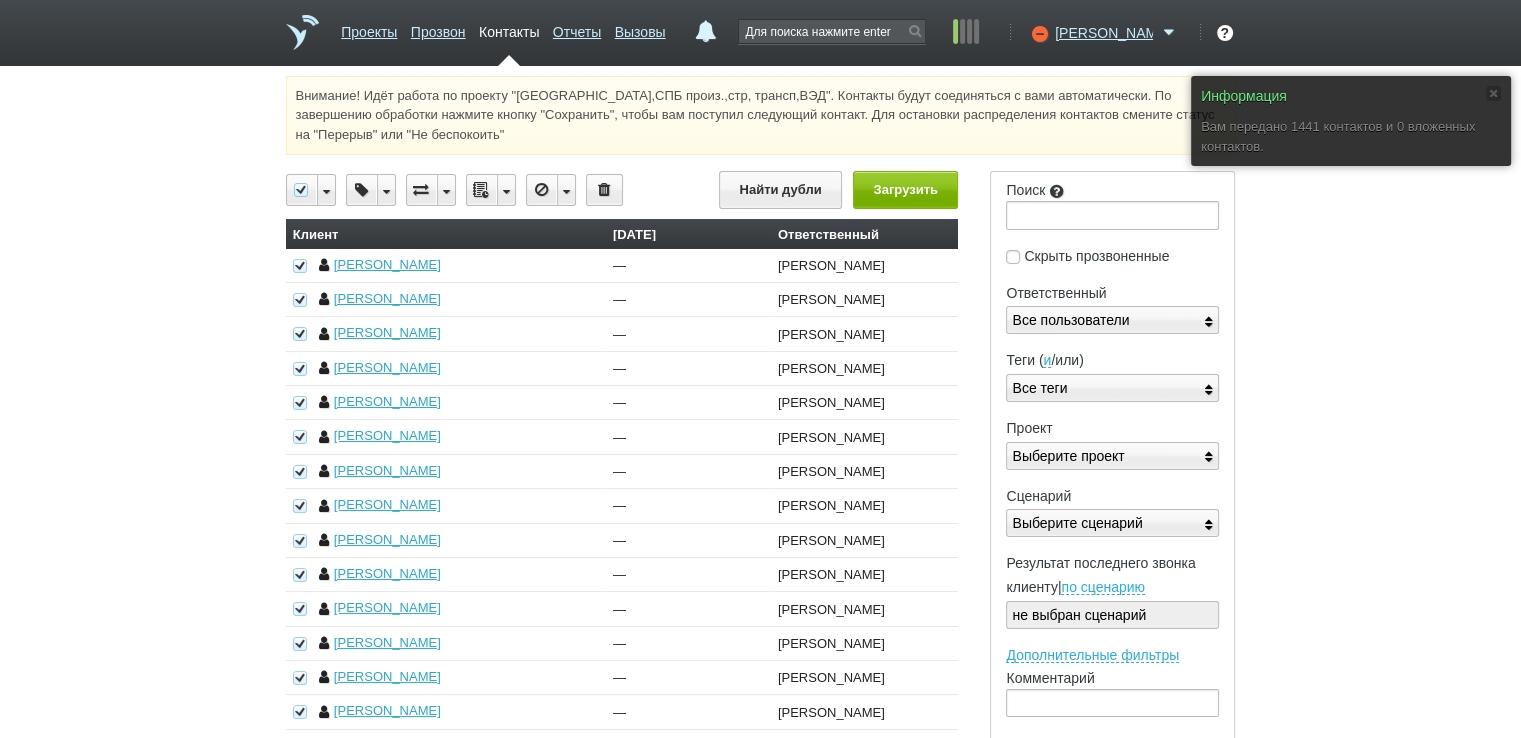 click at bounding box center (506, 190) 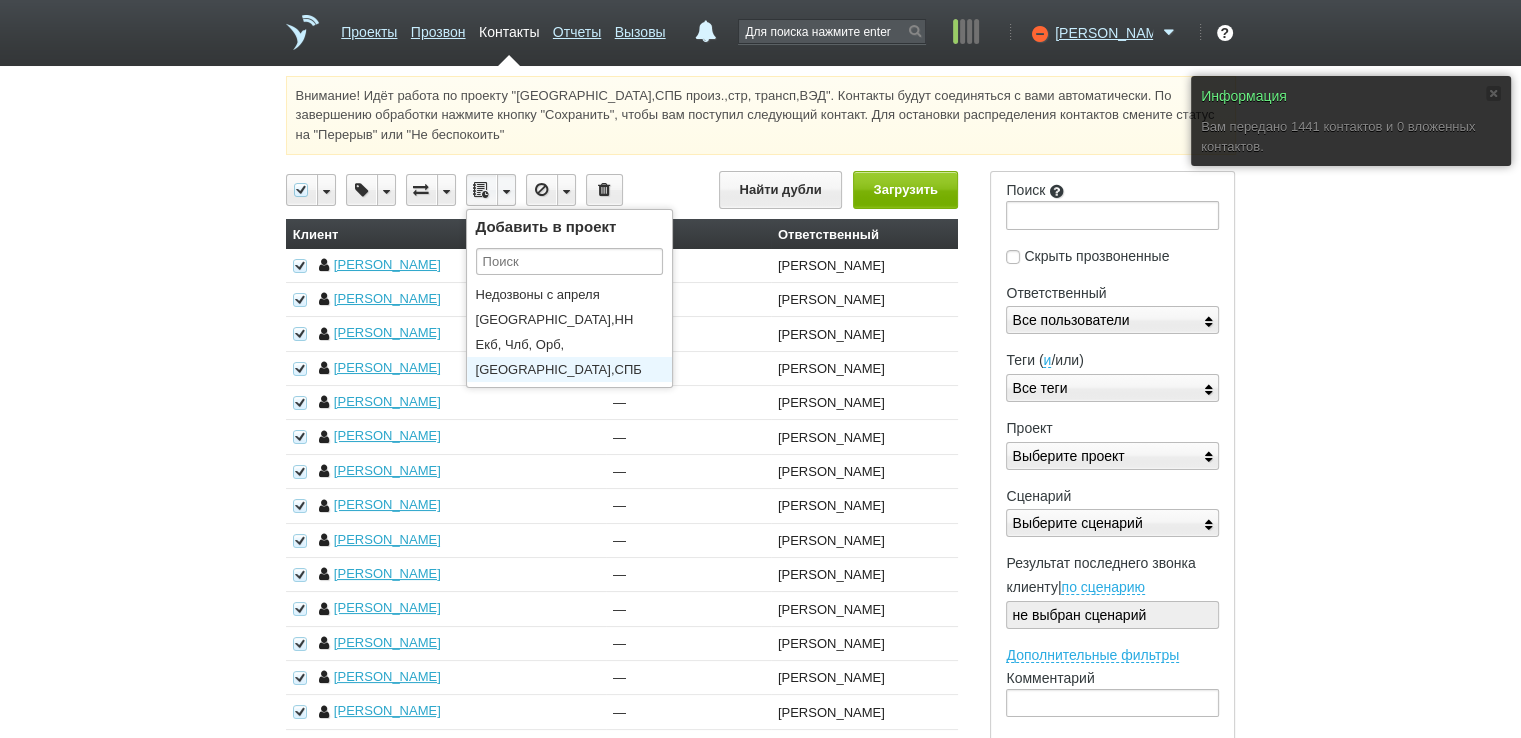 click on "[GEOGRAPHIC_DATA],СПБ произ.,стр, трансп,ВЭД" at bounding box center (574, 369) 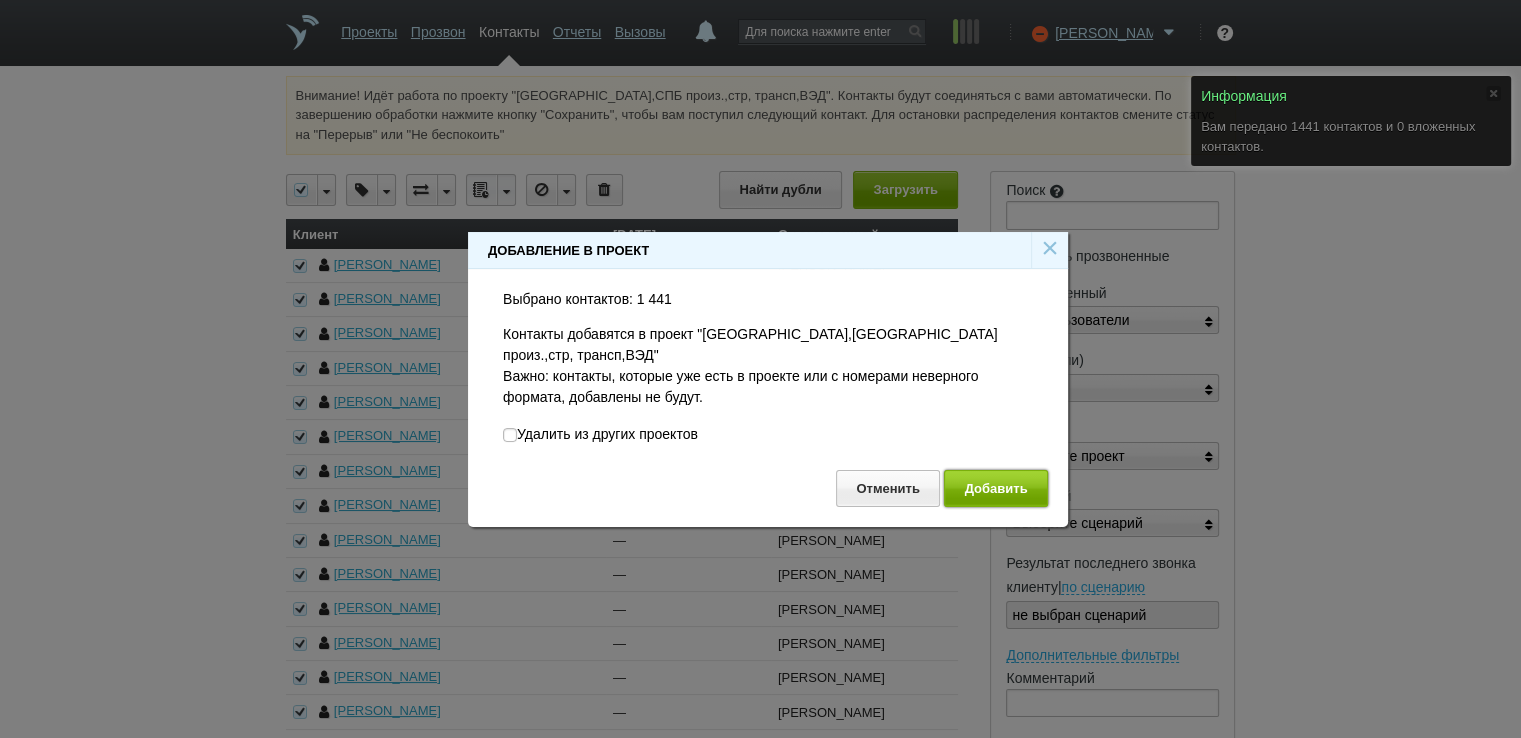 click on "Добавить" at bounding box center (996, 488) 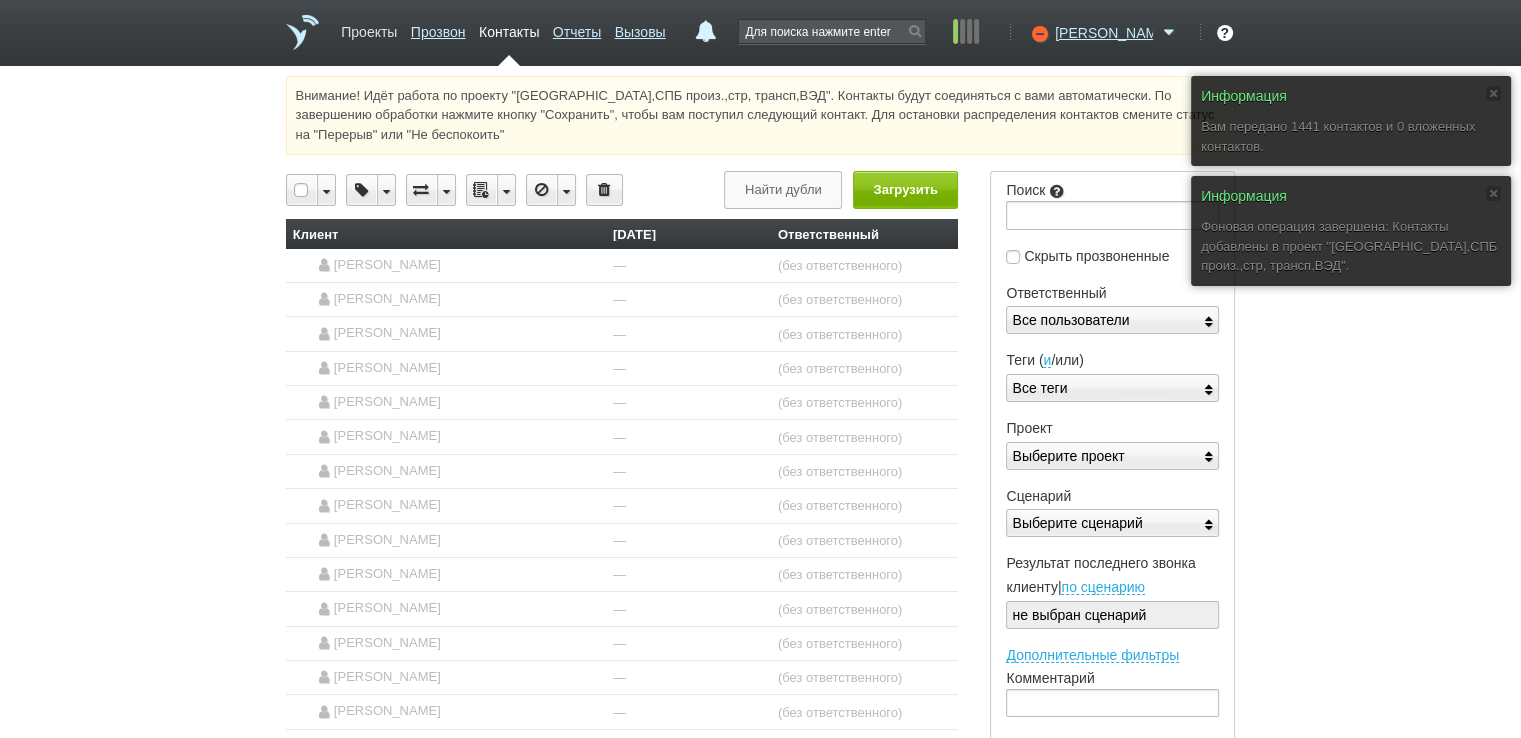 click on "Проекты" at bounding box center (369, 28) 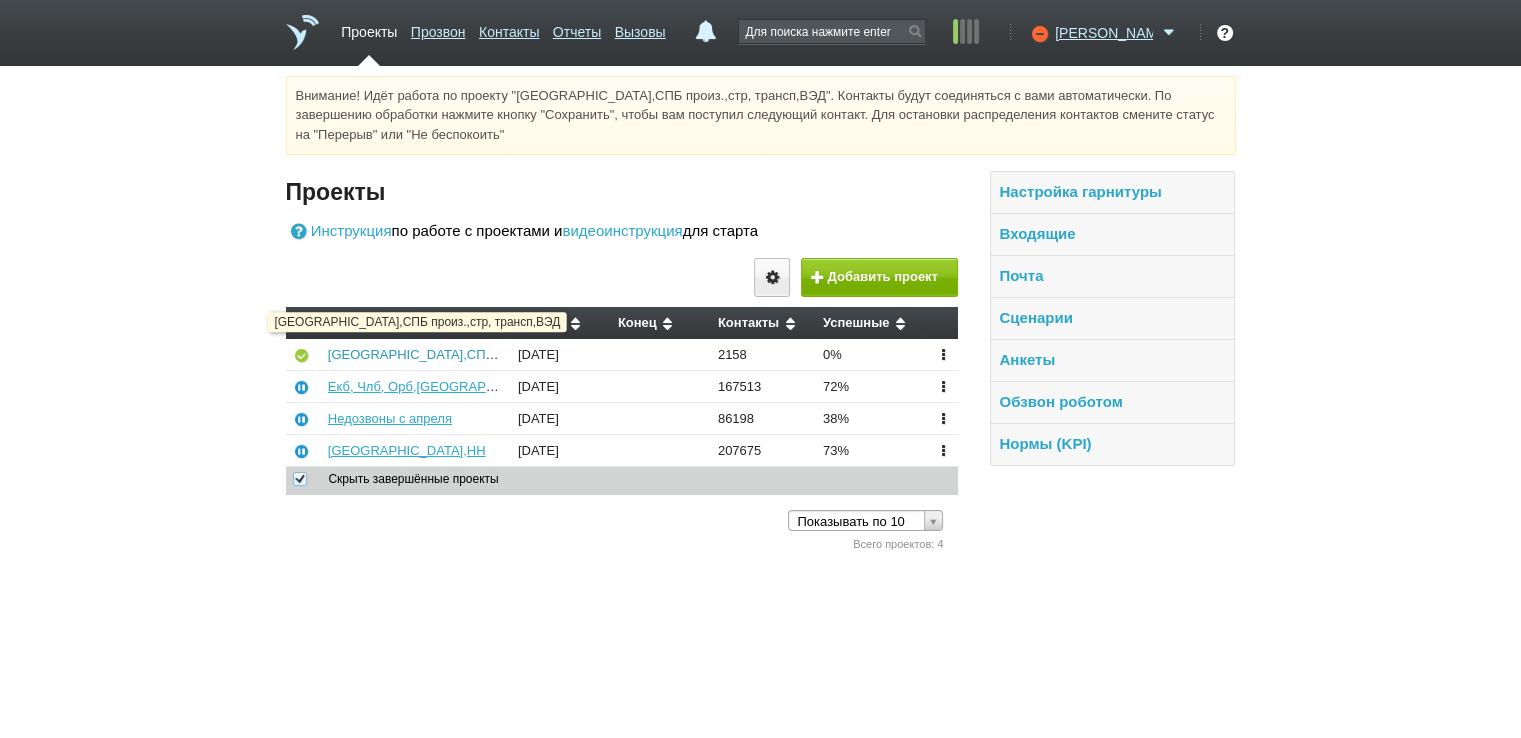 click on "[GEOGRAPHIC_DATA],СПБ произ.,стр, трансп,ВЭД" at bounding box center (483, 354) 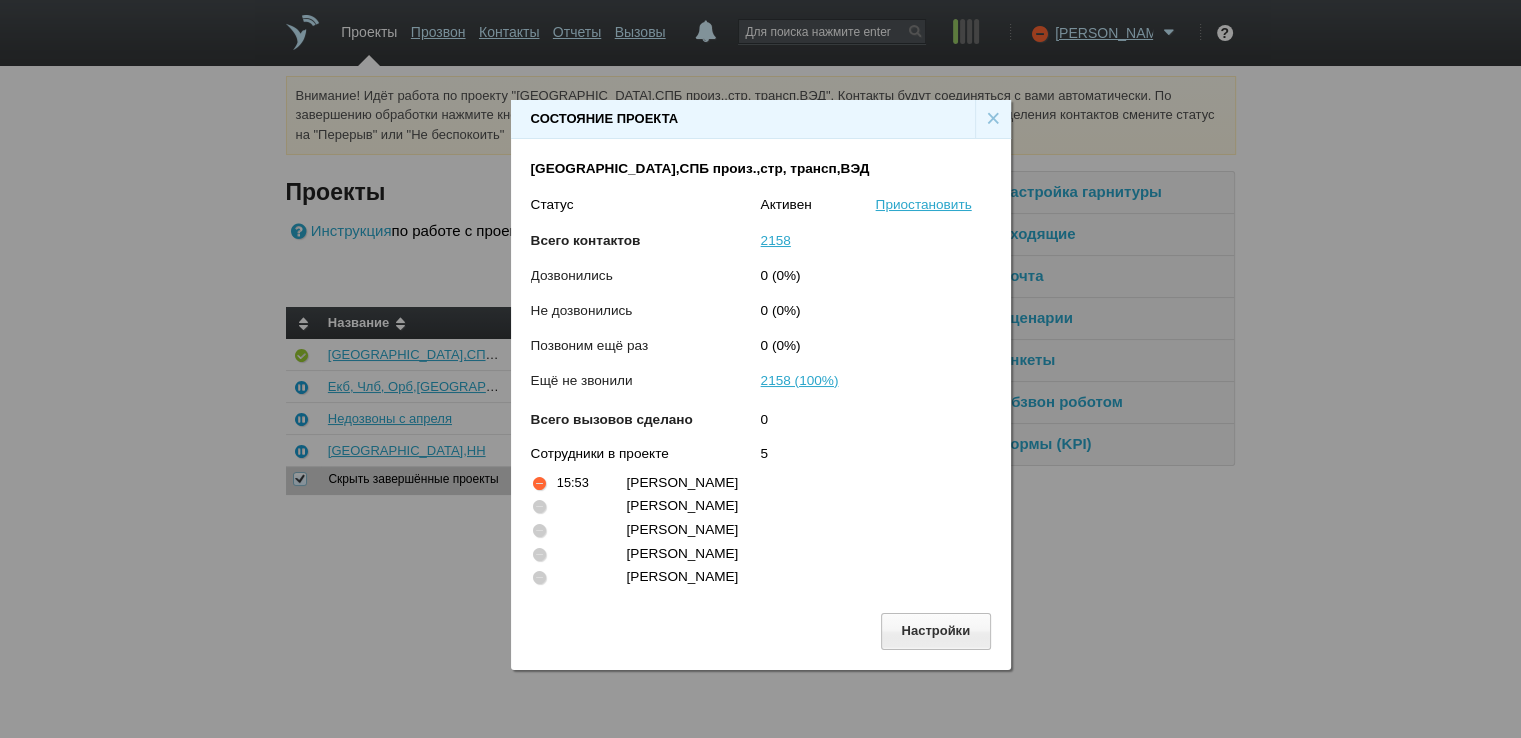 click on "×" at bounding box center (993, 119) 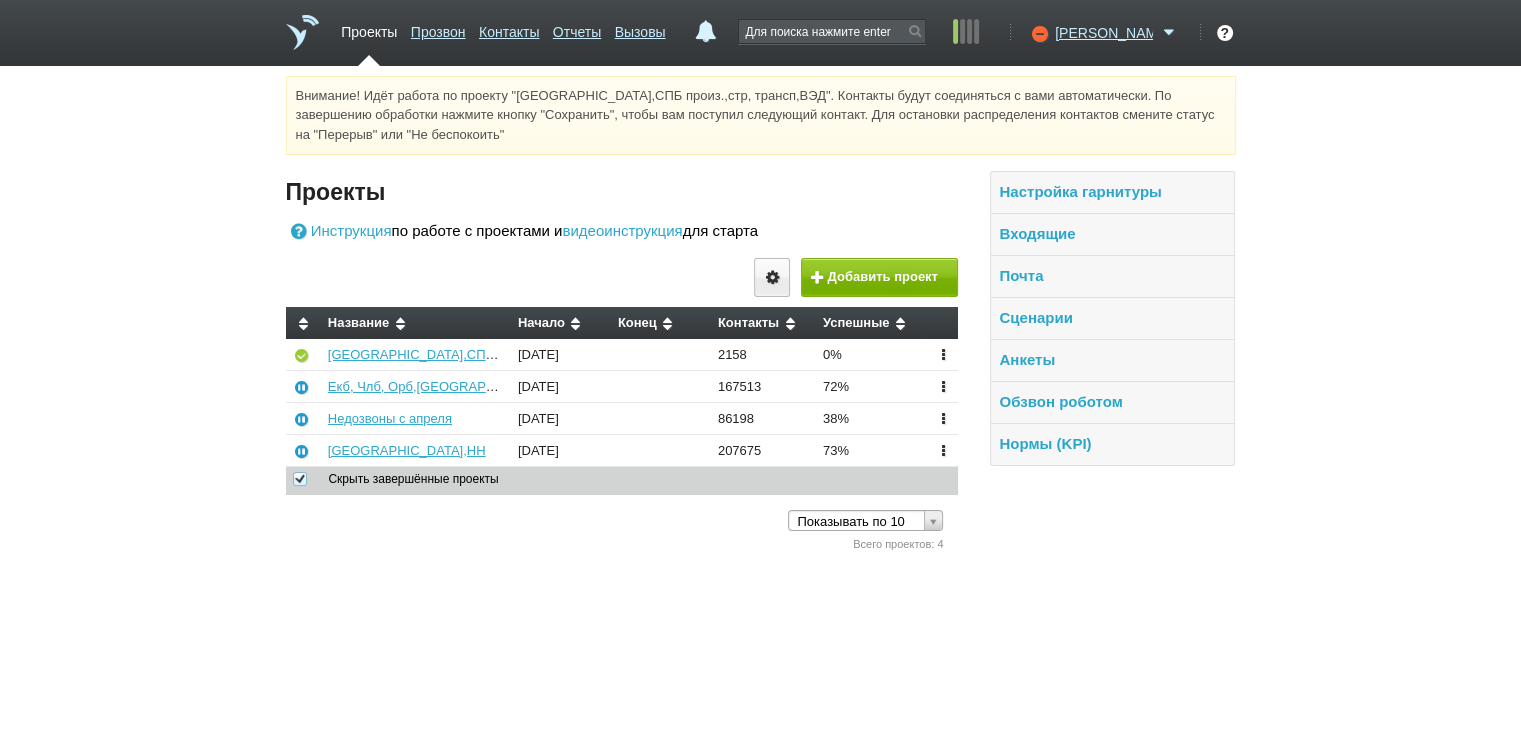 click on "Внимание! Идёт работа по проекту "[GEOGRAPHIC_DATA],СПБ произ.,стр, трансп,ВЭД". Контакты будут соединяться с вами автоматически. По завершению обработки нажмите кнопку "Сохранить", чтобы вам поступил следующий контакт. Для остановки распределения контактов смените статус на "Перерыв" или "Не беспокоить"
Вы можете звонить напрямую из строки поиска - введите номер и нажмите "Позвонить"
Проекты
Инструкция  по работе с проектами и  видеоинструкция  для старта" at bounding box center (760, 315) 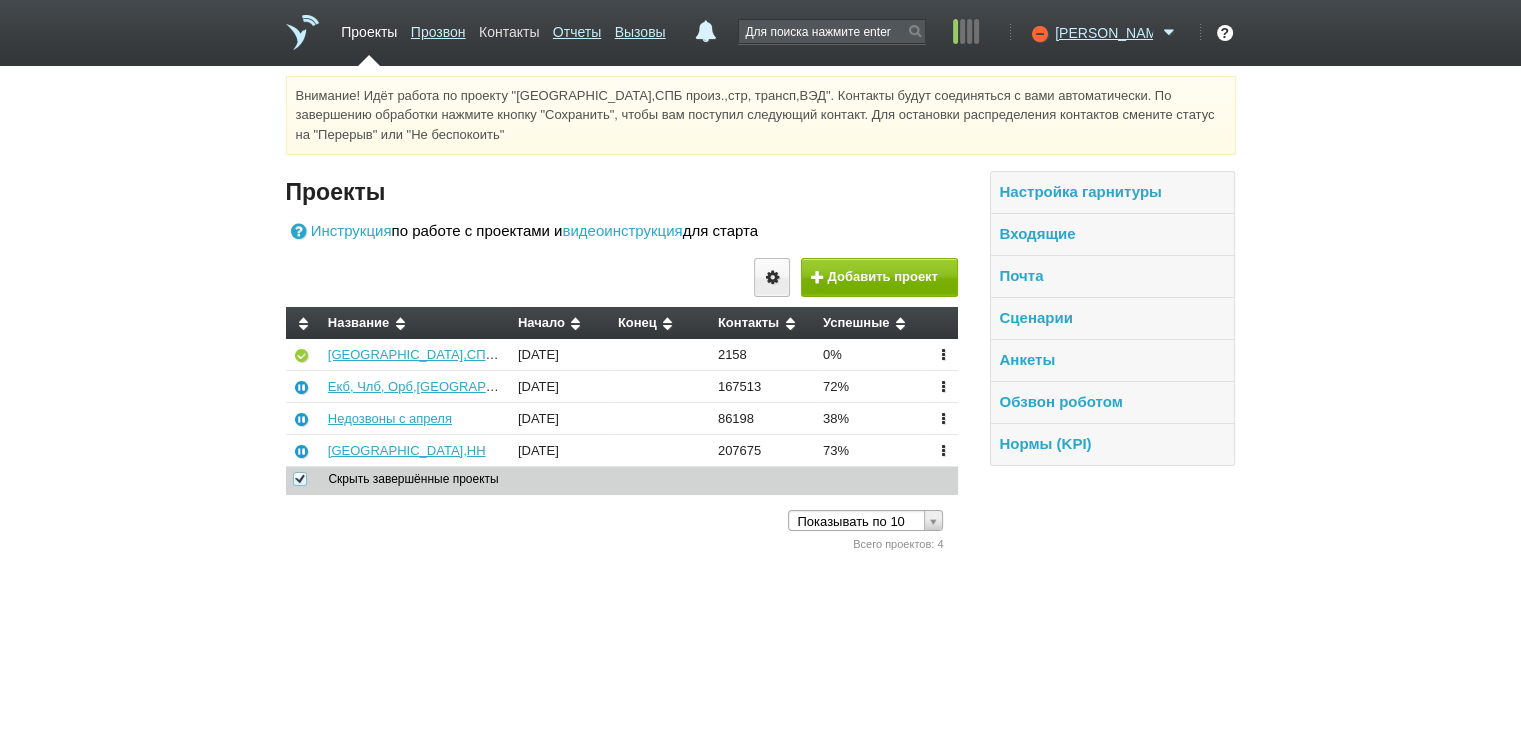 click on "Контакты" at bounding box center (509, 28) 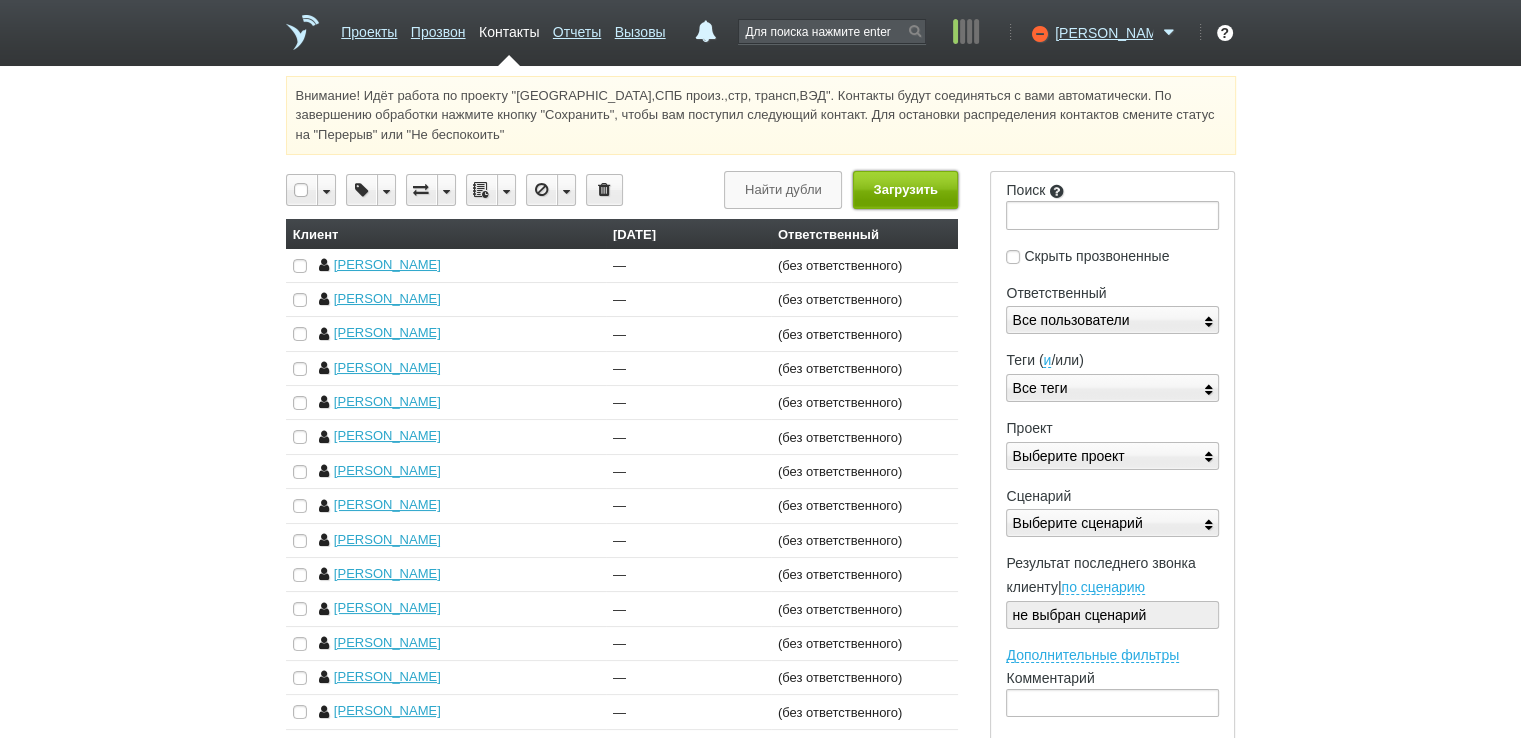 click on "Загрузить" at bounding box center (905, 189) 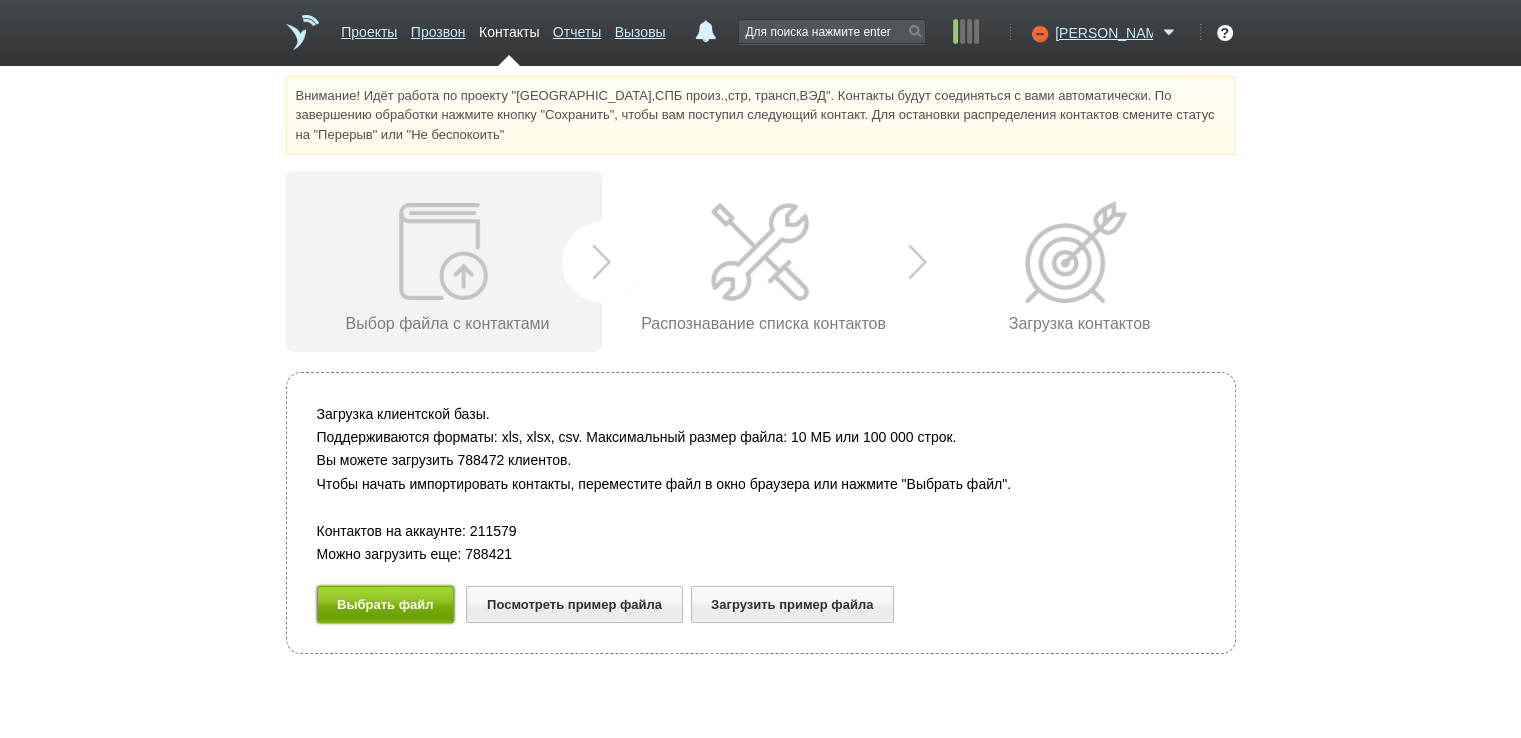 click on "Выбрать файл" at bounding box center (386, 604) 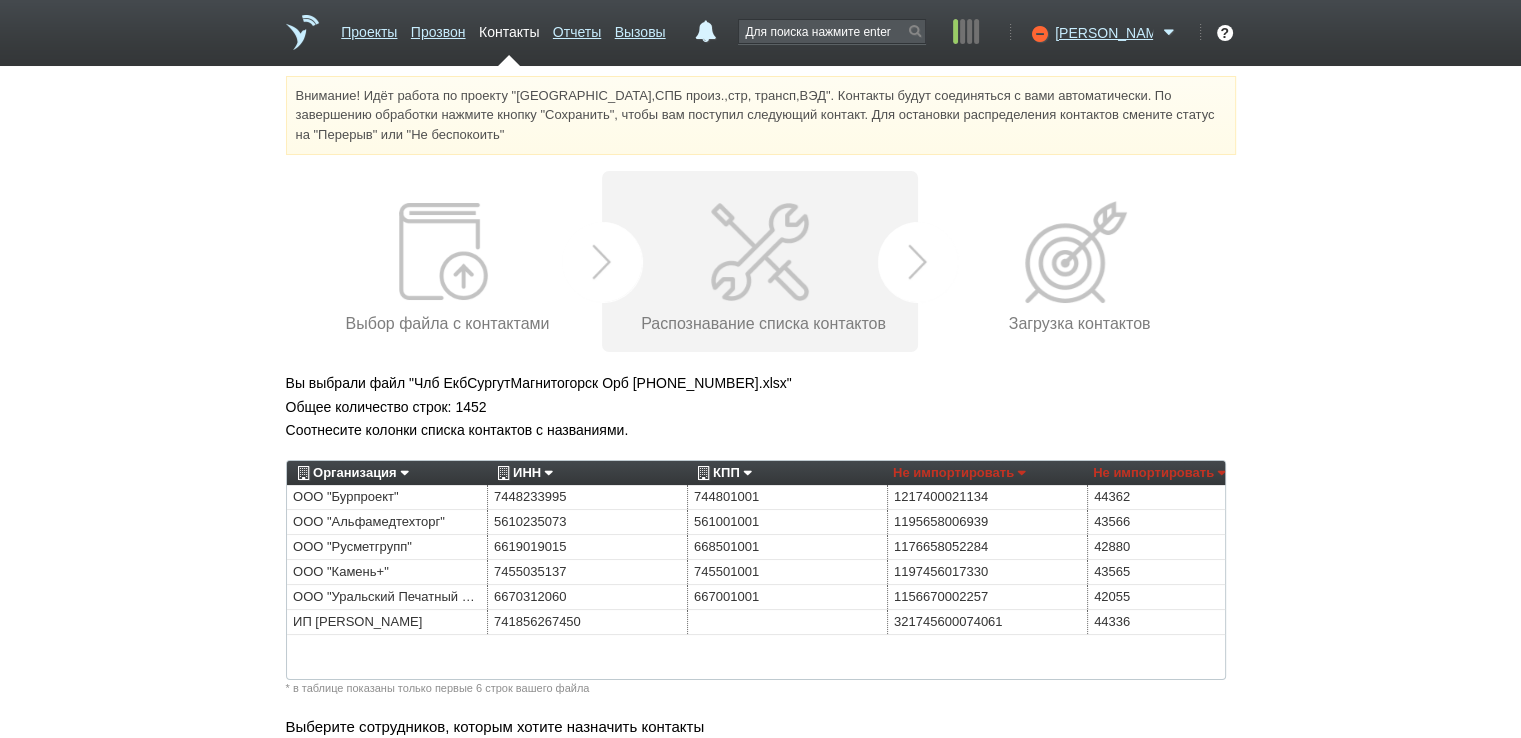 click on "Организация" at bounding box center (350, 473) 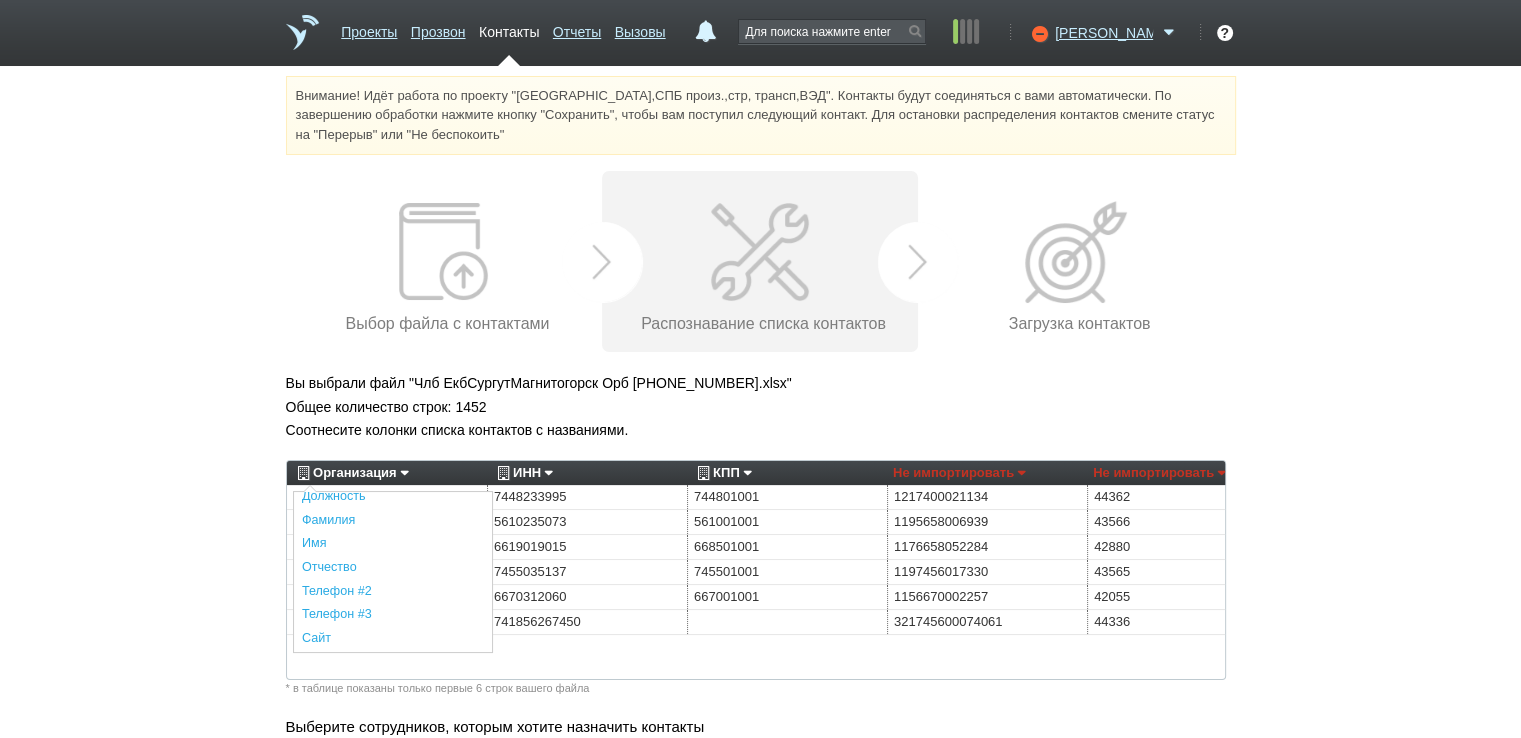 scroll, scrollTop: 400, scrollLeft: 0, axis: vertical 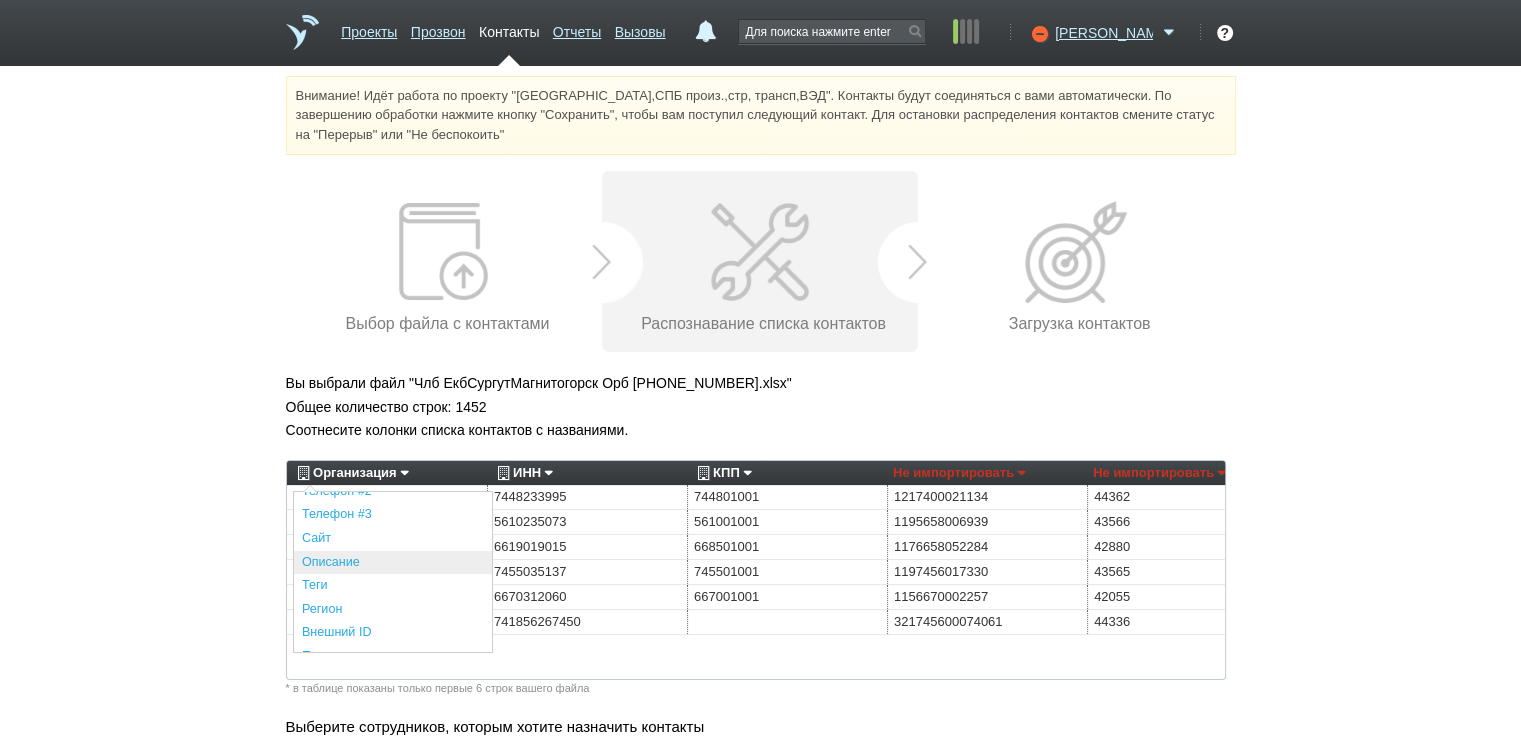 click on "Описание" at bounding box center [393, 563] 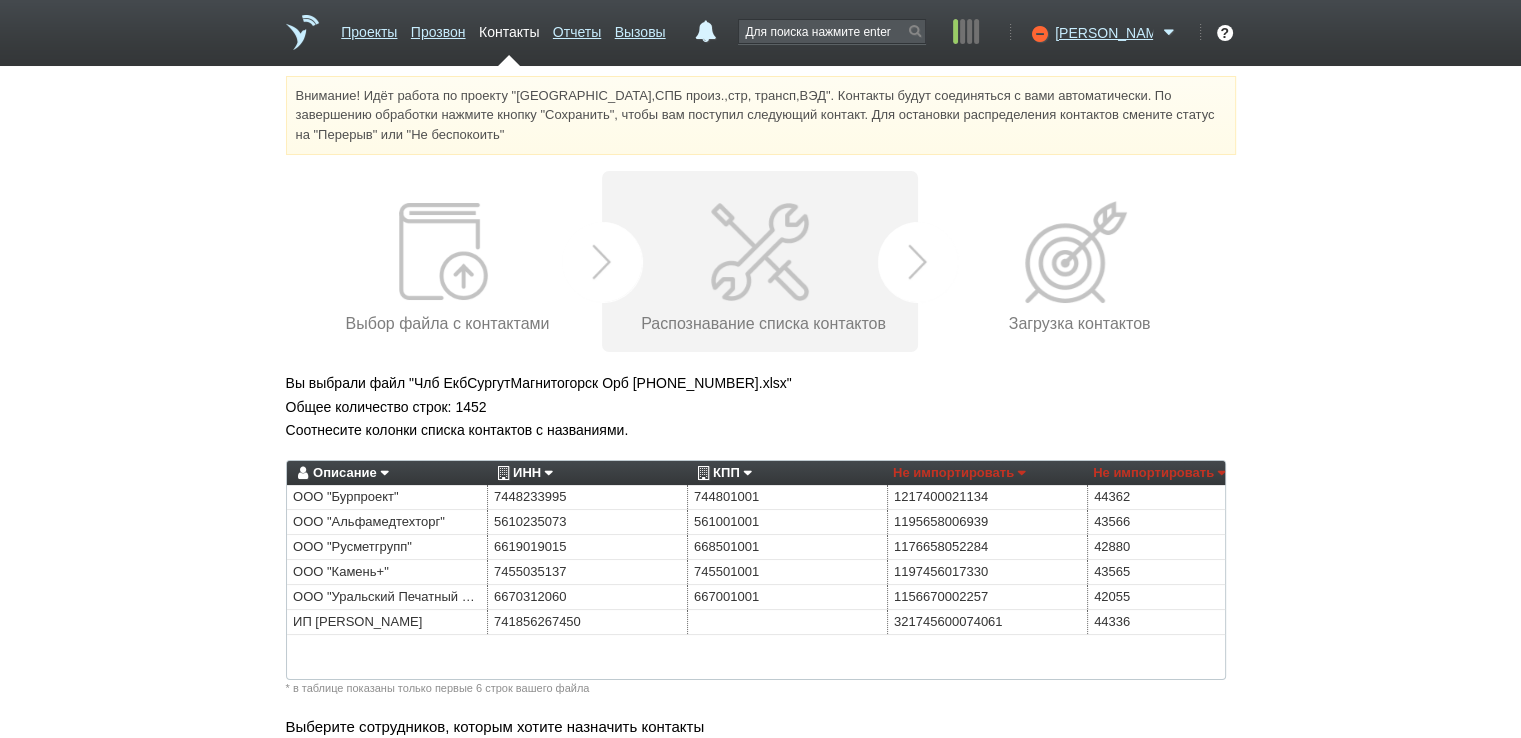 click on "ИНН" at bounding box center (522, 473) 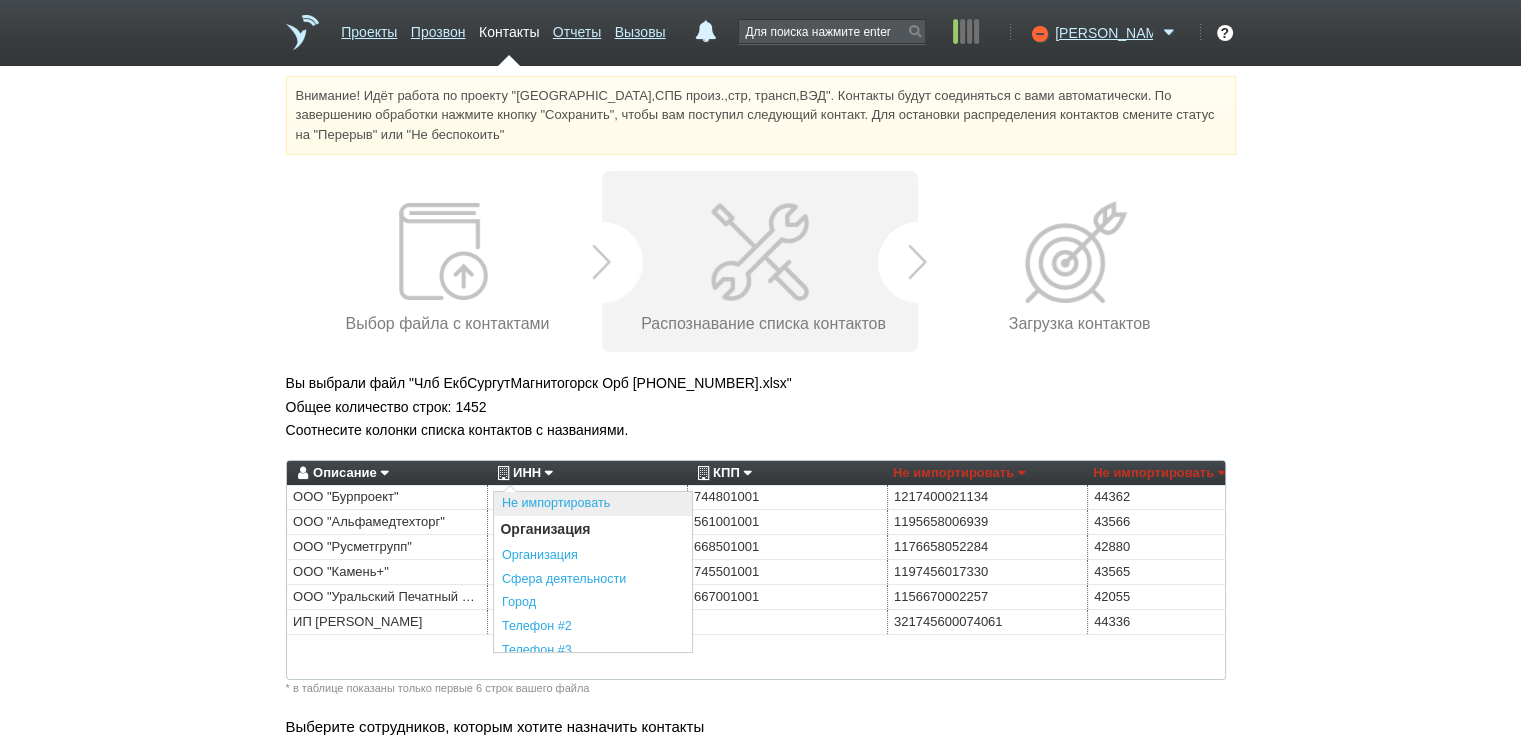 click on "Не импортировать" at bounding box center (593, 504) 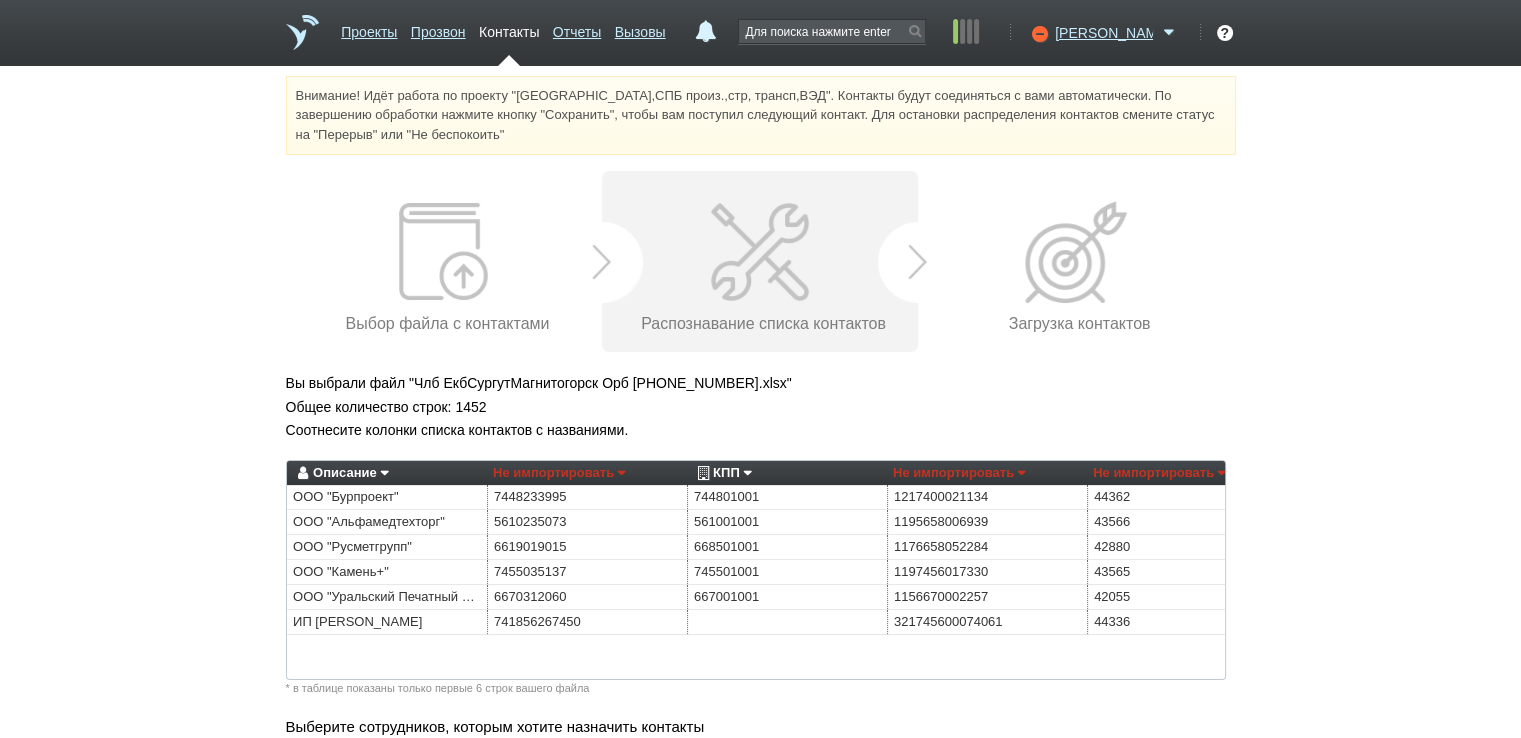 click on "КПП" at bounding box center [722, 473] 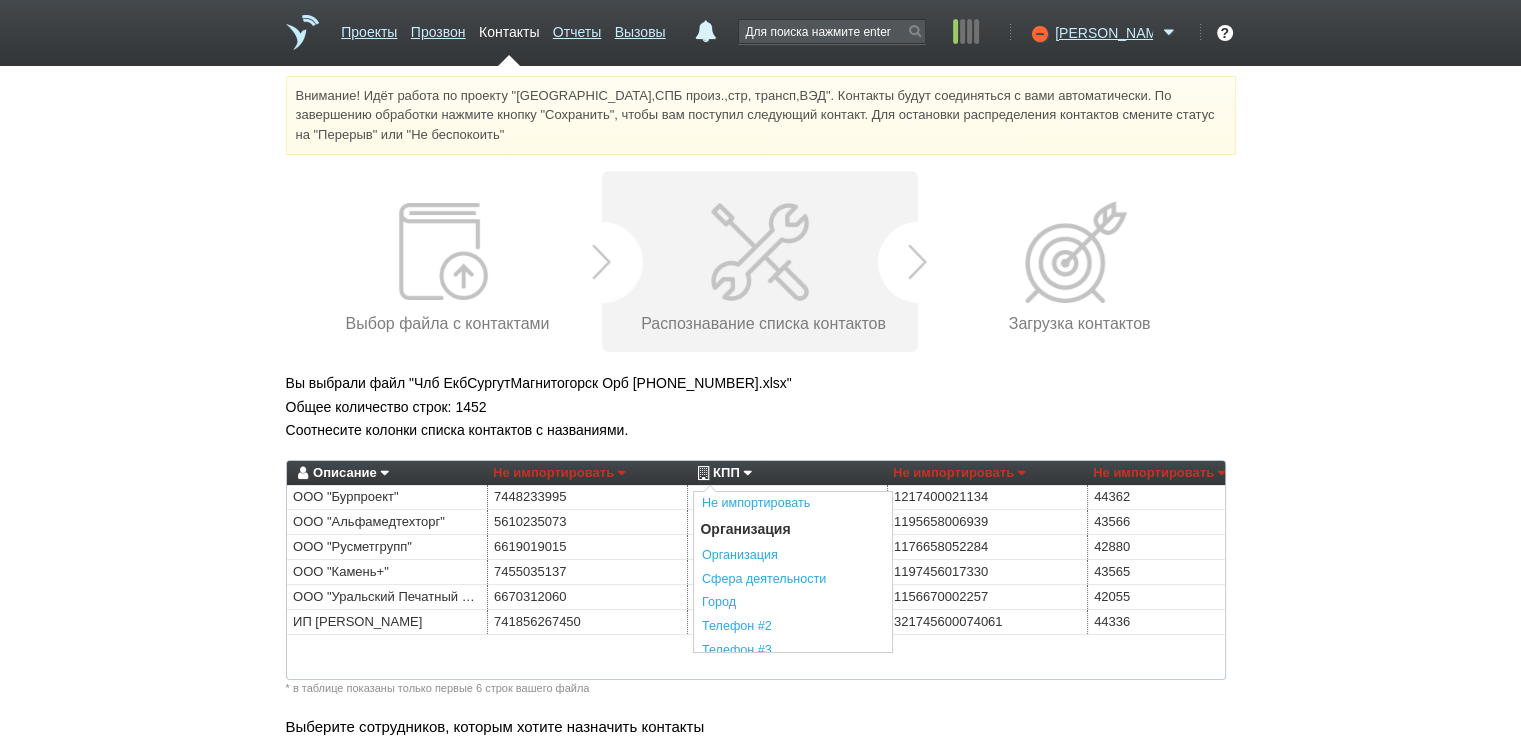 click on "Не импортировать" at bounding box center (793, 504) 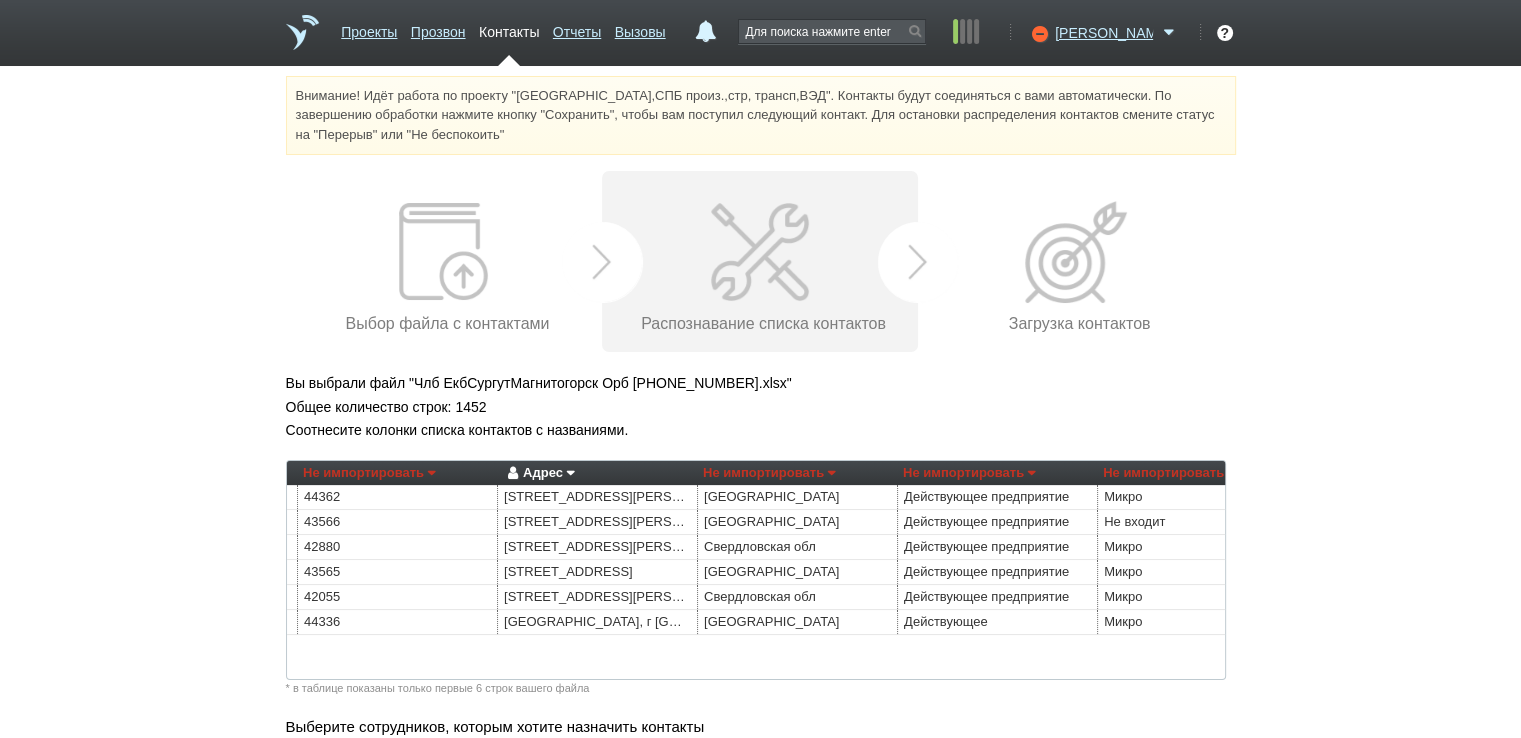 scroll, scrollTop: 0, scrollLeft: 869, axis: horizontal 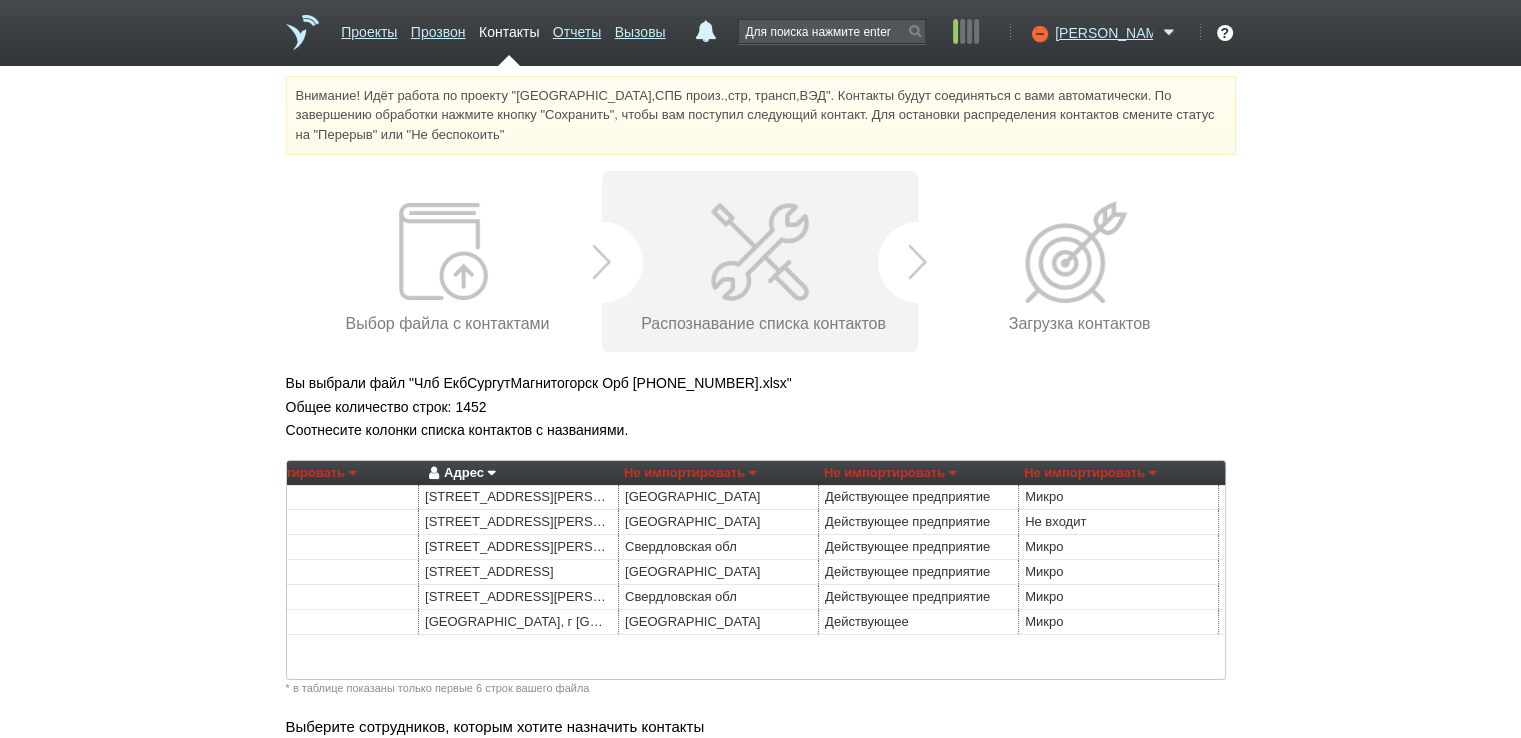 click on "Адрес" at bounding box center (459, 473) 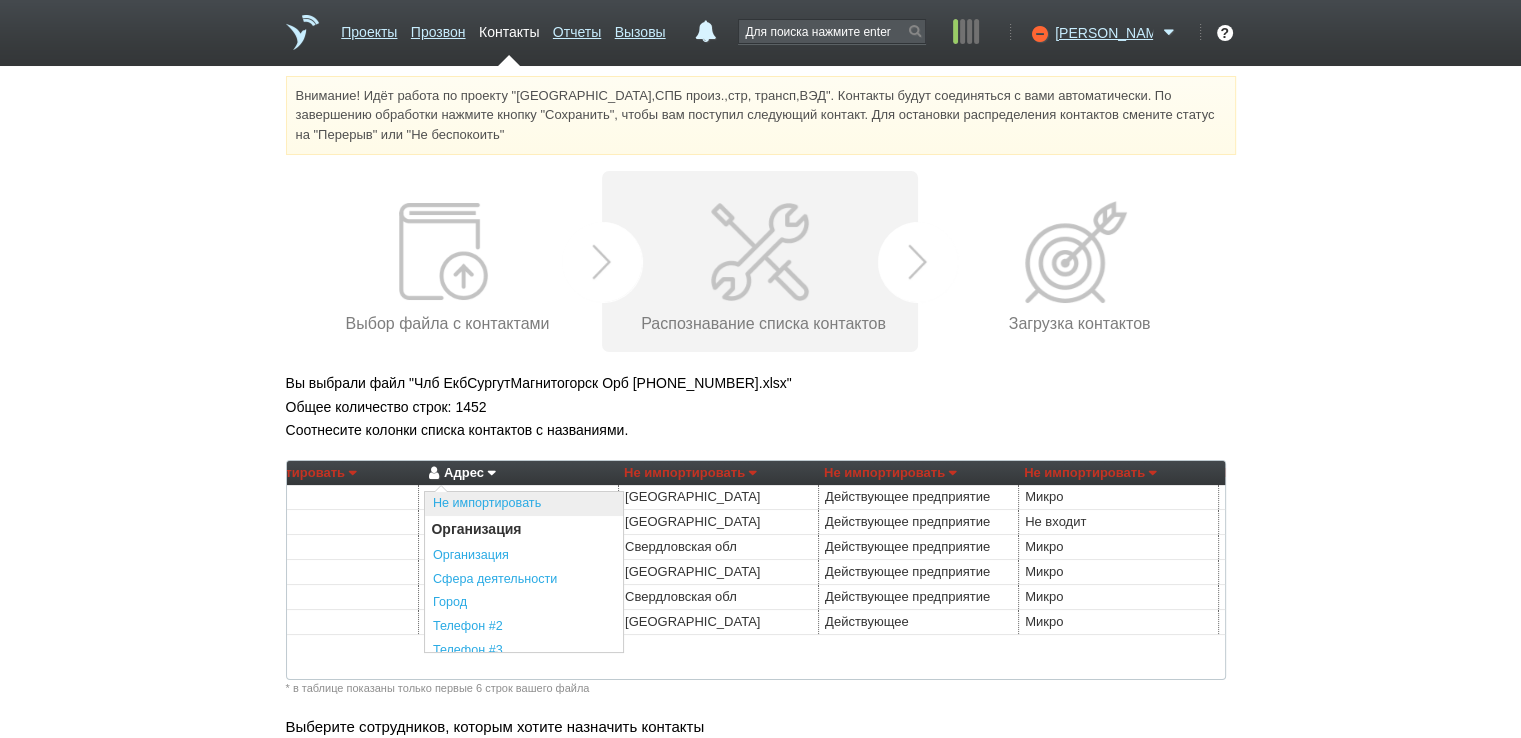 click on "Не импортировать" at bounding box center (524, 504) 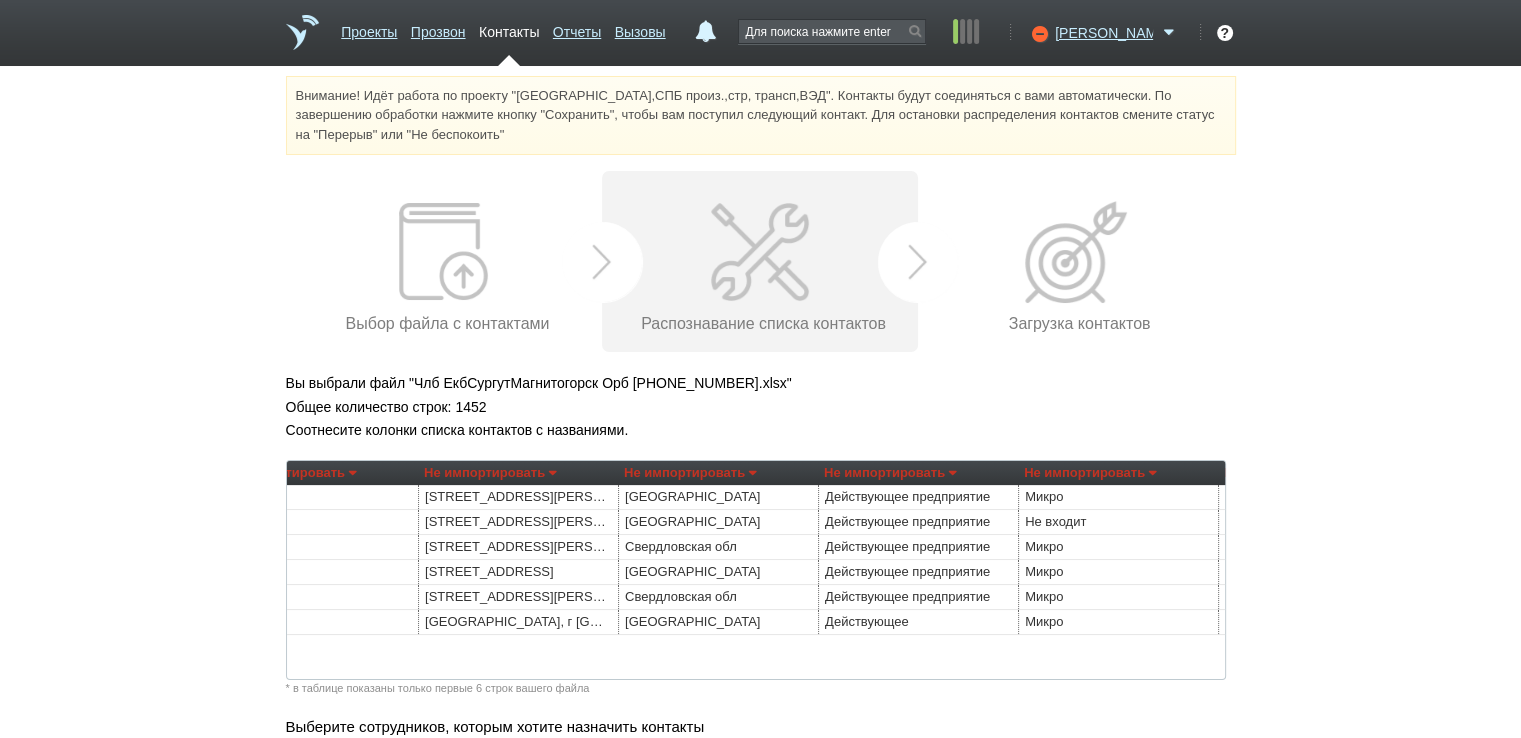 click on "Не импортировать" at bounding box center (690, 473) 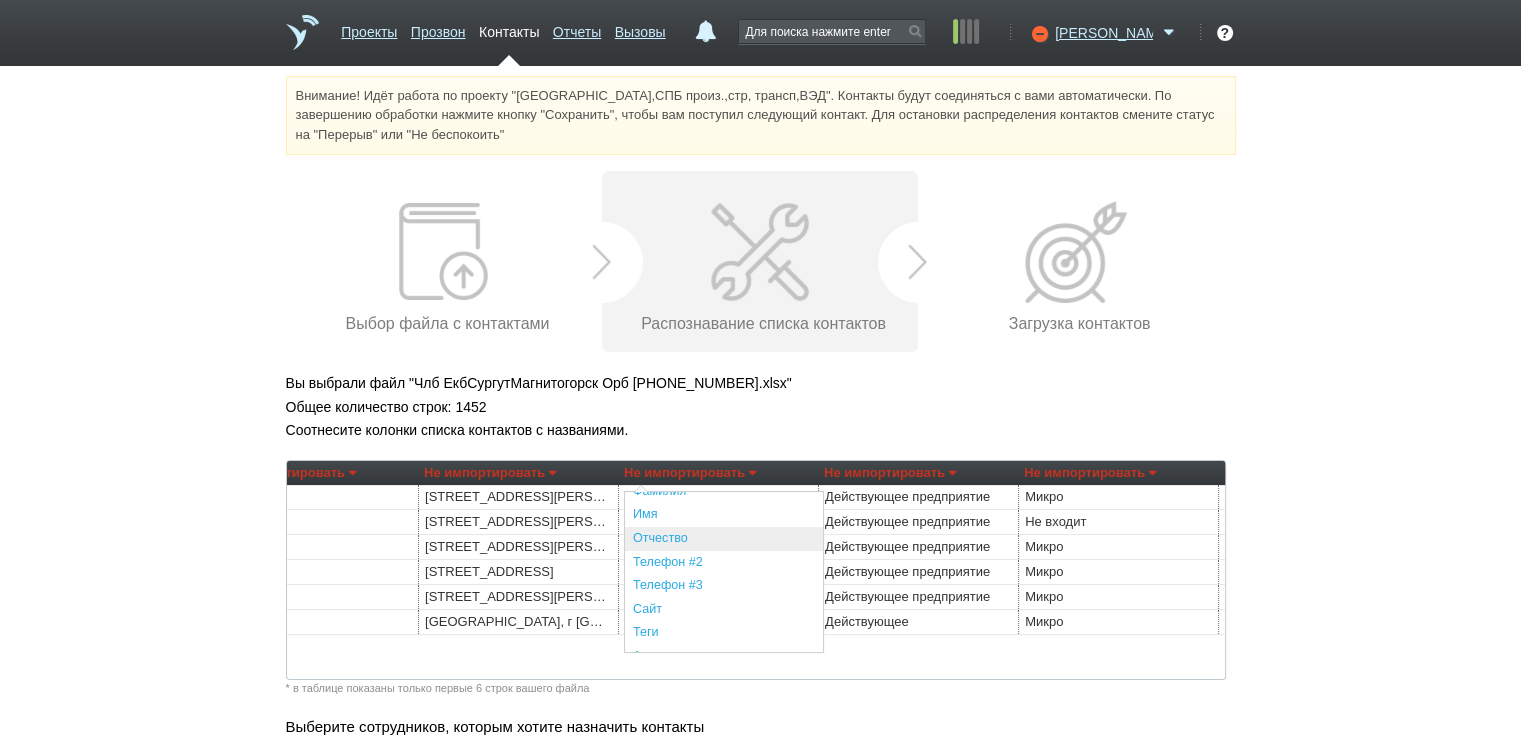 scroll, scrollTop: 500, scrollLeft: 0, axis: vertical 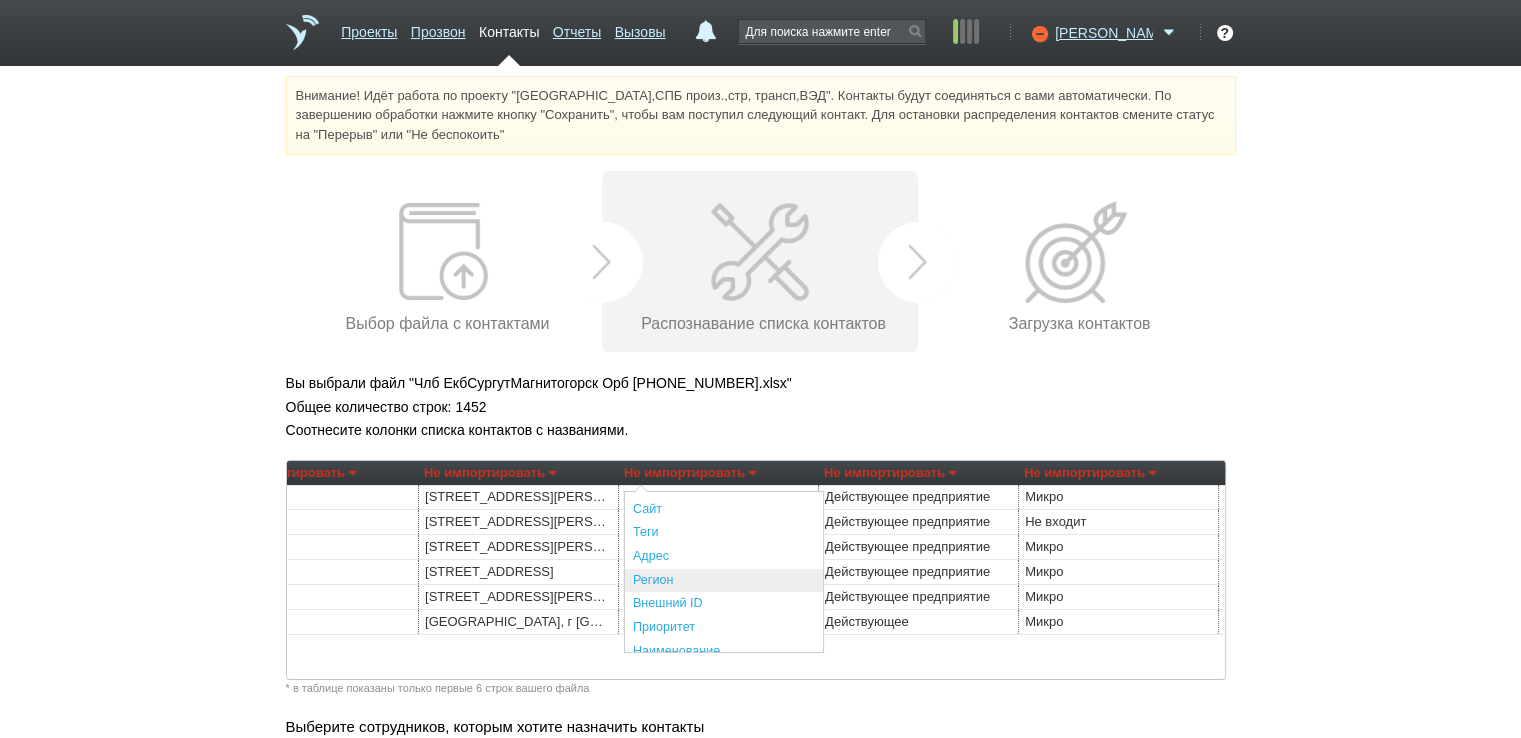 click on "Регион" at bounding box center [724, 581] 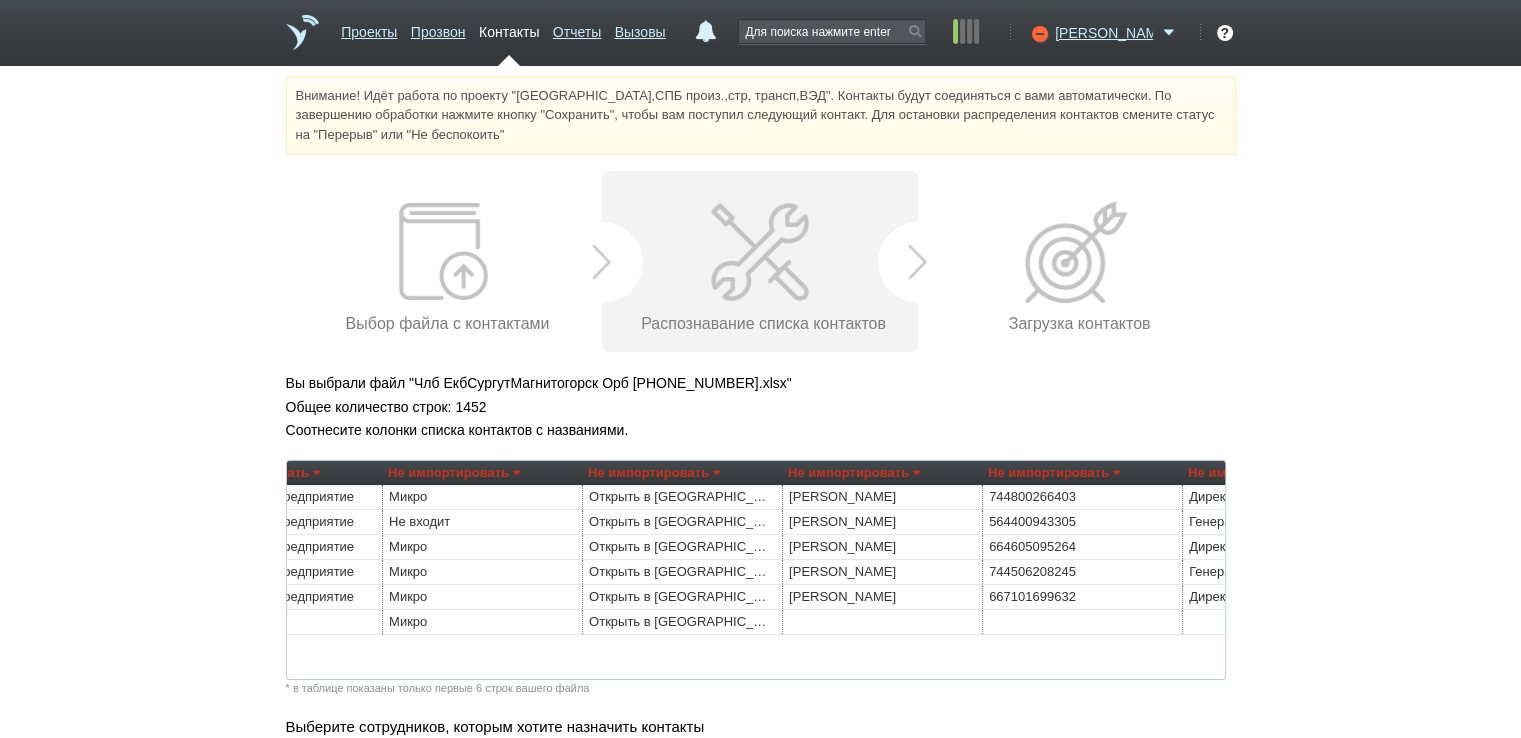 scroll, scrollTop: 0, scrollLeft: 1634, axis: horizontal 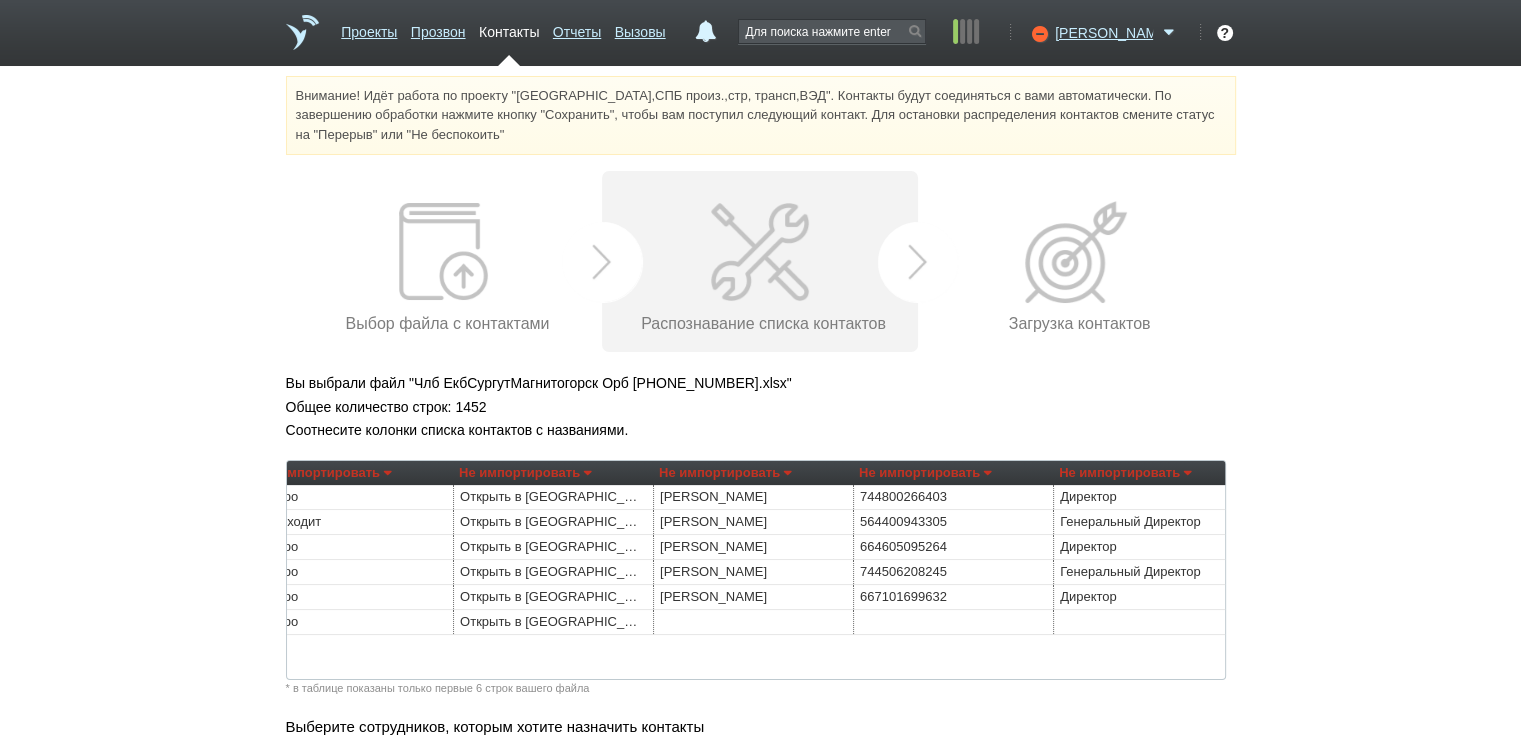 click on "Не импортировать" at bounding box center [725, 473] 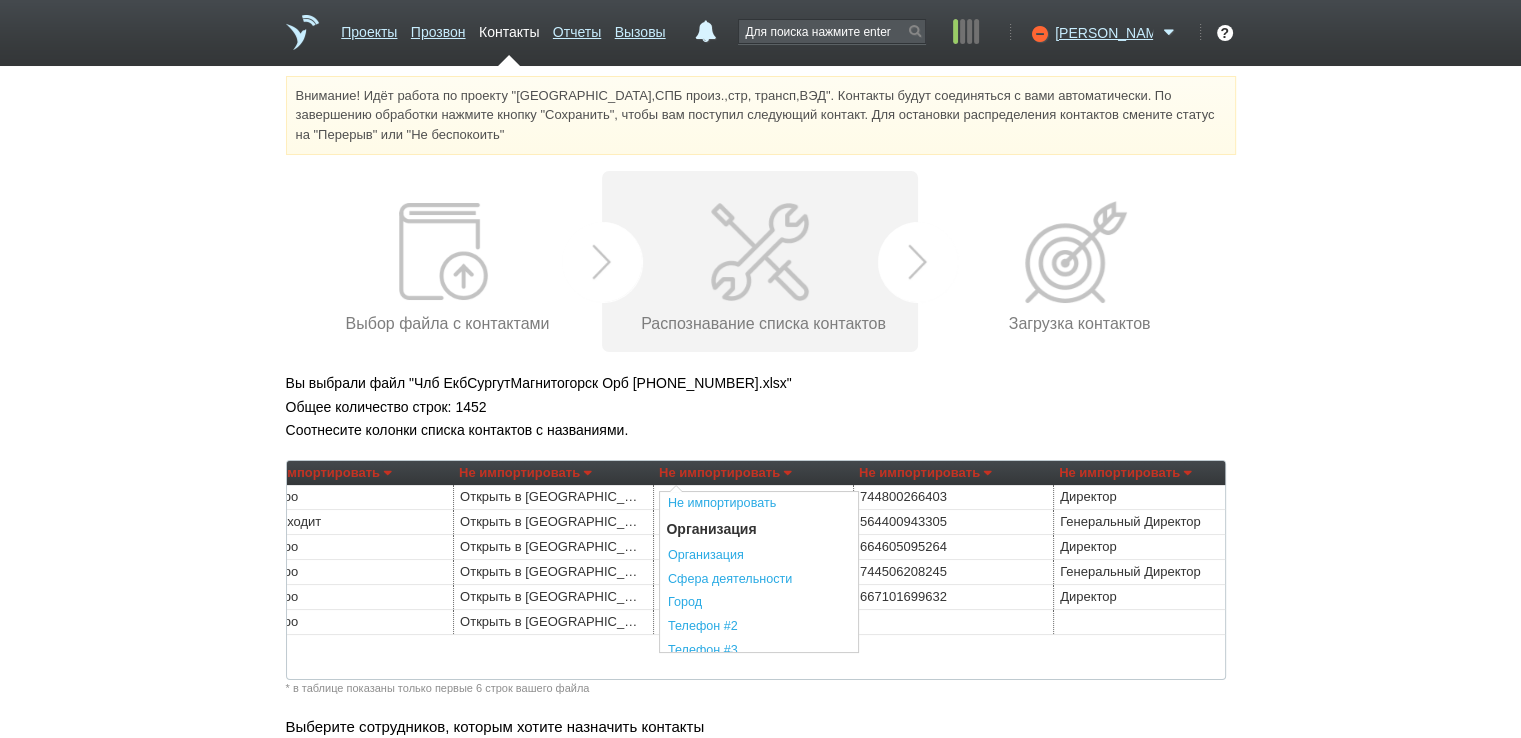 scroll, scrollTop: 300, scrollLeft: 0, axis: vertical 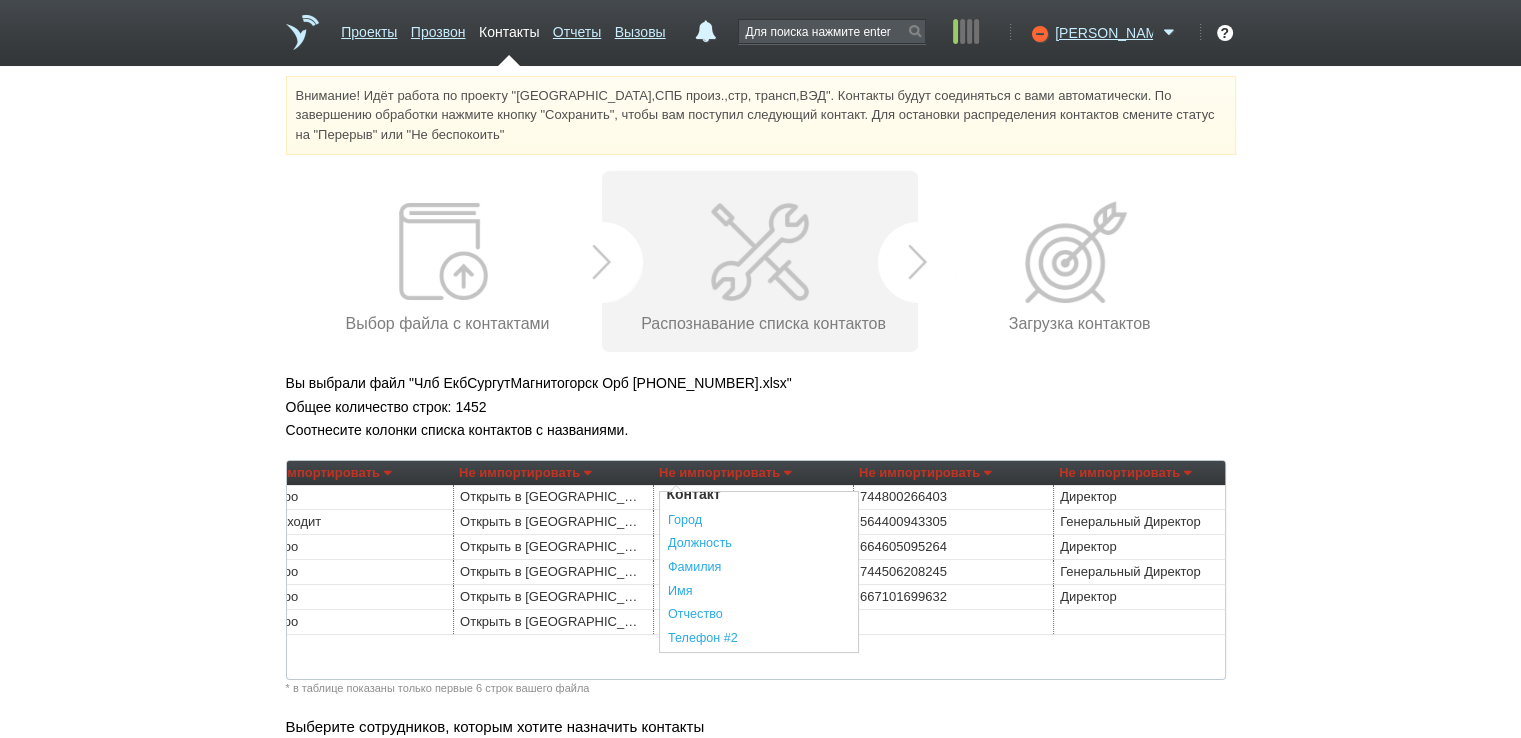 drag, startPoint x: 718, startPoint y: 565, endPoint x: 1056, endPoint y: 475, distance: 349.77707 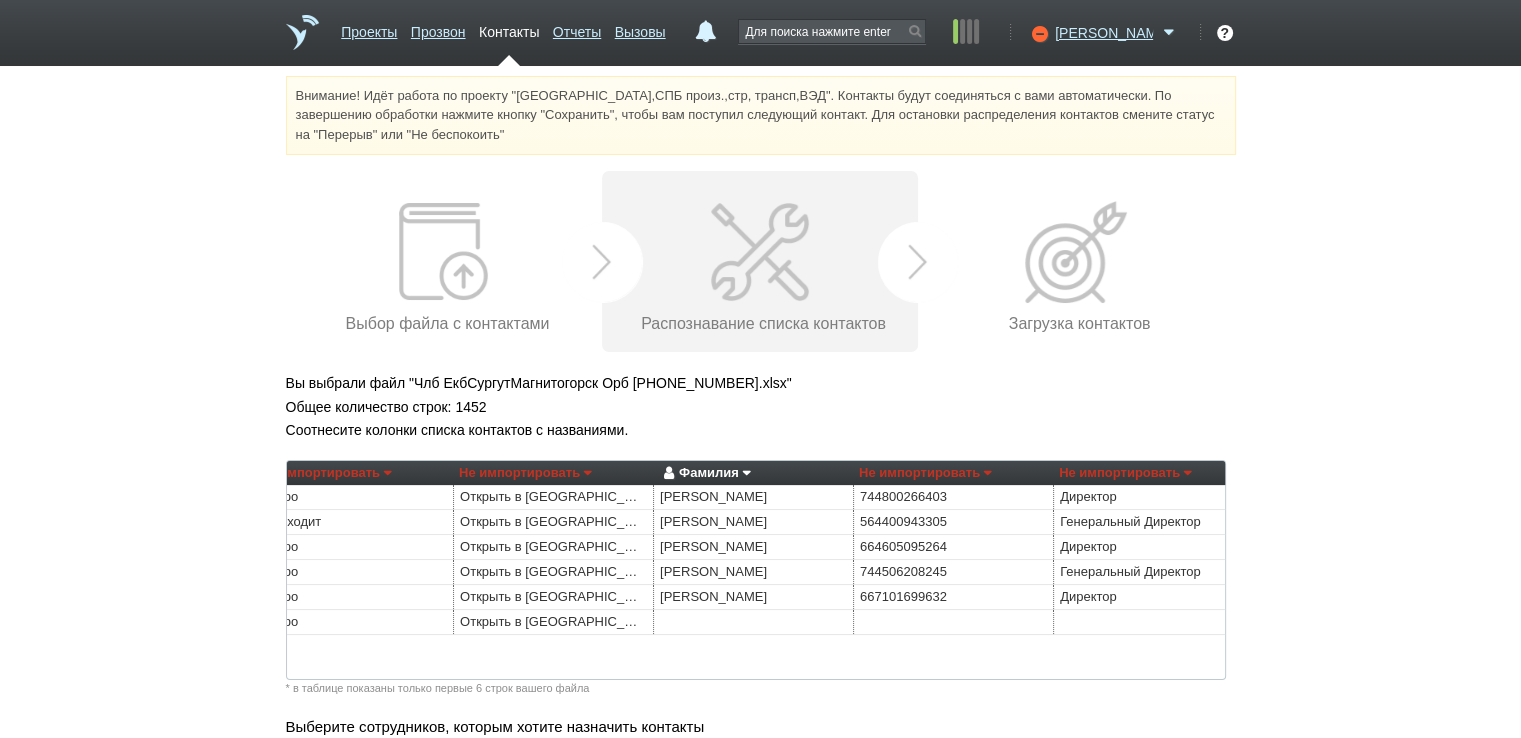 click on "Не импортировать" at bounding box center (1125, 473) 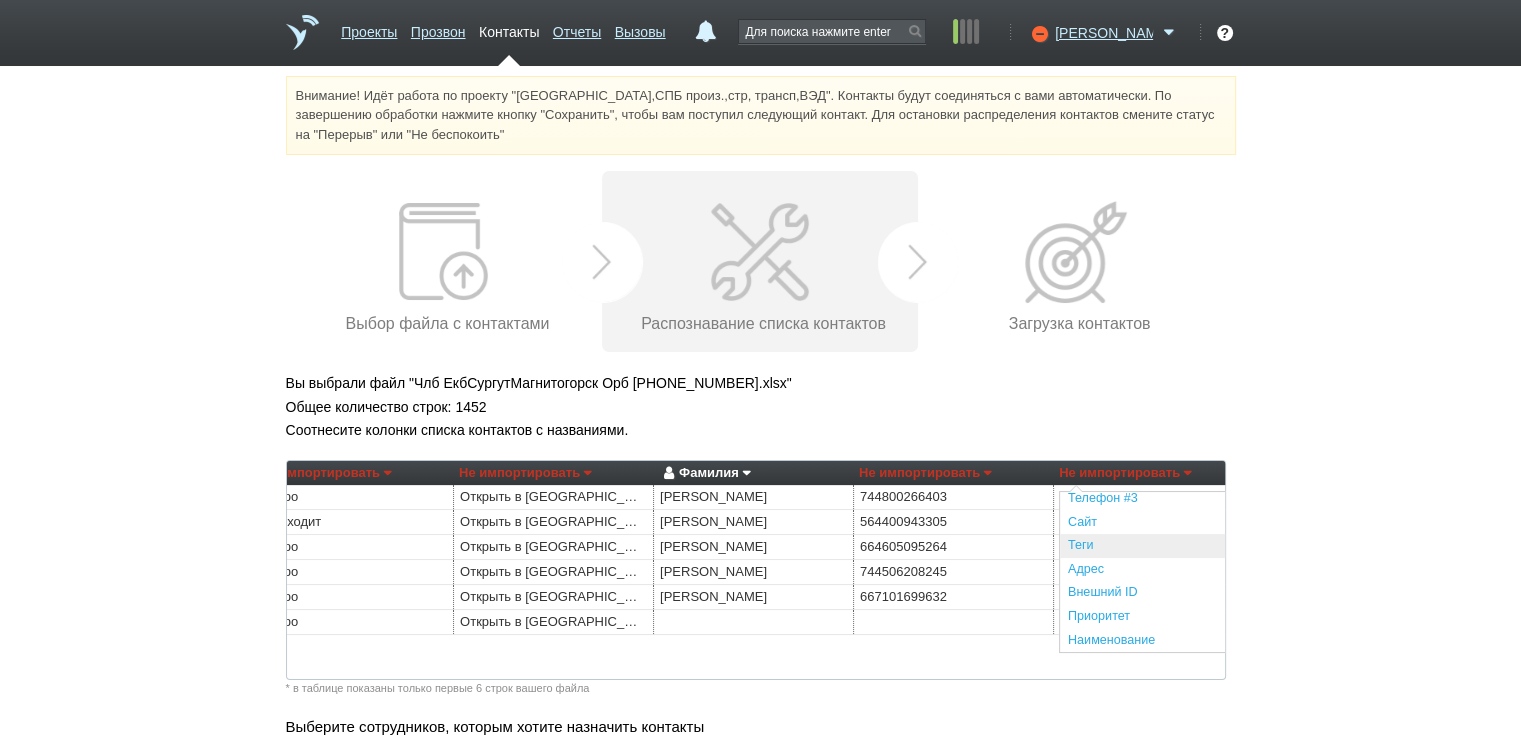 scroll, scrollTop: 340, scrollLeft: 0, axis: vertical 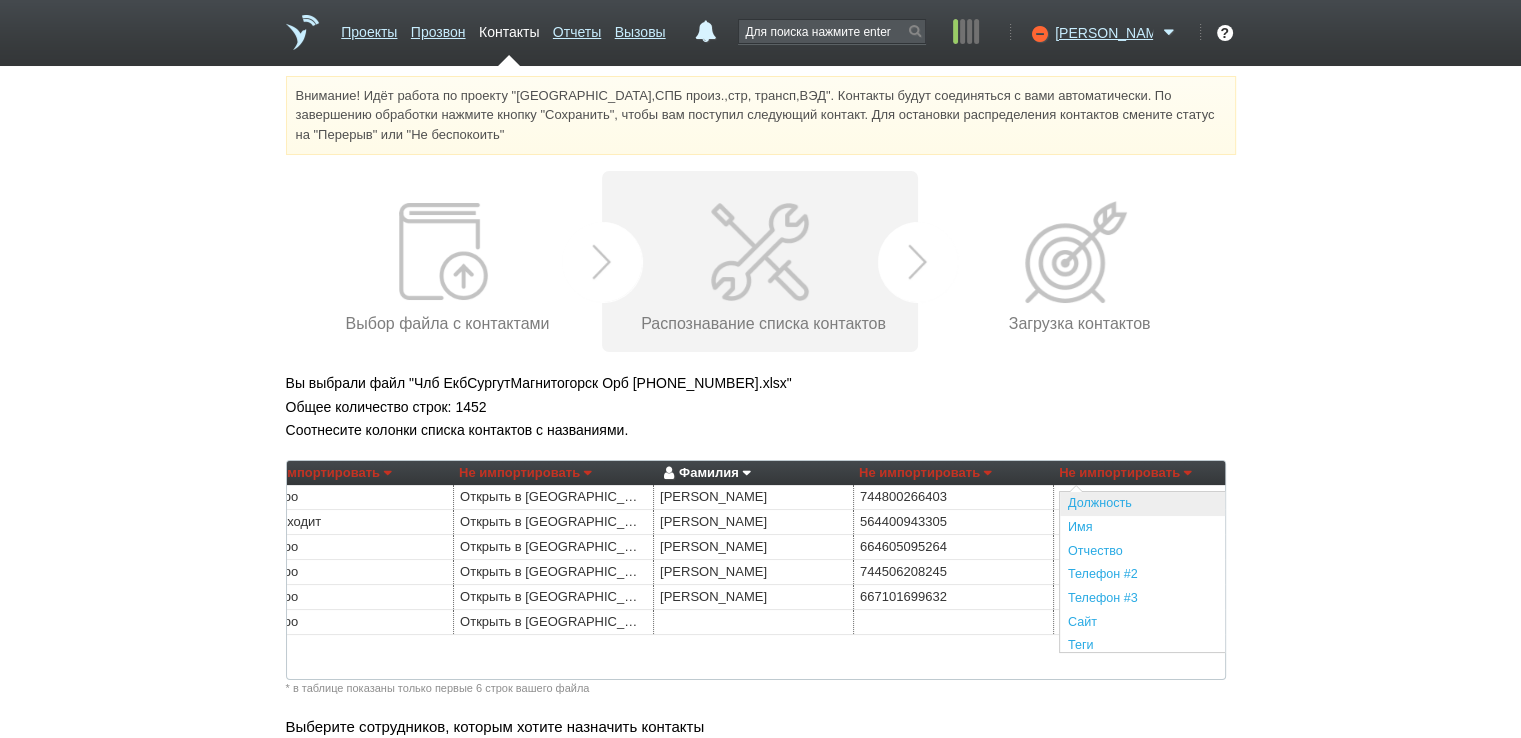 click on "Должность" at bounding box center (1159, 504) 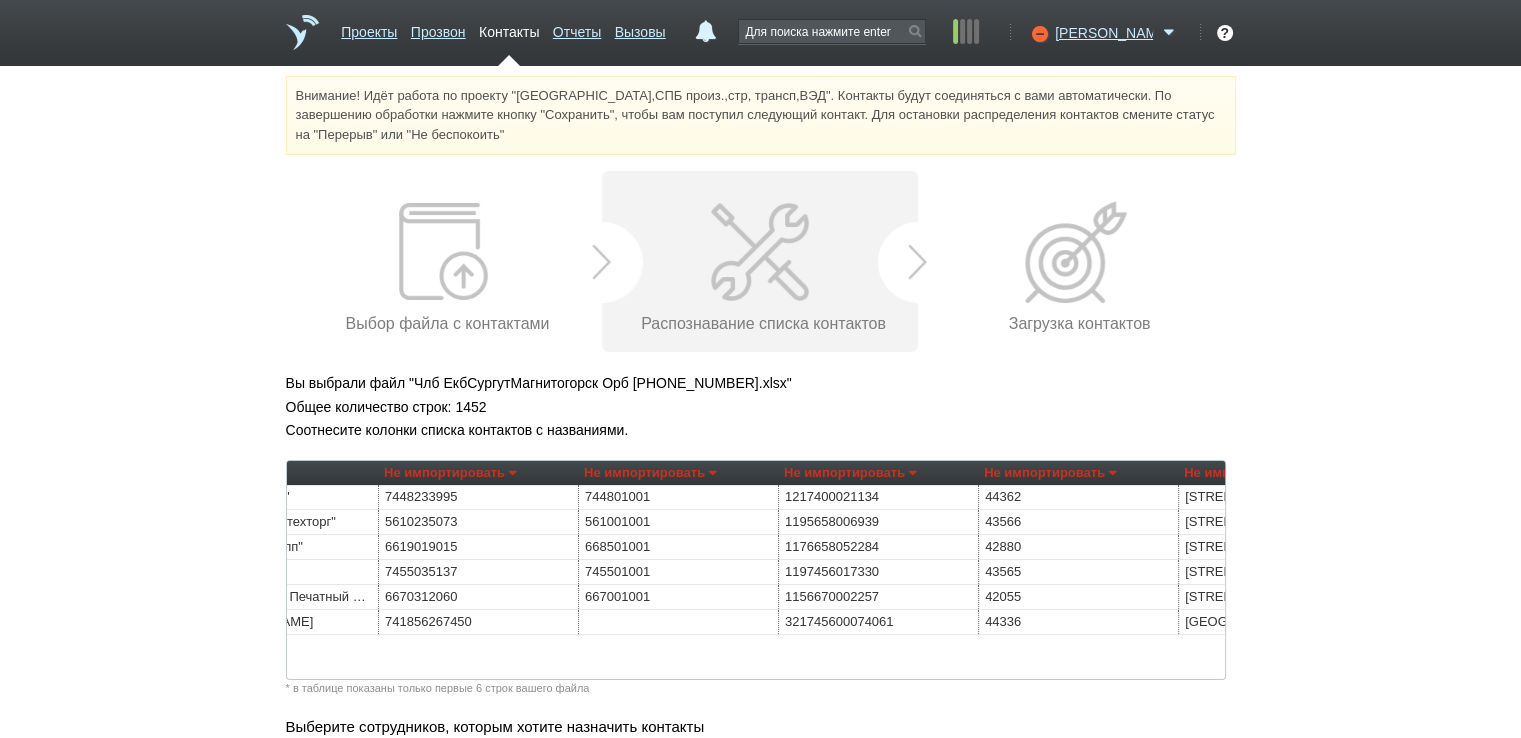 scroll, scrollTop: 0, scrollLeft: 0, axis: both 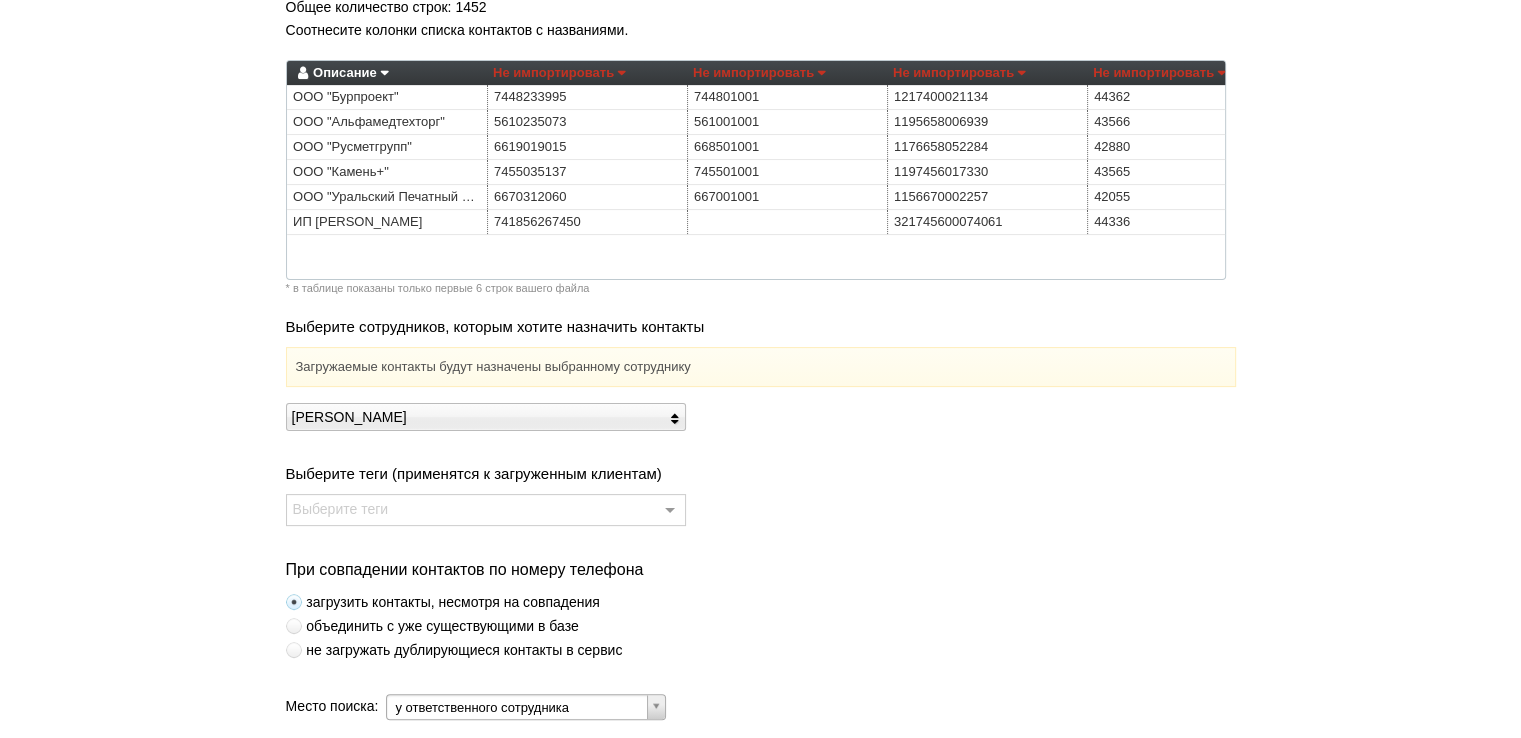 click at bounding box center [294, 650] 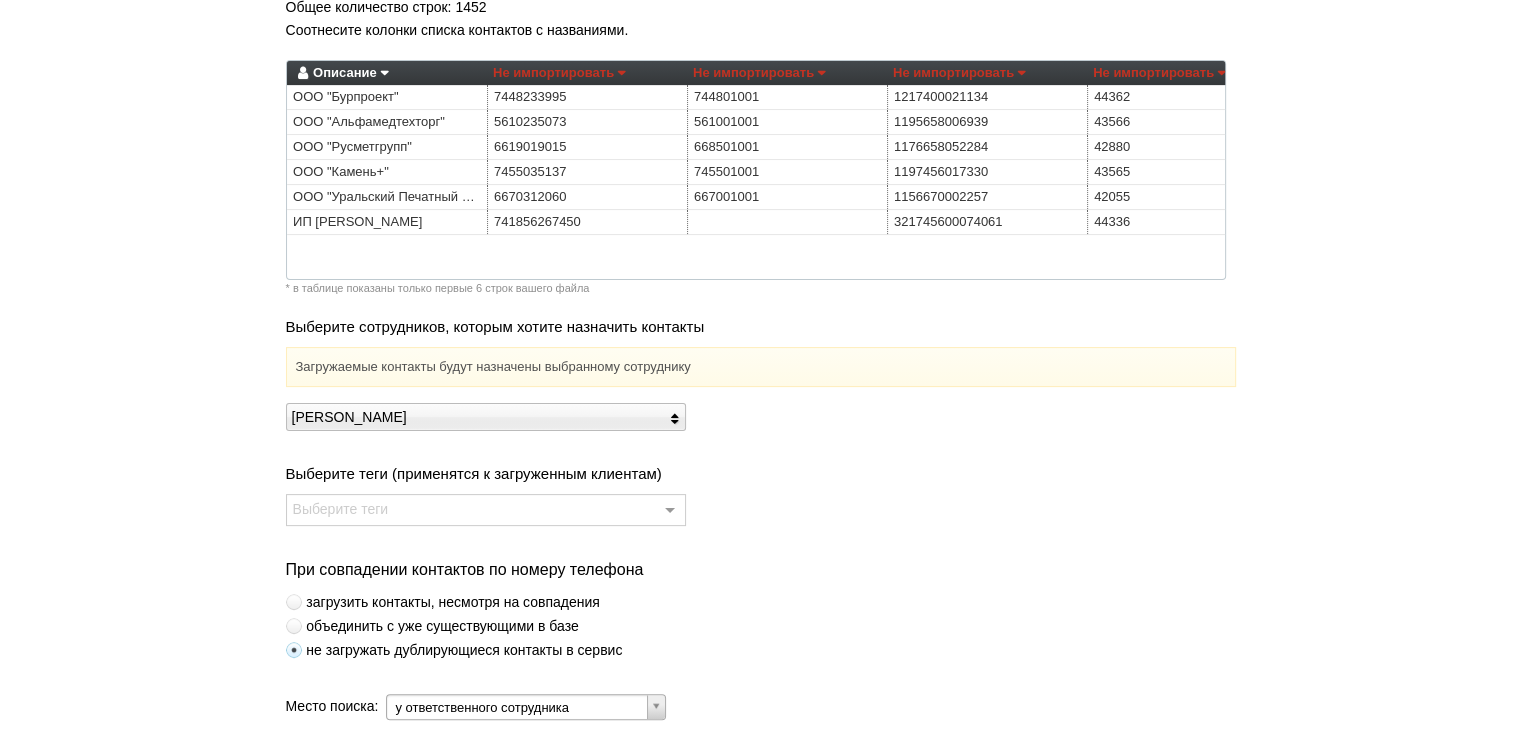 scroll, scrollTop: 546, scrollLeft: 0, axis: vertical 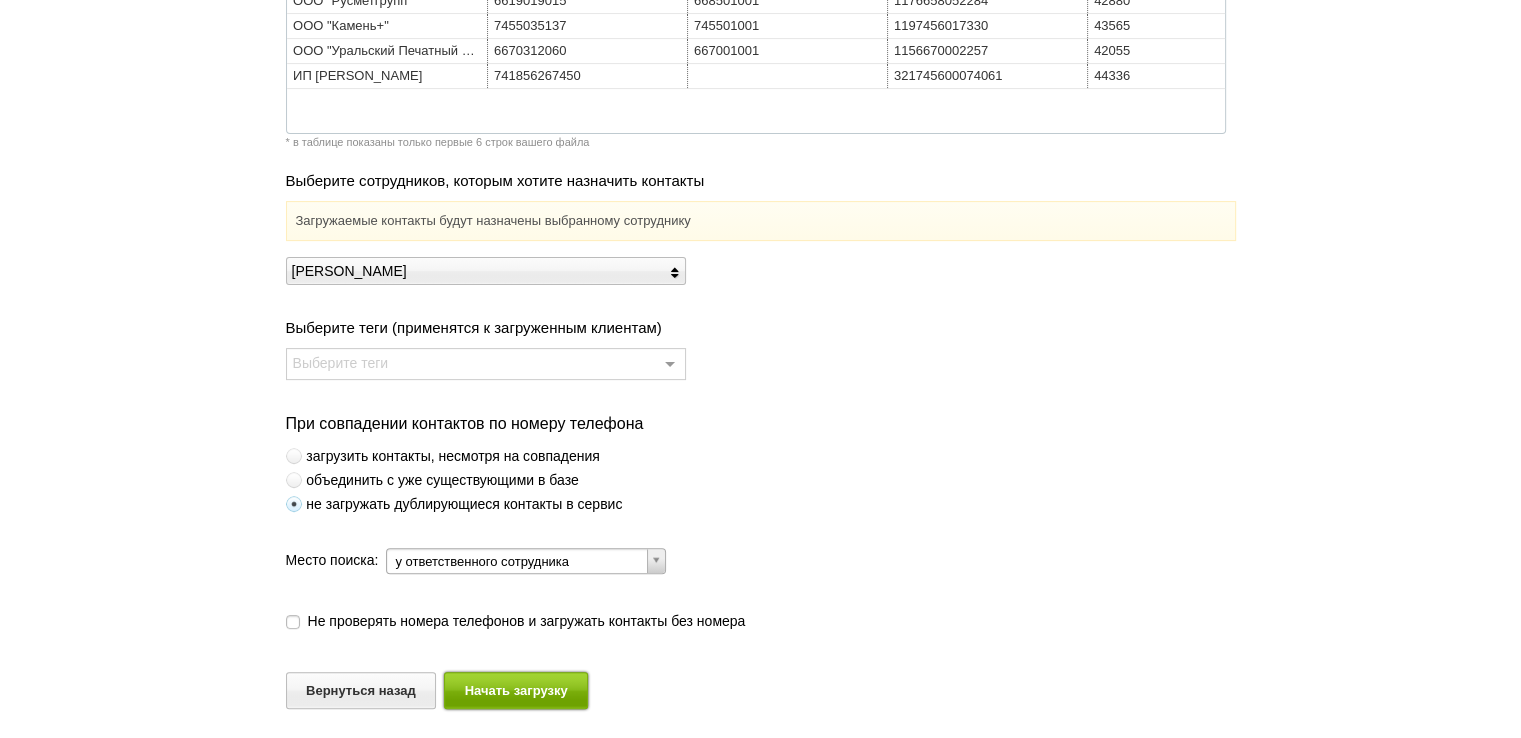 click on "Начать загрузку" at bounding box center (516, 690) 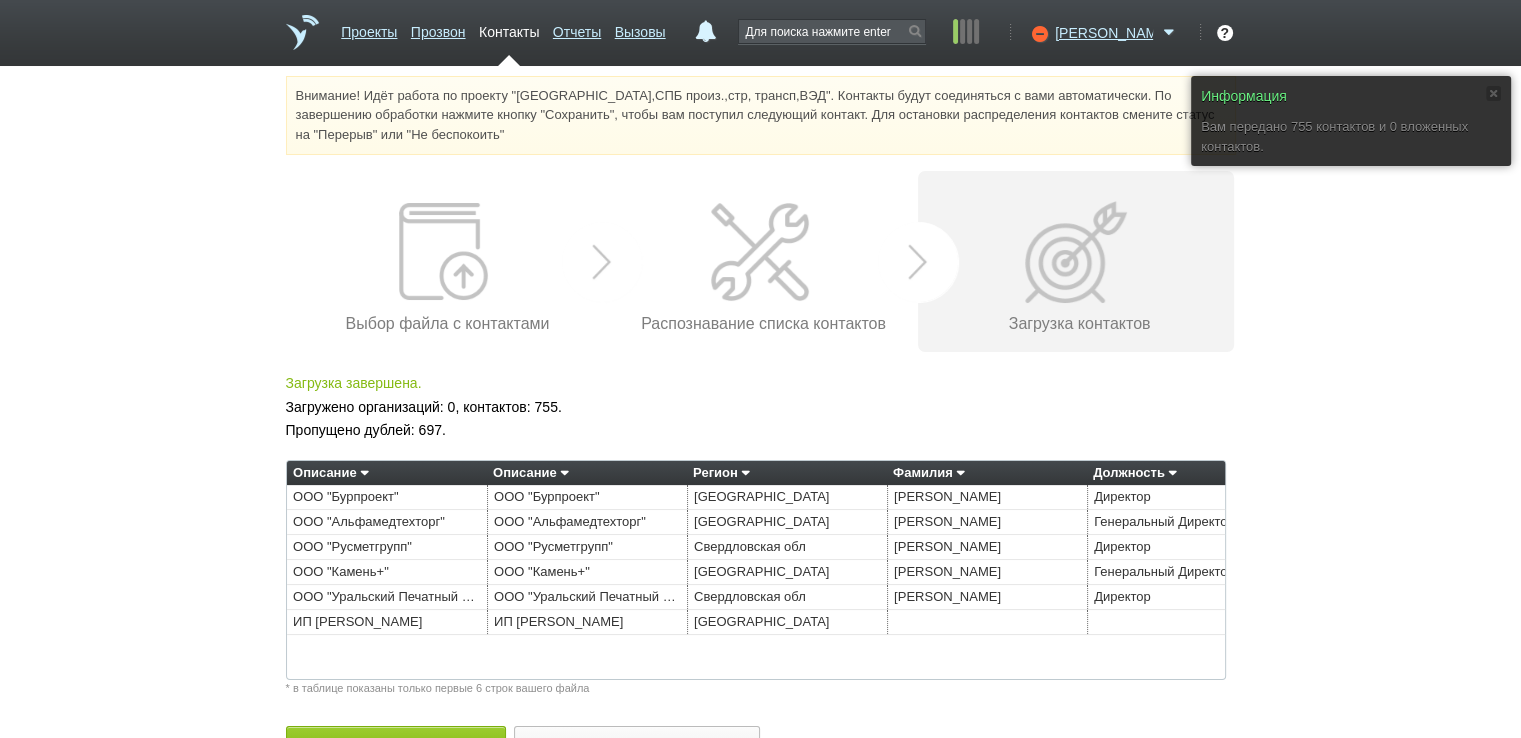 scroll, scrollTop: 55, scrollLeft: 0, axis: vertical 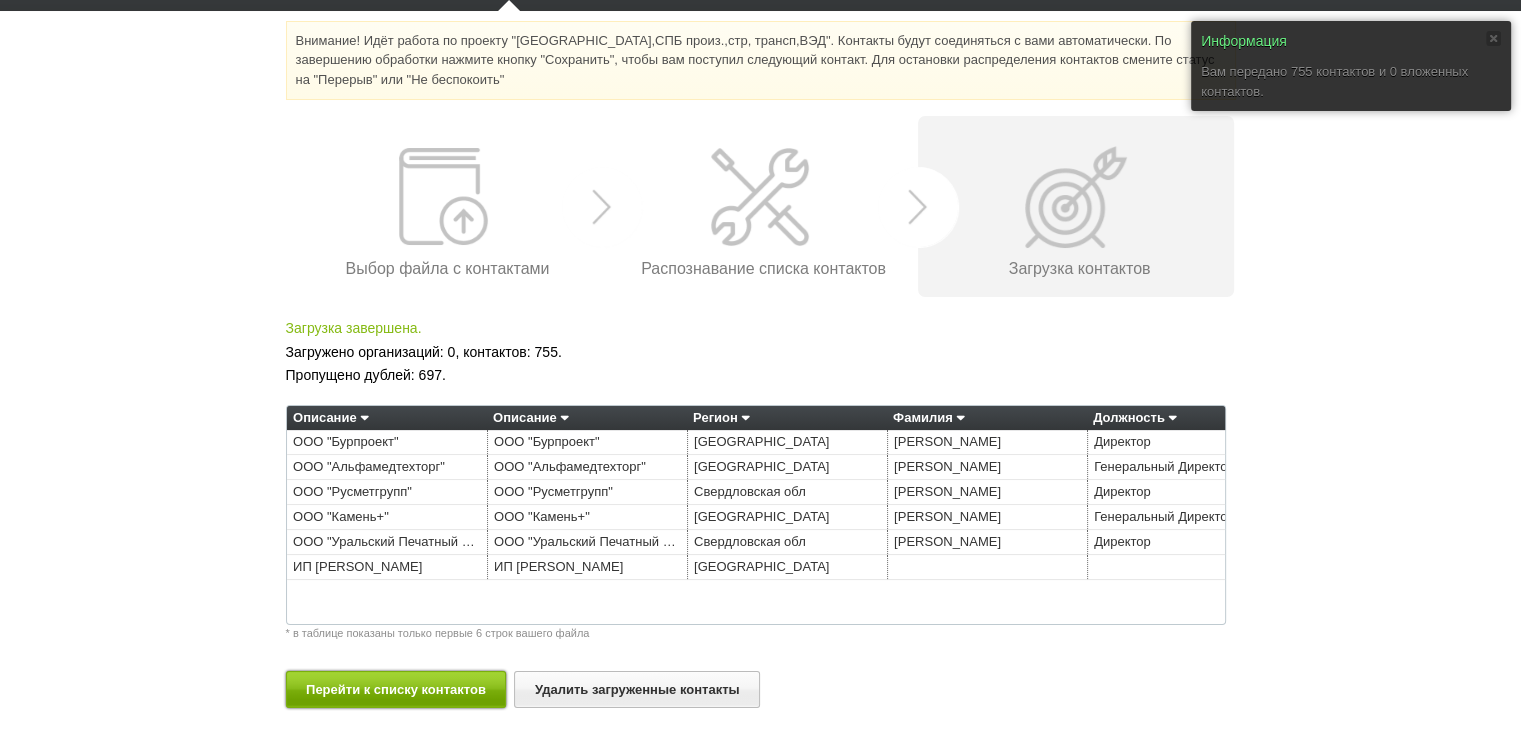 click on "Перейти к списку контактов" at bounding box center [396, 689] 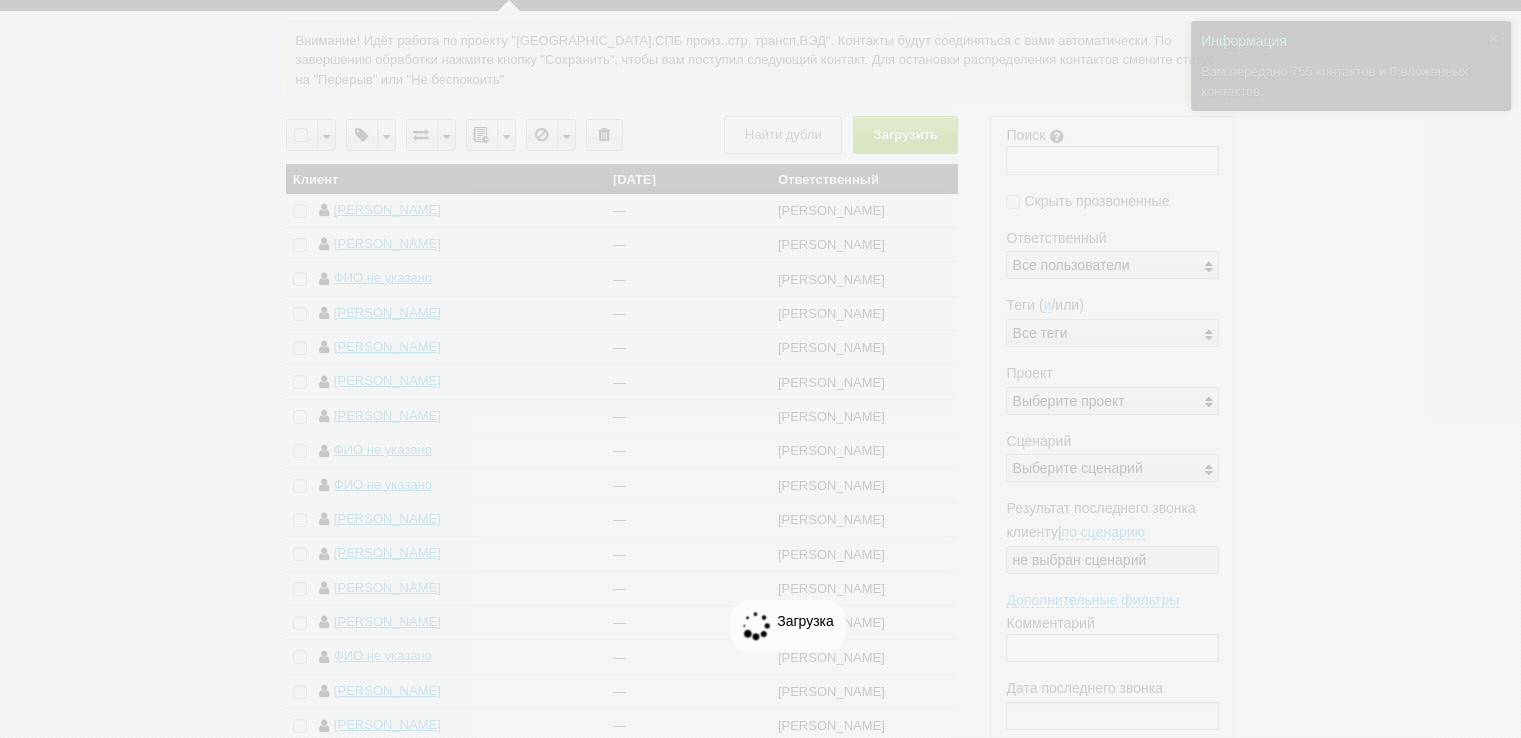 scroll, scrollTop: 0, scrollLeft: 0, axis: both 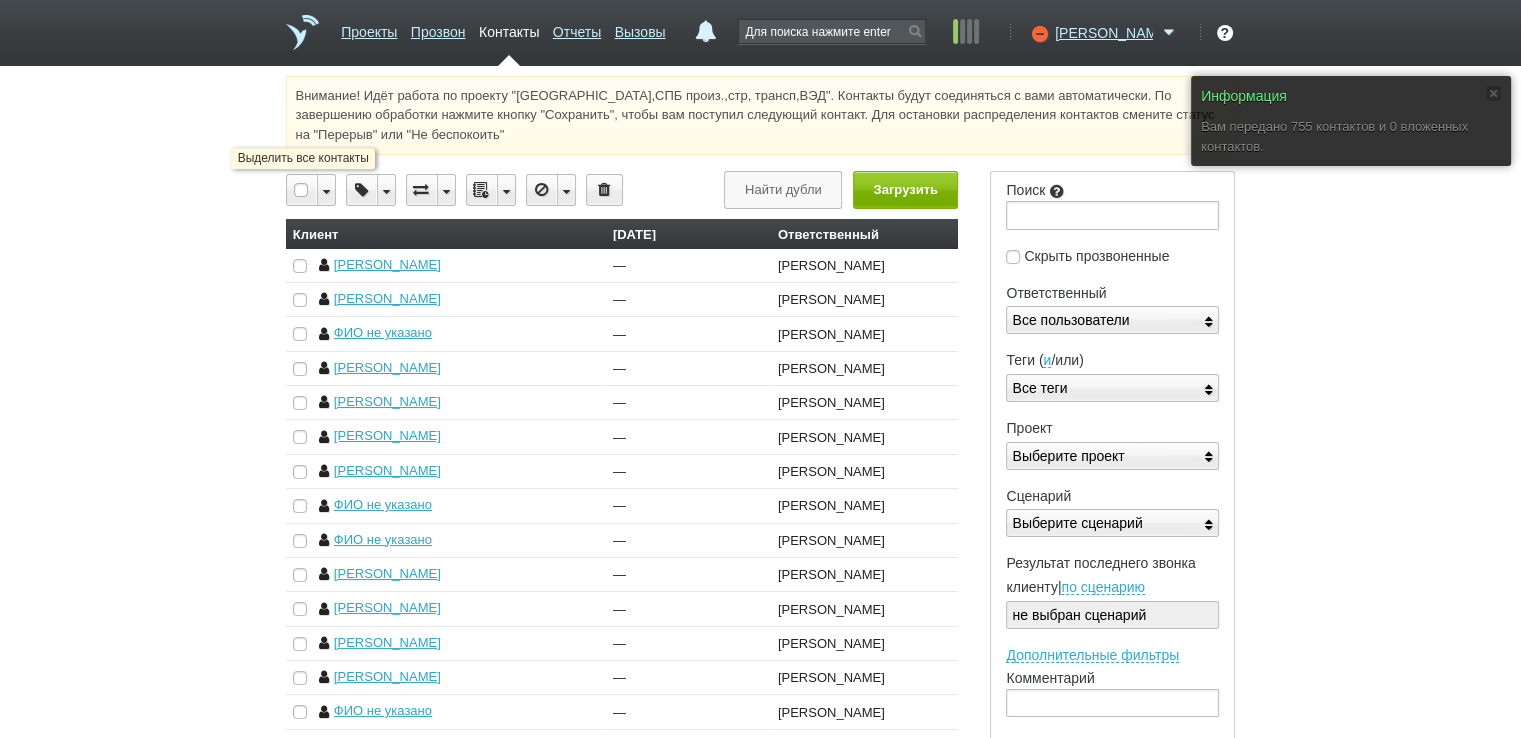 click at bounding box center [302, 190] 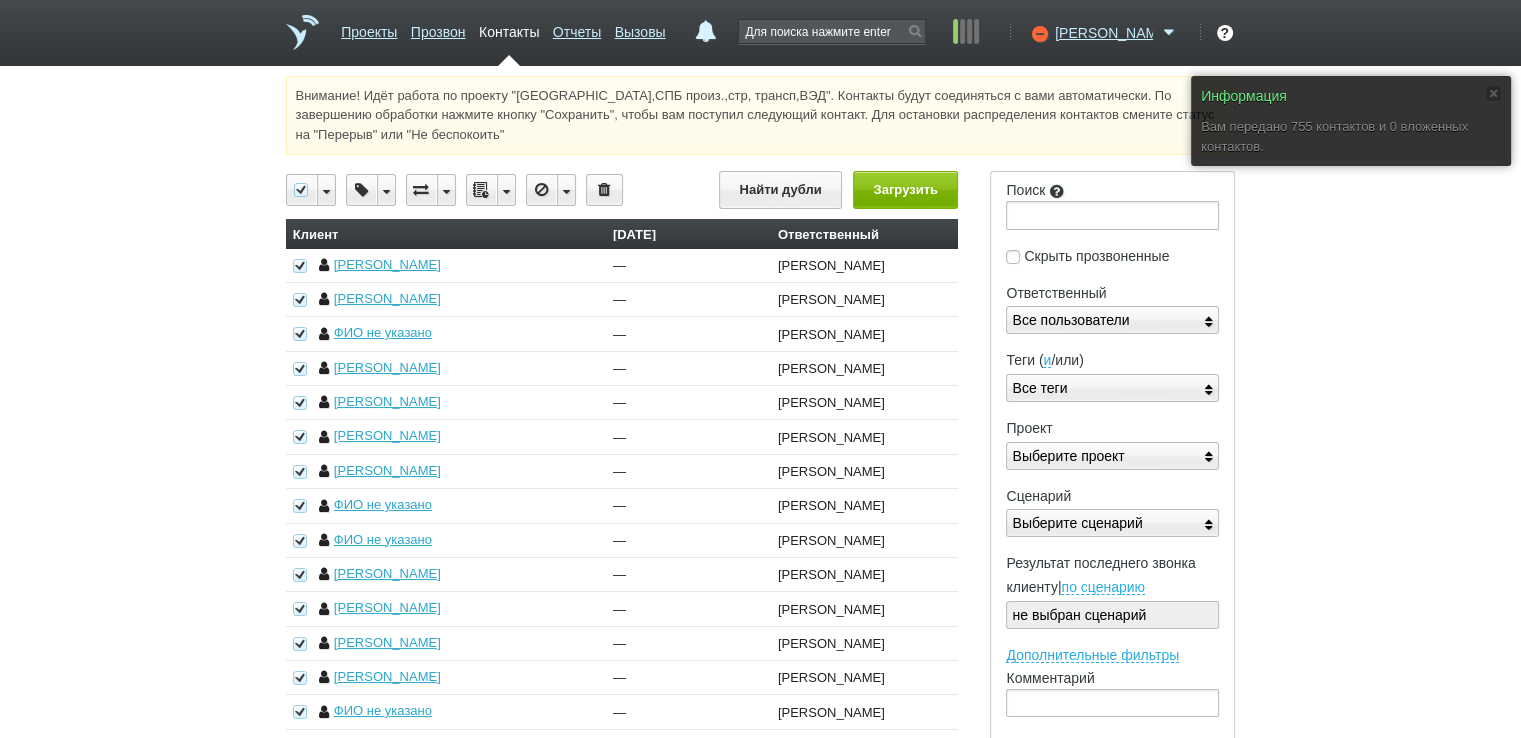click at bounding box center (506, 190) 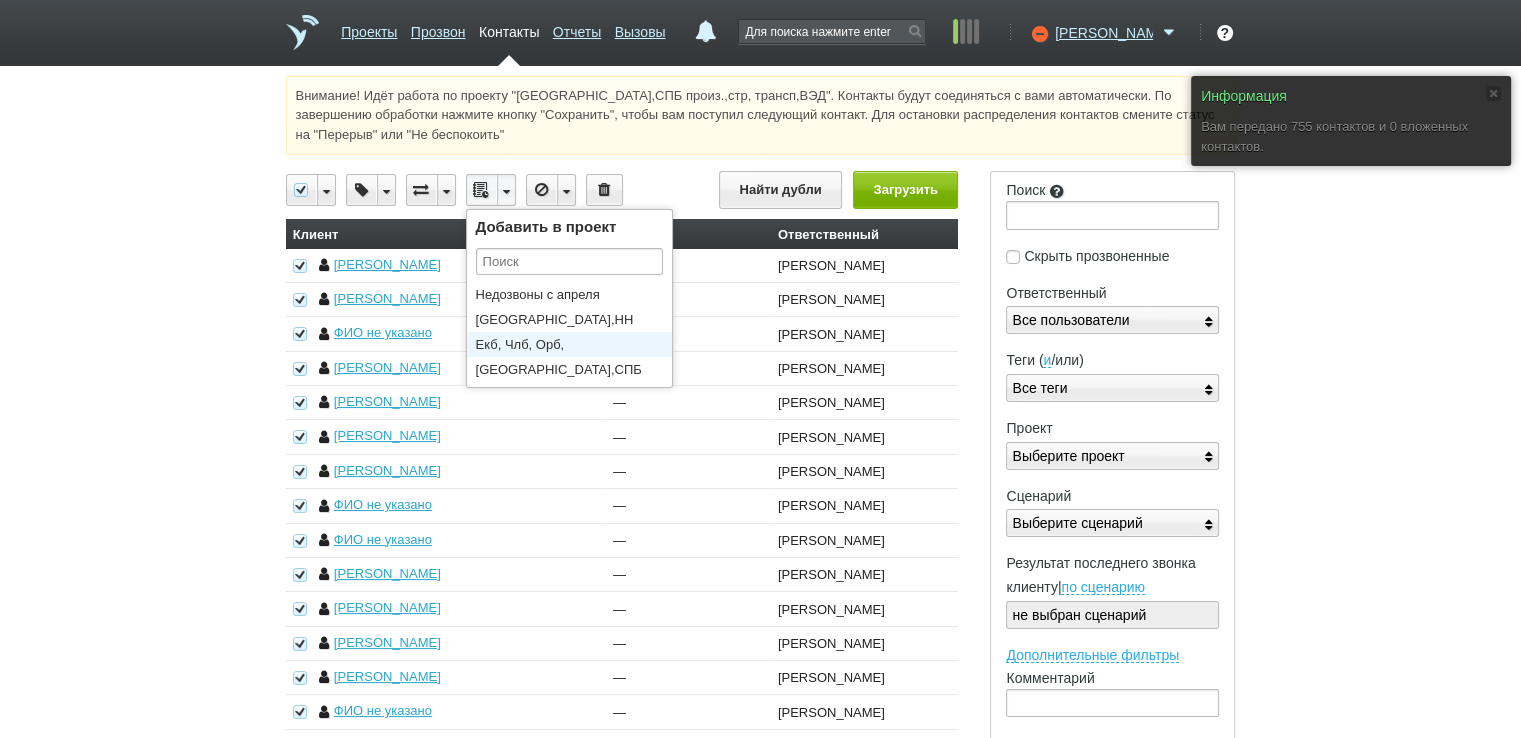 click on "Екб, Члб, Орб,[GEOGRAPHIC_DATA],[GEOGRAPHIC_DATA], [GEOGRAPHIC_DATA]," at bounding box center [574, 344] 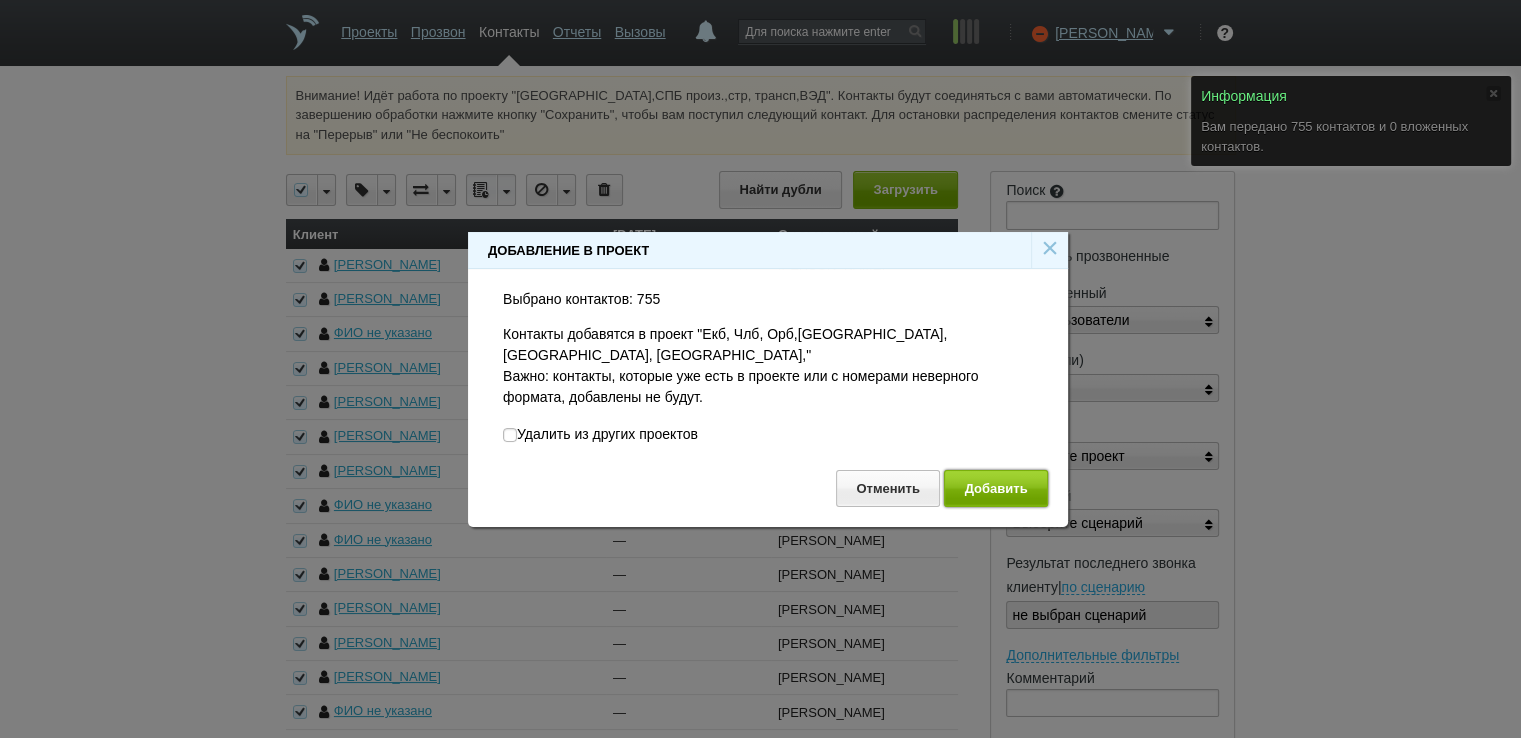 click on "Добавить" at bounding box center (996, 488) 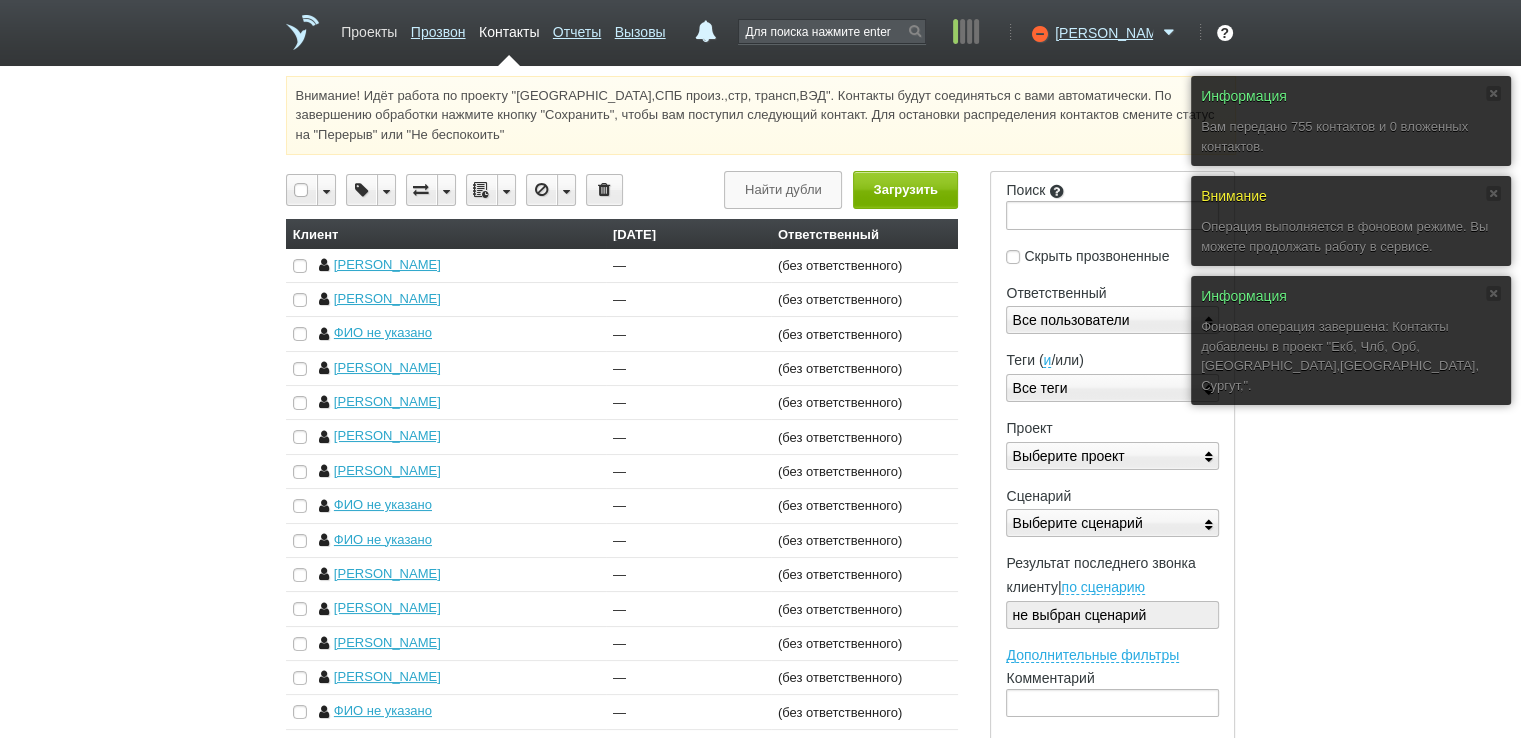 click on "Проекты" at bounding box center (369, 28) 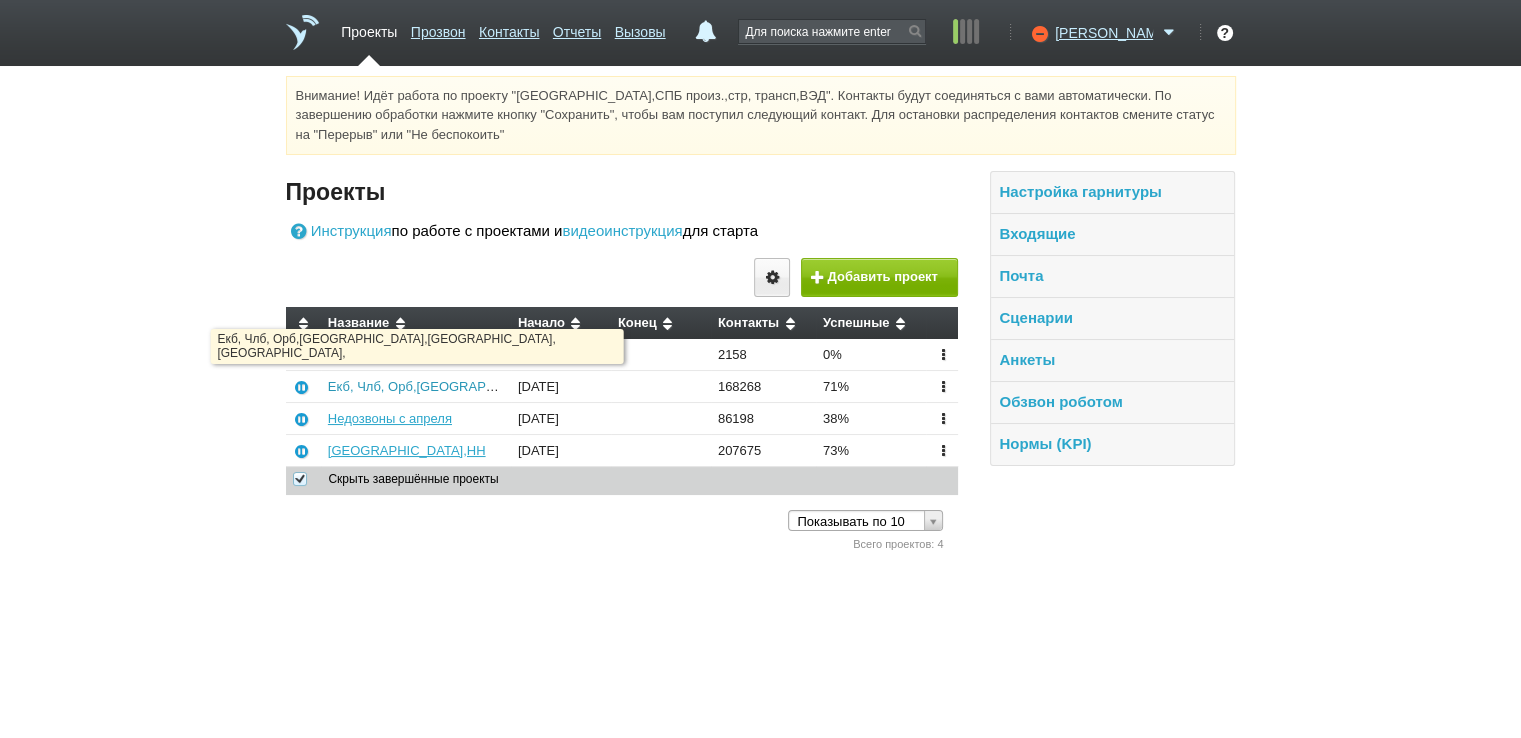 click on "Екб, Члб, Орб,[GEOGRAPHIC_DATA],[GEOGRAPHIC_DATA], [GEOGRAPHIC_DATA]," at bounding box center (582, 386) 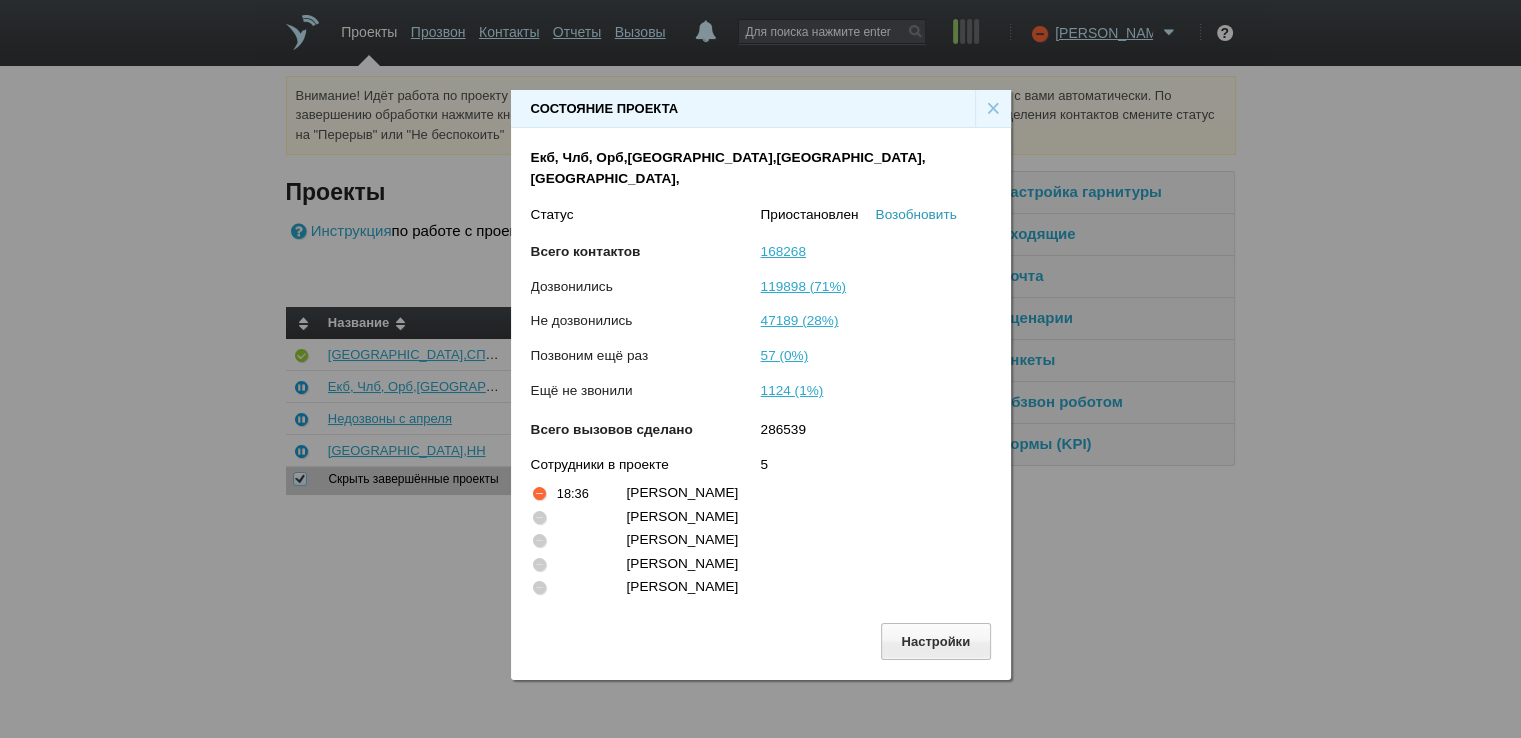 click on "Возобновить" at bounding box center [916, 214] 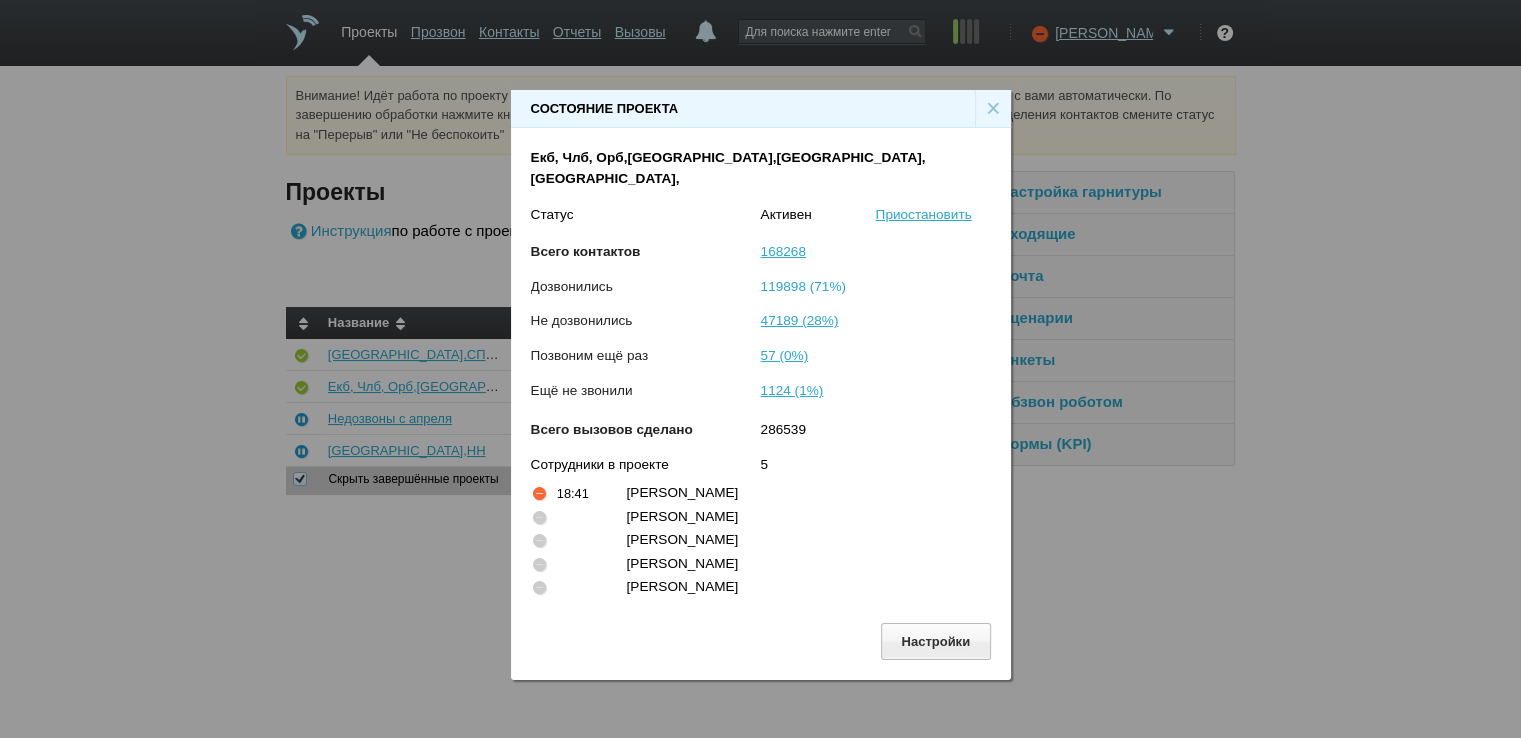 click on "119898 (71%)" at bounding box center [803, 286] 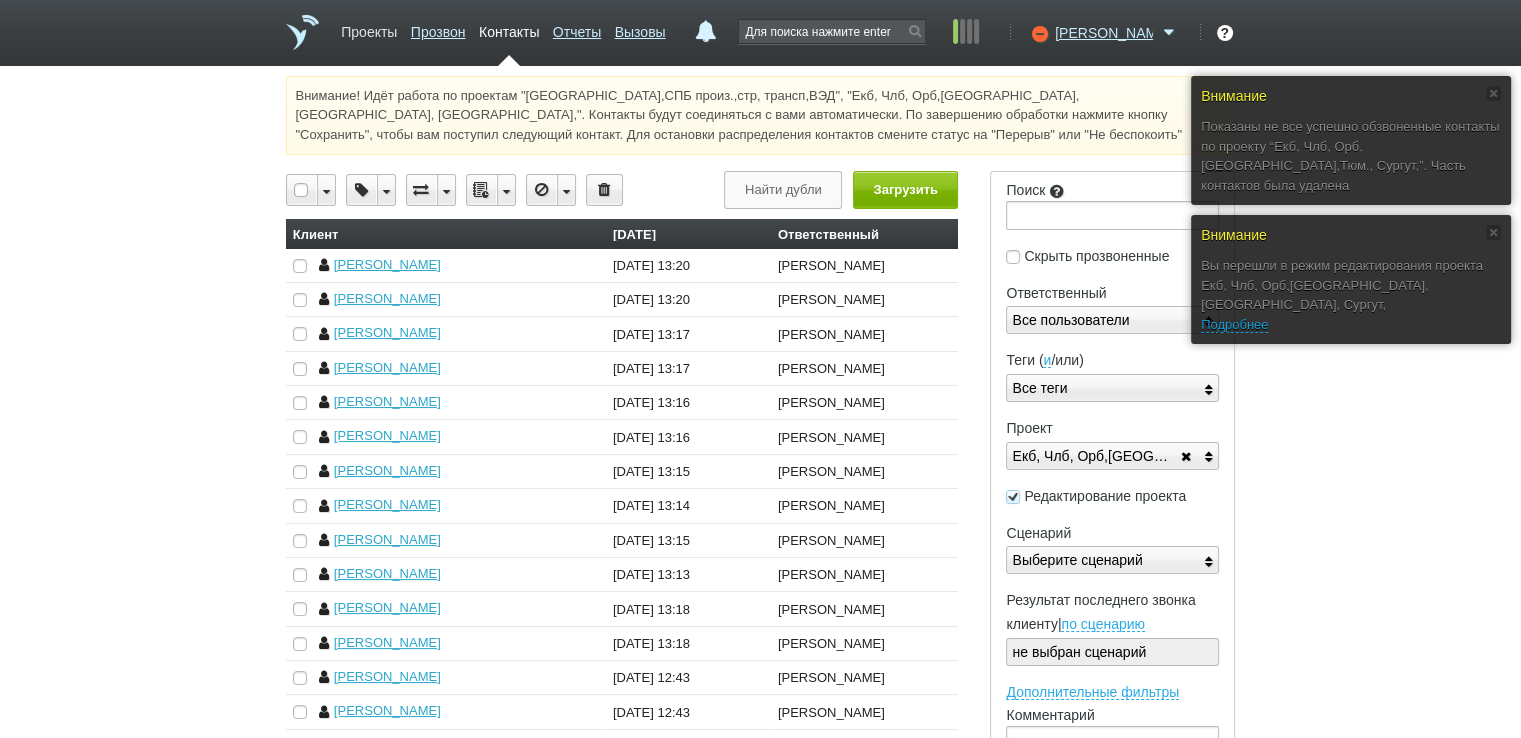 click on "Проекты" at bounding box center [369, 28] 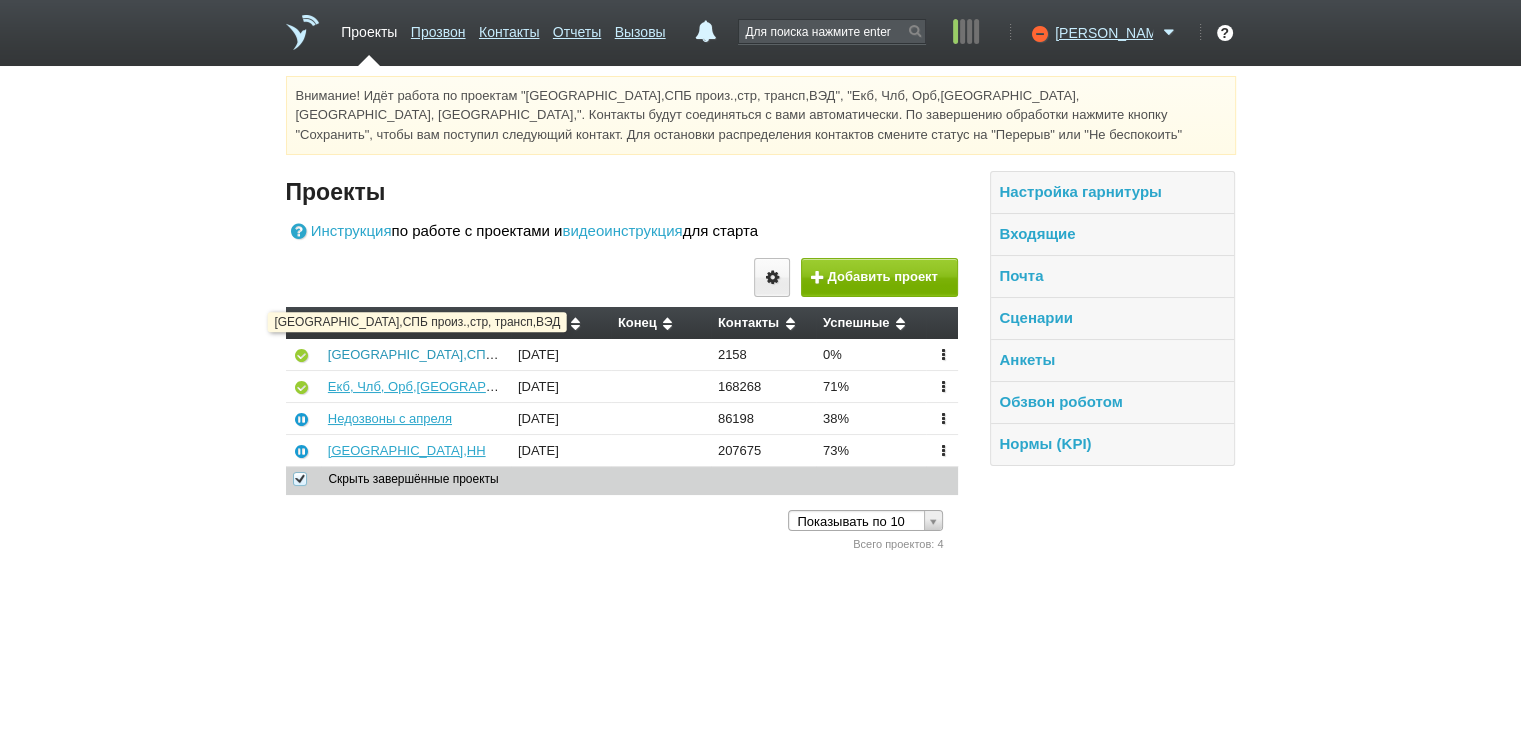 click on "[GEOGRAPHIC_DATA],СПБ произ.,стр, трансп,ВЭД" at bounding box center (483, 354) 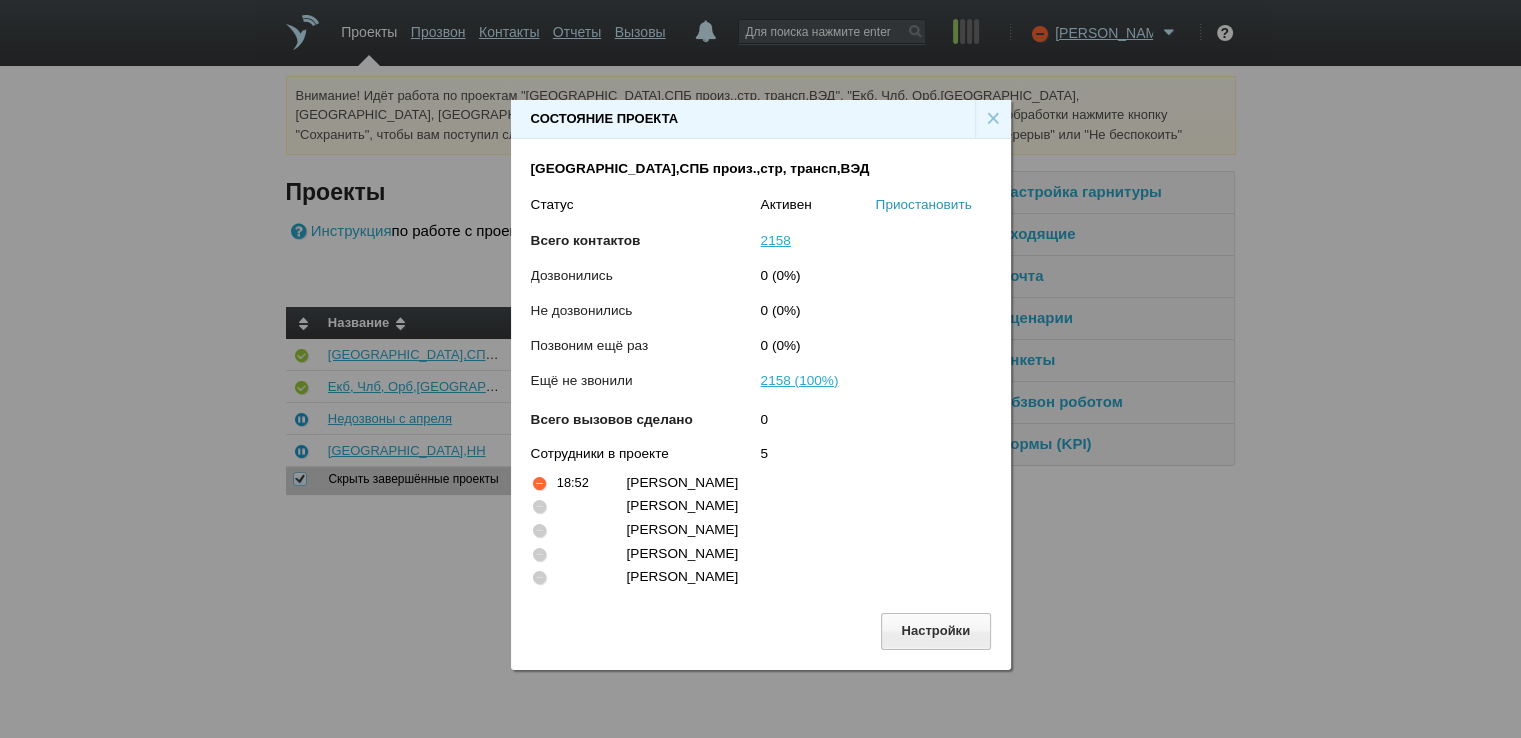 click on "Приостановить" at bounding box center [924, 204] 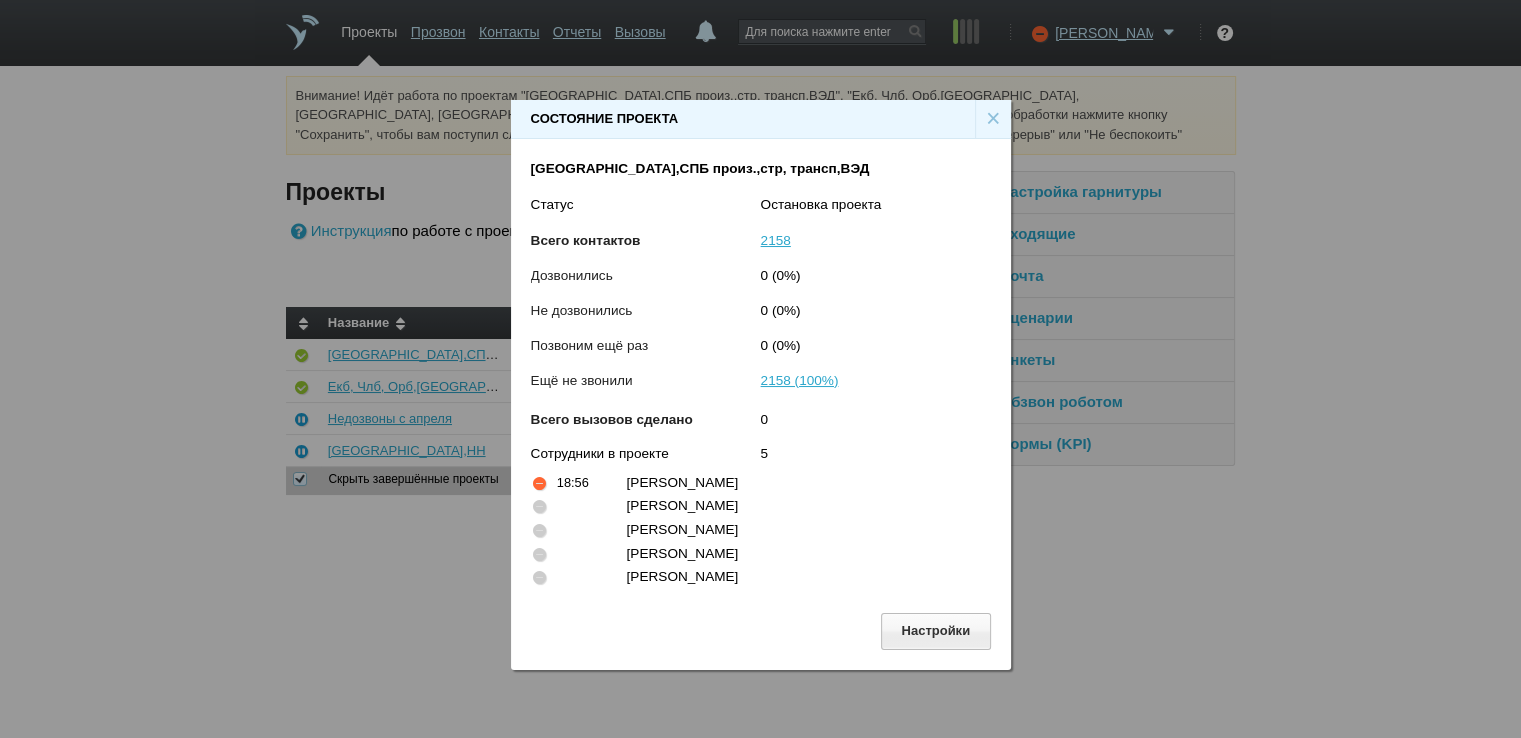 click on "×" at bounding box center (993, 119) 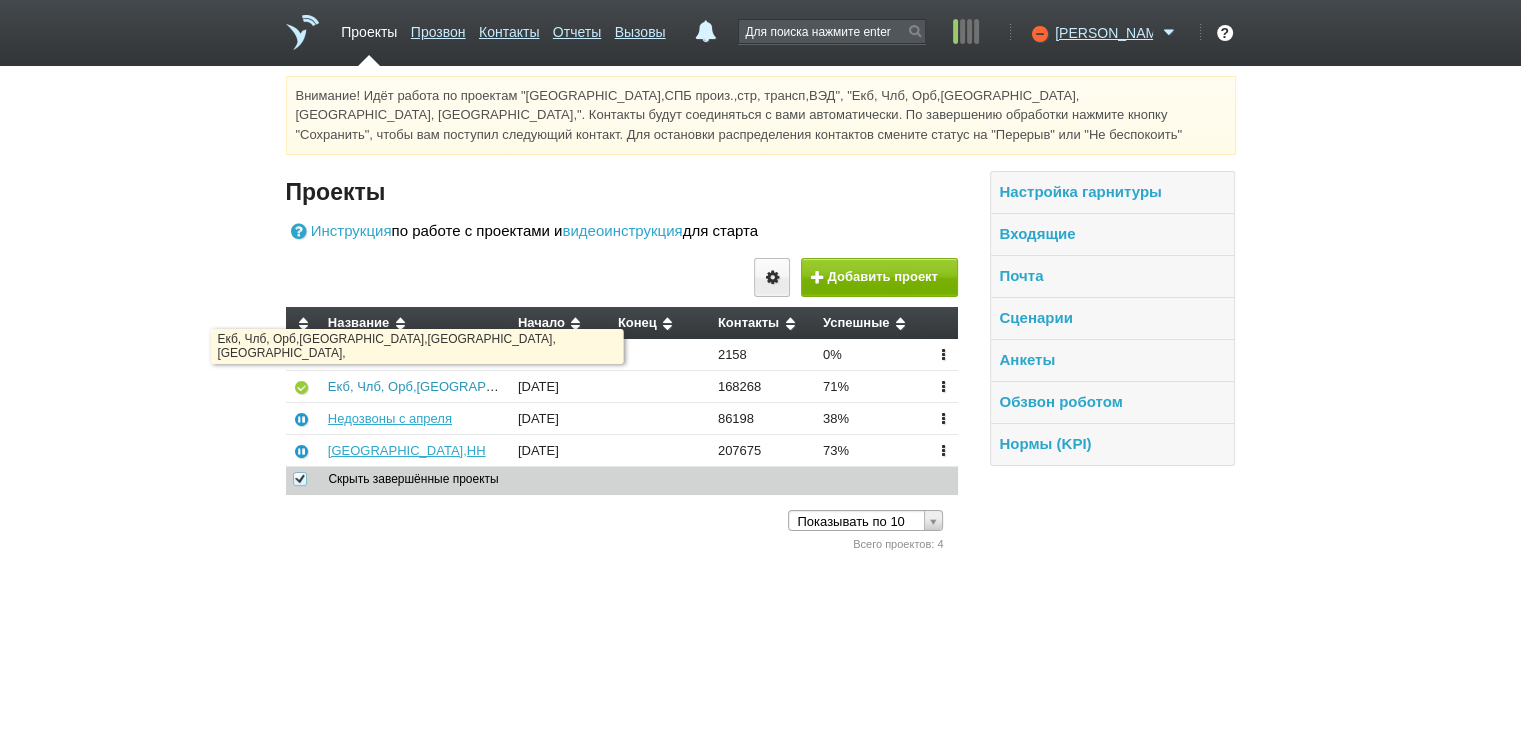 click on "Екб, Члб, Орб,[GEOGRAPHIC_DATA],[GEOGRAPHIC_DATA], [GEOGRAPHIC_DATA]," at bounding box center [582, 386] 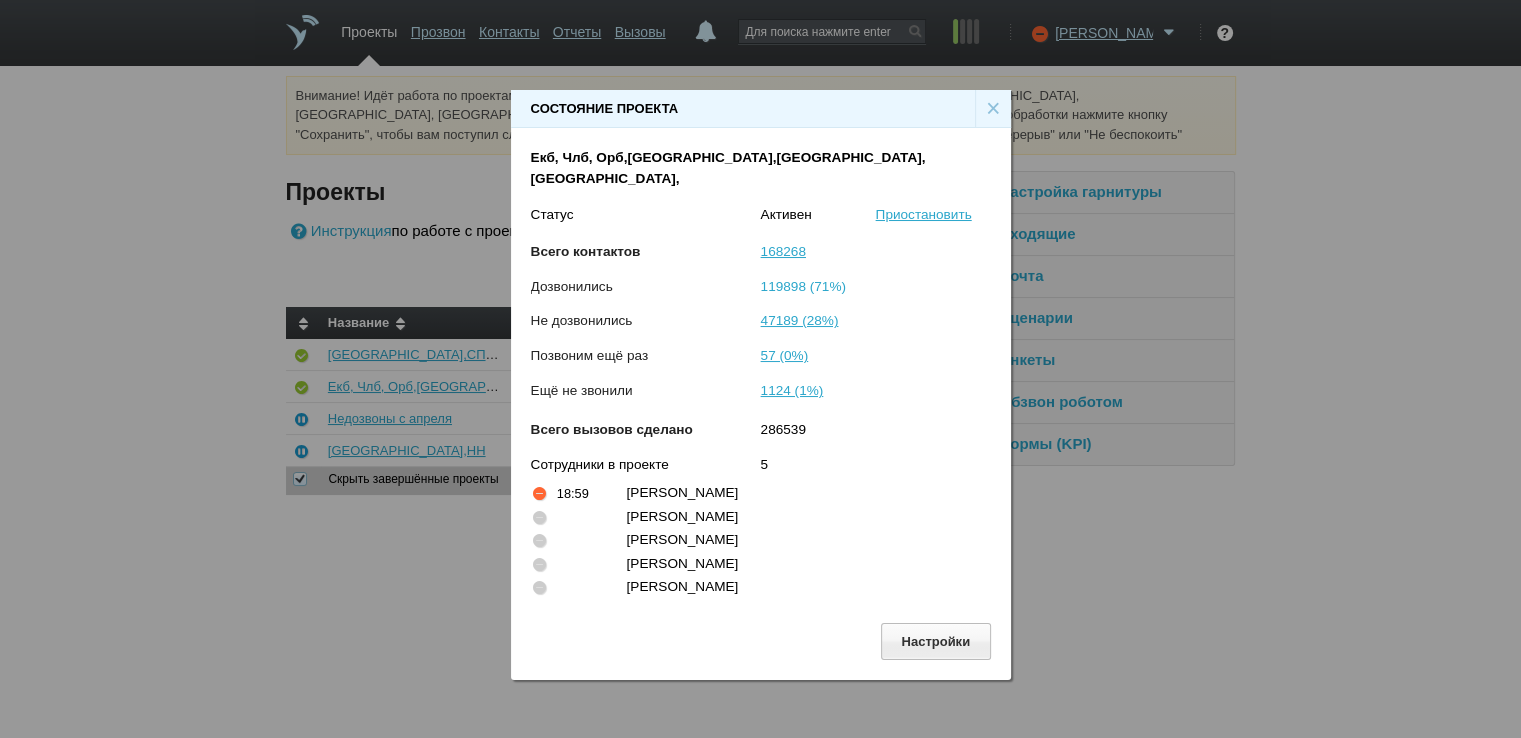 click on "119898 (71%)" at bounding box center [803, 286] 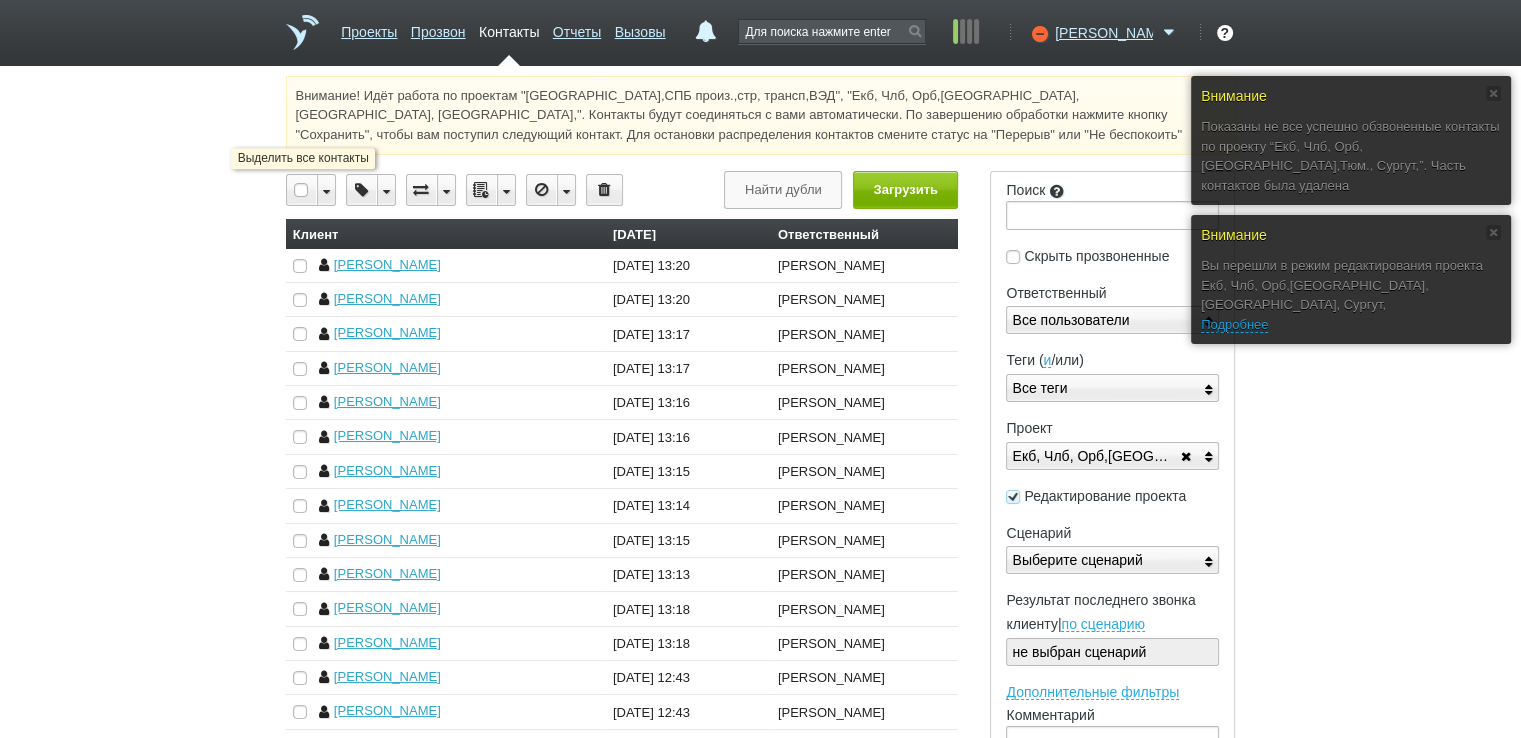 click at bounding box center (302, 190) 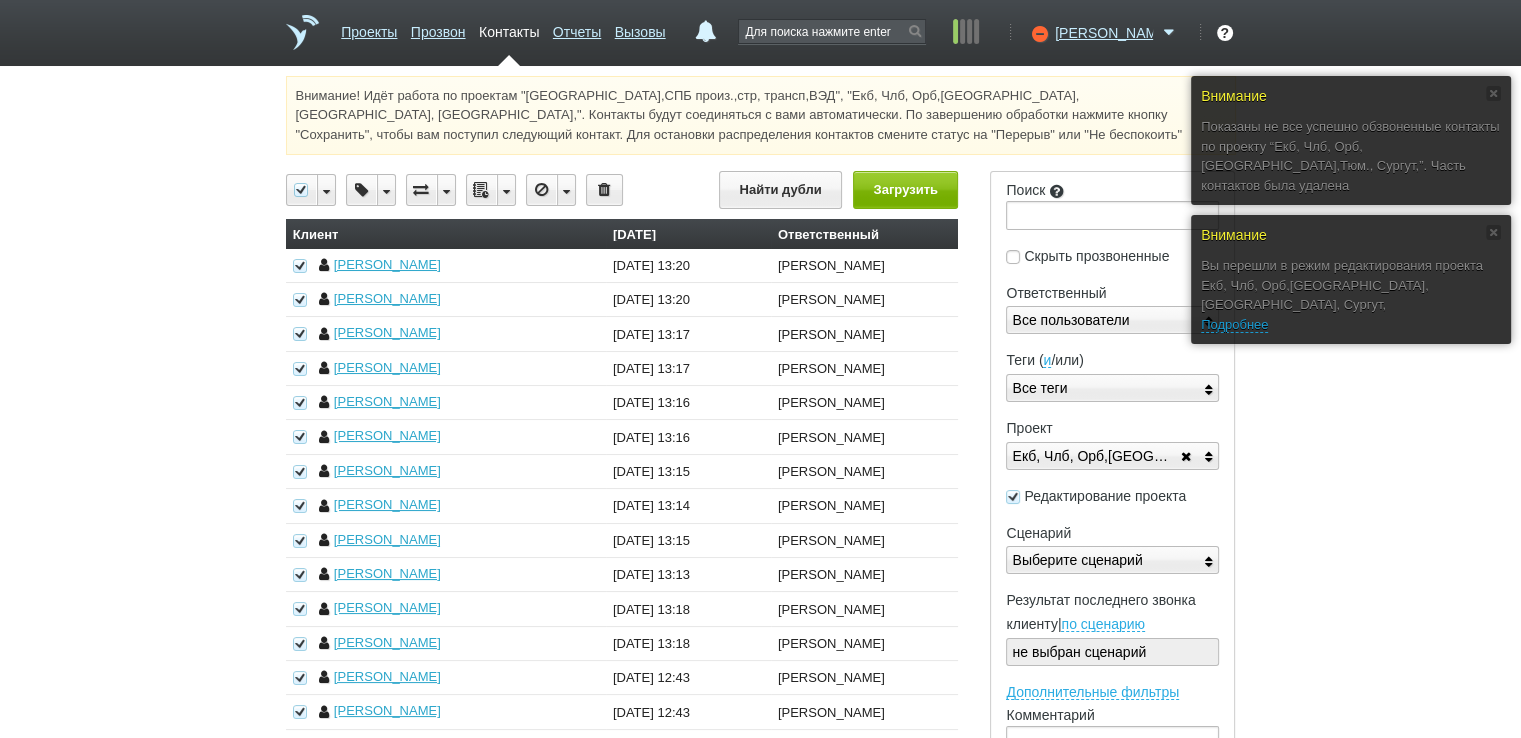 scroll, scrollTop: 627, scrollLeft: 0, axis: vertical 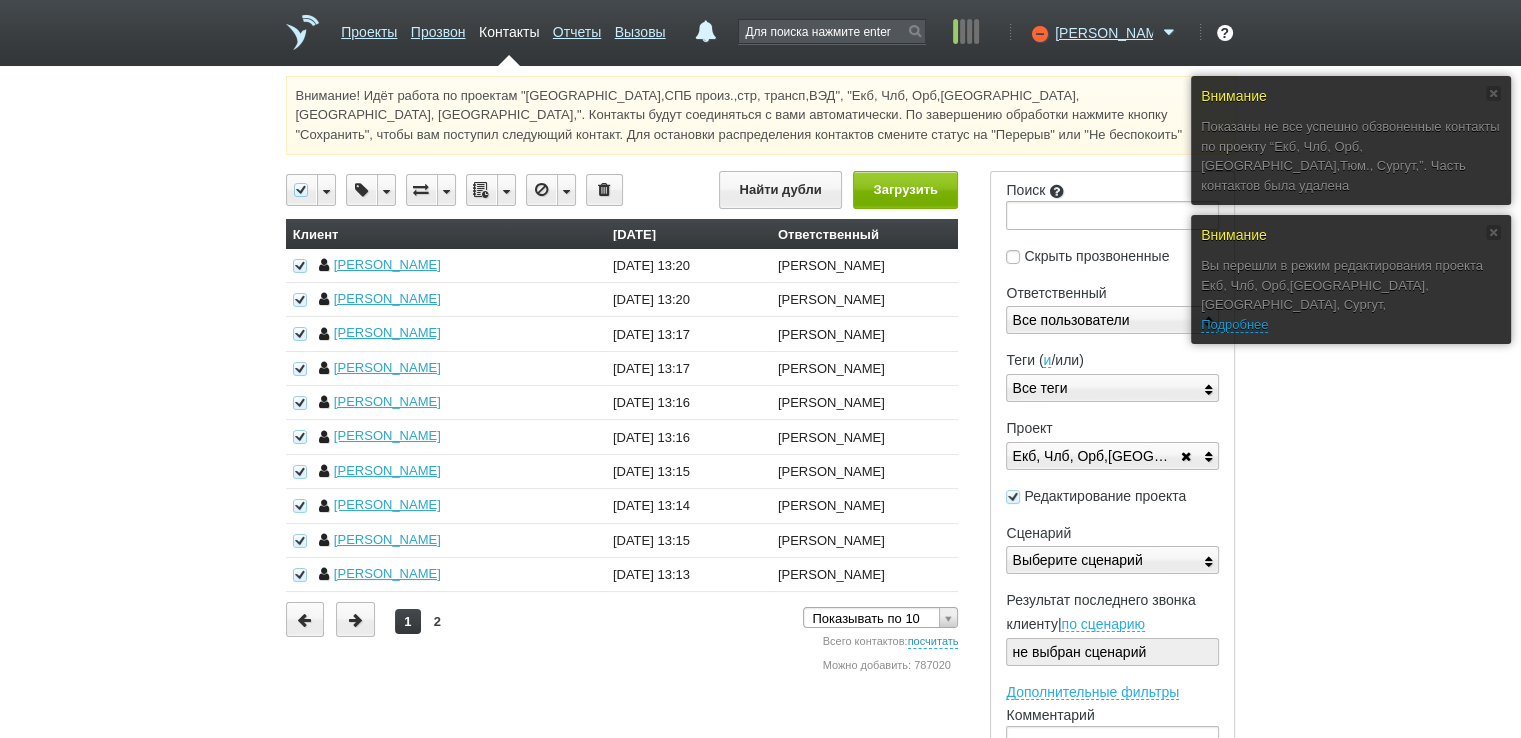 click on "посчитать" at bounding box center [933, 642] 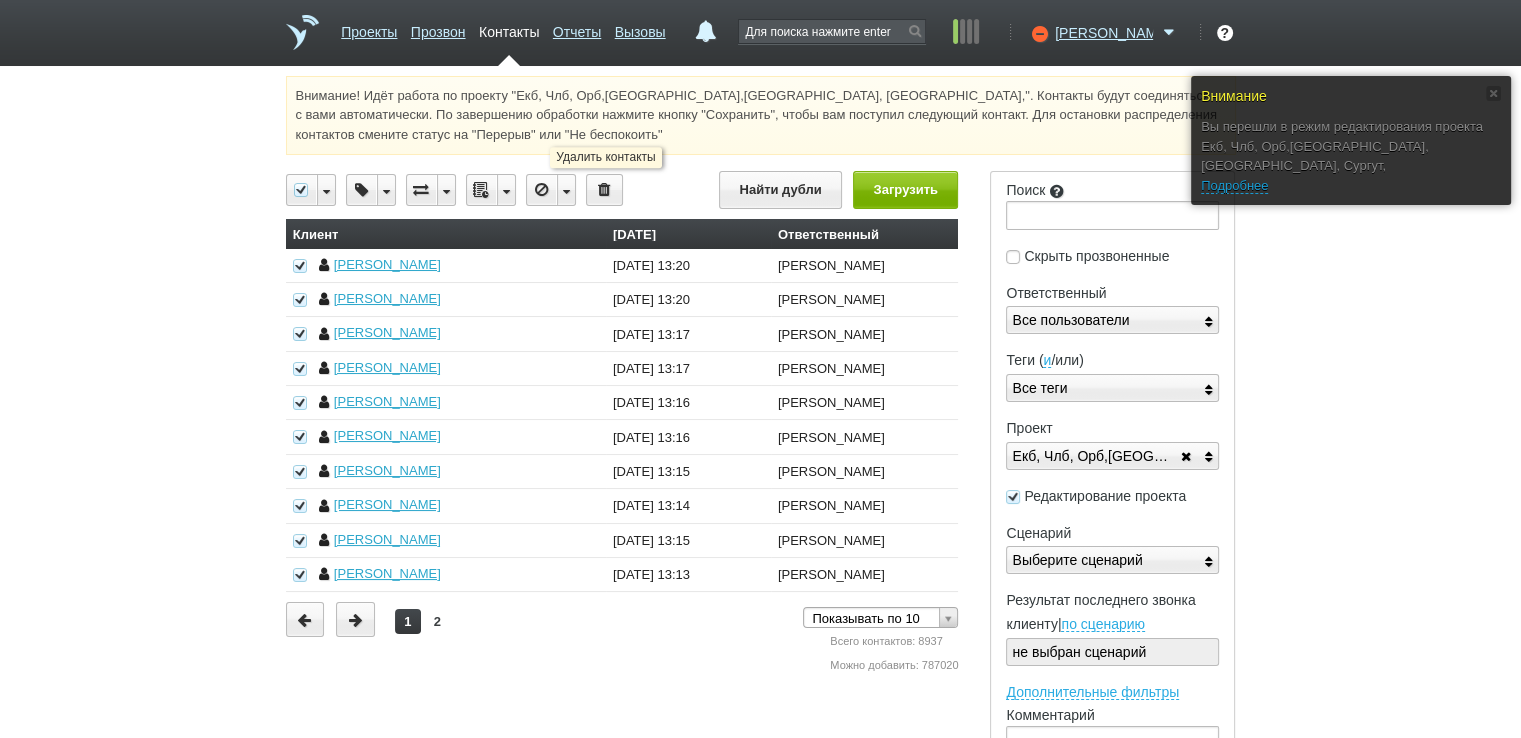 click at bounding box center [604, 190] 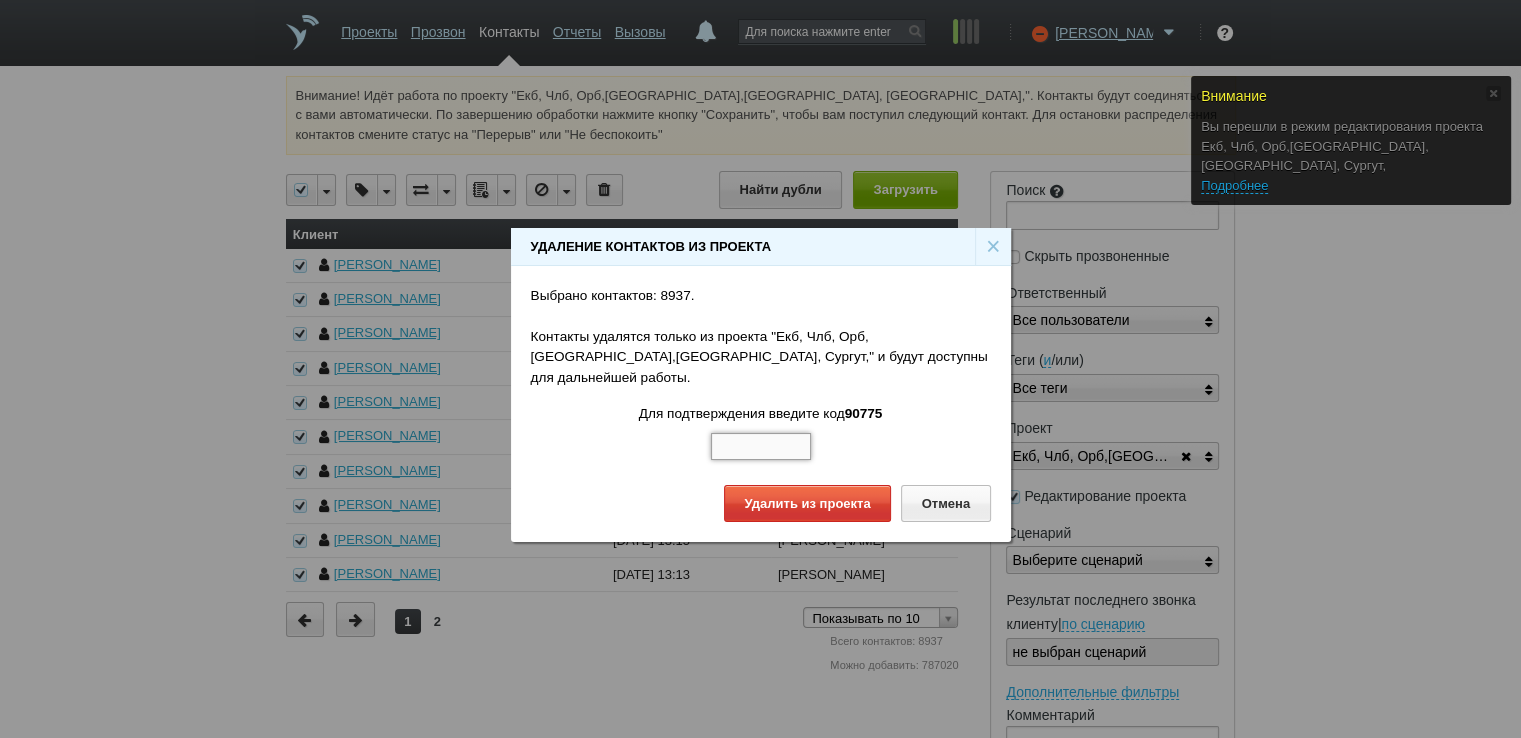 click at bounding box center (761, 447) 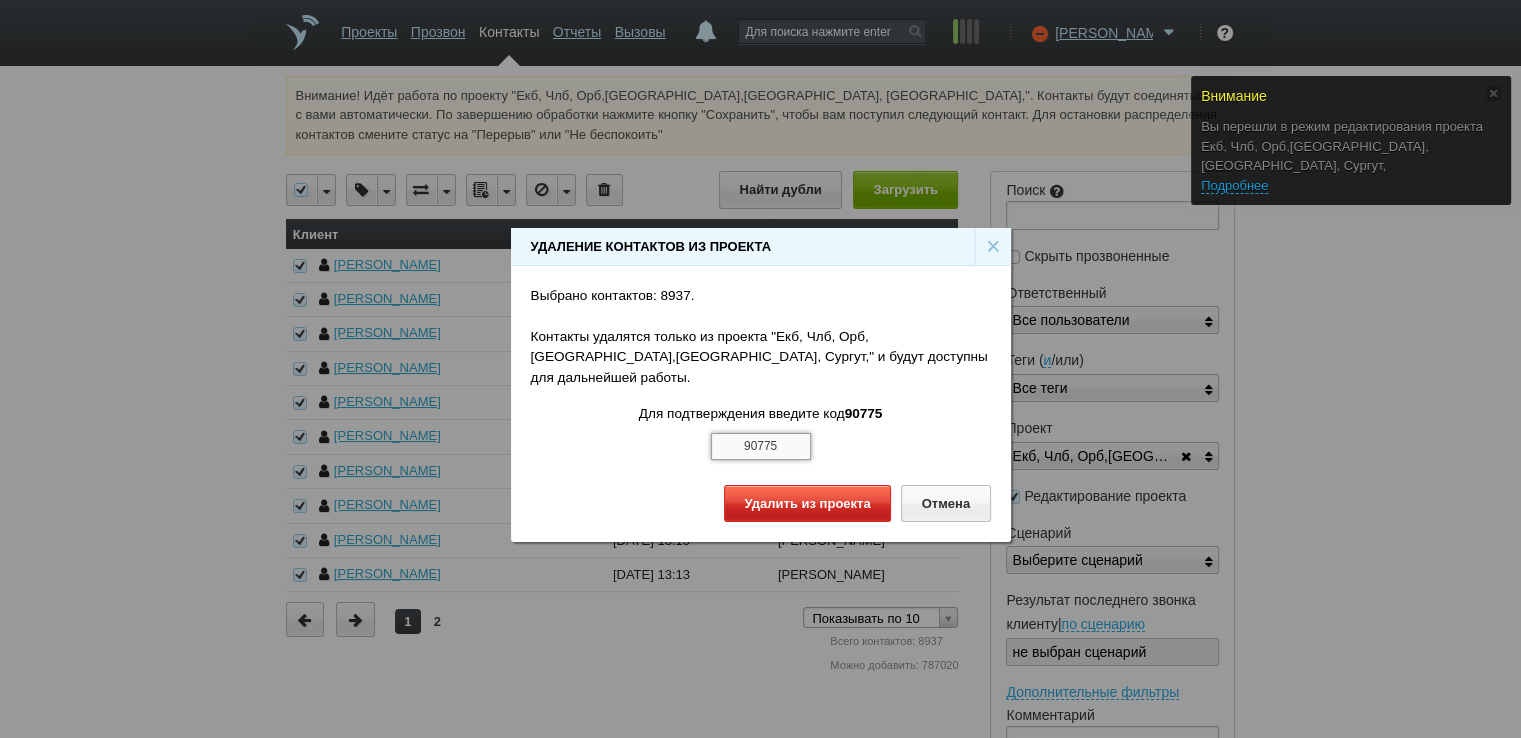 type on "90775" 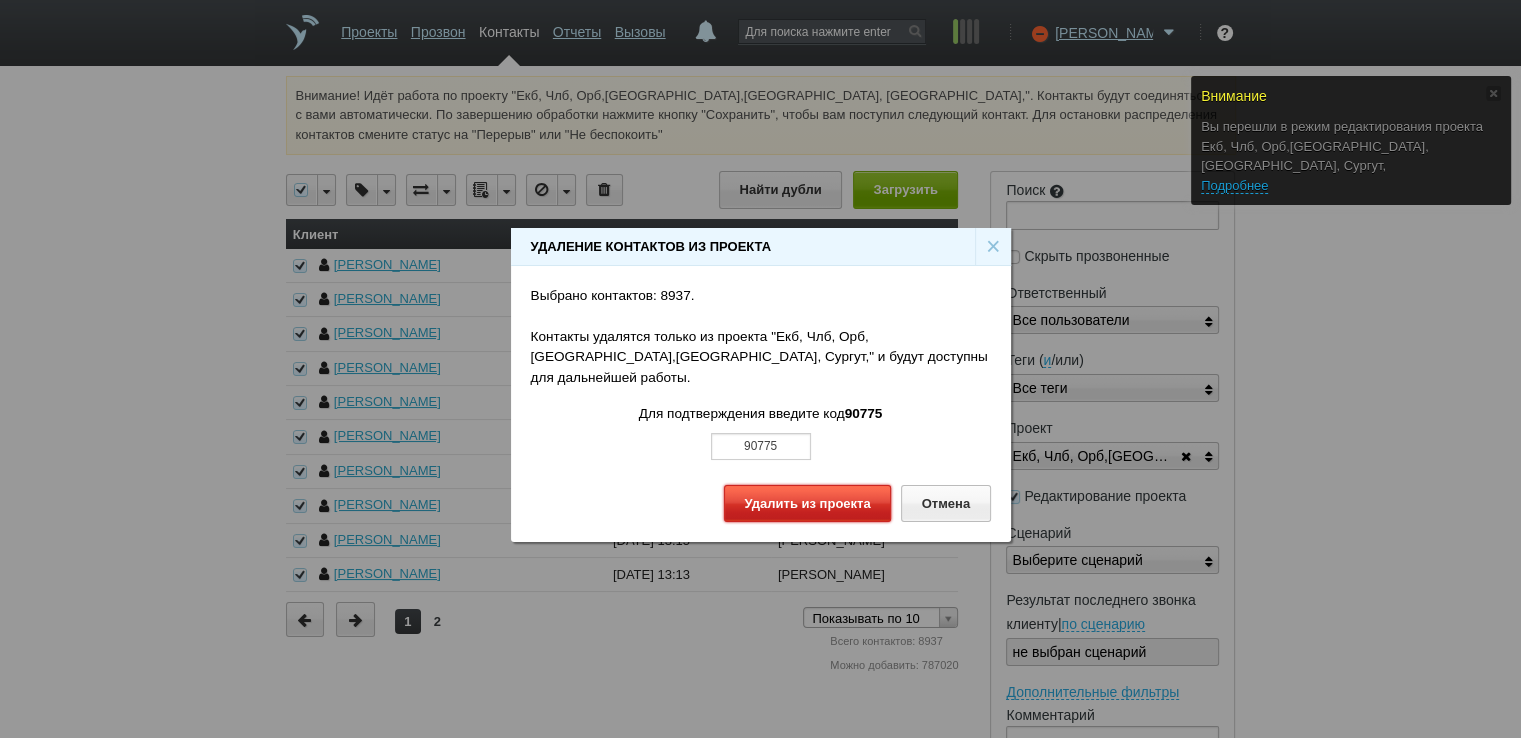 click on "Удалить из проекта" at bounding box center (807, 503) 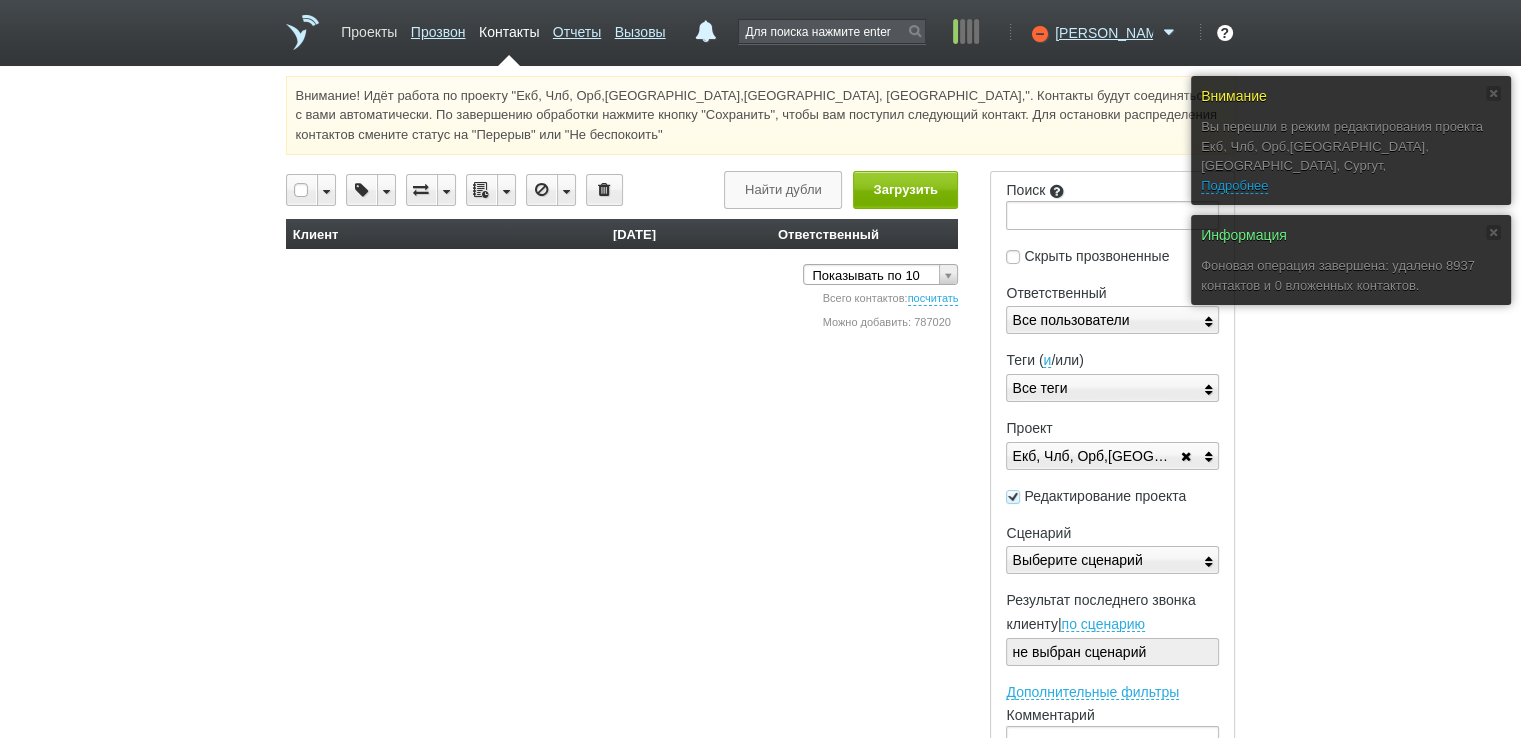 click on "Проекты" at bounding box center (369, 28) 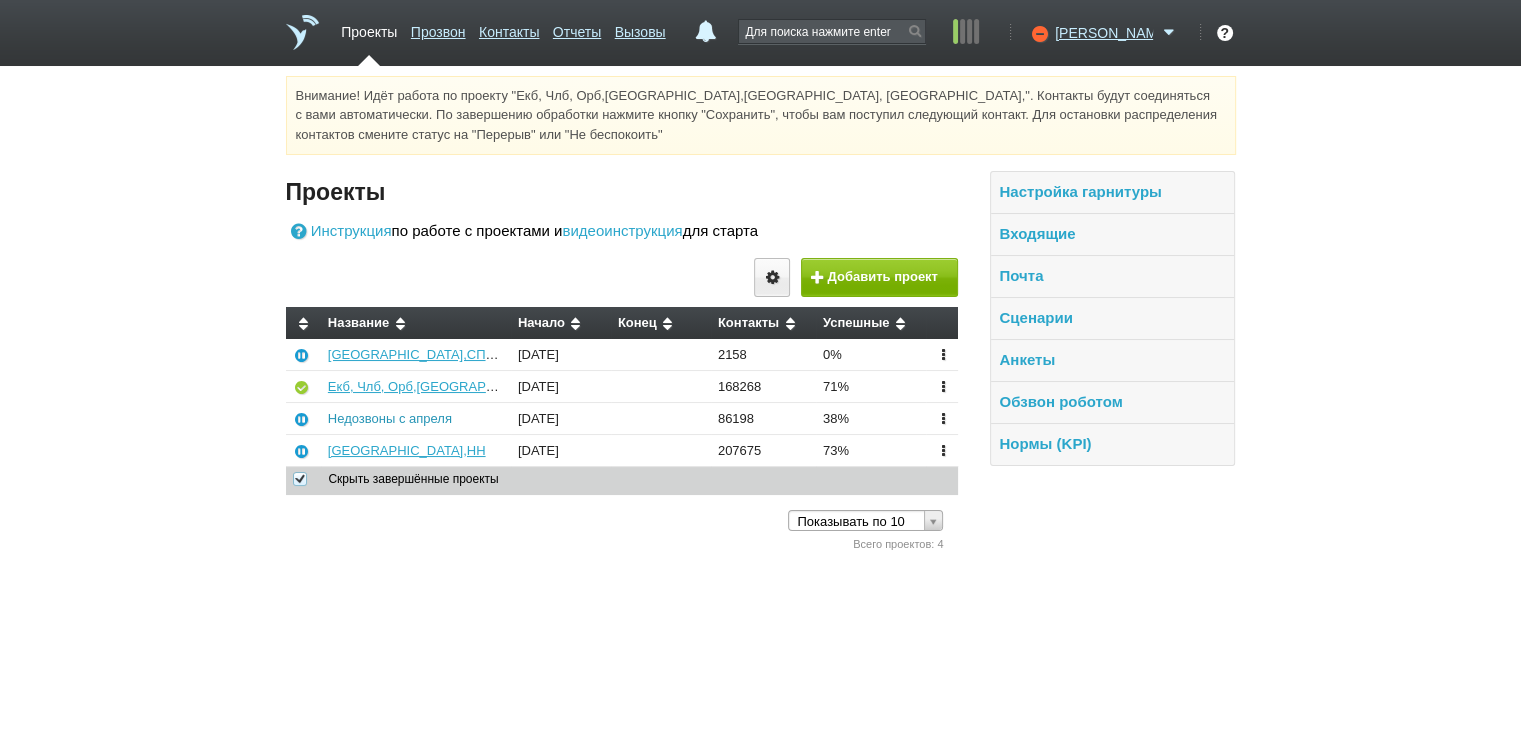 click on "Недозвоны с апреля" at bounding box center (390, 418) 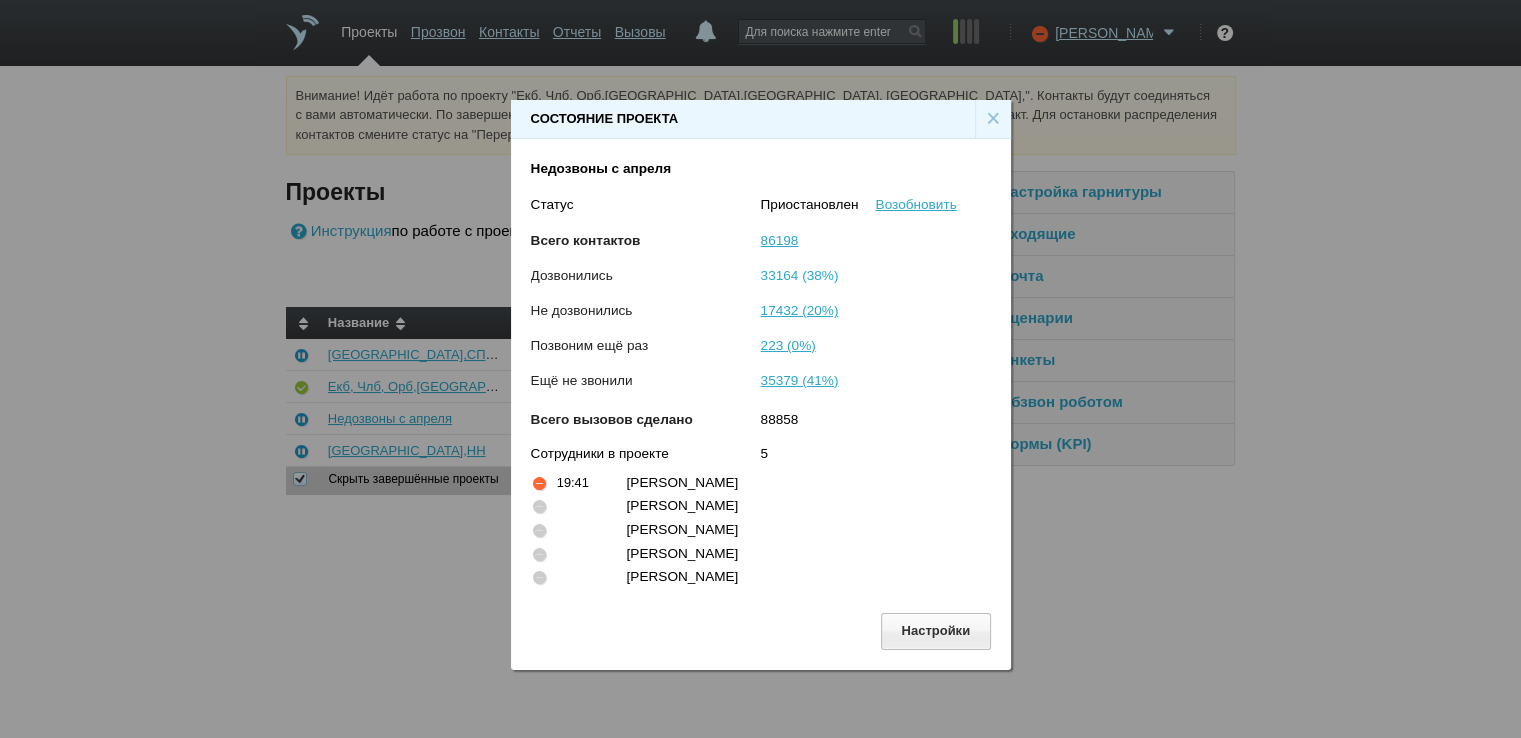 click on "33164 (38%)" at bounding box center (800, 275) 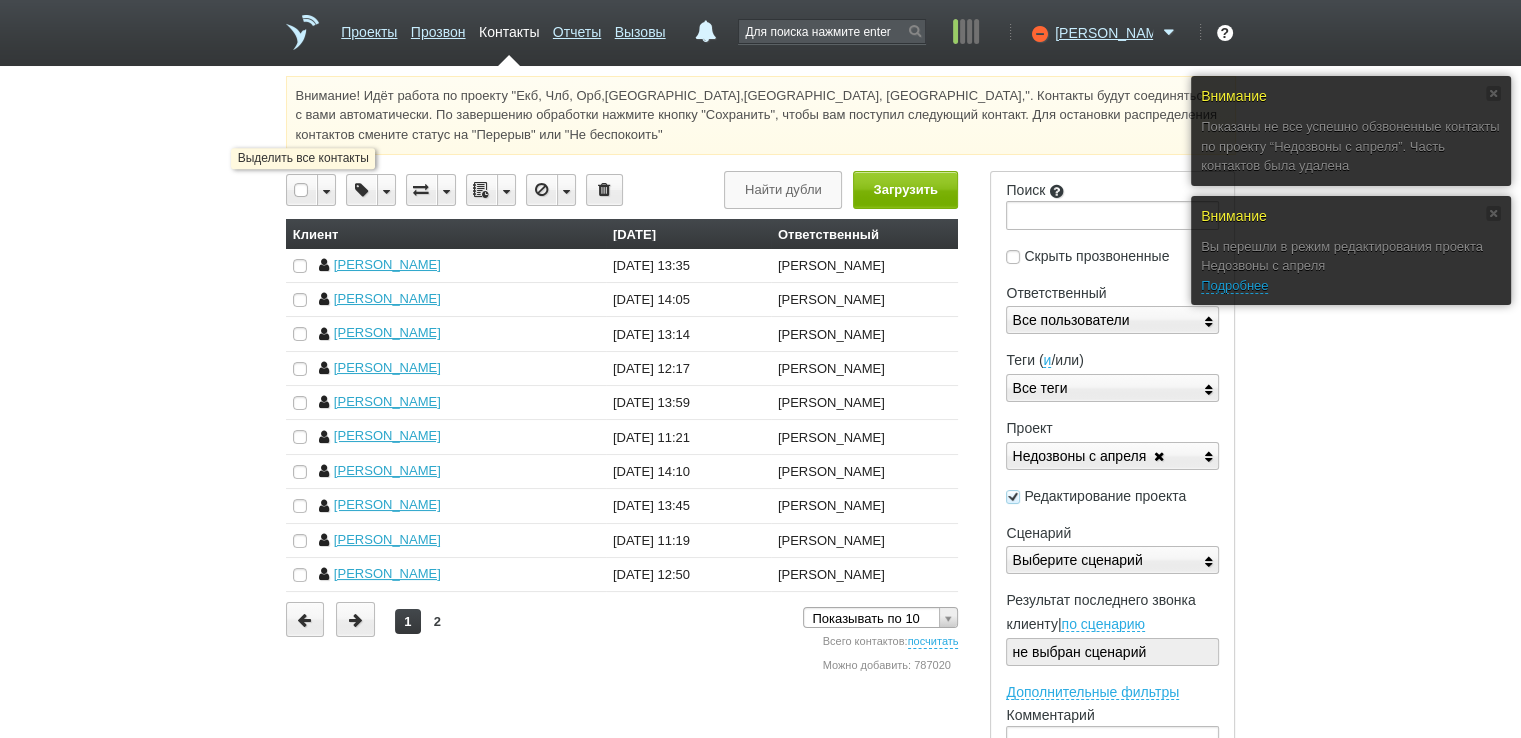click at bounding box center [302, 190] 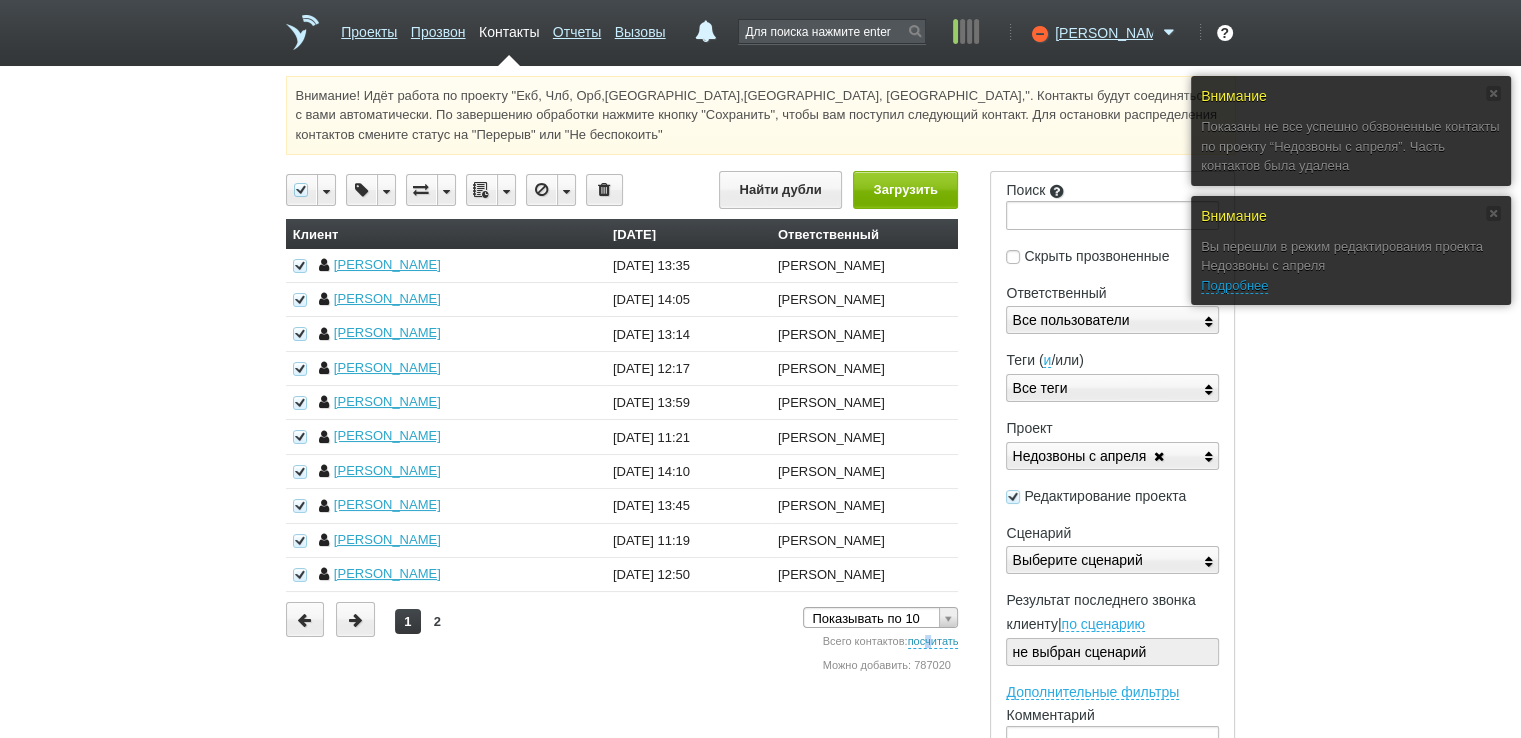 click on "посчитать" at bounding box center [933, 642] 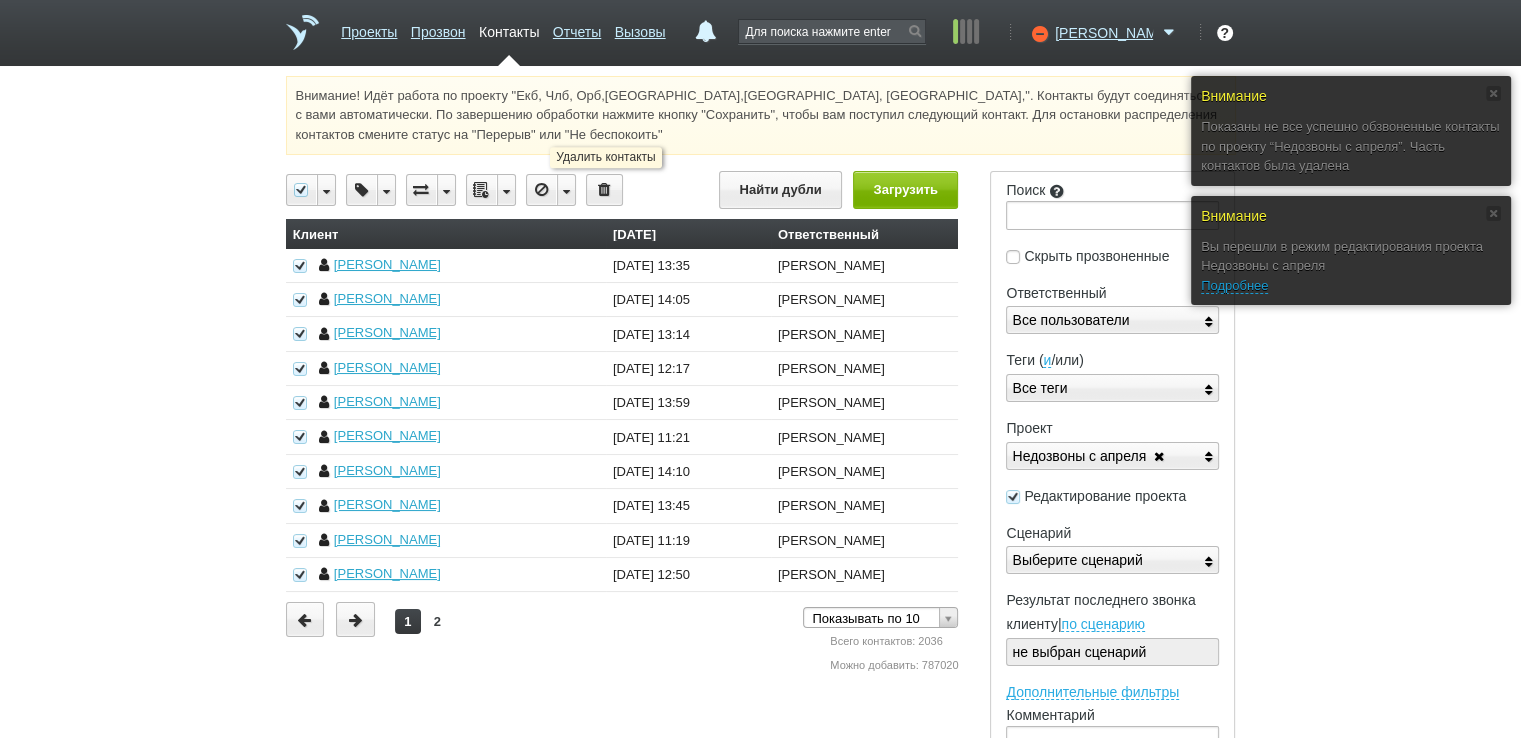 click at bounding box center [604, 190] 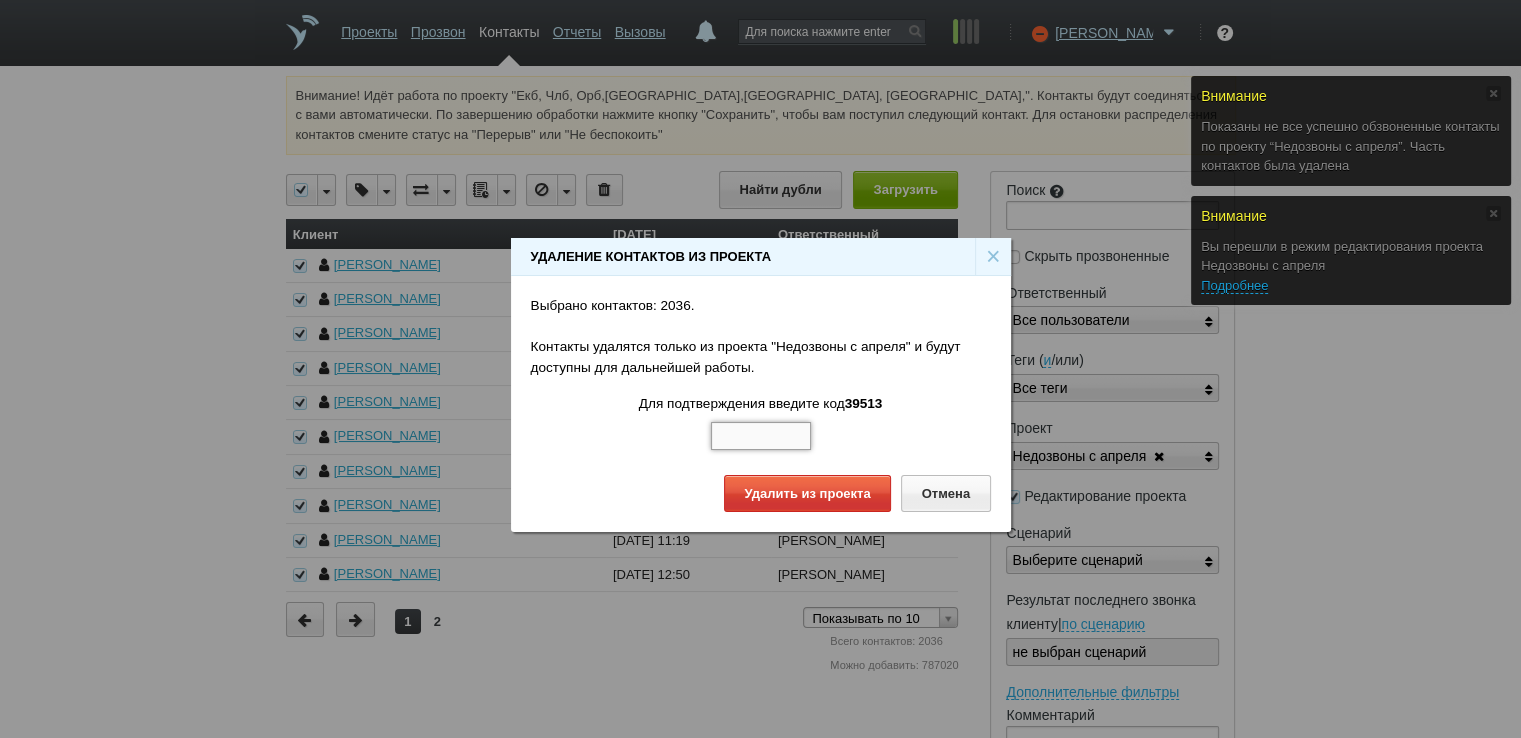 click at bounding box center (761, 436) 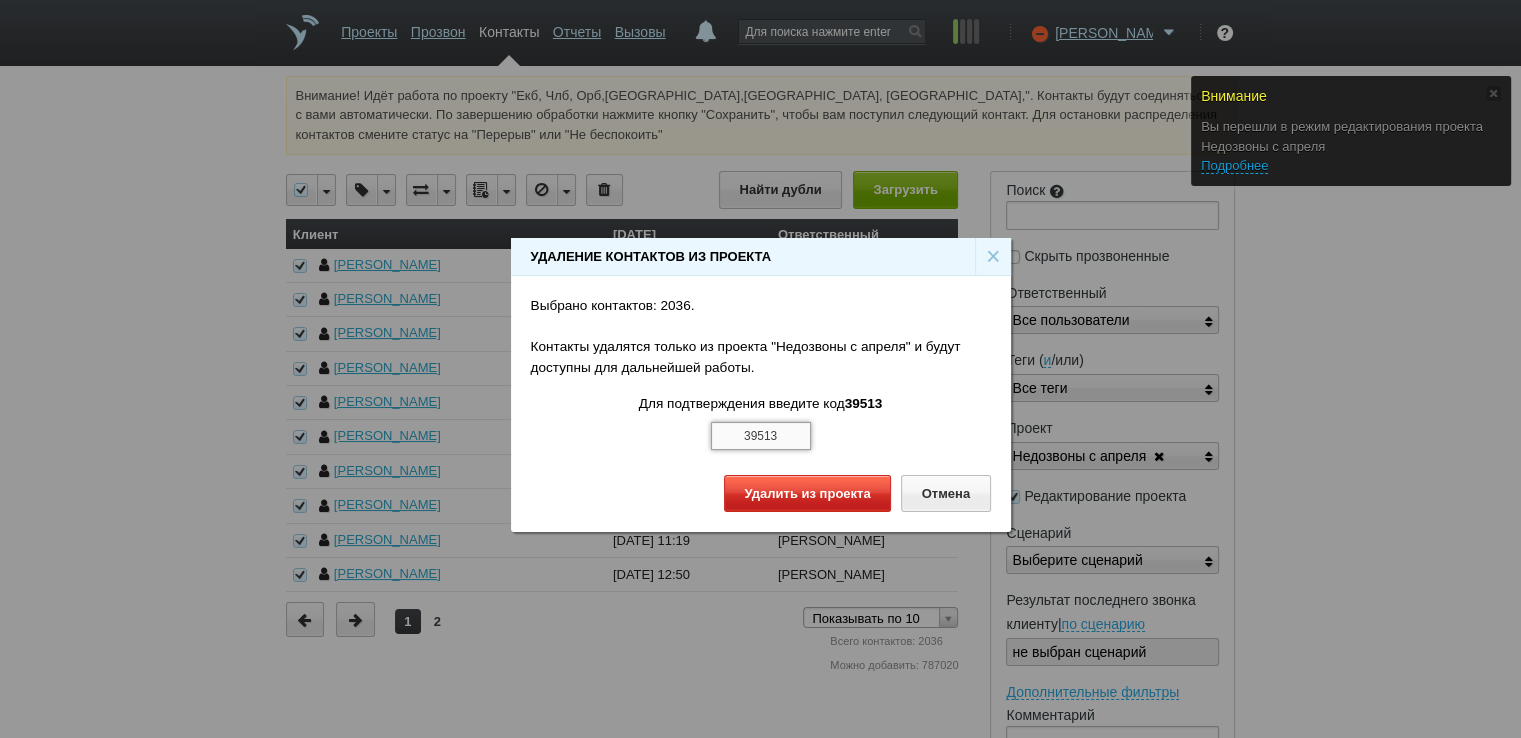 type on "39513" 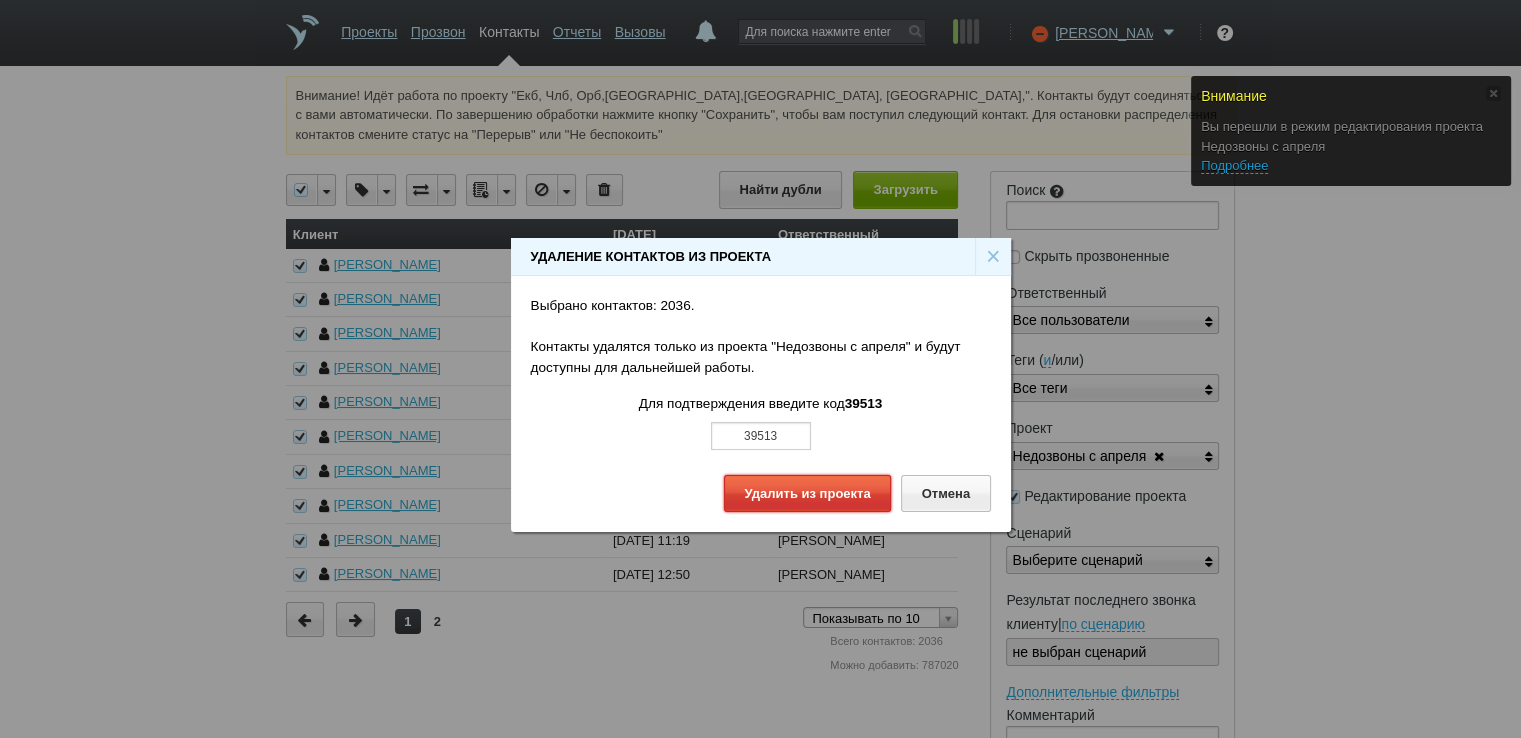 click on "Удалить из проекта" at bounding box center [807, 493] 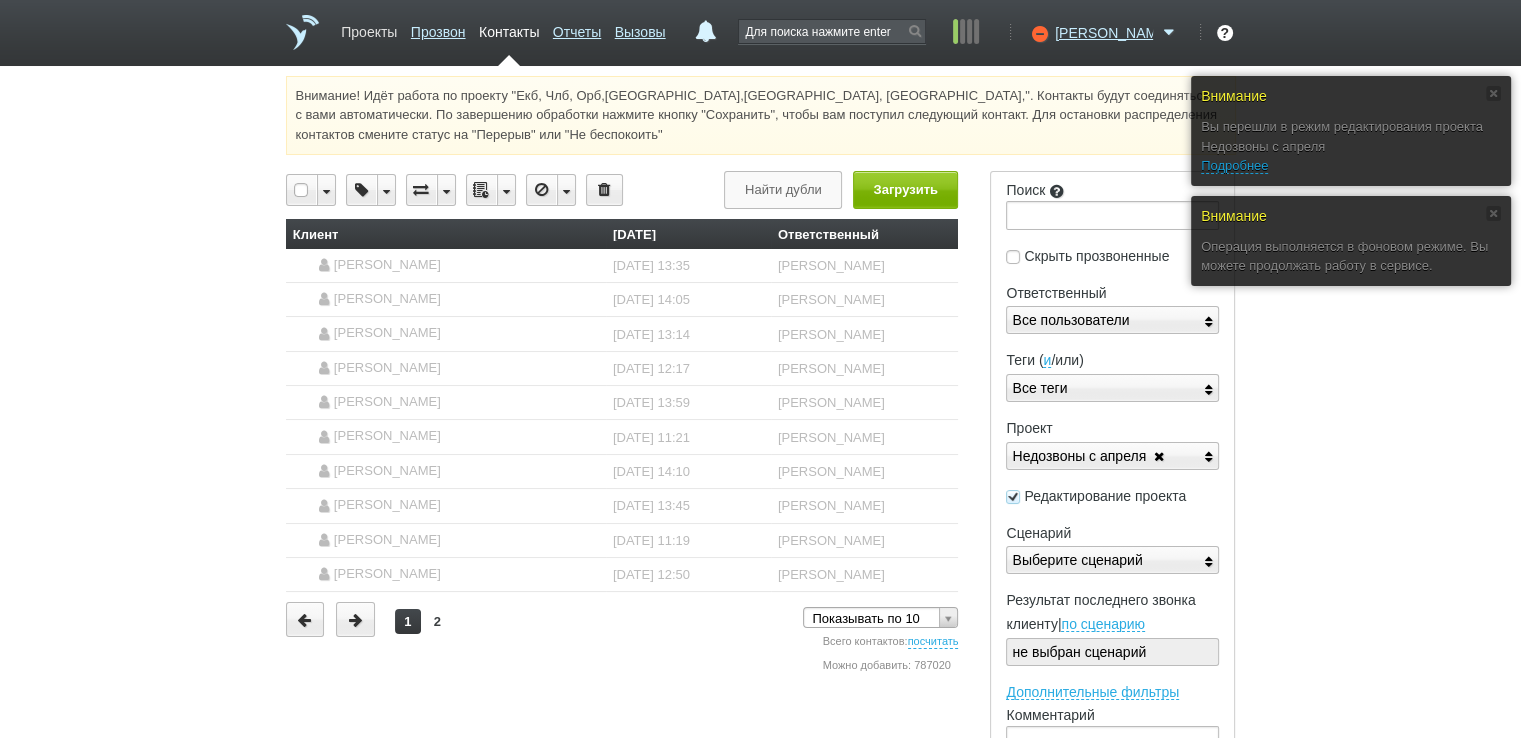 click on "Проекты" at bounding box center (369, 28) 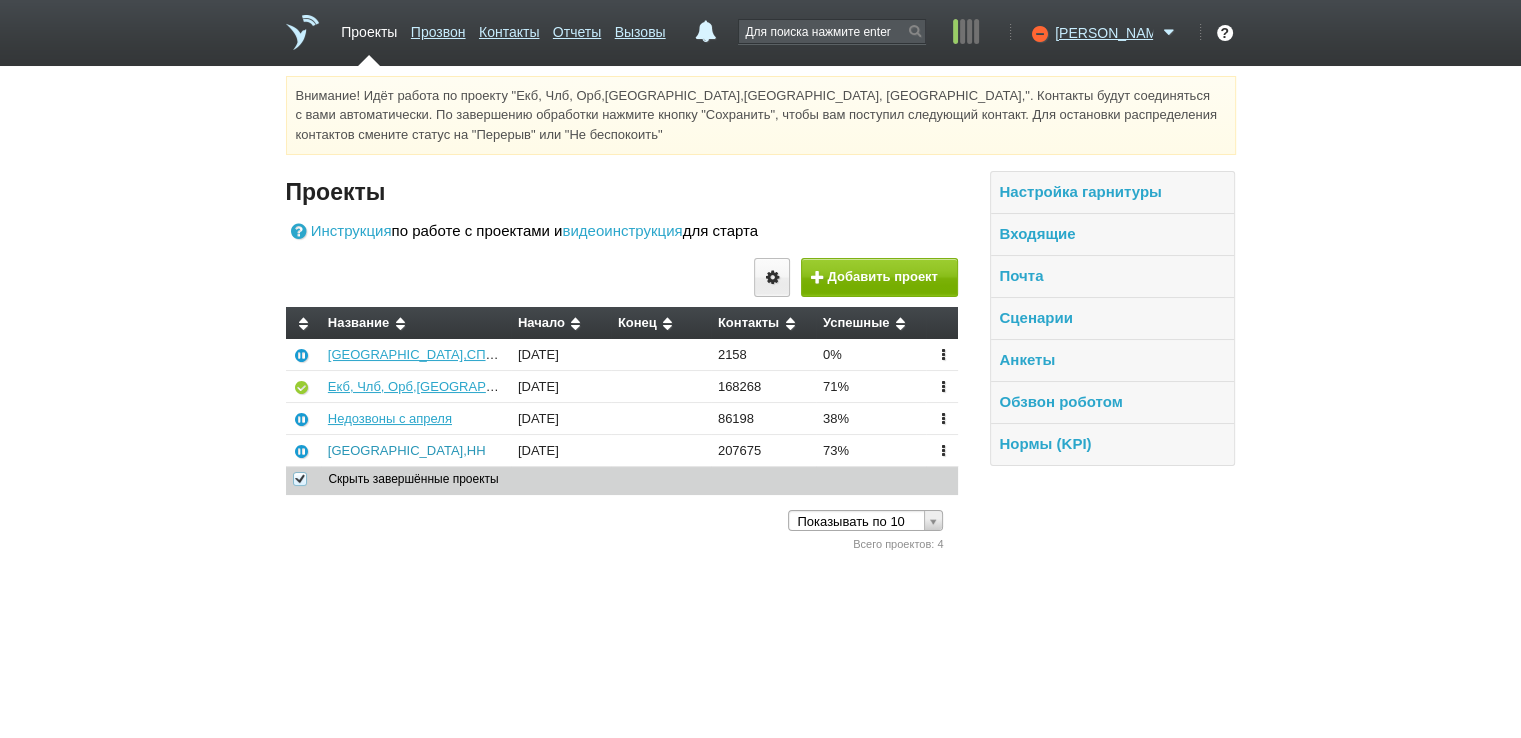 click on "[GEOGRAPHIC_DATA],НН" at bounding box center [407, 450] 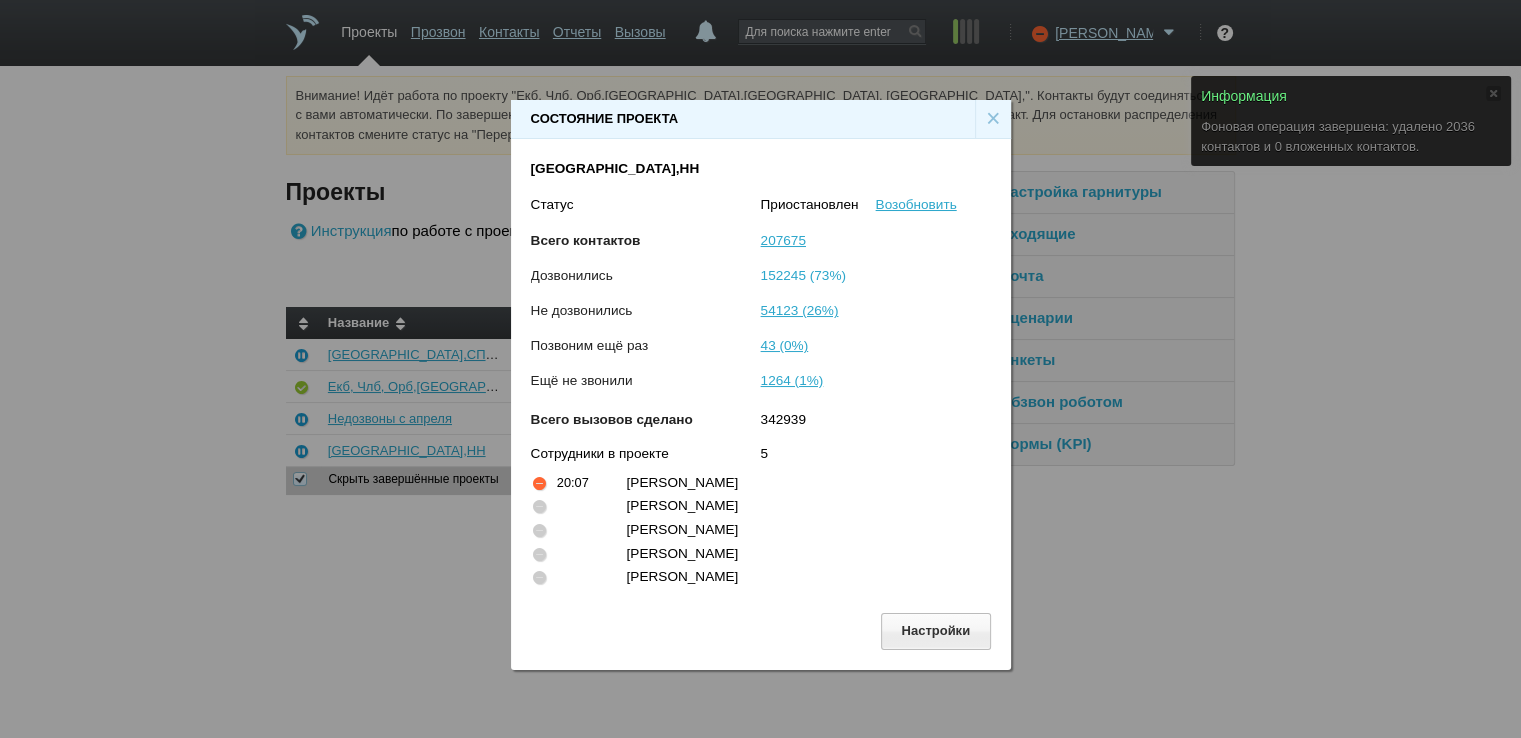 click on "152245 (73%)" at bounding box center (803, 275) 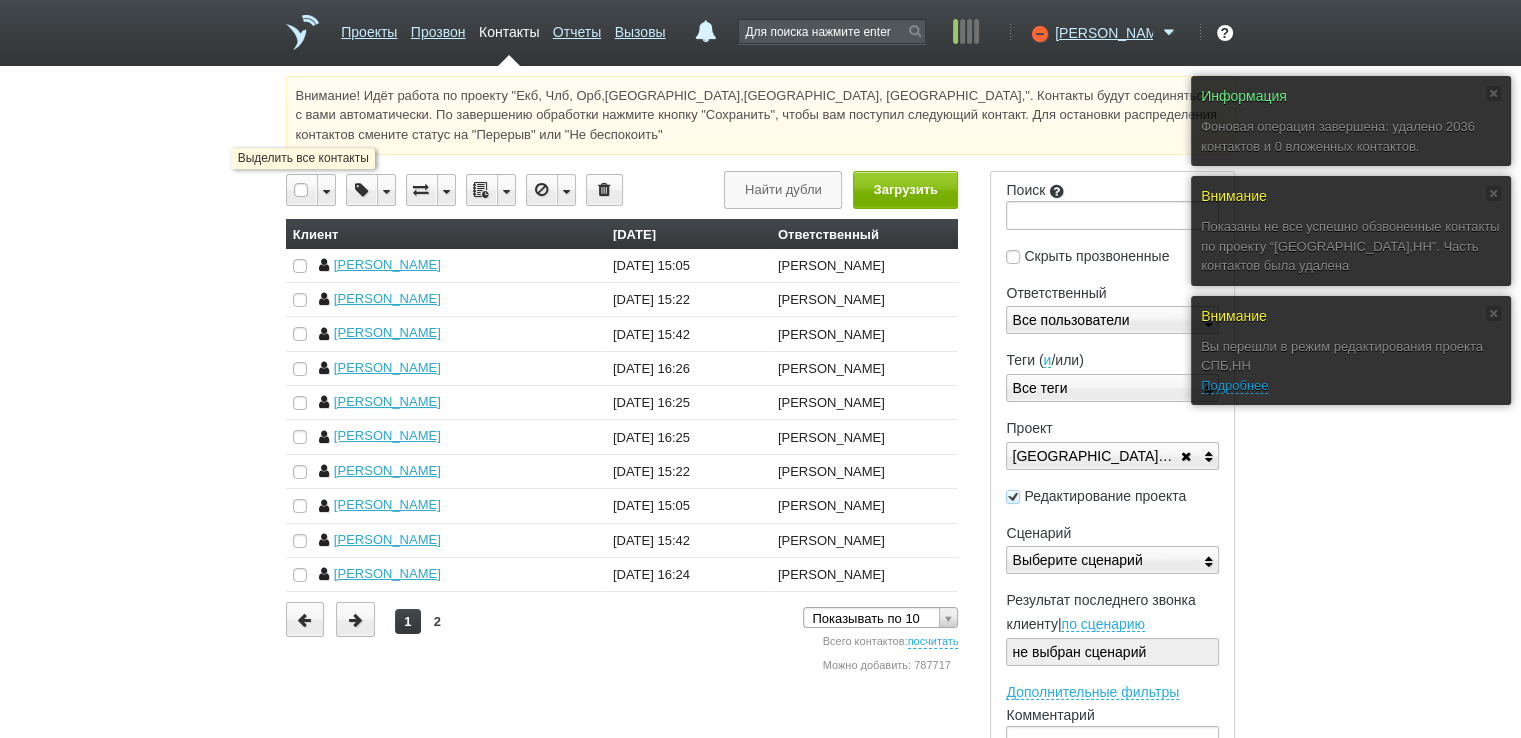 click at bounding box center (302, 190) 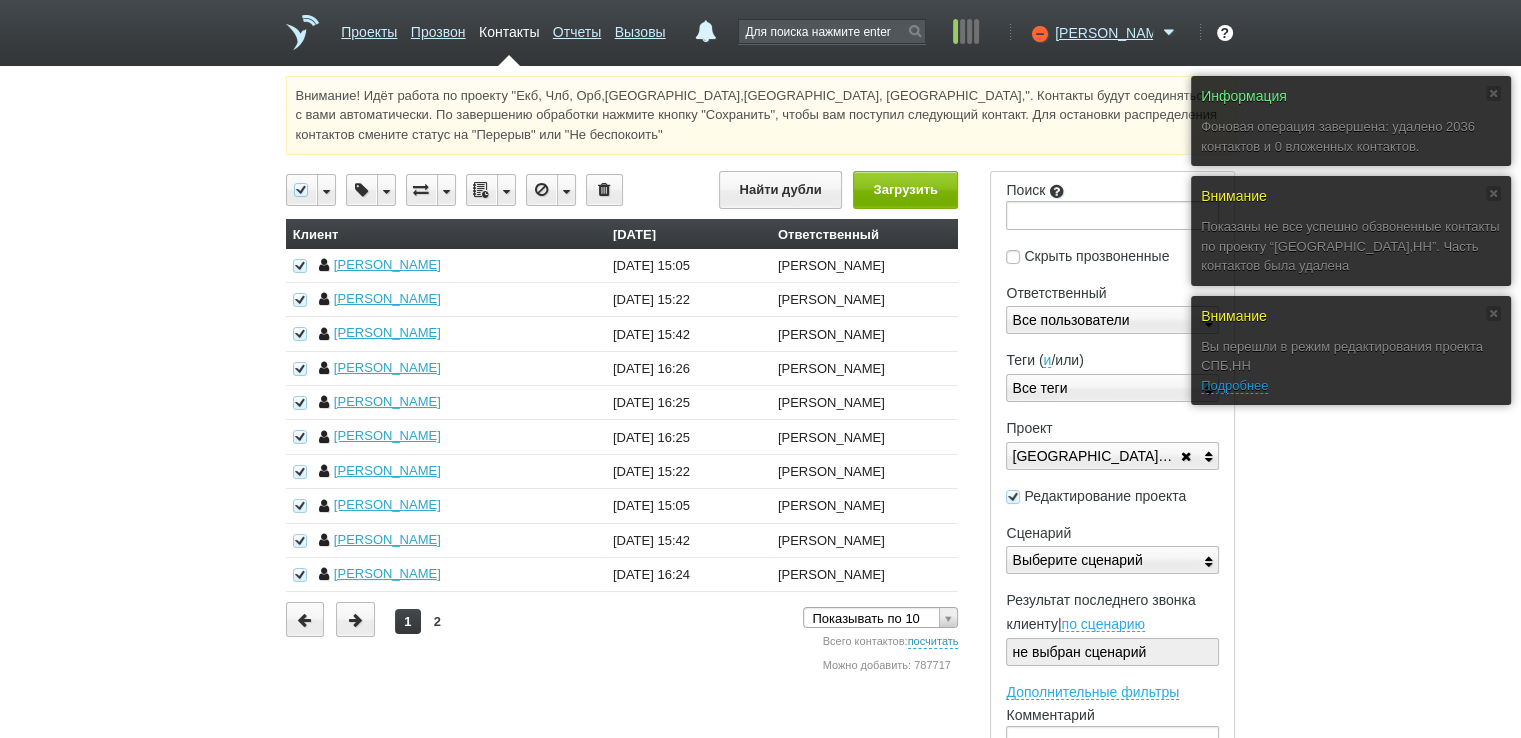 click on "посчитать" at bounding box center [933, 642] 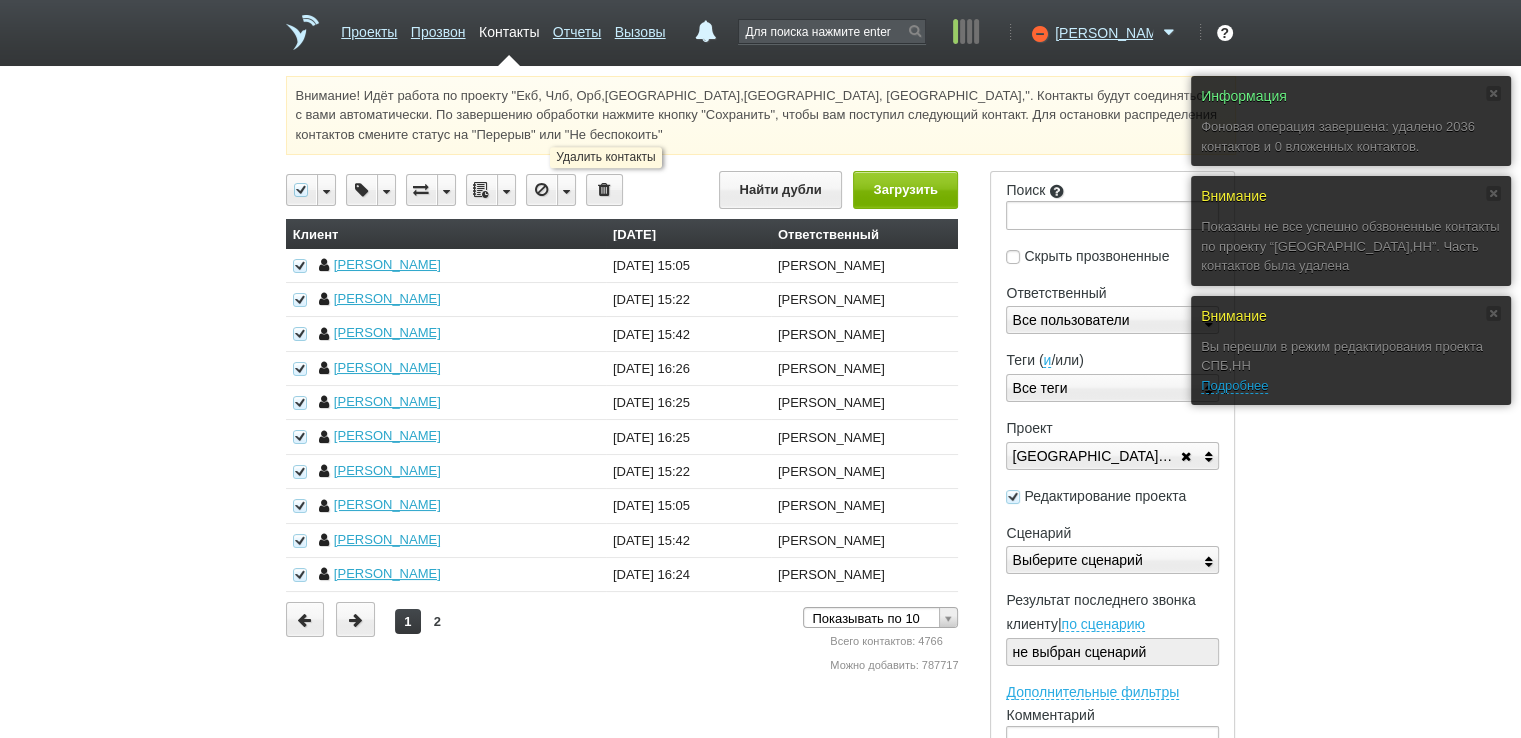 click at bounding box center [604, 190] 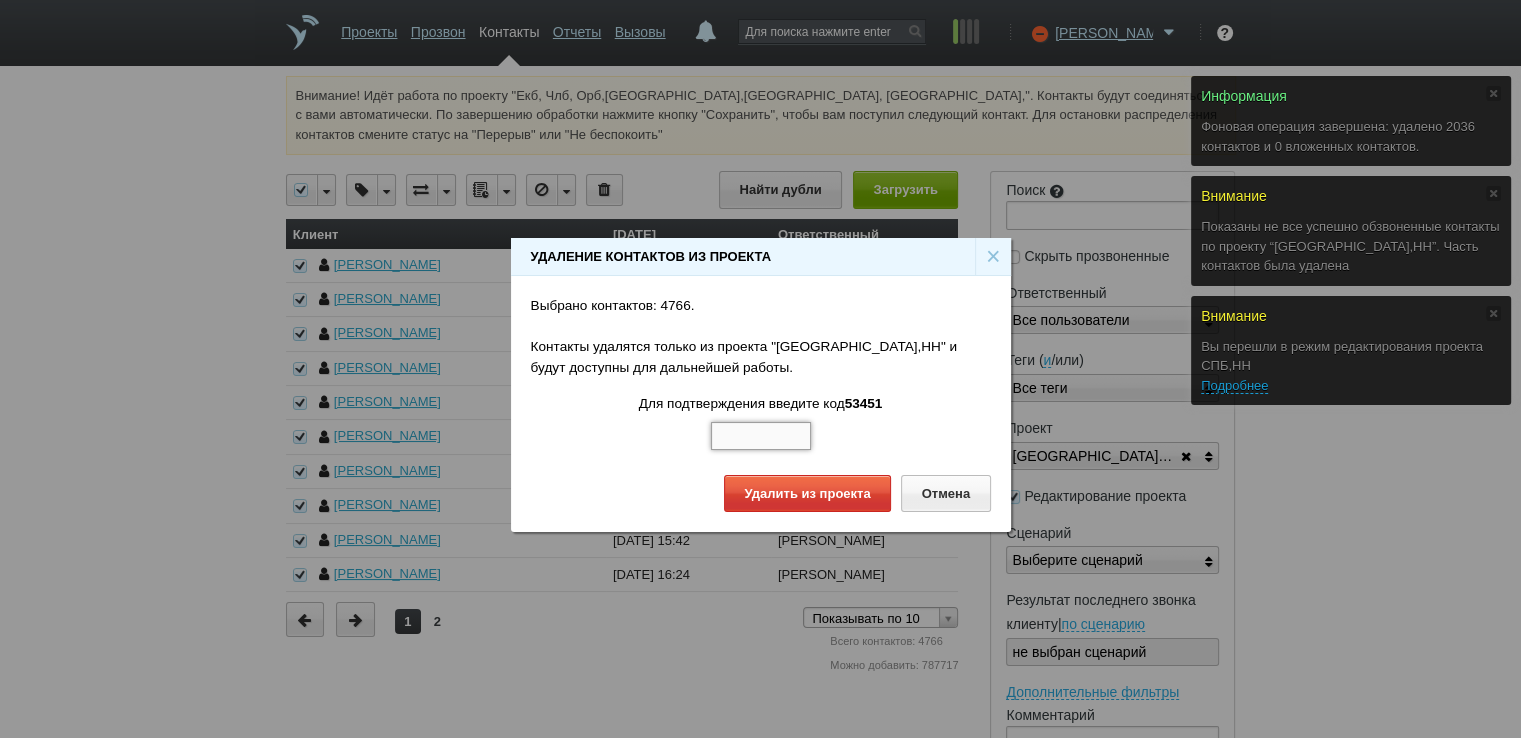 click at bounding box center [761, 436] 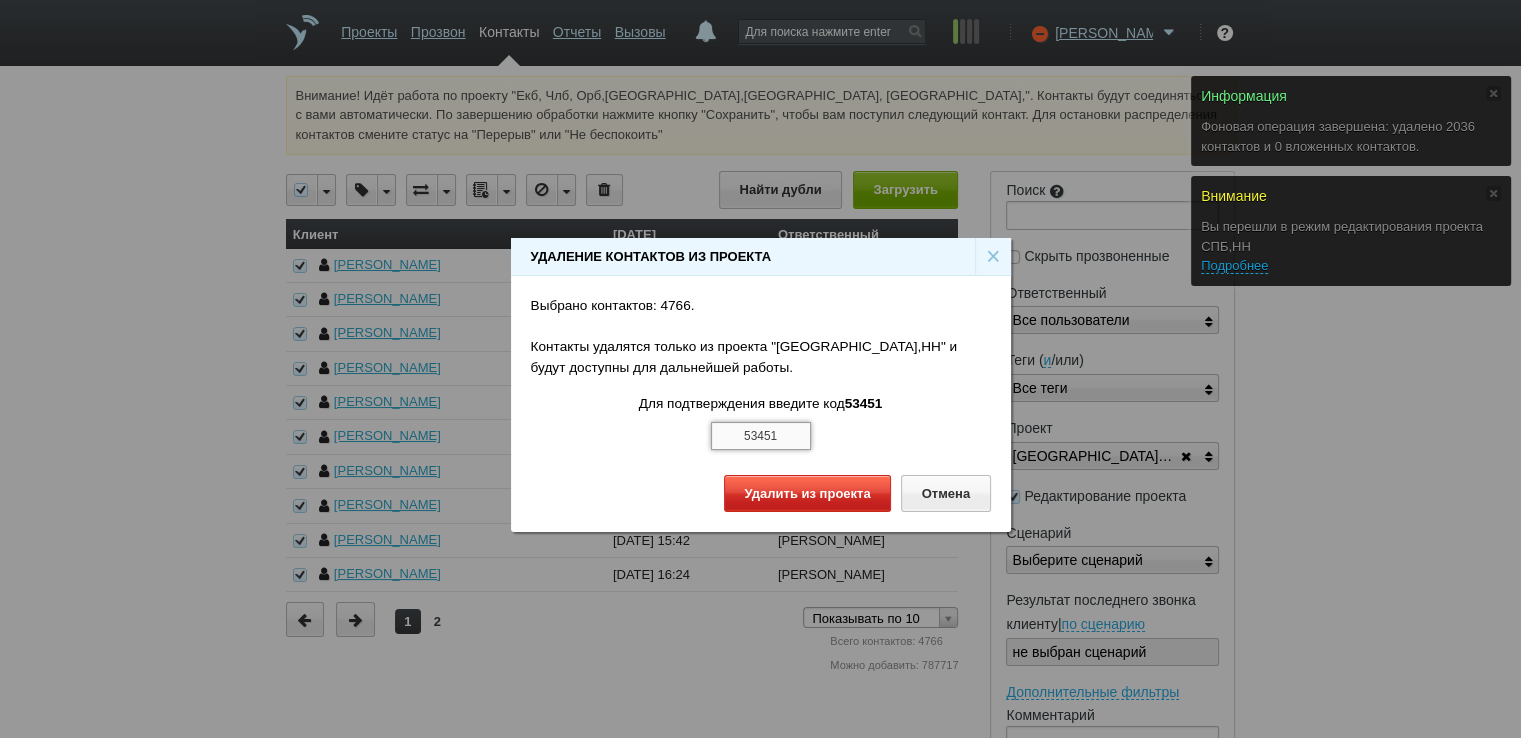 type on "53451" 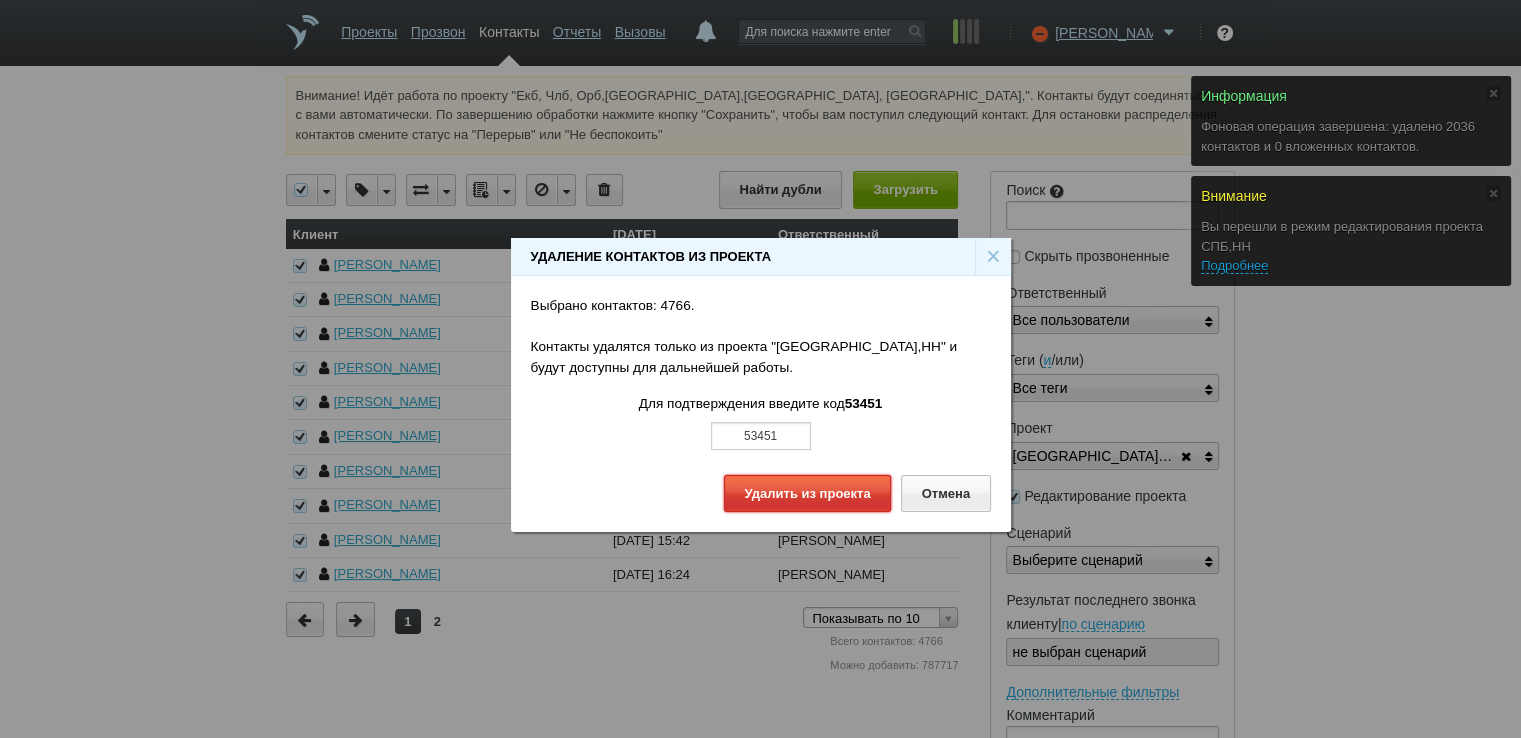 click on "Удалить из проекта" at bounding box center [807, 493] 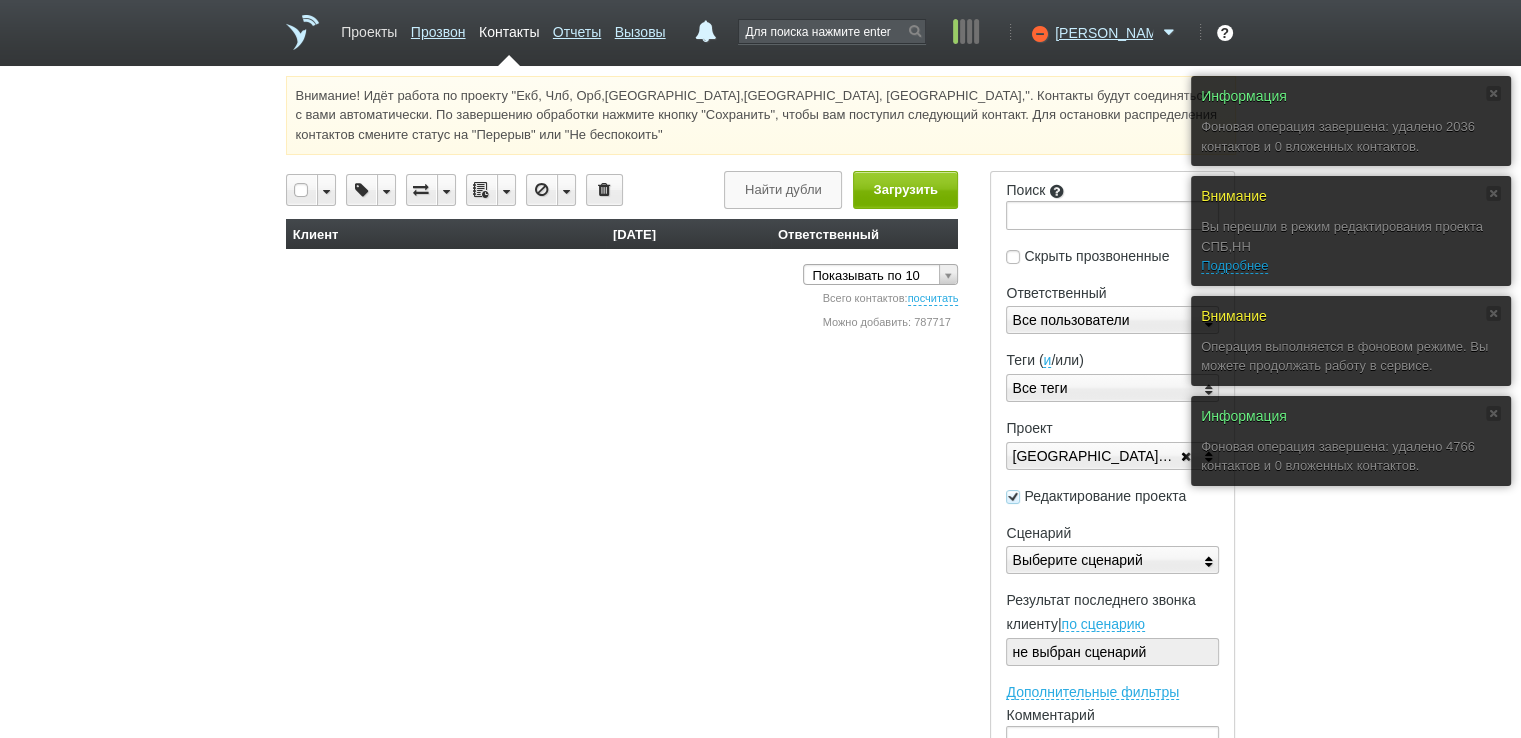 click on "Проекты" at bounding box center [369, 28] 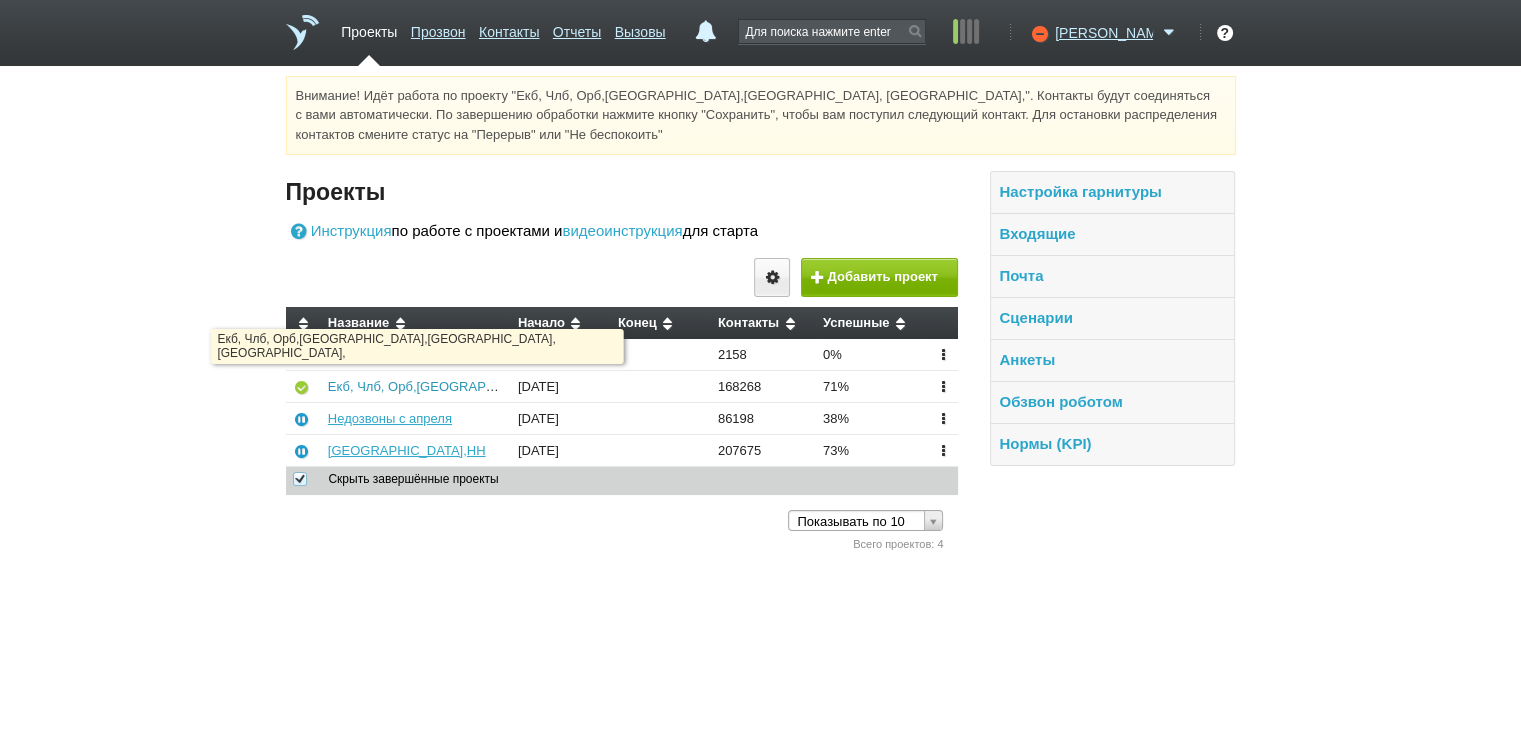click on "Екб, Члб, Орб,[GEOGRAPHIC_DATA],[GEOGRAPHIC_DATA], [GEOGRAPHIC_DATA]," at bounding box center (582, 386) 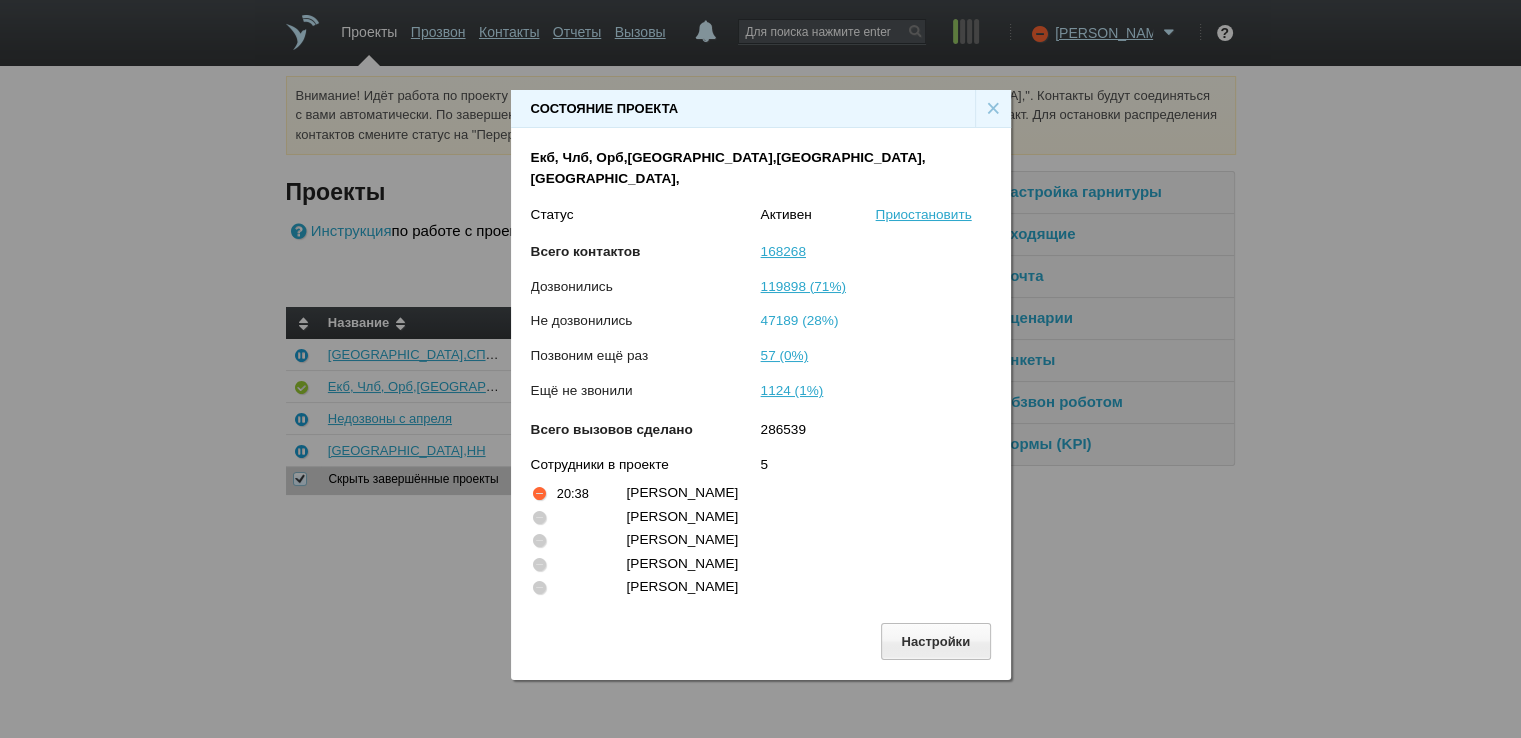 click on "47189 (28%)" at bounding box center [800, 320] 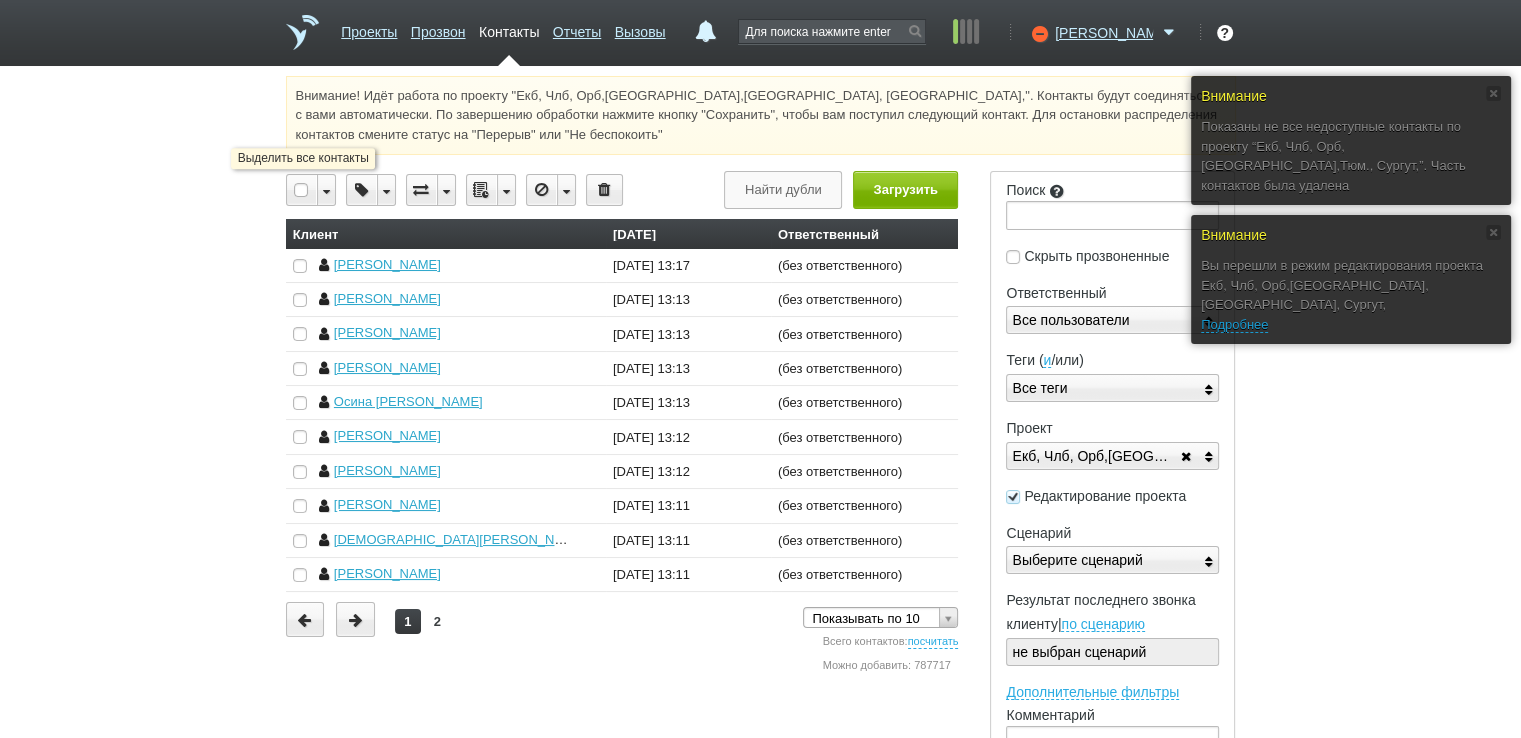 click at bounding box center [302, 190] 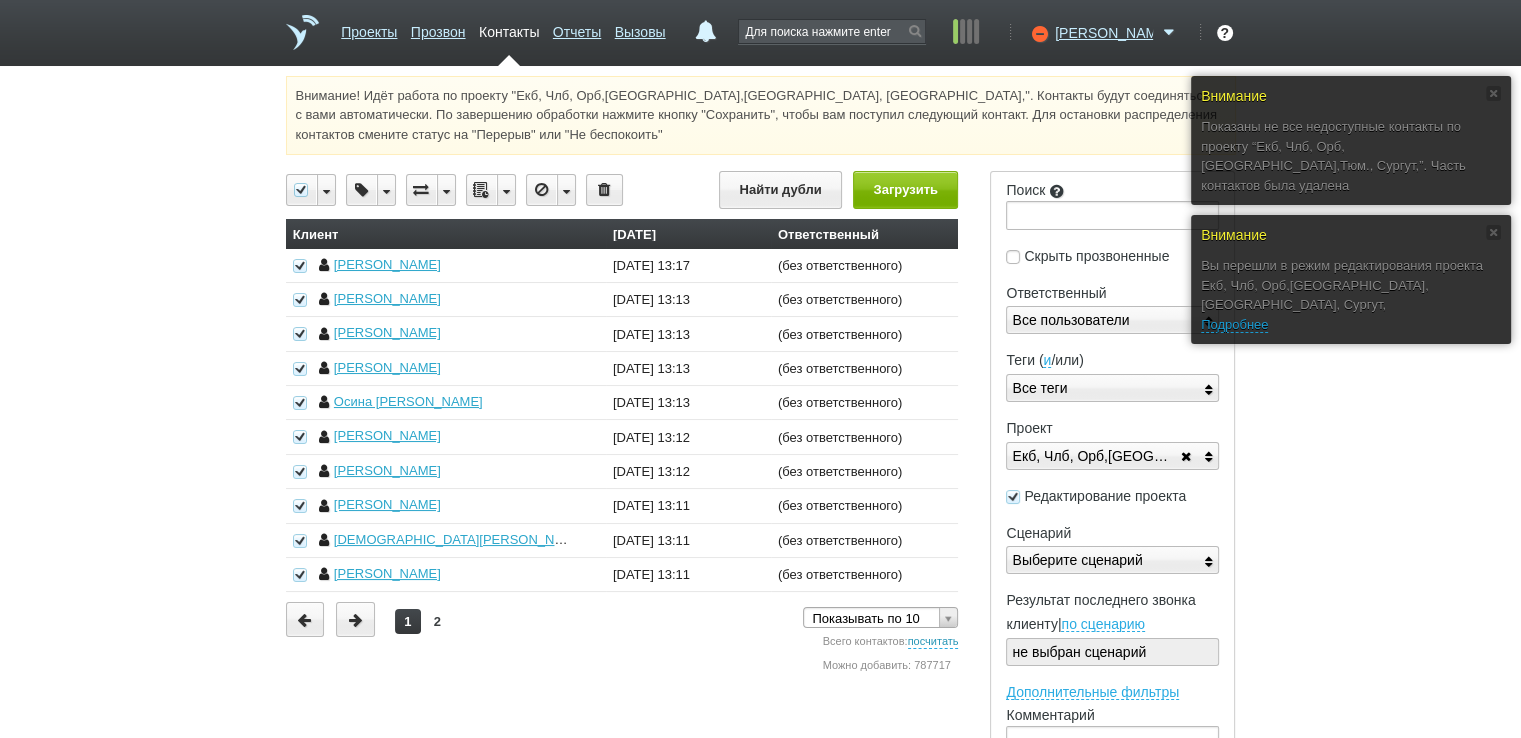 click on "посчитать" at bounding box center (933, 642) 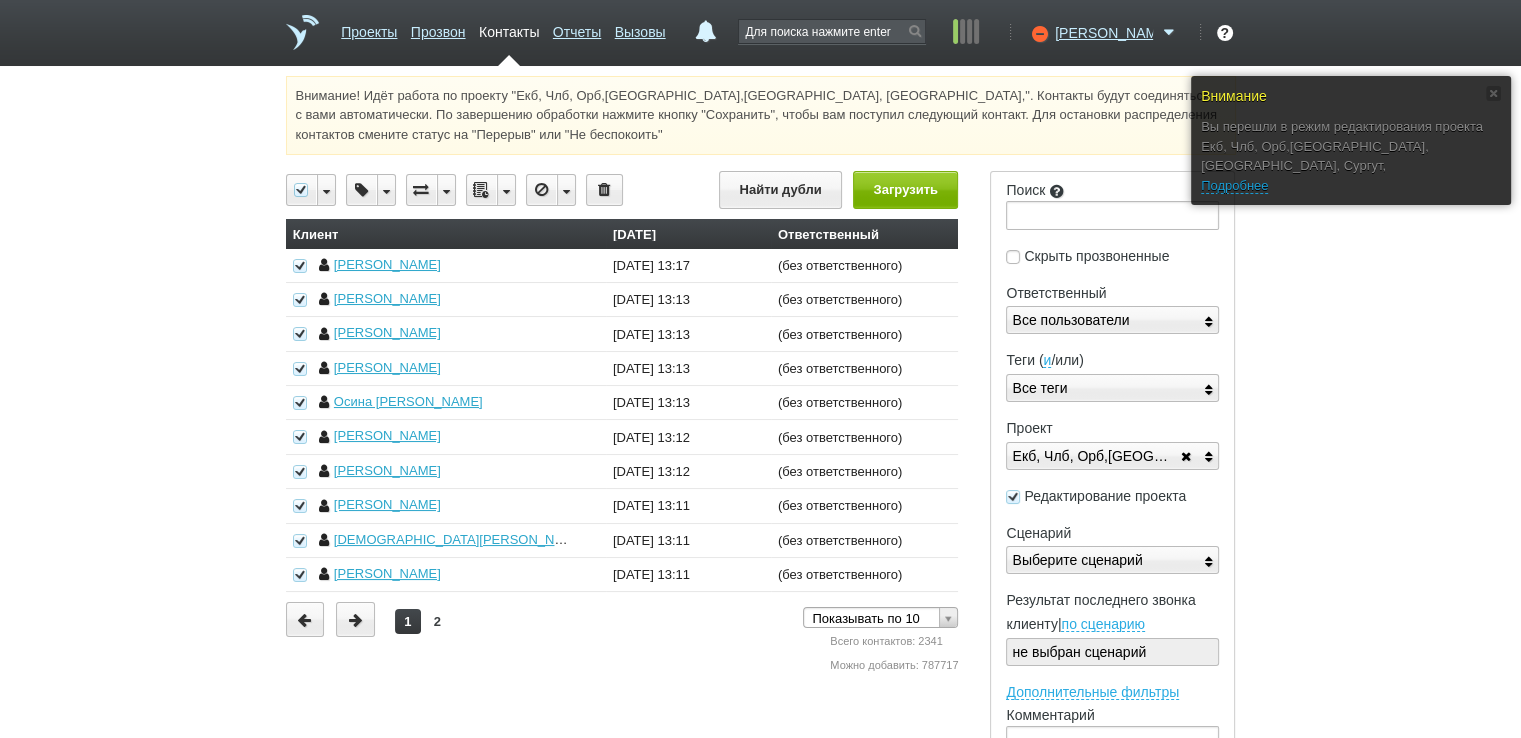 click at bounding box center [506, 190] 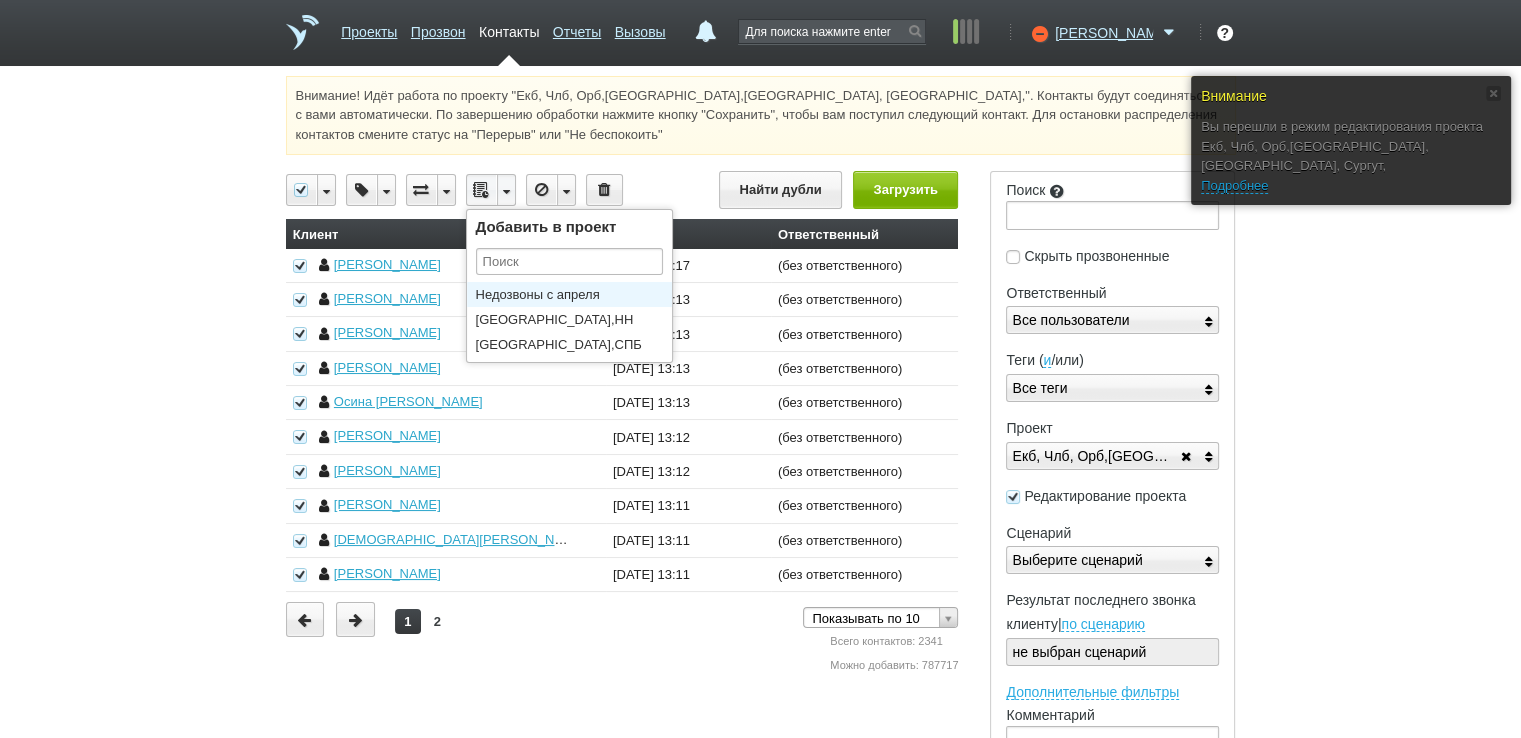 click on "Недозвоны с апреля" at bounding box center (574, 294) 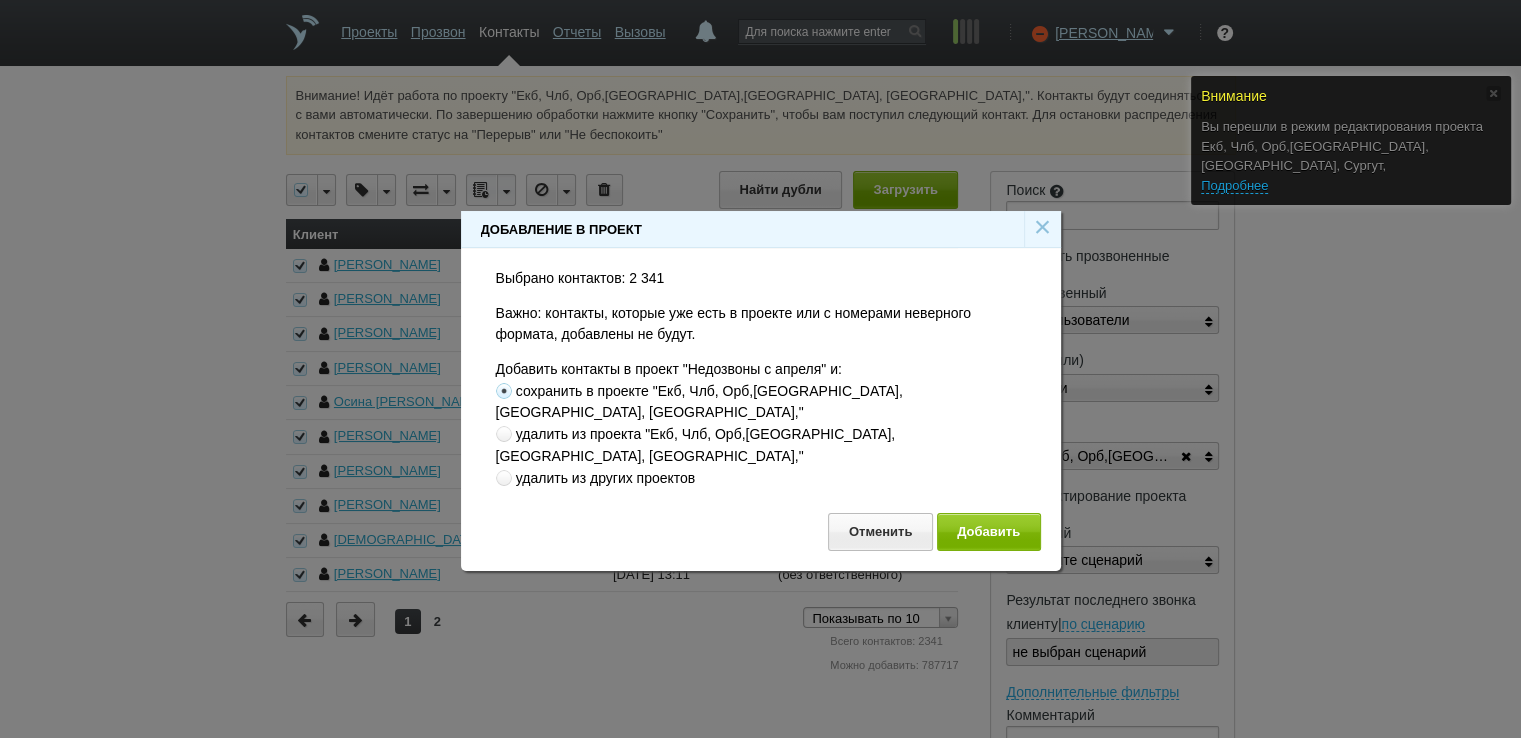 click at bounding box center (504, 434) 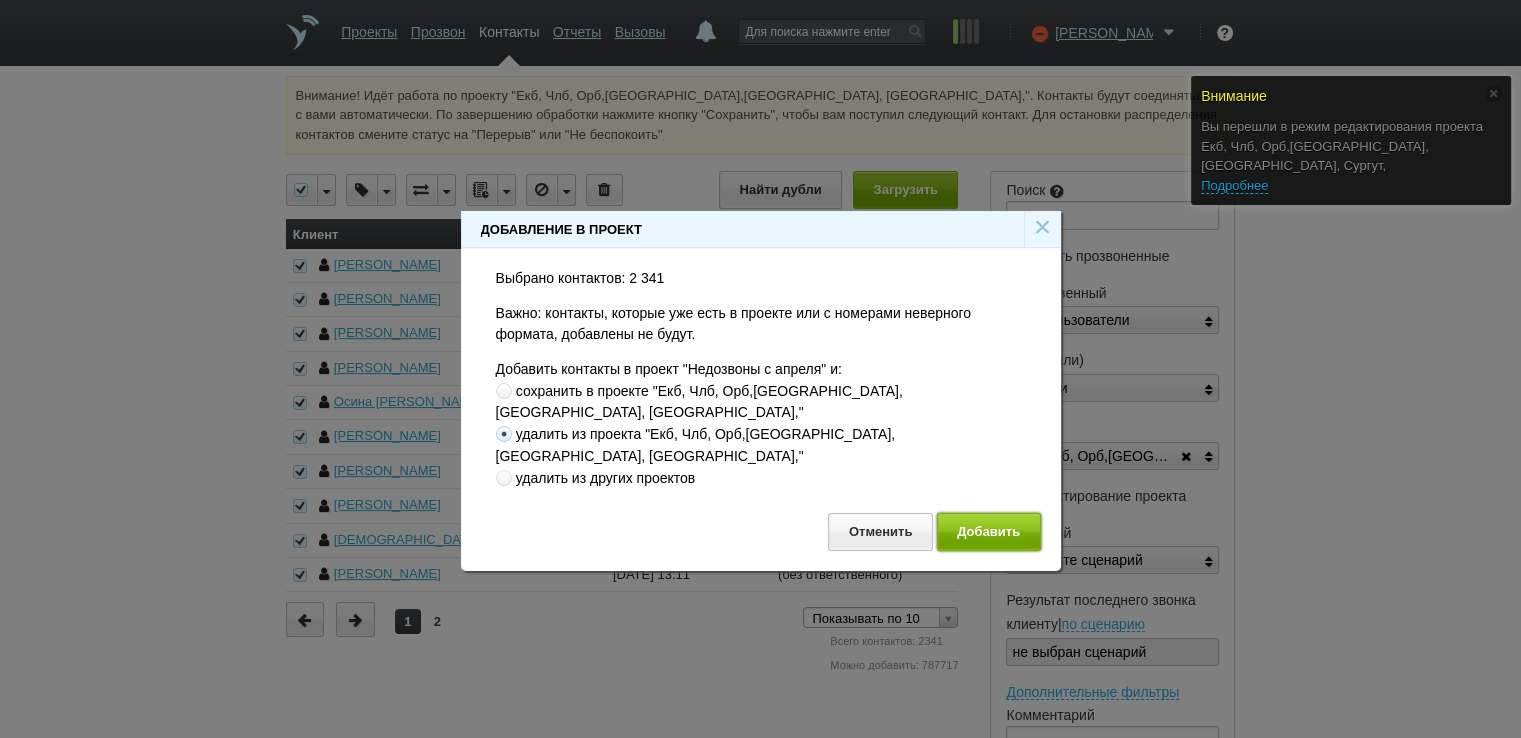 click on "Добавить" at bounding box center [989, 531] 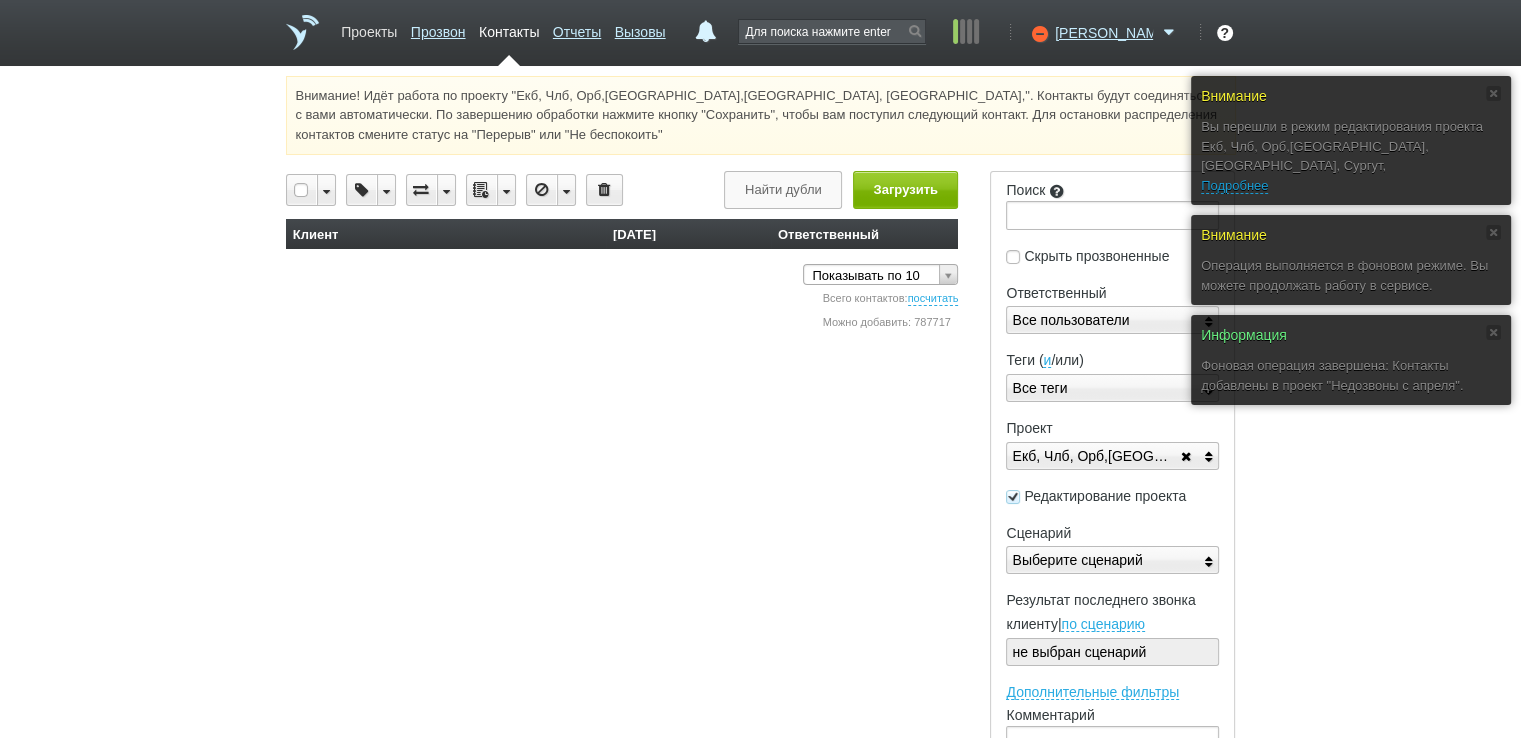click on "Проекты" at bounding box center (369, 28) 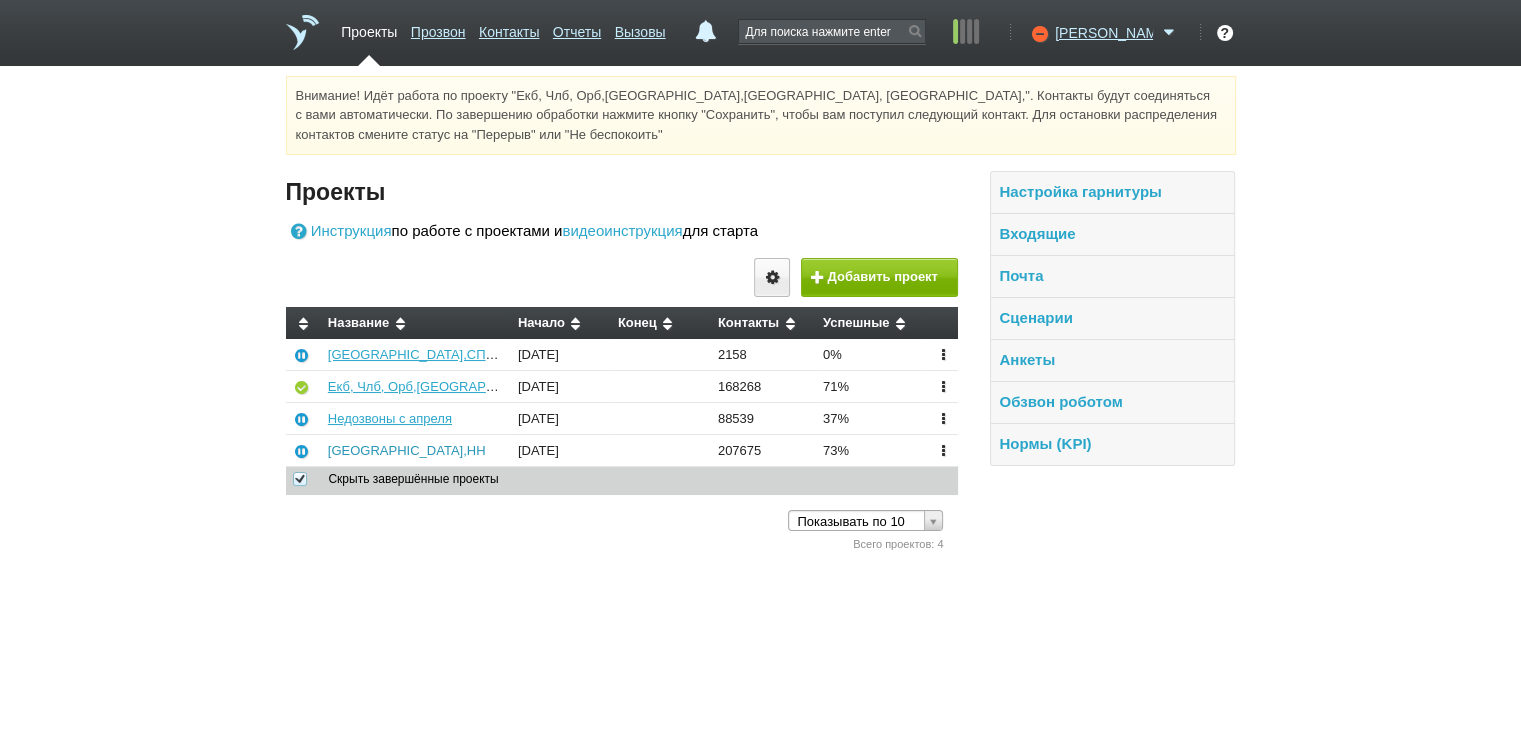click on "[GEOGRAPHIC_DATA],НН" at bounding box center (407, 450) 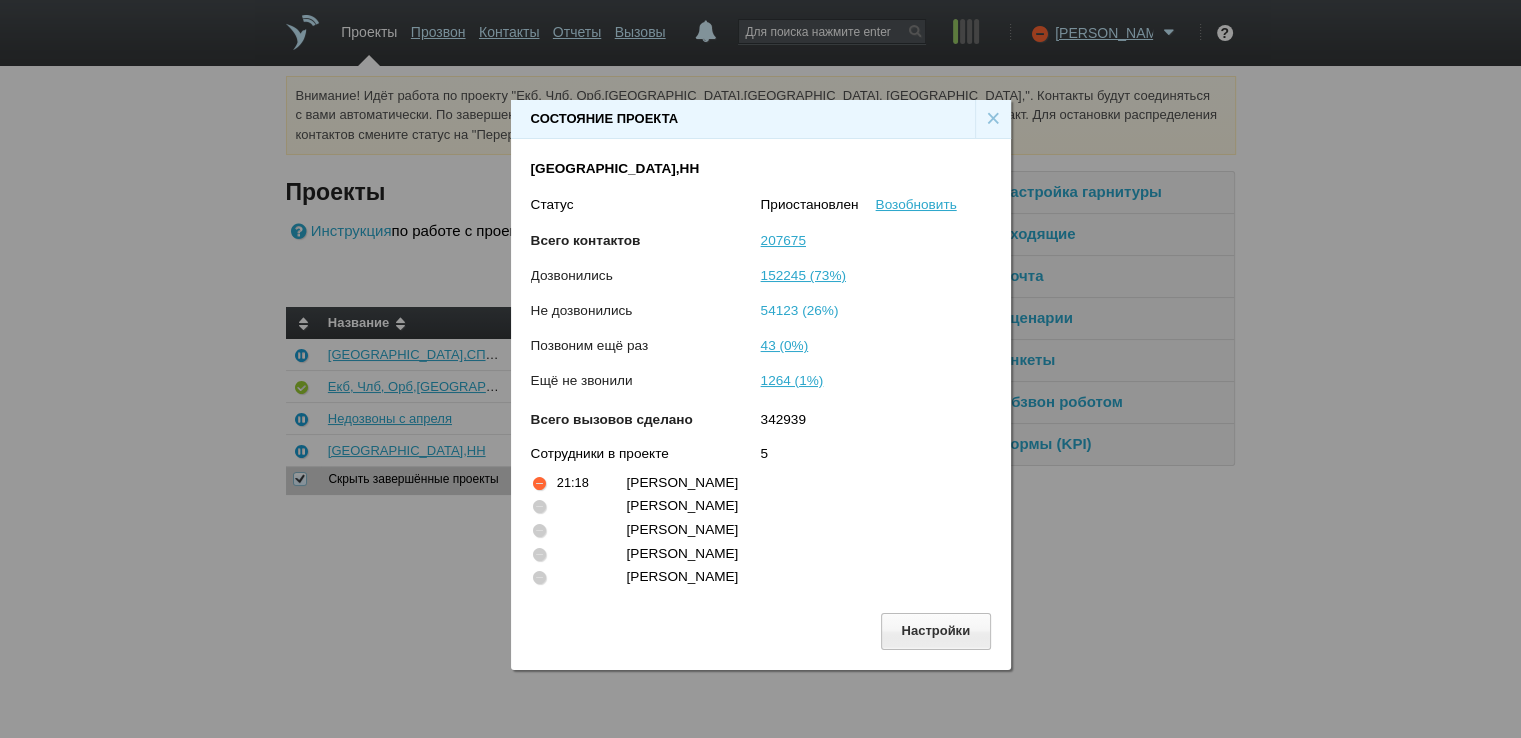 click on "54123 (26%)" at bounding box center (800, 310) 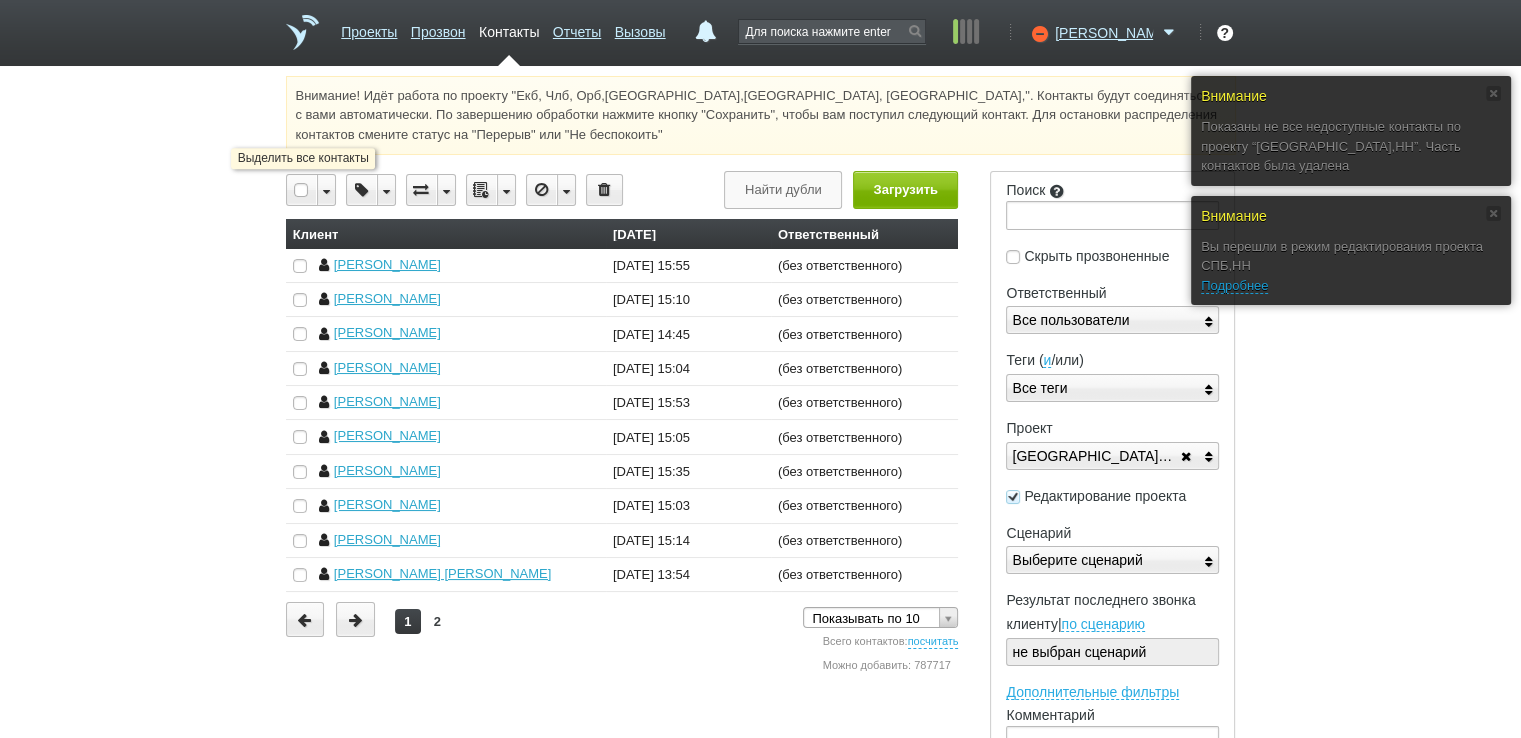 click at bounding box center [302, 190] 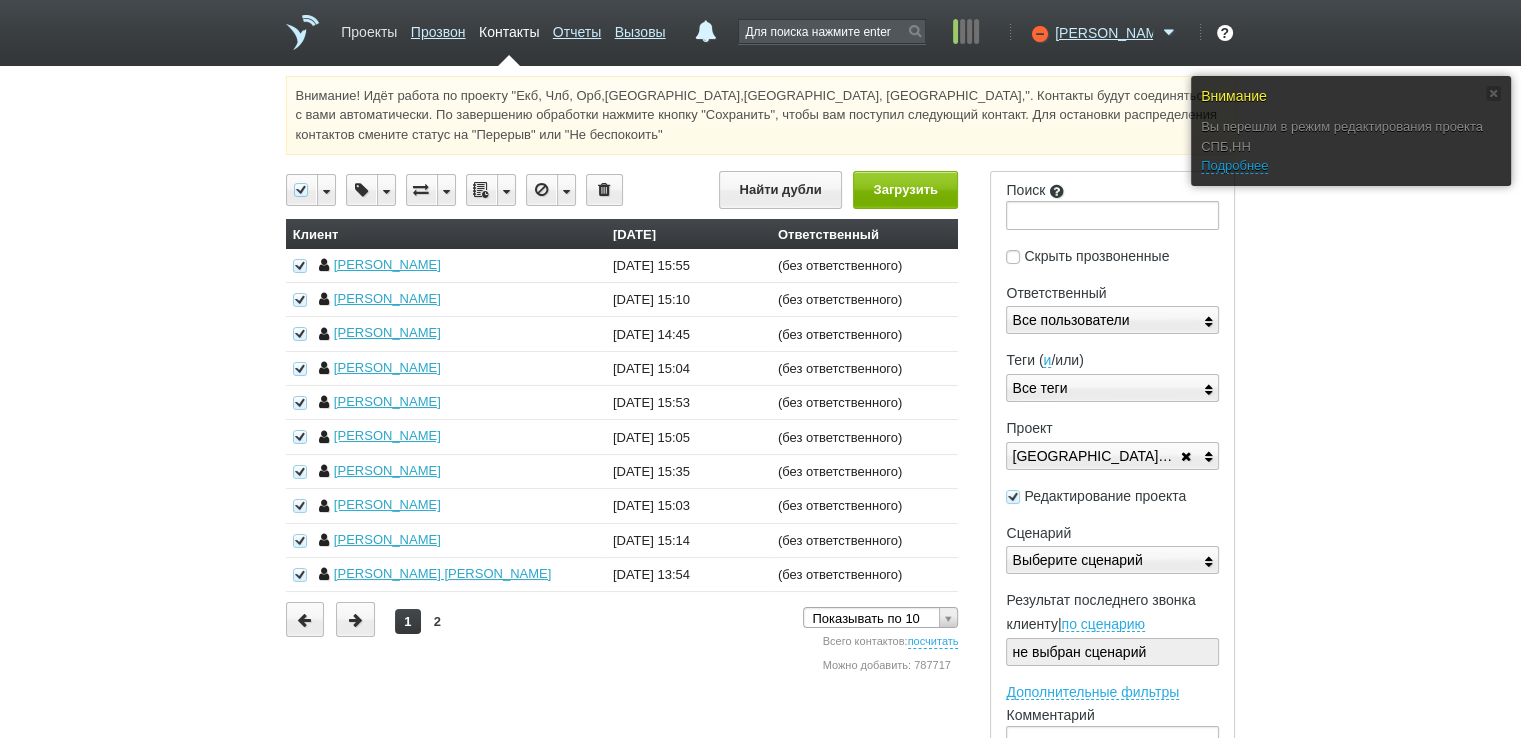 click on "Проекты" at bounding box center [369, 28] 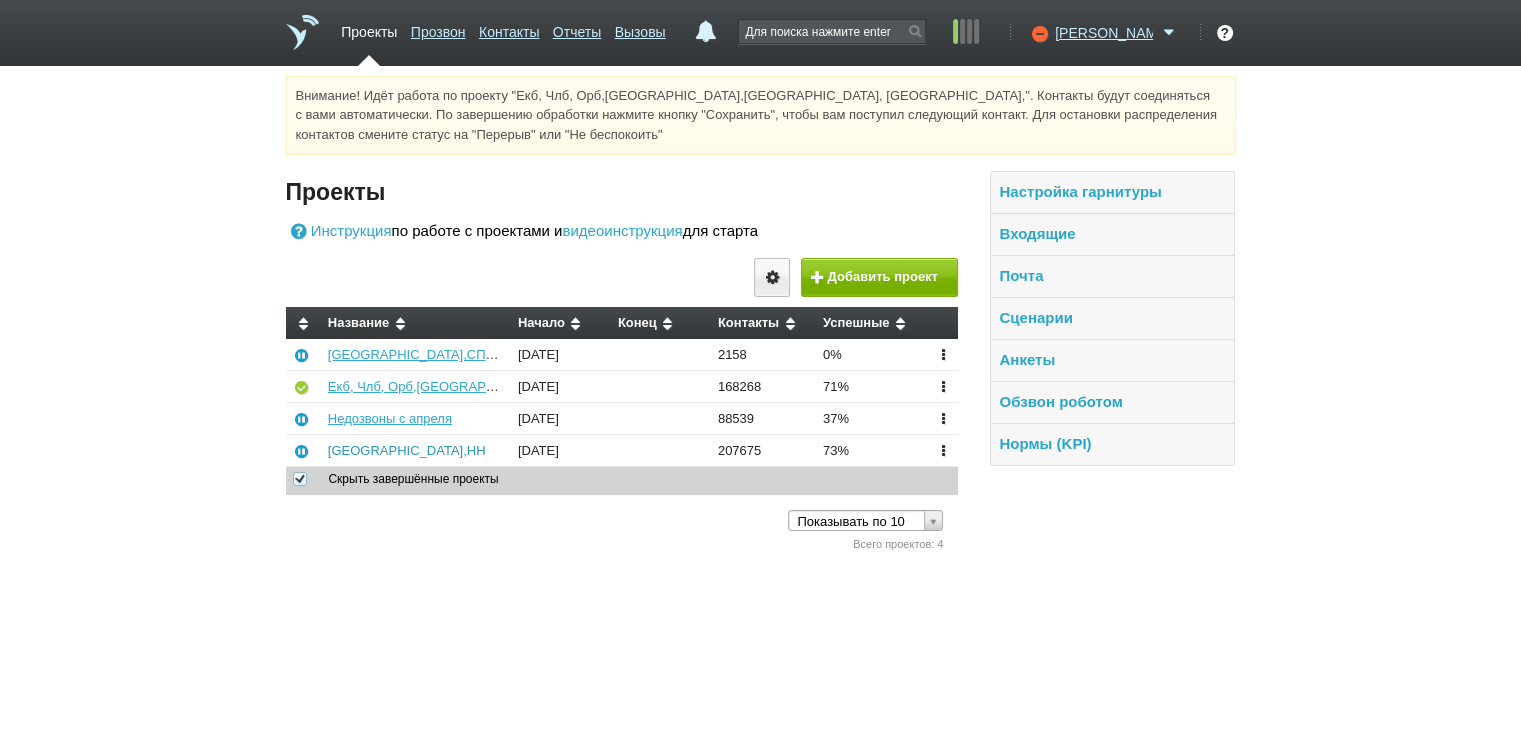 click on "[GEOGRAPHIC_DATA],НН" at bounding box center (407, 450) 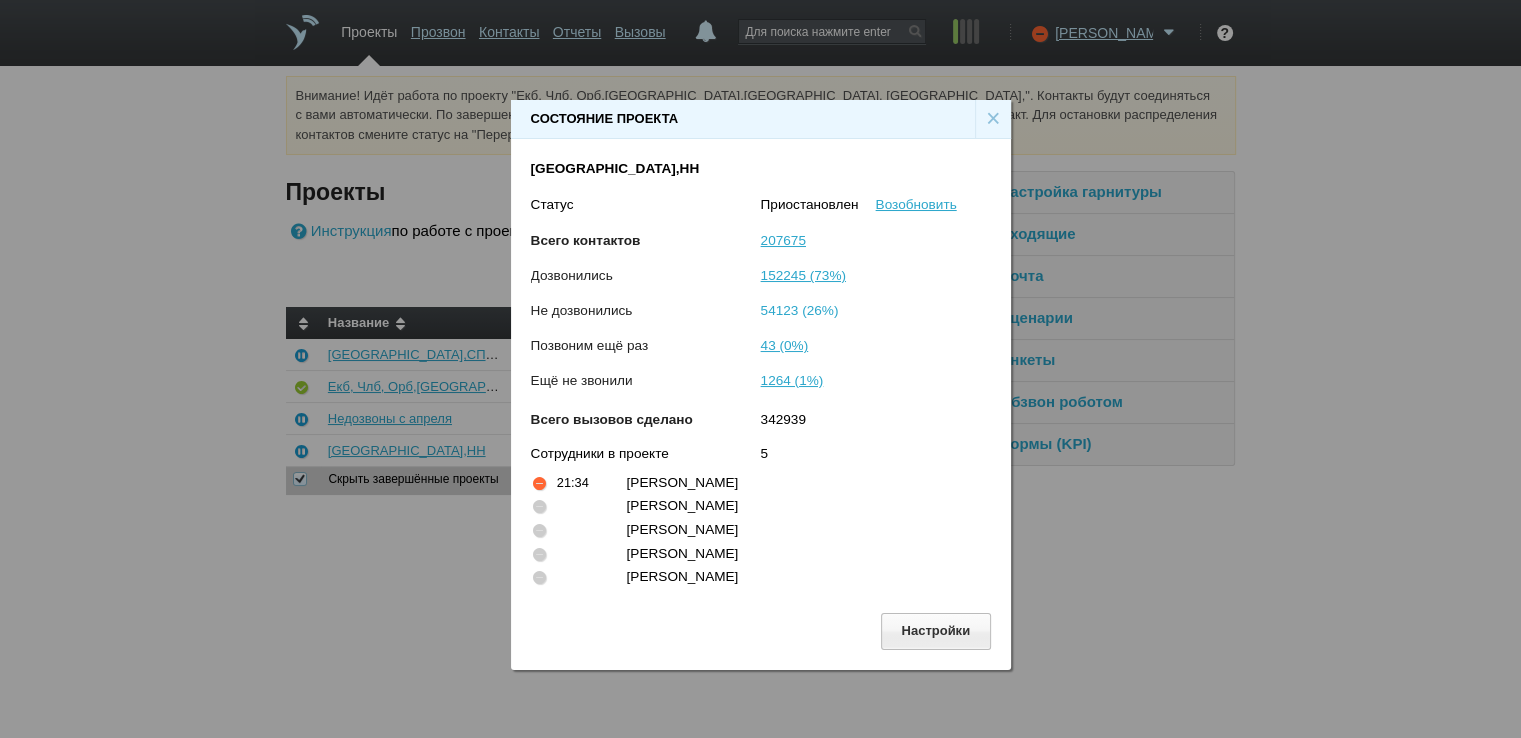 click on "54123 (26%)" at bounding box center [800, 310] 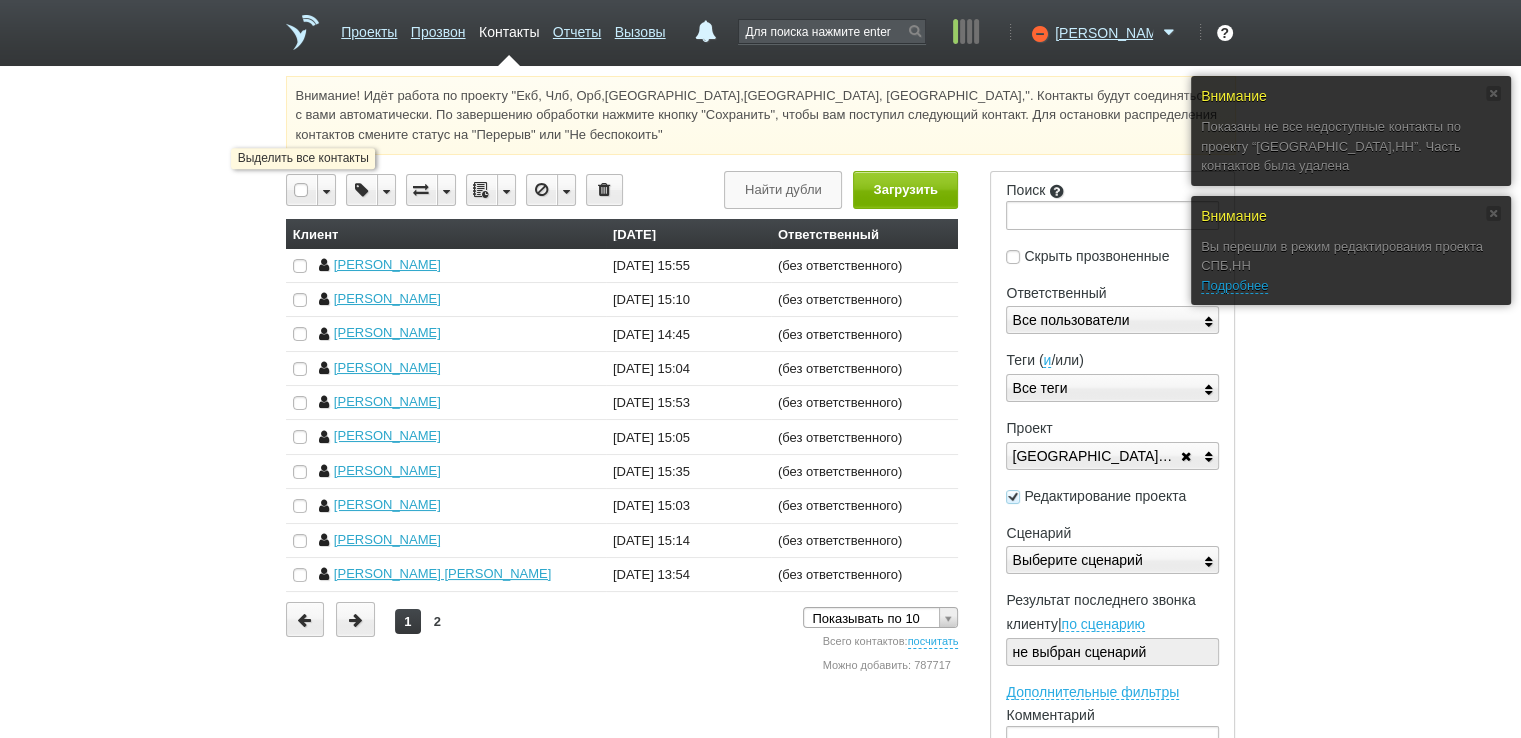 click at bounding box center [302, 190] 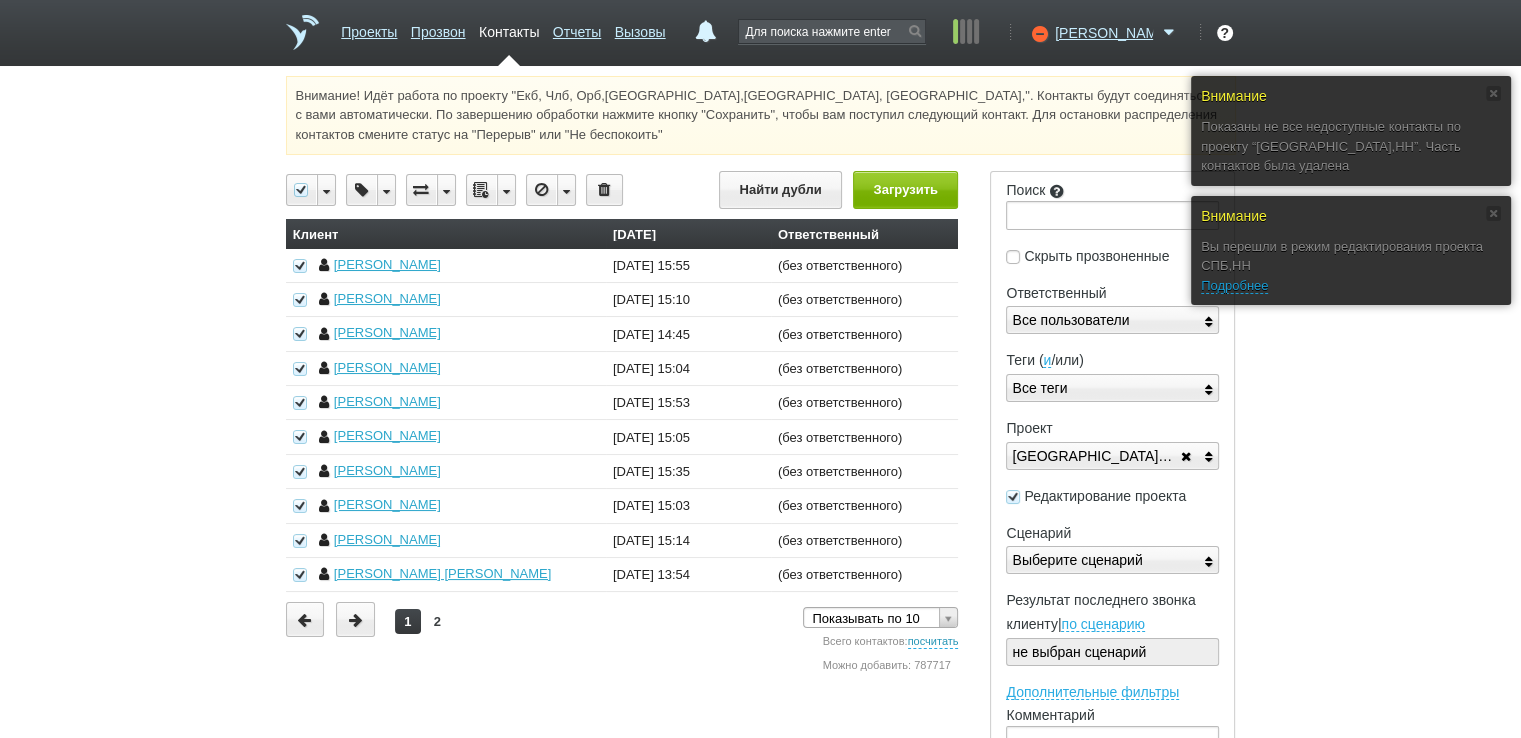 click on "посчитать" at bounding box center (933, 642) 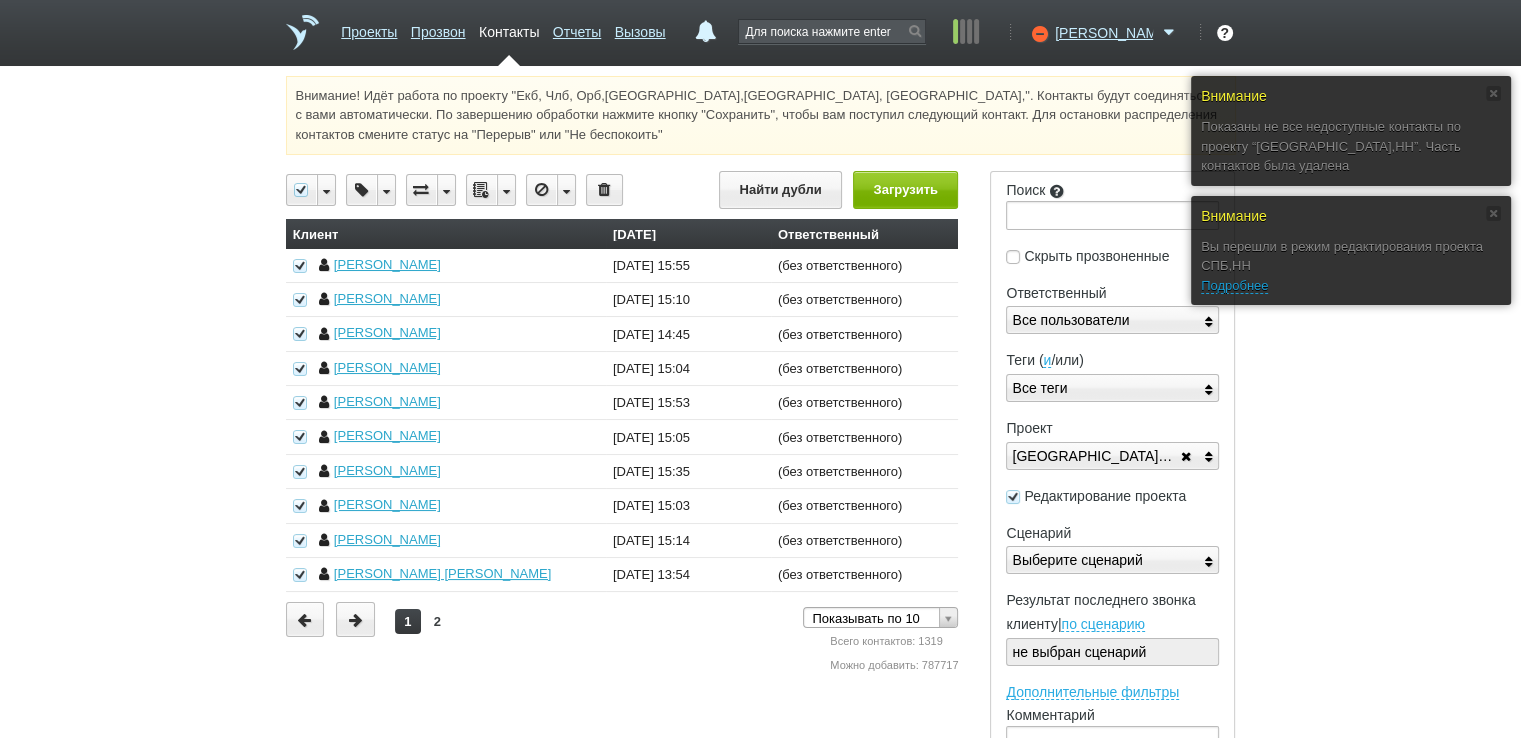 click at bounding box center [506, 190] 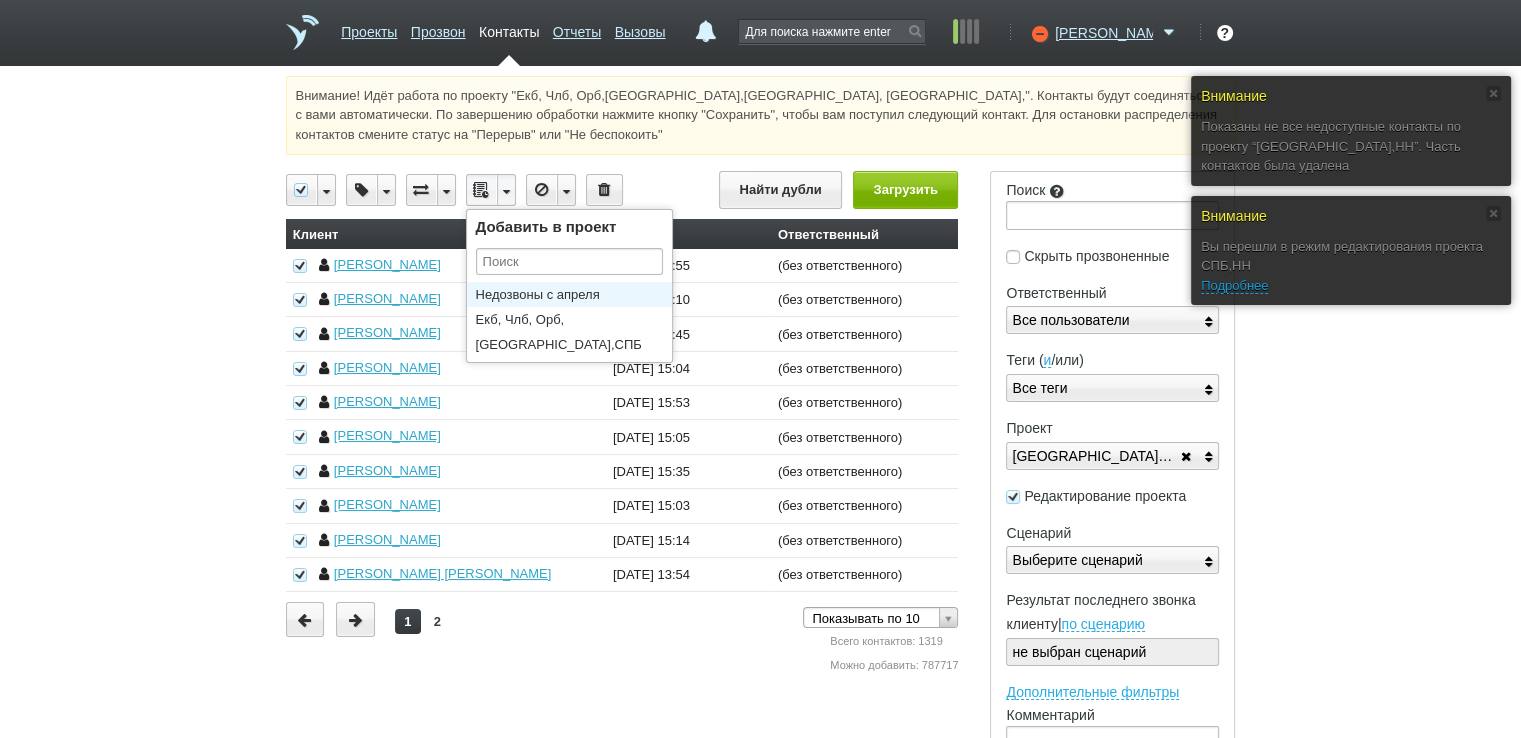 click on "Недозвоны с апреля" at bounding box center (574, 294) 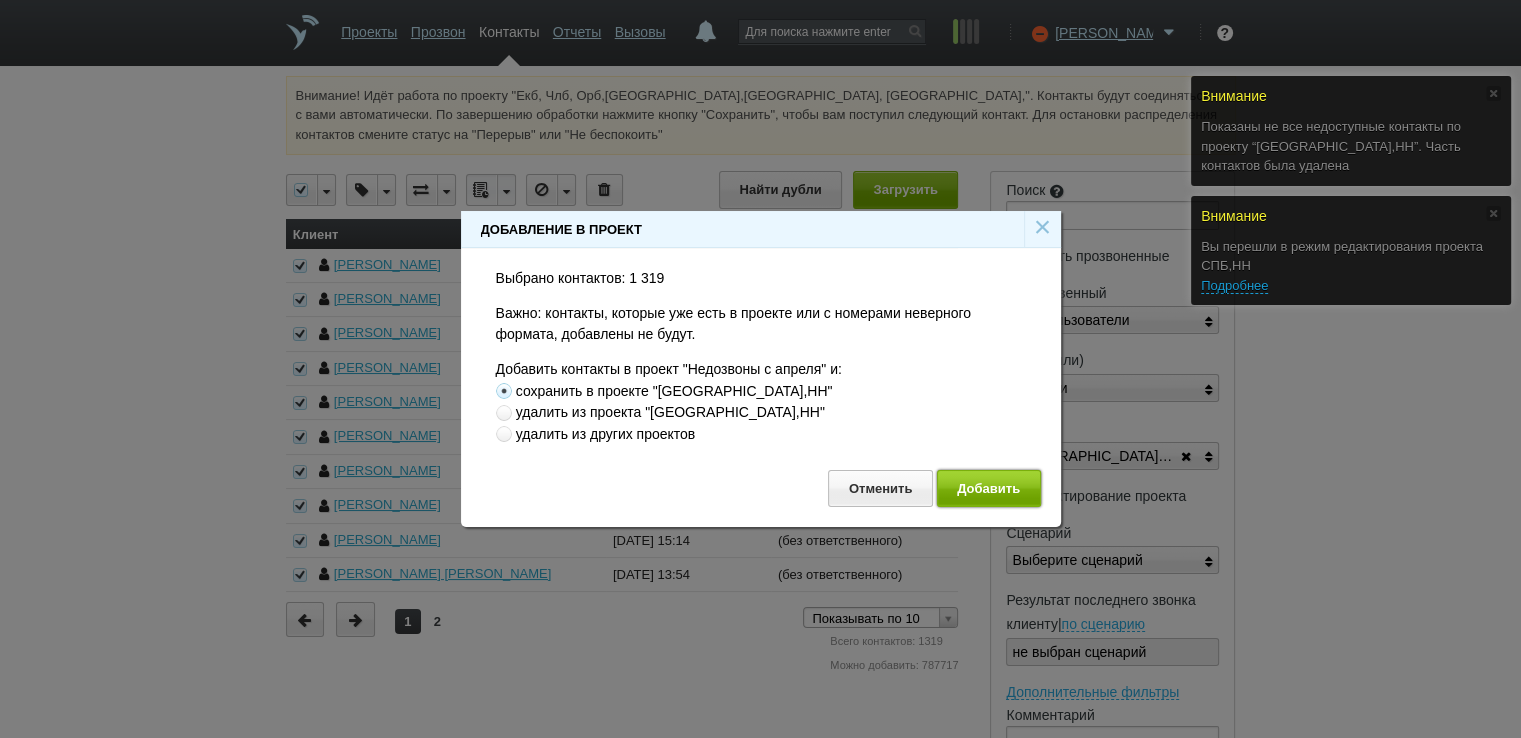 click on "Добавить" at bounding box center (989, 488) 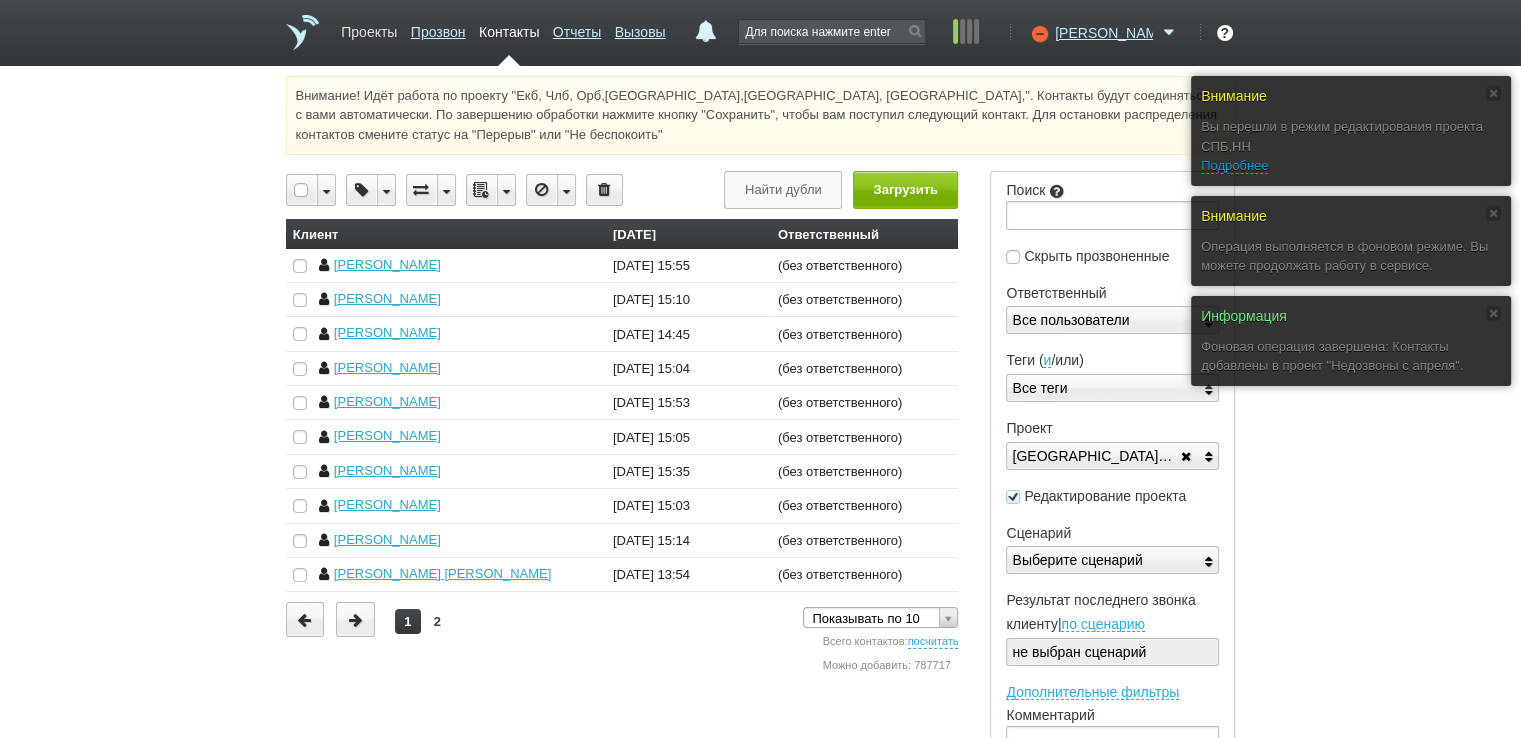 click on "Проекты" at bounding box center (369, 28) 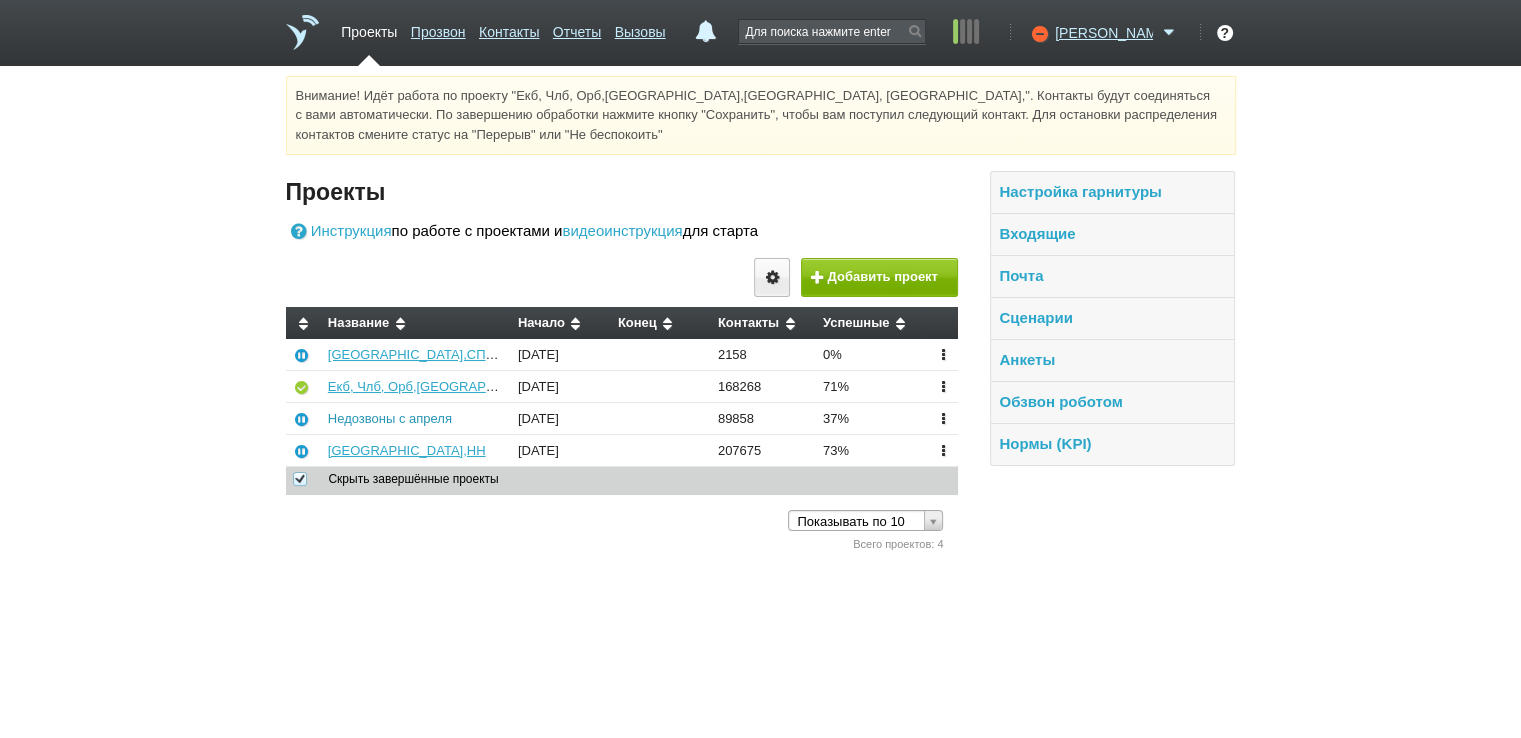 click on "Недозвоны с апреля" at bounding box center (390, 418) 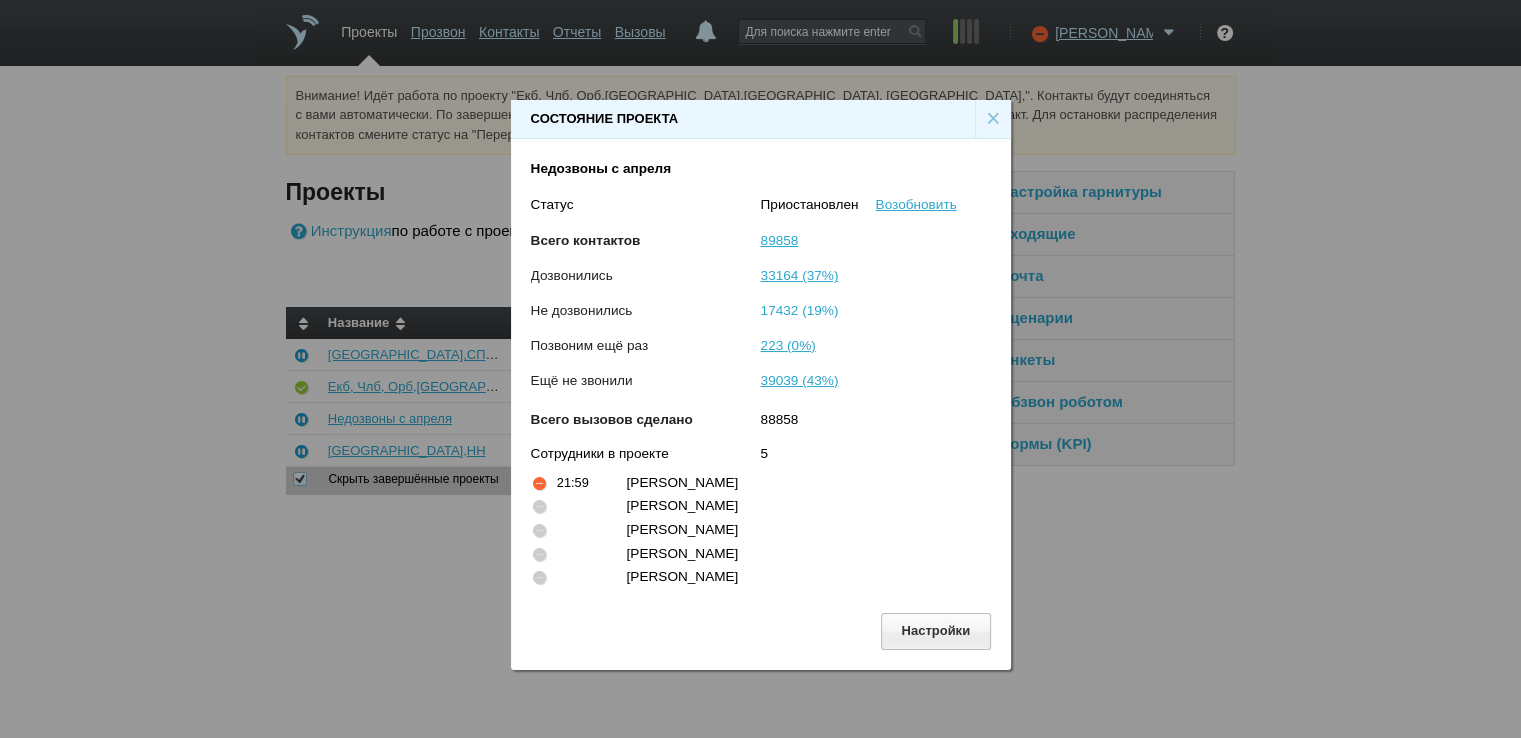 click on "17432 (19%)" at bounding box center [800, 310] 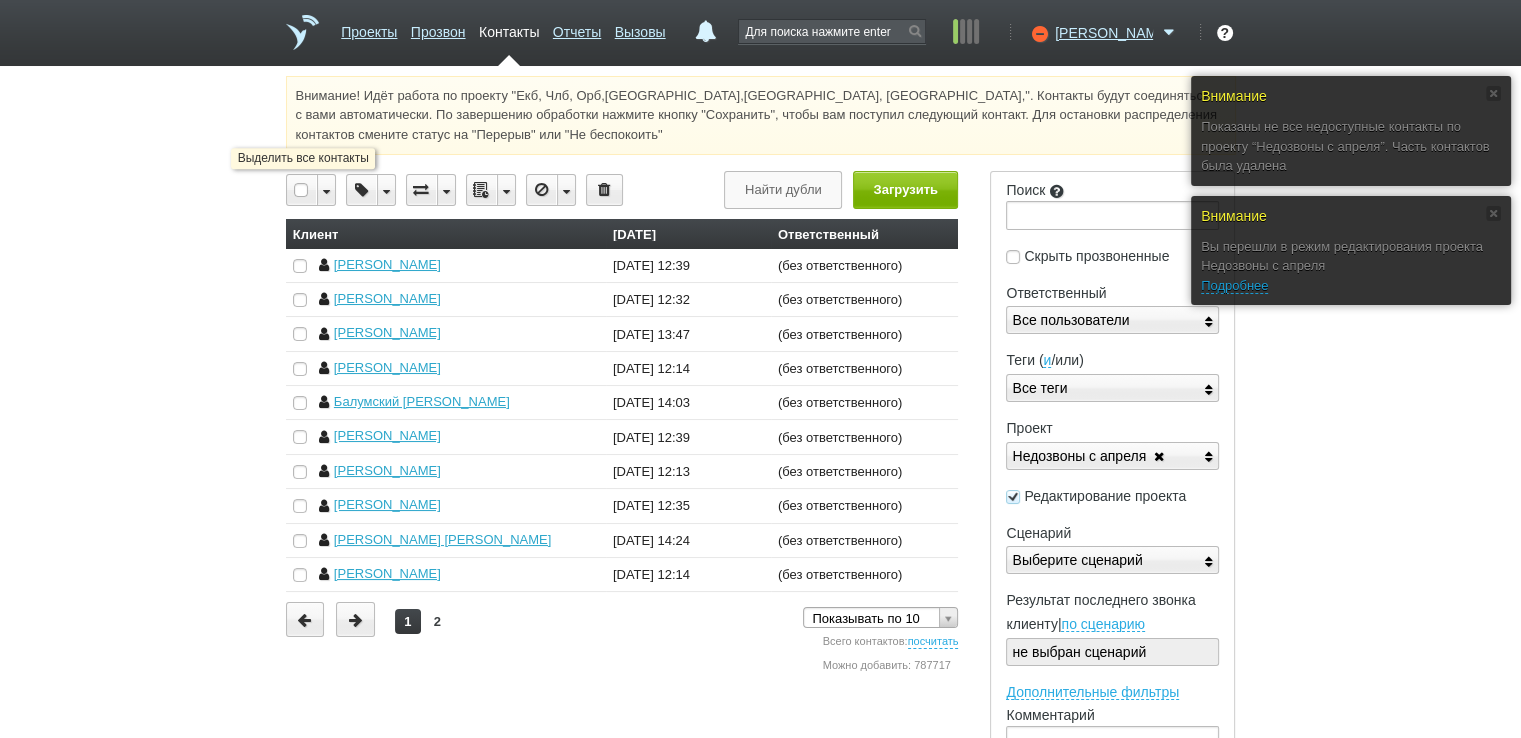 click at bounding box center (302, 190) 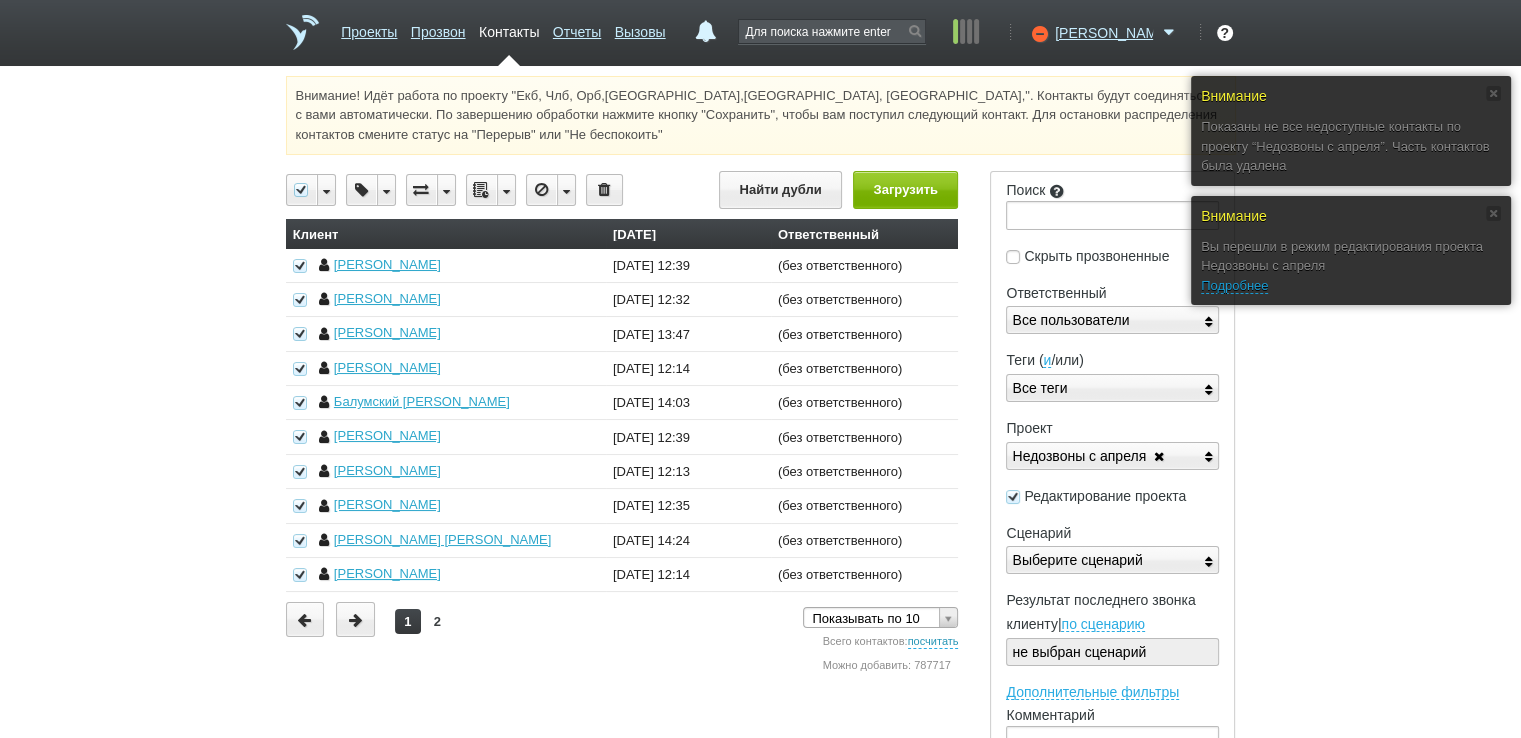 click on "посчитать" at bounding box center (933, 642) 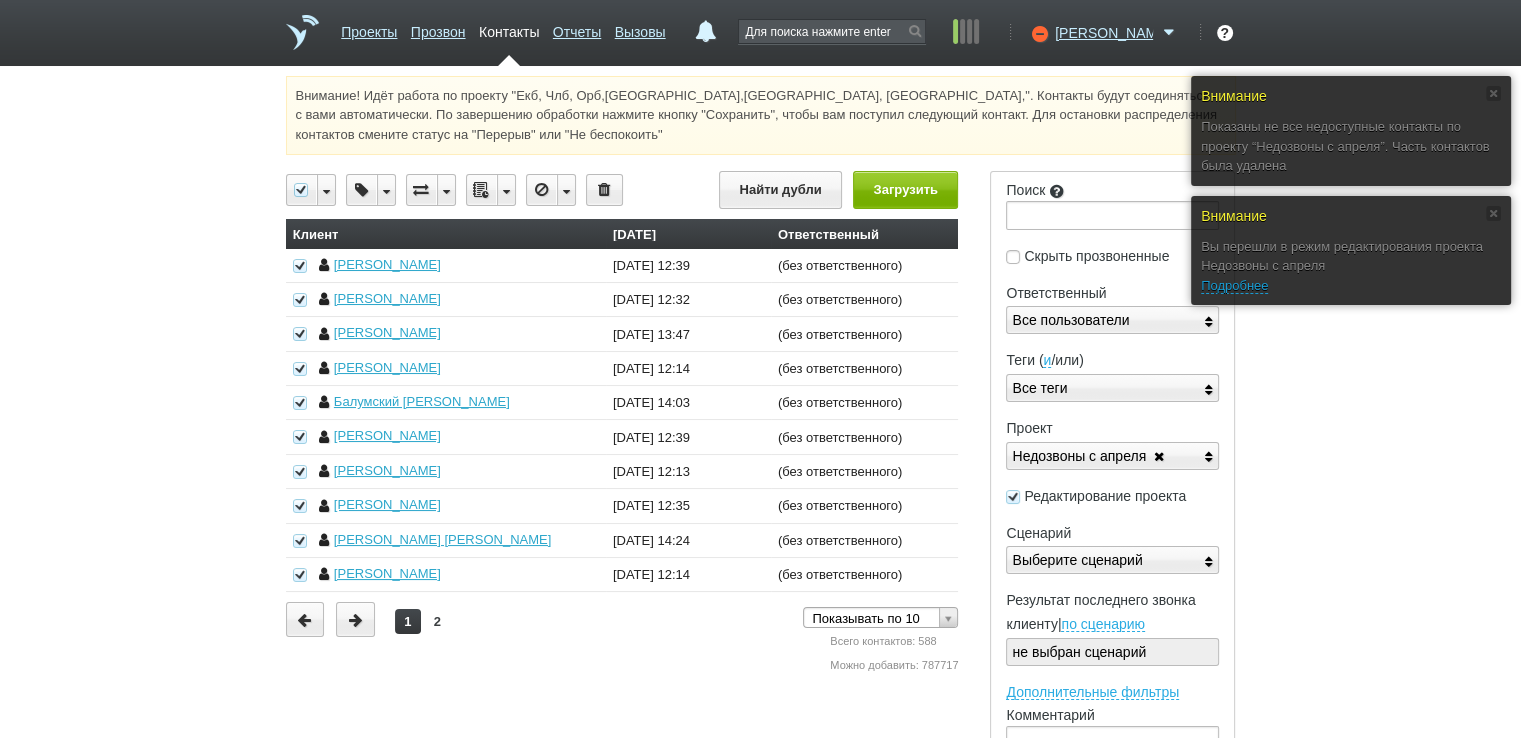 click at bounding box center (506, 190) 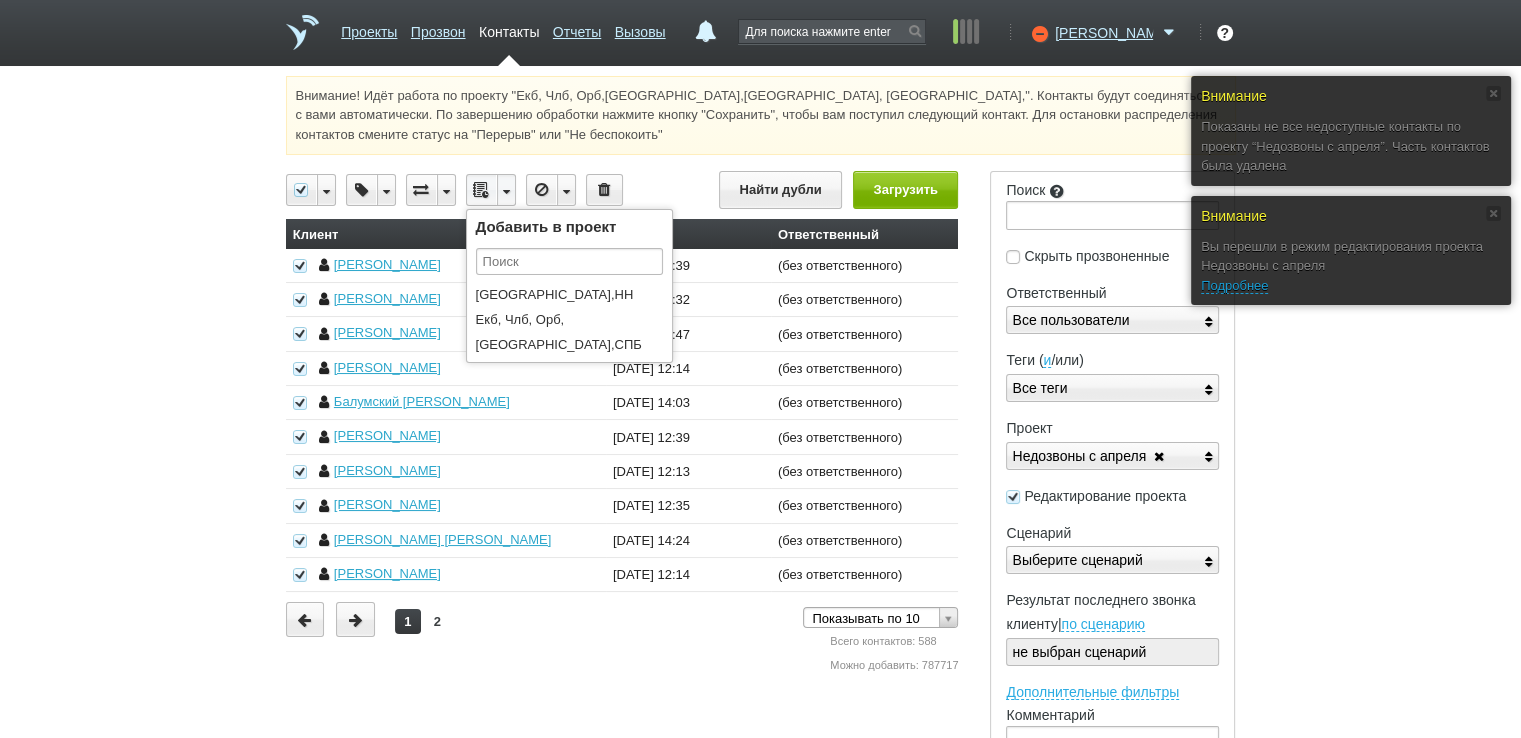 click on "Внимание Показаны не все недоступные контакты по проекту “Недозвоны с апреля”. Часть контактов была удалена Внимание
Вы перешли в режим редактирования проекта
Недозвоны с апреля
Подробнее
Действия с контактами выполняются только в проекте. Например, с удаленными из проекта контактами, можно продолжить работать в сервисе.
Чтобы выйти из режима редактирования уберите галочку "Редактирование проекта" и нажмите на "Выбрать контакты"
Все контакты" at bounding box center [760, 704] 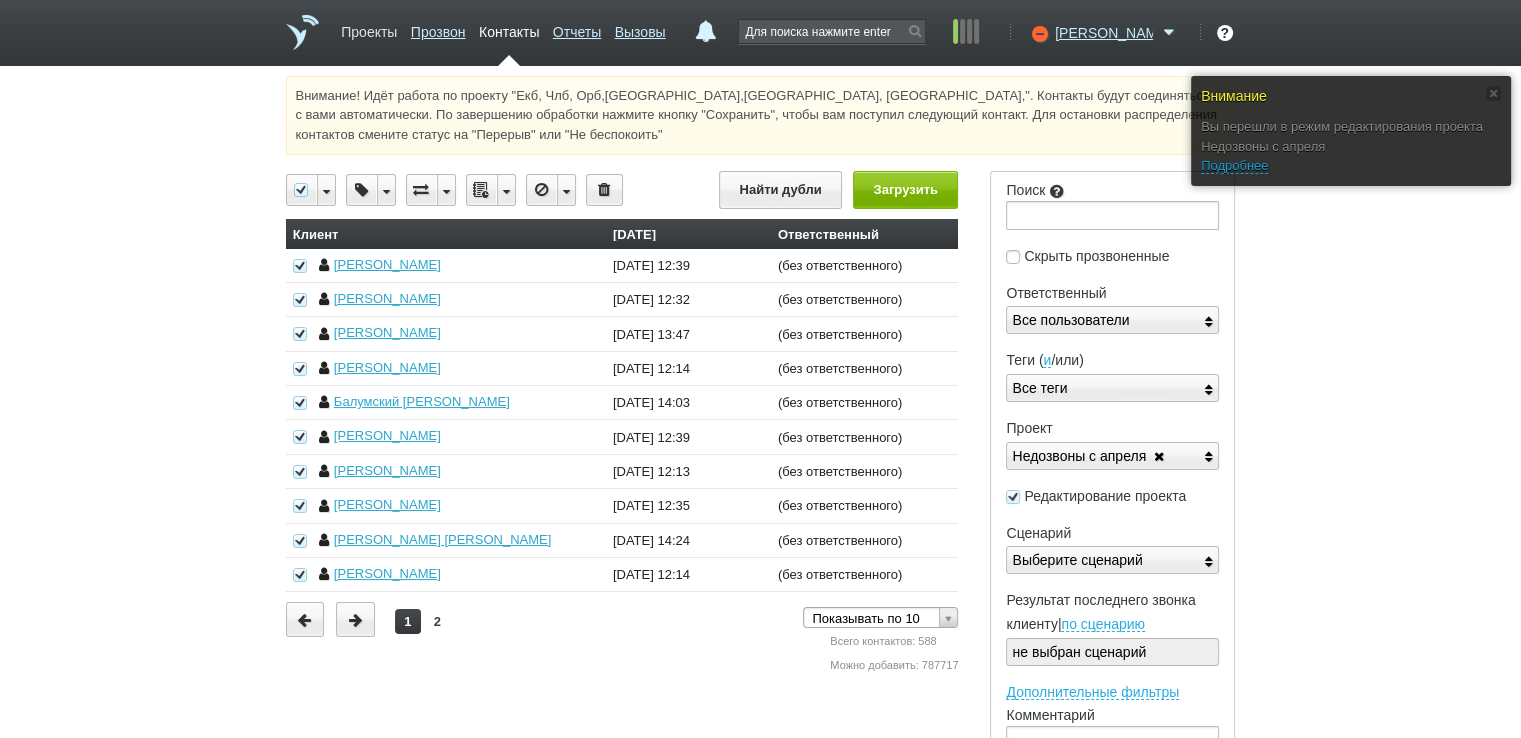 click on "Проекты" at bounding box center [369, 28] 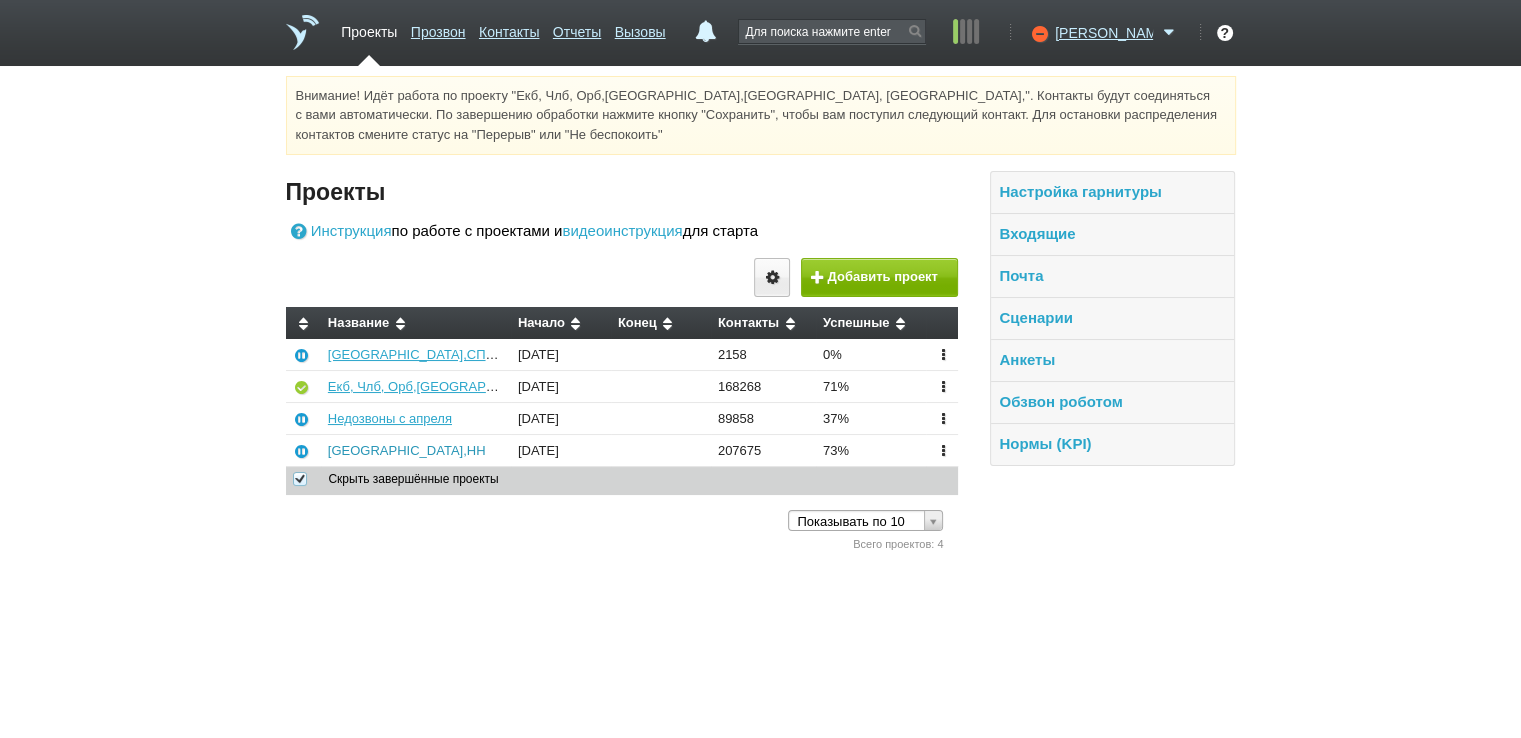 click on "[GEOGRAPHIC_DATA],НН" at bounding box center (407, 450) 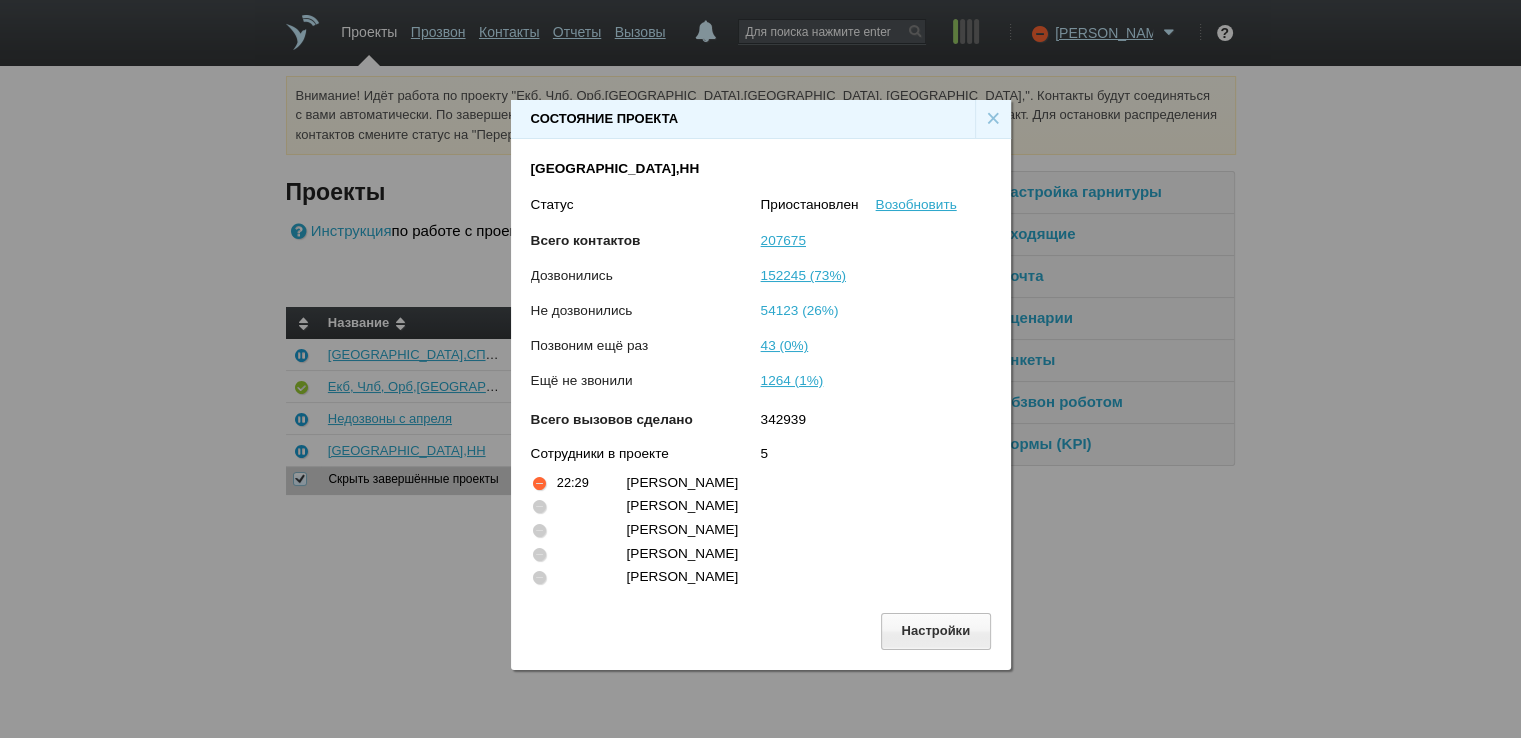 click on "54123 (26%)" at bounding box center [800, 310] 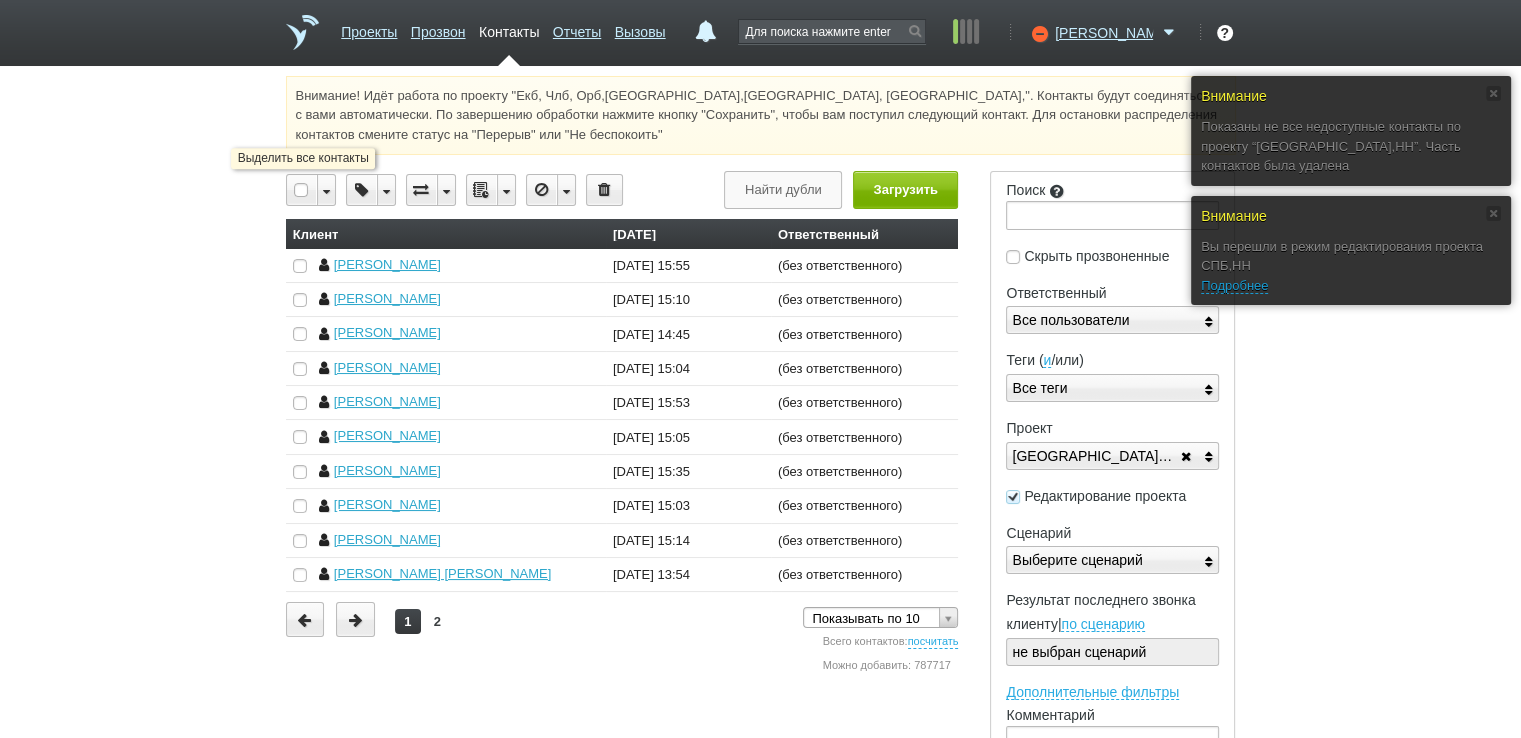 click at bounding box center (302, 190) 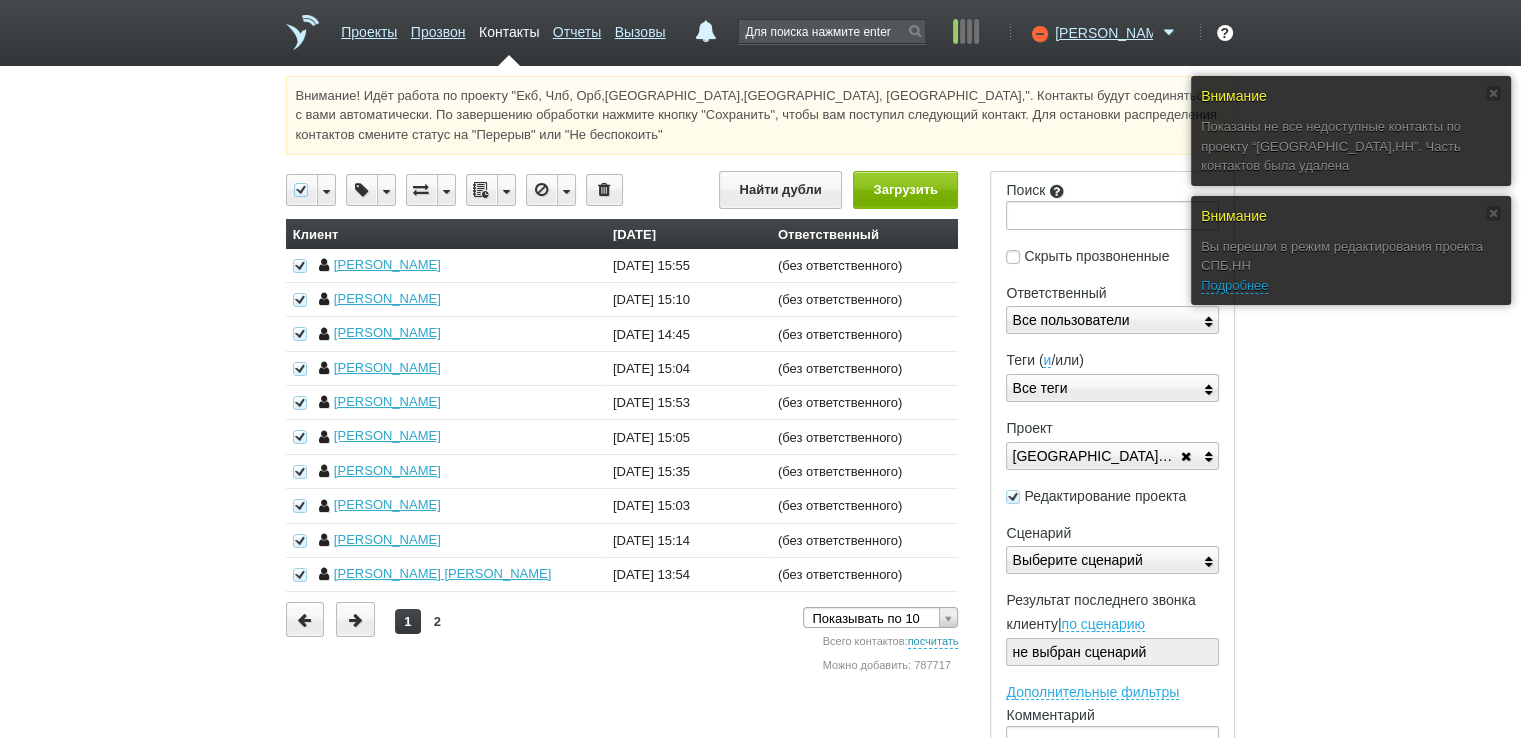 click on "посчитать" at bounding box center [933, 642] 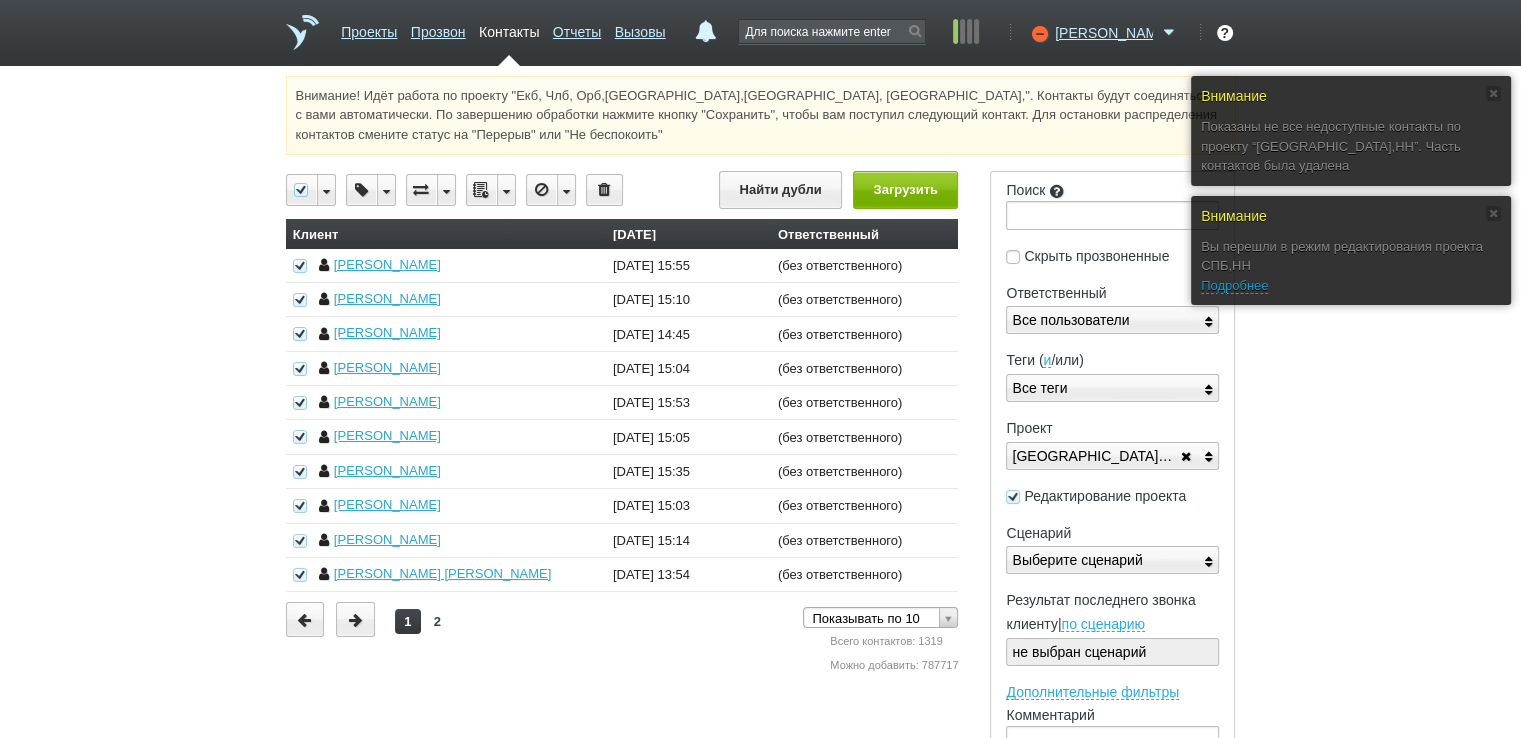 click at bounding box center [506, 190] 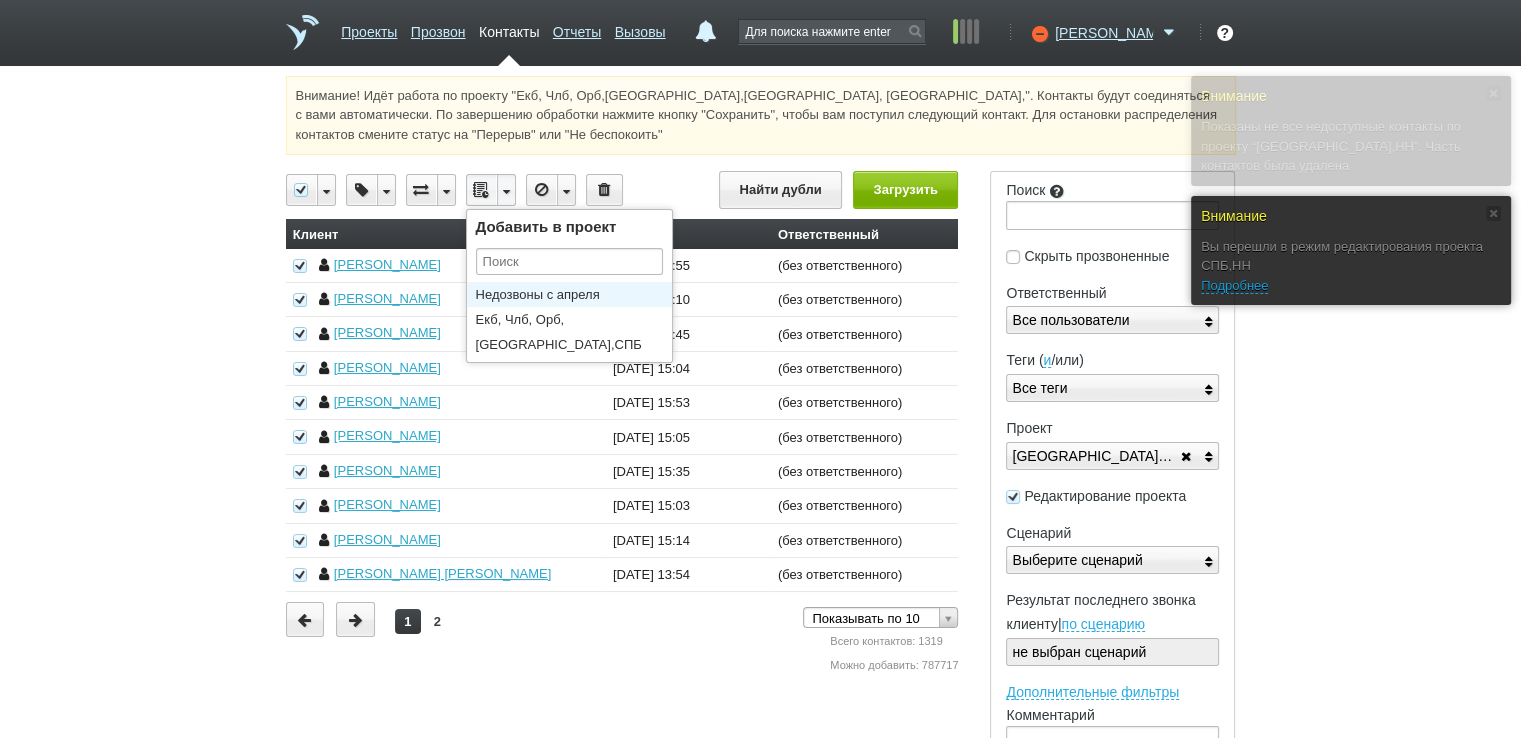 click on "Недозвоны с апреля" at bounding box center (574, 294) 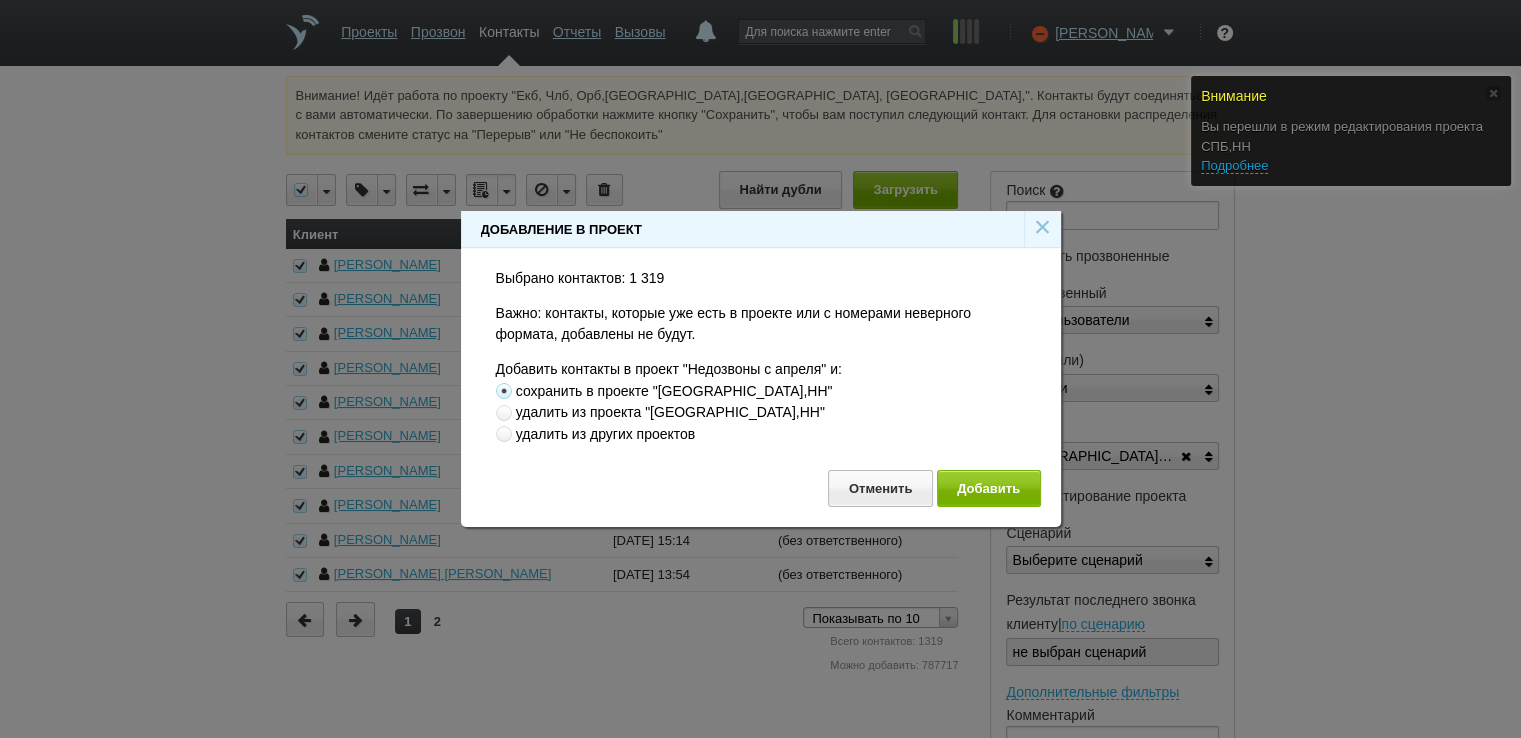 click on "×" at bounding box center [1043, 226] 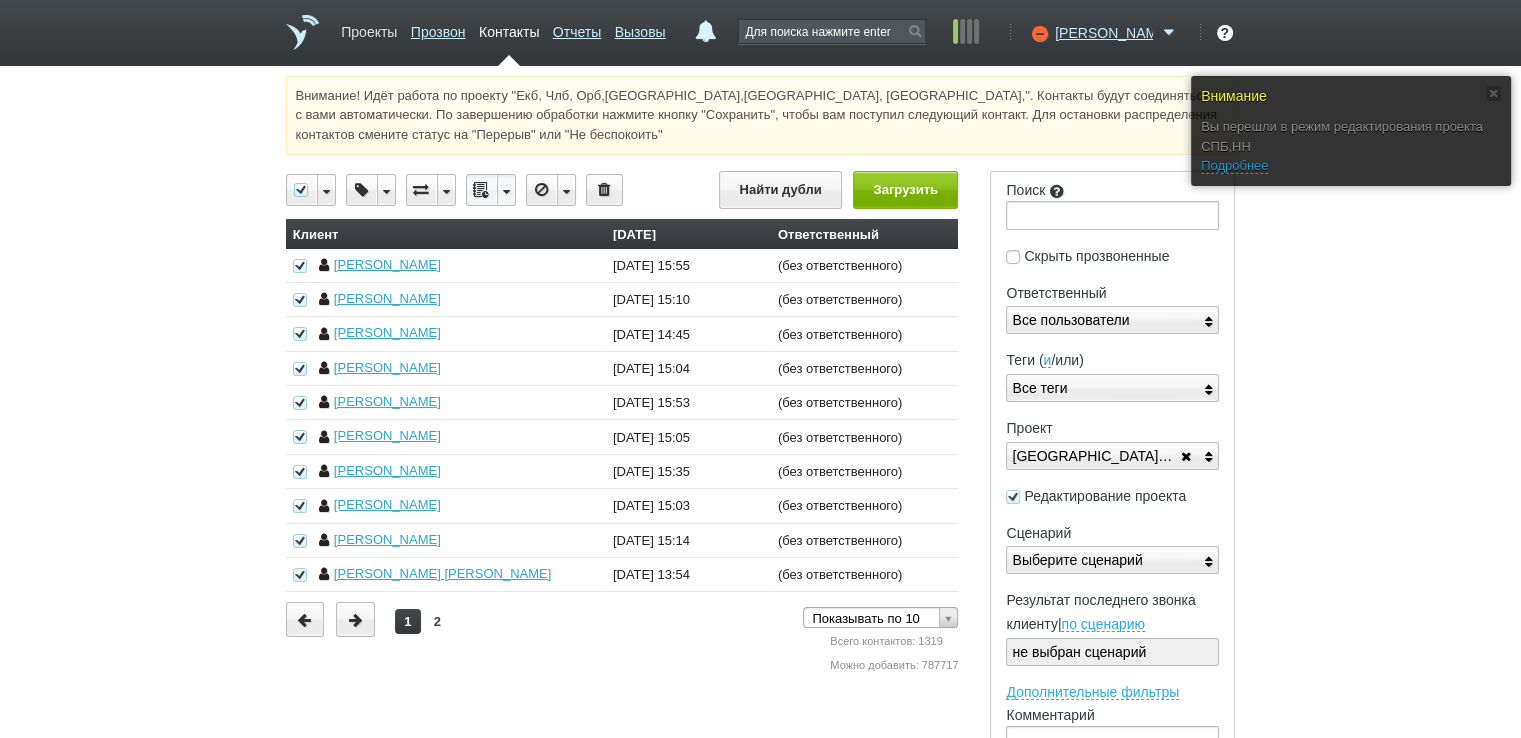 click on "Проекты" at bounding box center (369, 28) 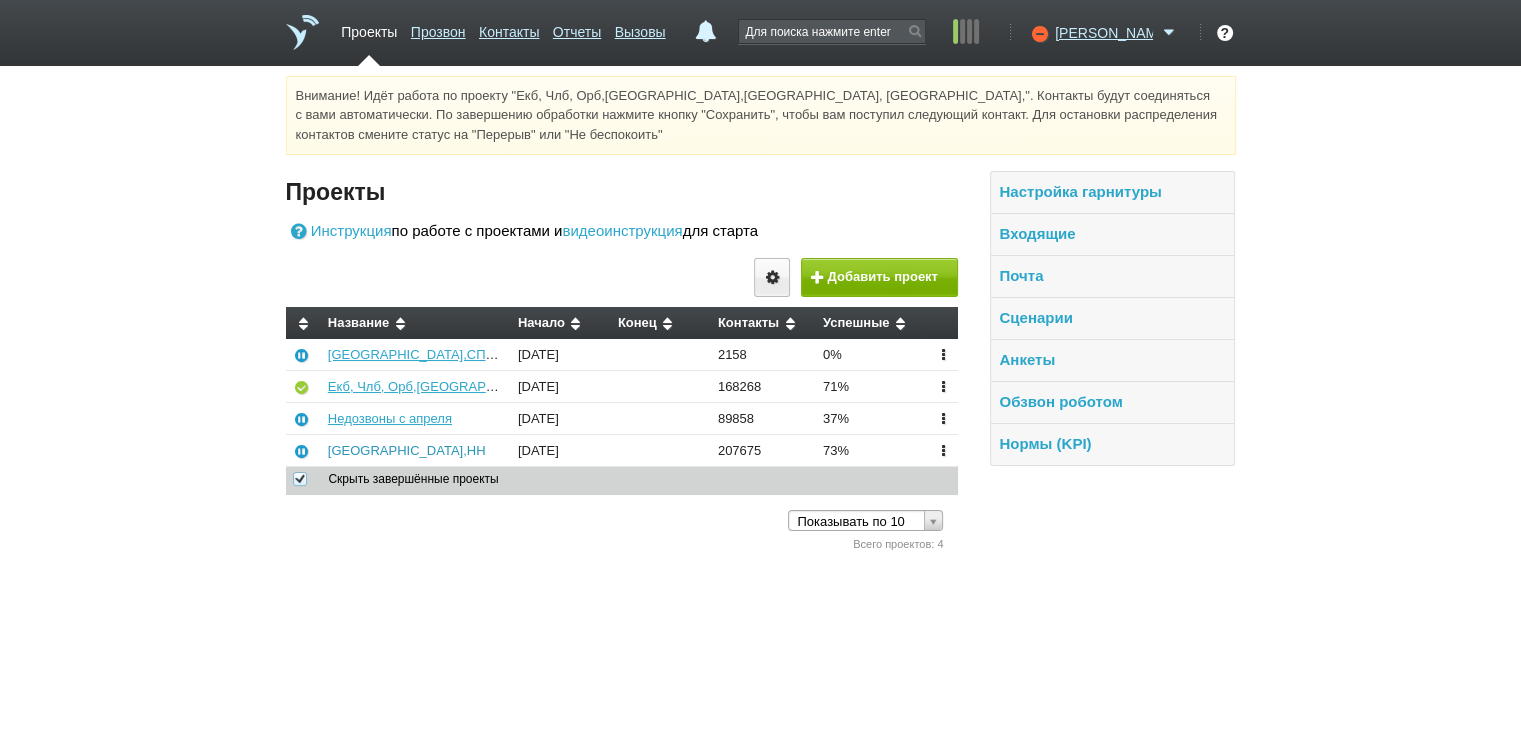click on "[GEOGRAPHIC_DATA],НН" at bounding box center [407, 450] 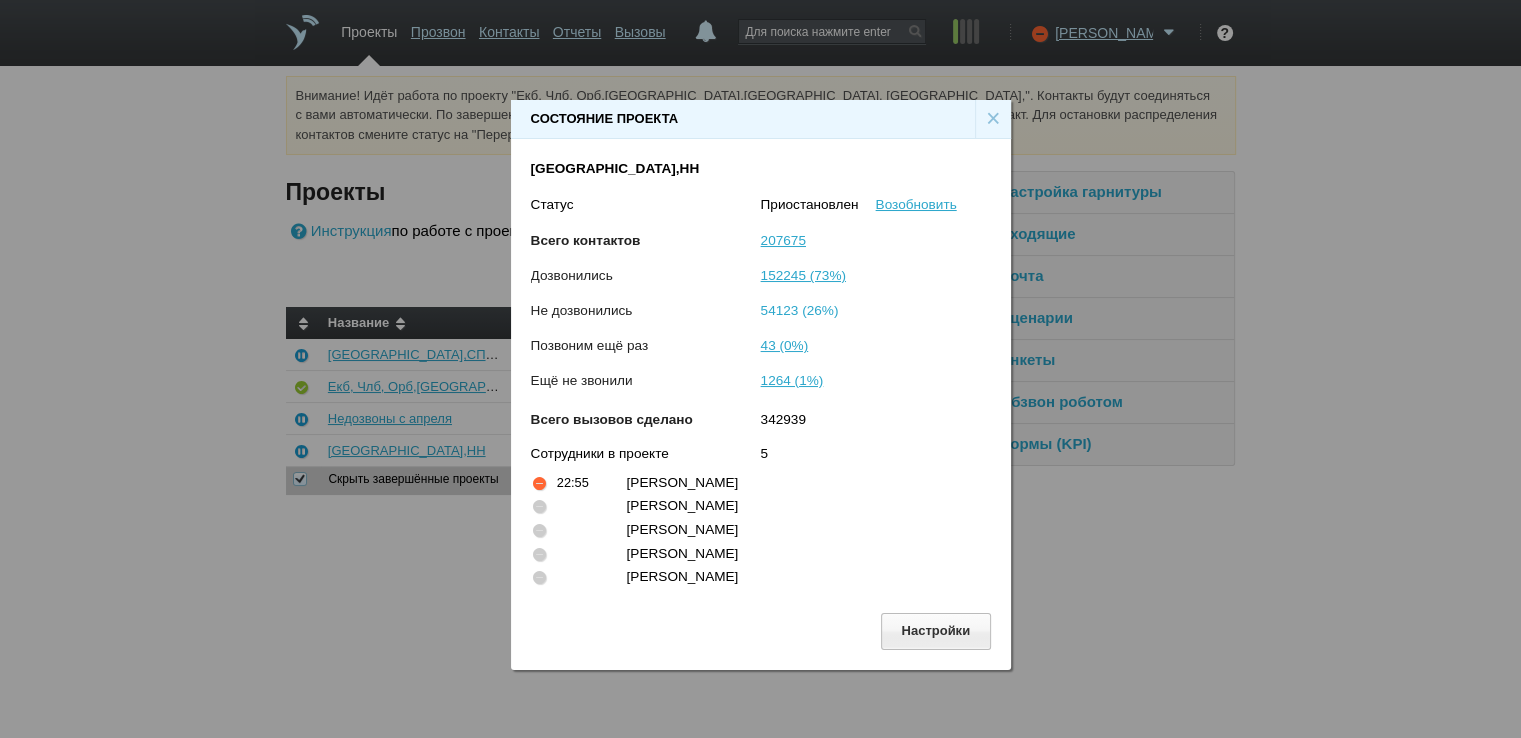 click on "54123 (26%)" at bounding box center (800, 310) 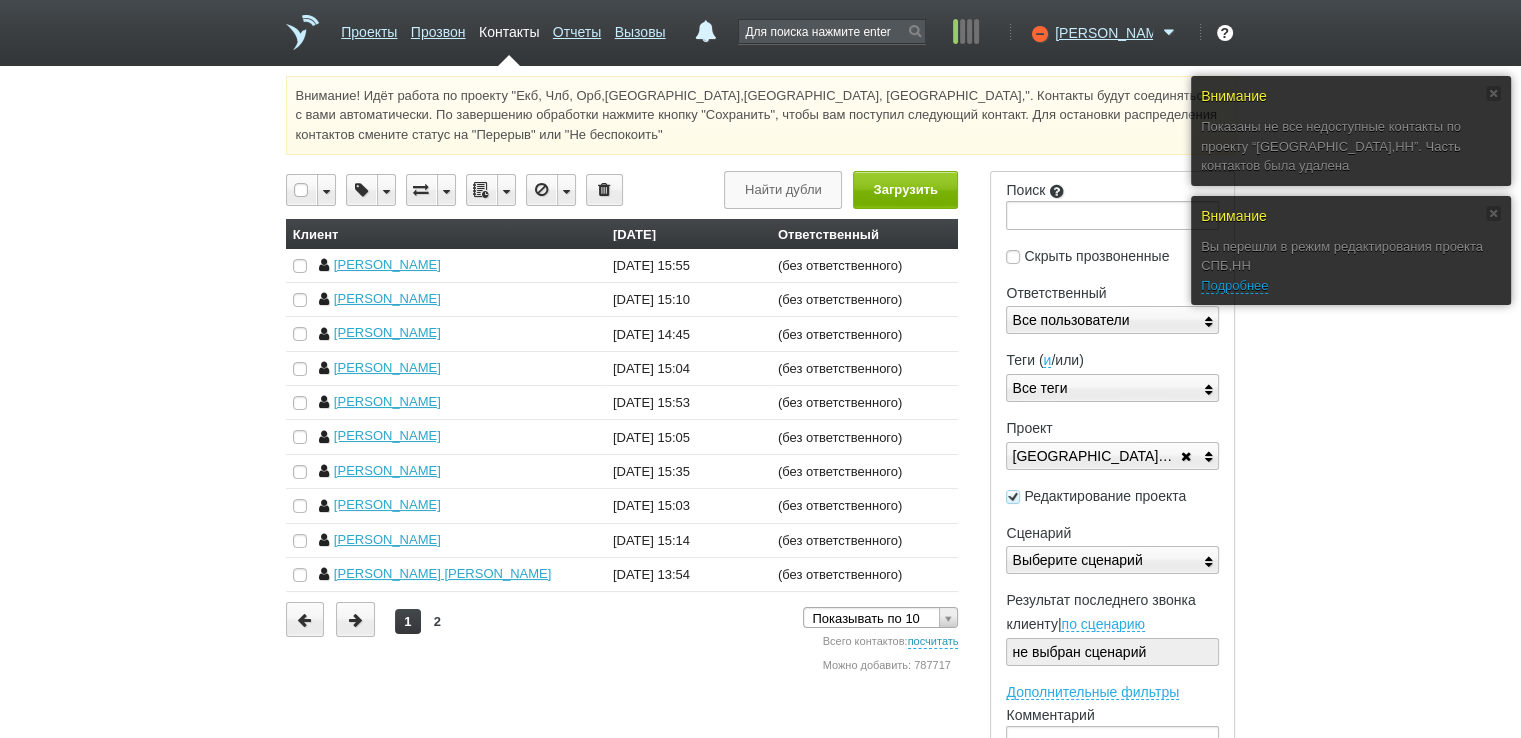 click on "посчитать" at bounding box center [933, 642] 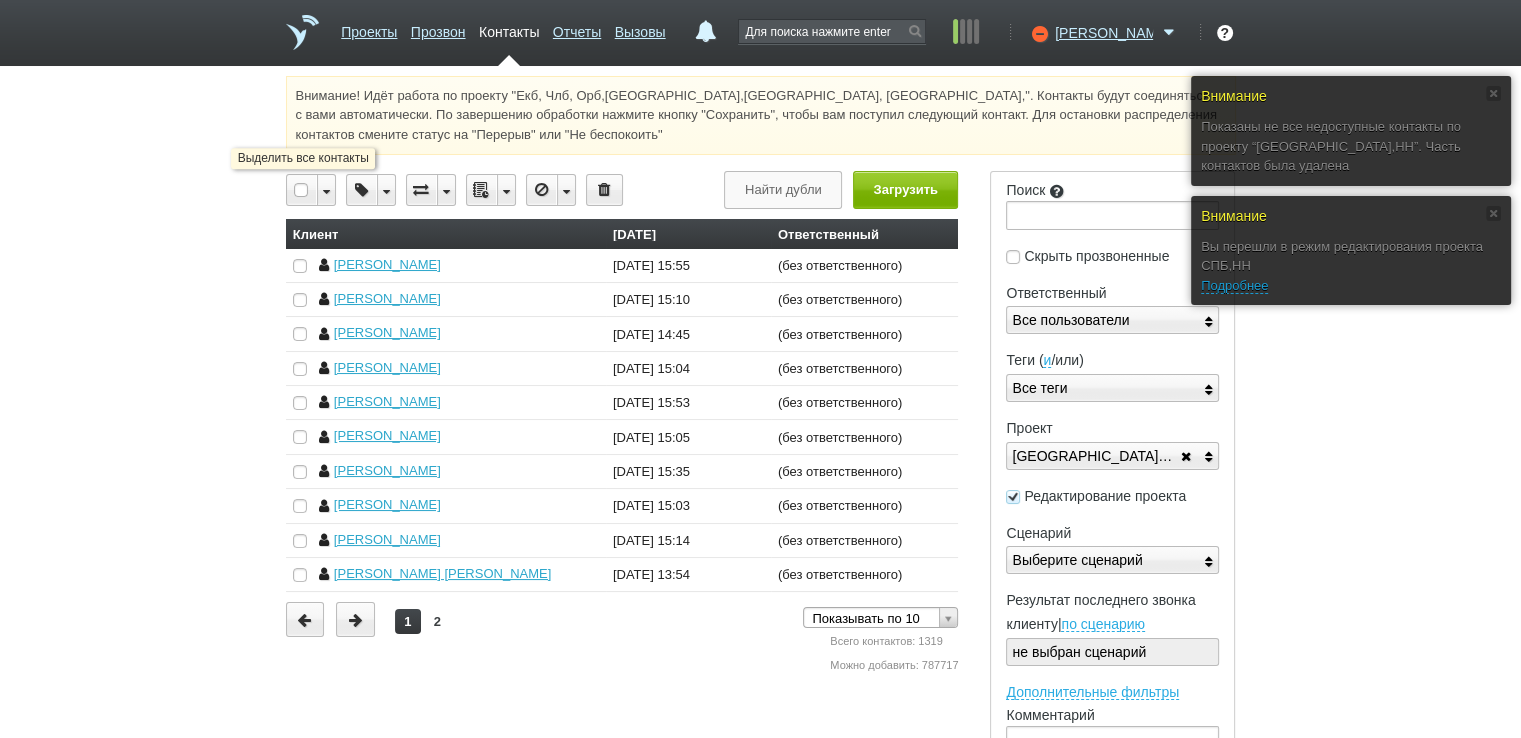 click at bounding box center (302, 190) 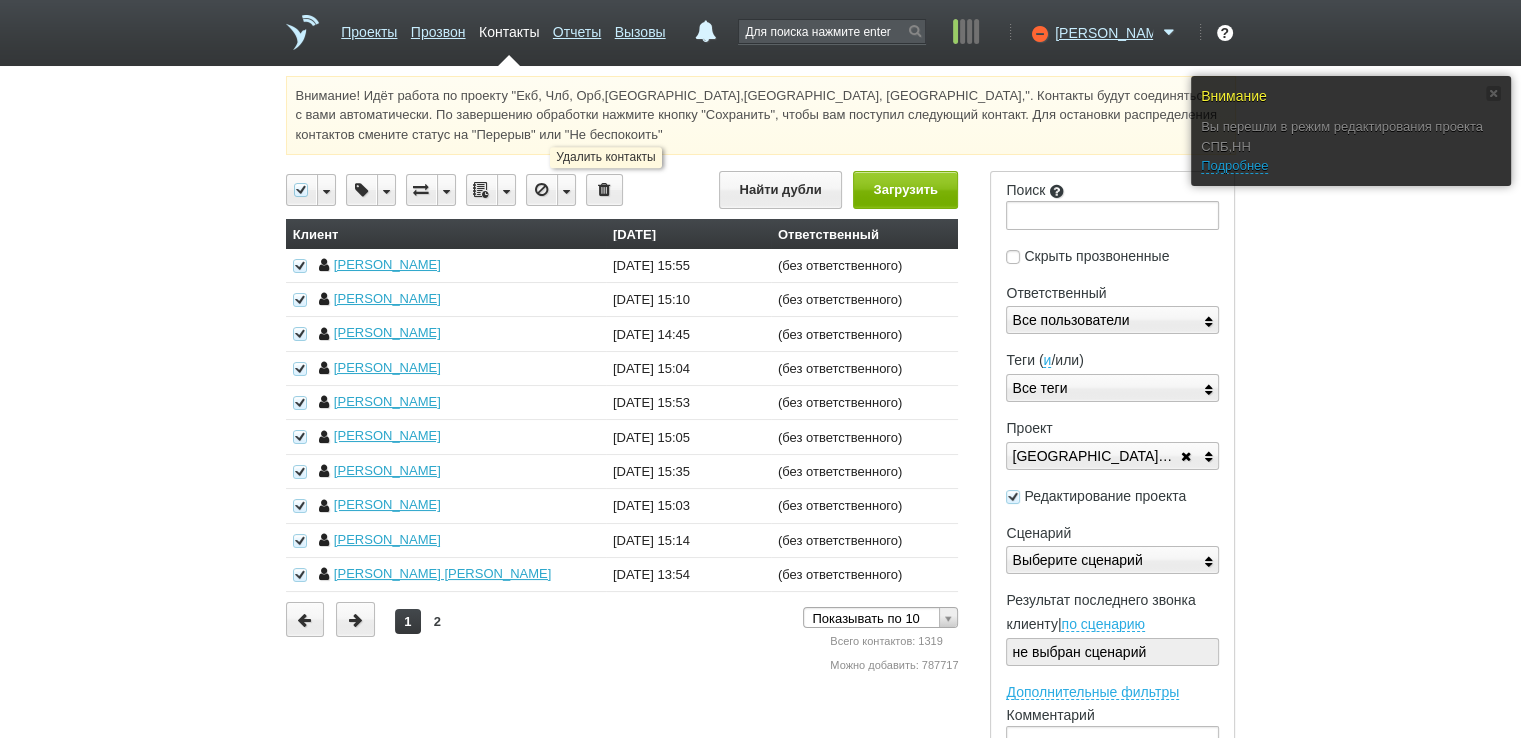 click at bounding box center [604, 190] 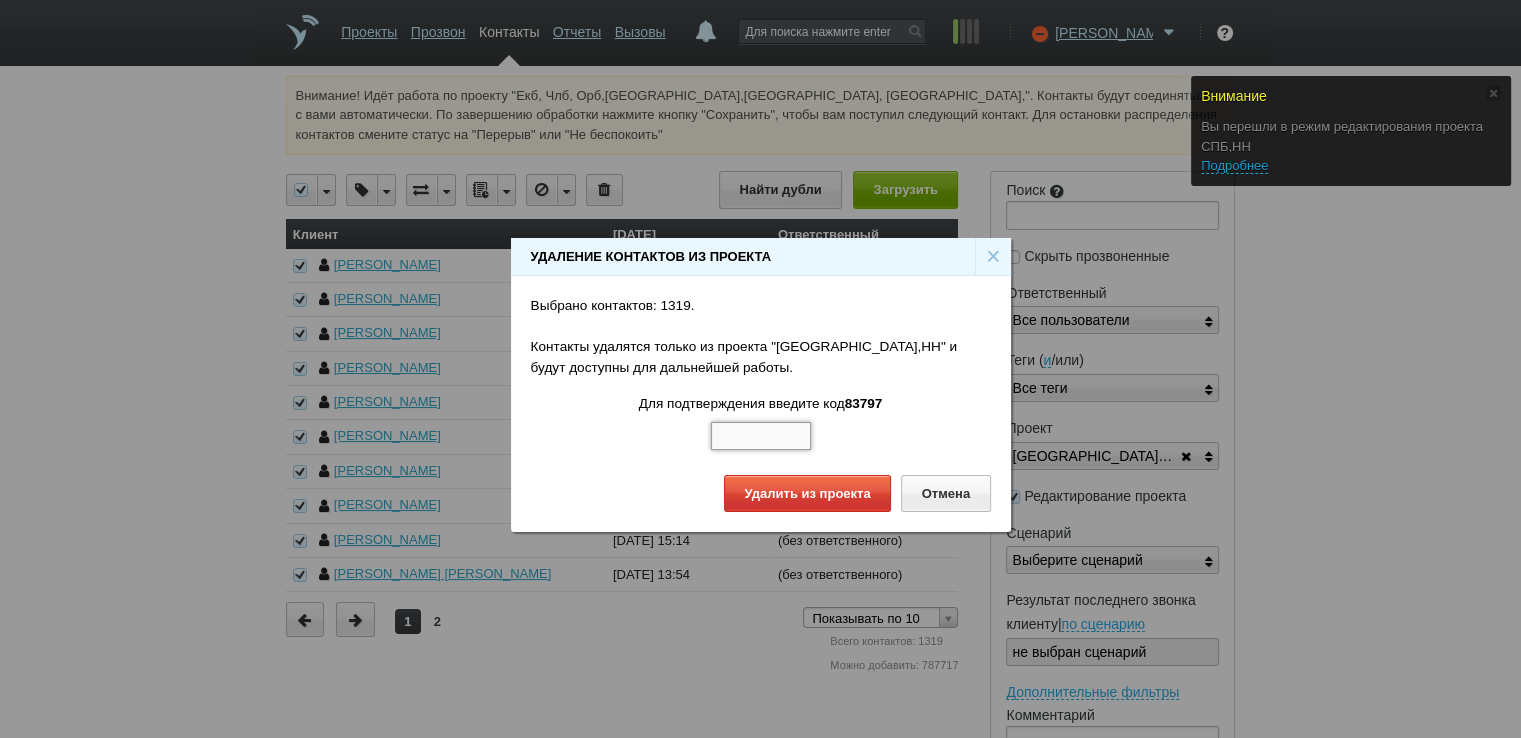 click at bounding box center (761, 436) 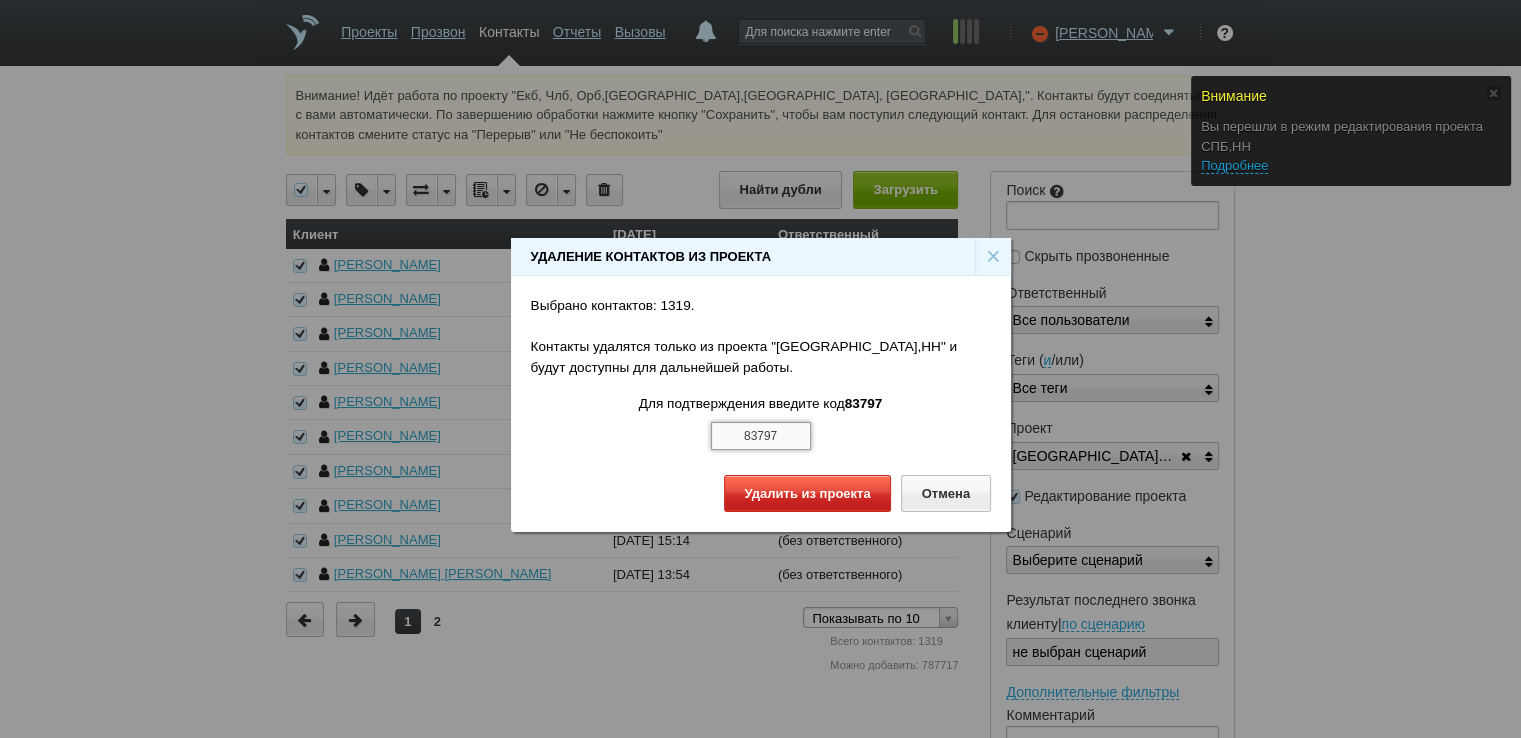 type on "83797" 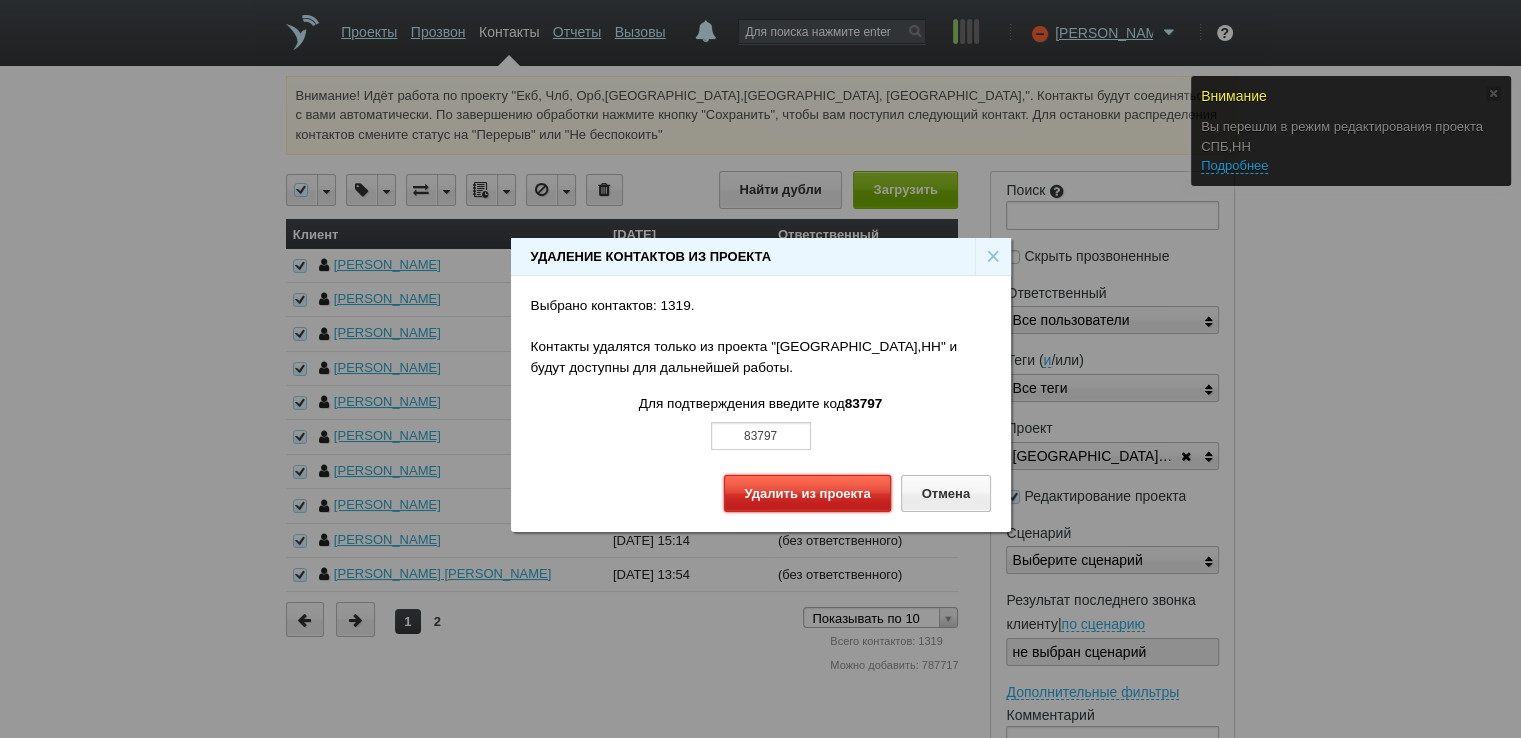 click on "Удалить из проекта" at bounding box center (807, 493) 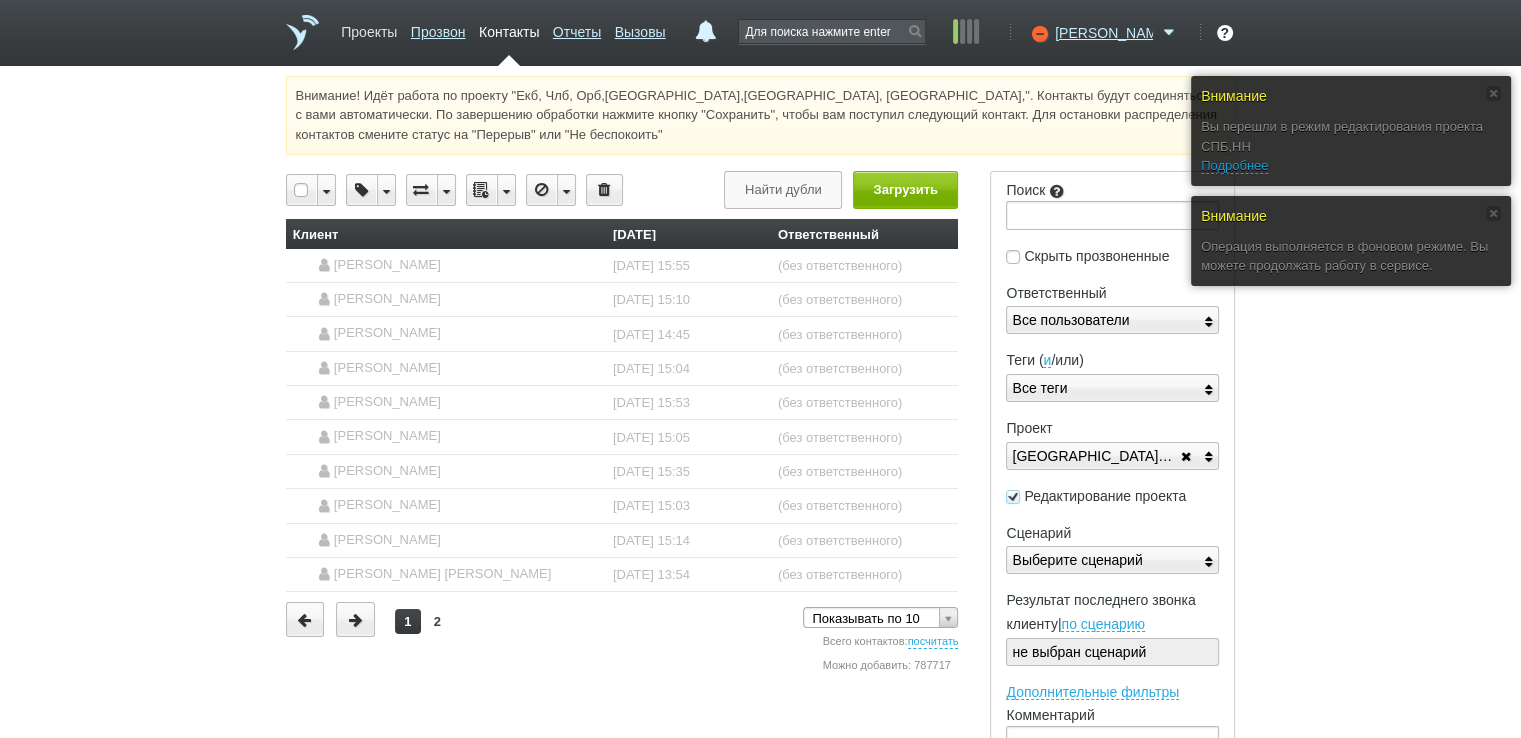 click on "Проекты" at bounding box center (369, 28) 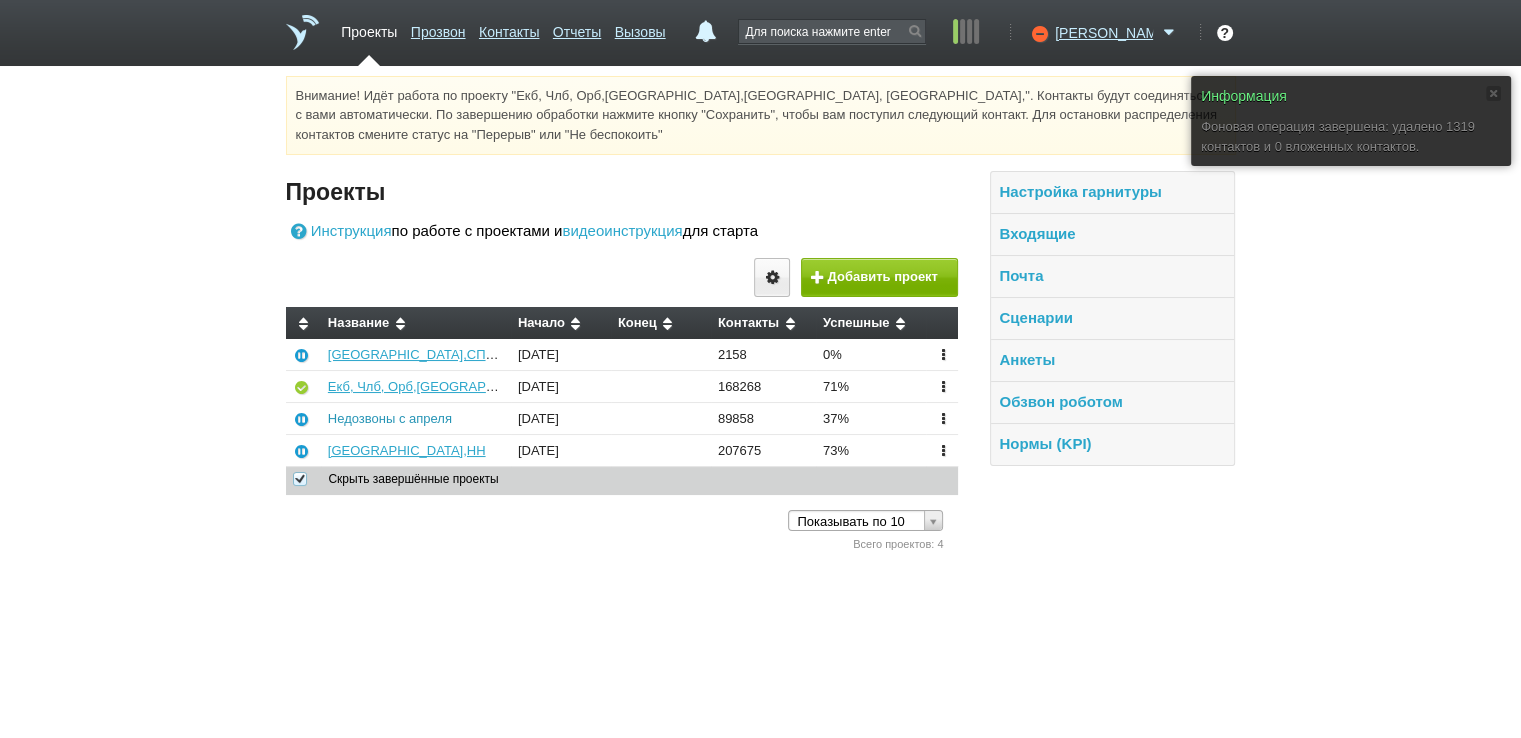 click on "Недозвоны с апреля" at bounding box center [390, 418] 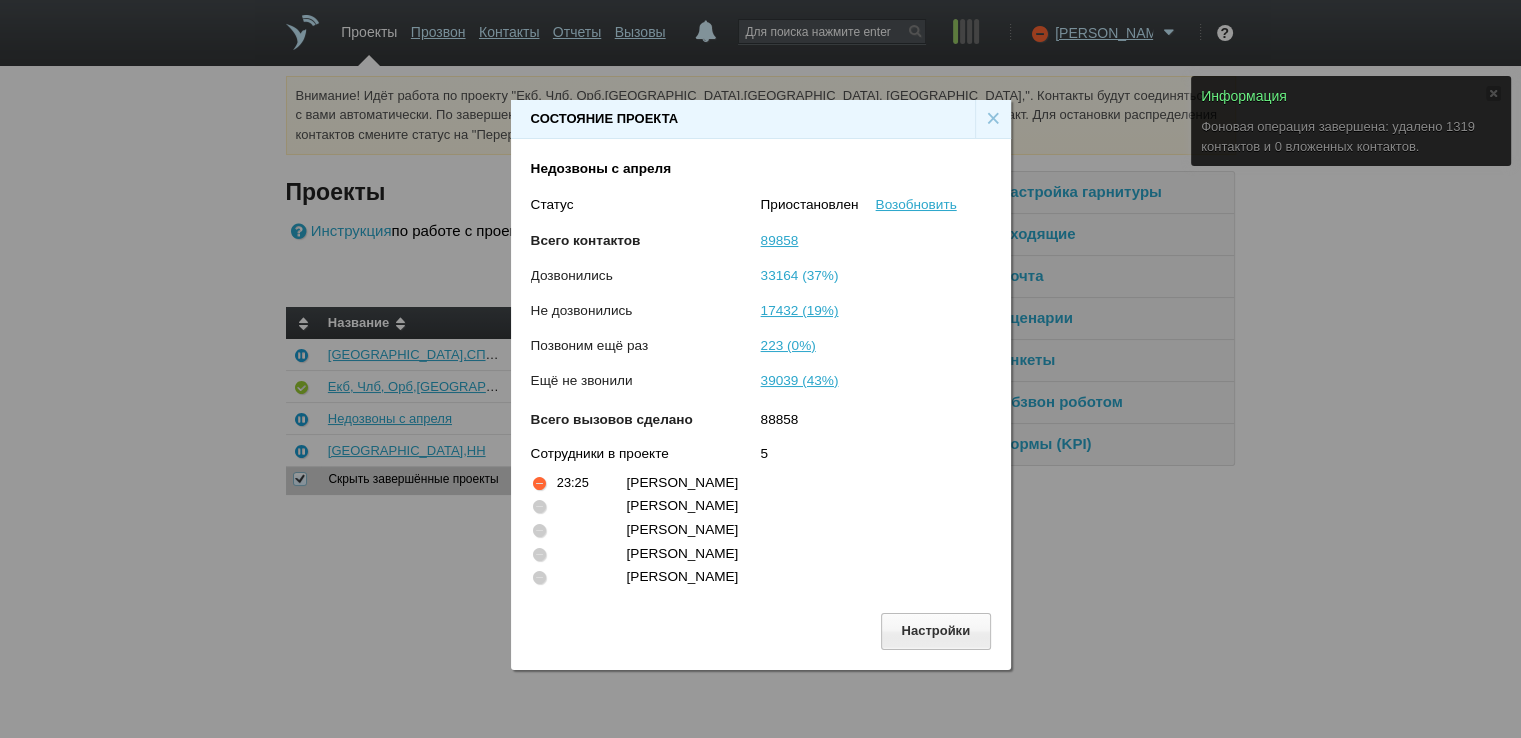 click on "33164 (37%)" at bounding box center (800, 275) 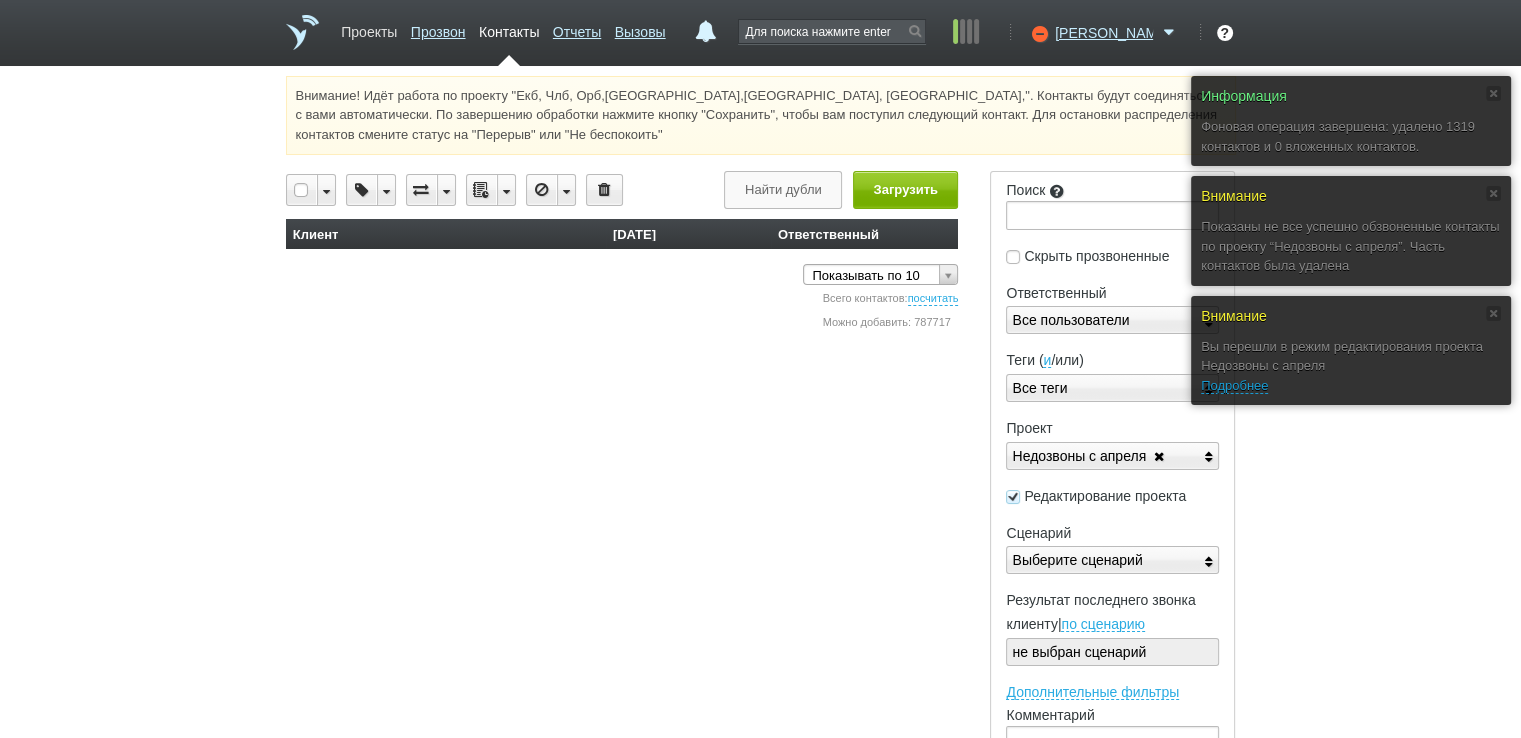 click on "Проекты" at bounding box center [369, 28] 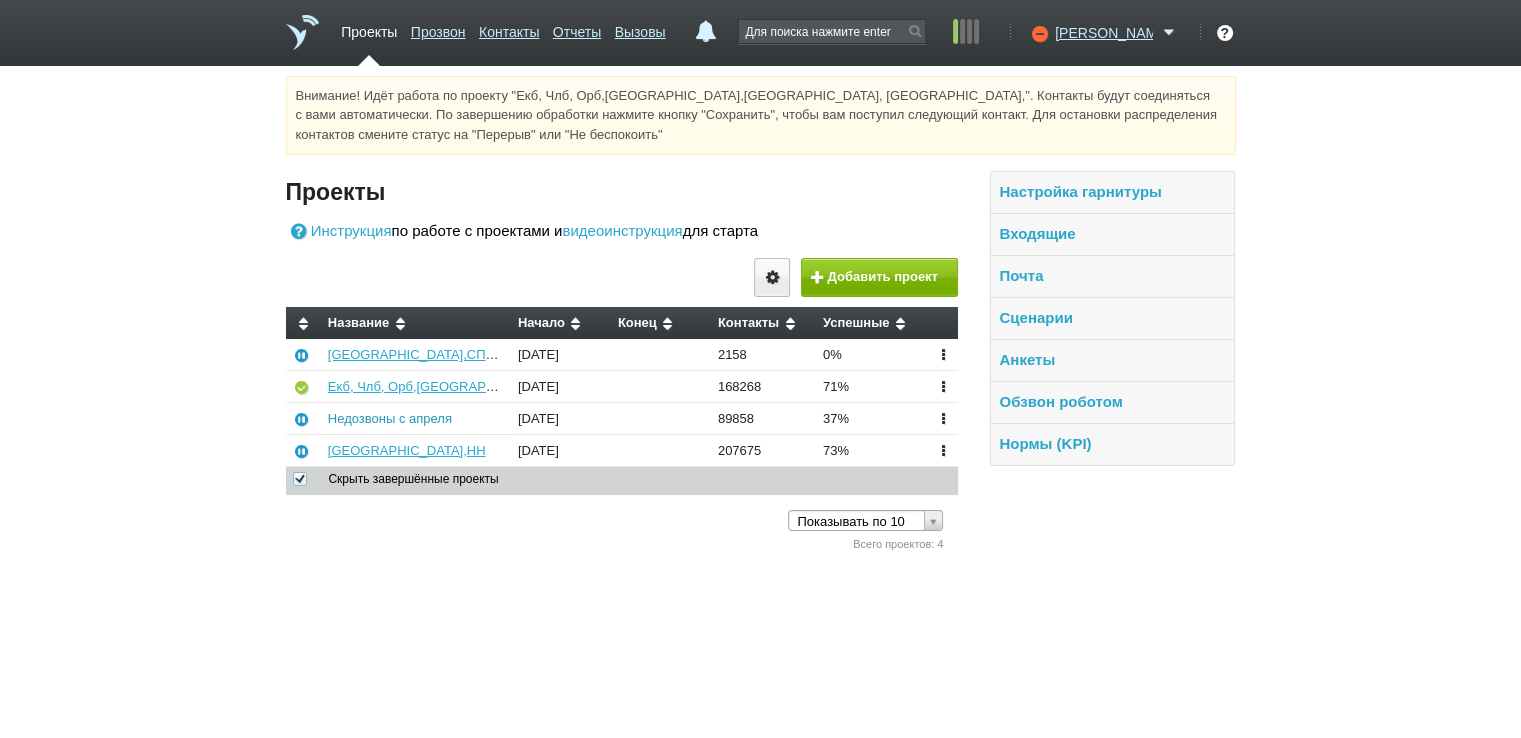click on "Недозвоны с апреля" at bounding box center [390, 418] 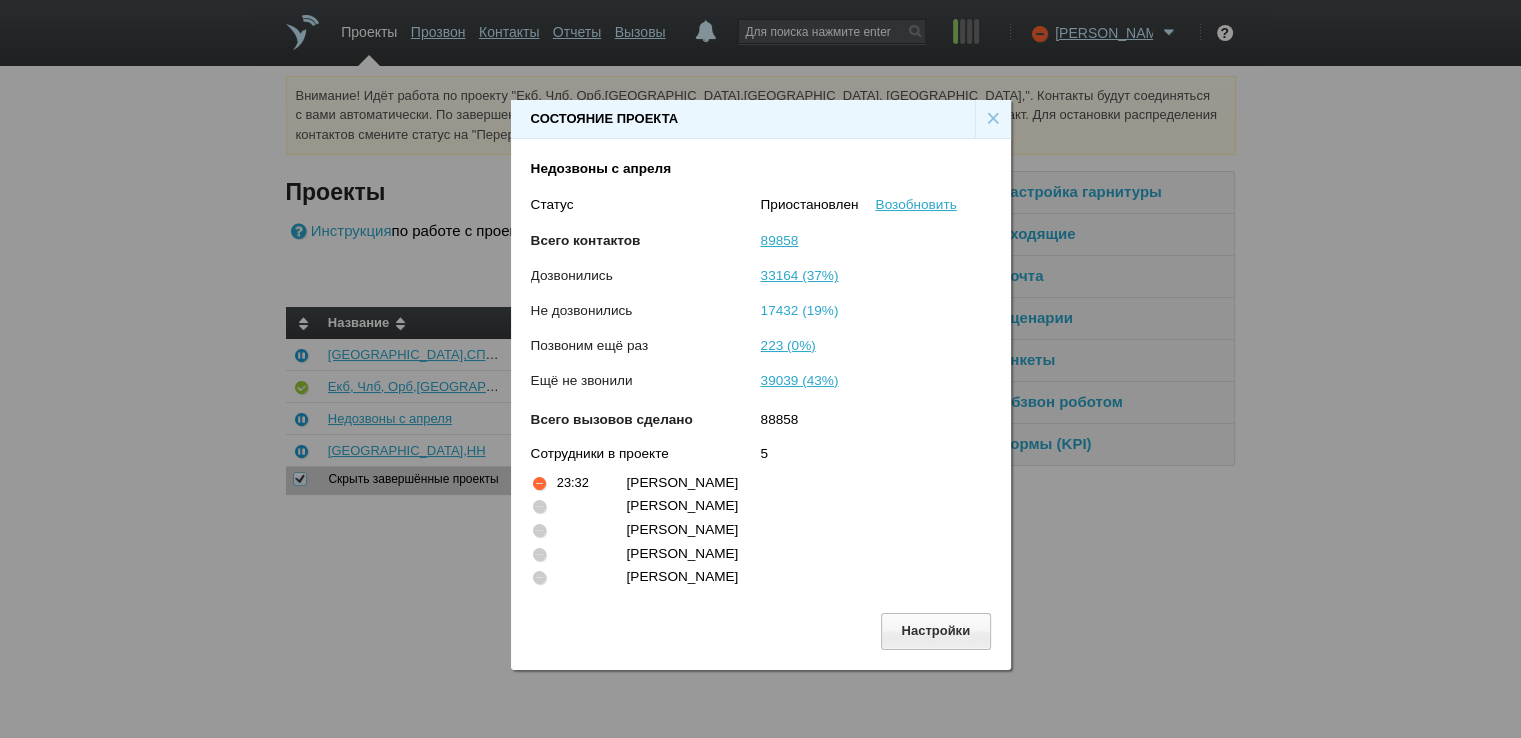 click on "17432 (19%)" at bounding box center (800, 310) 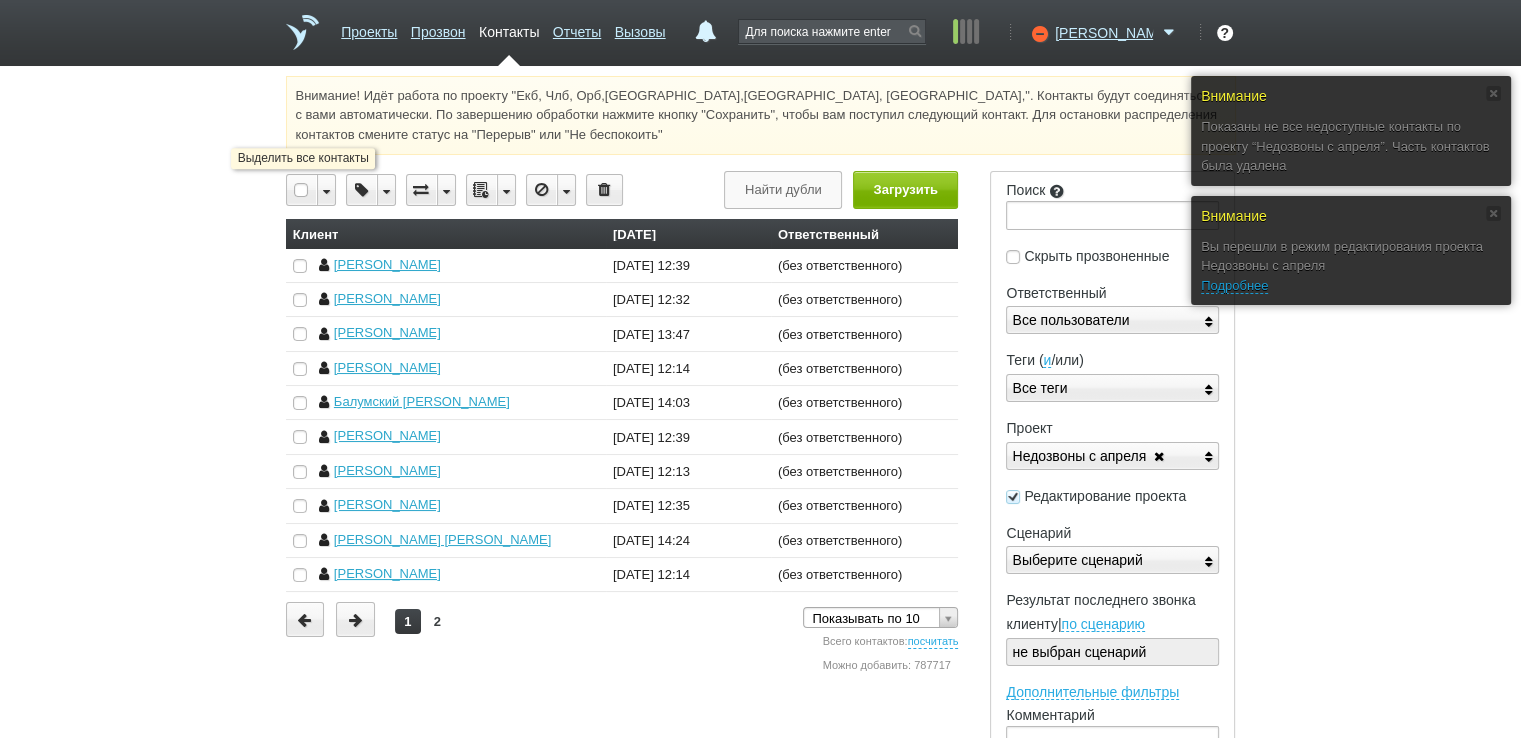 click at bounding box center (302, 190) 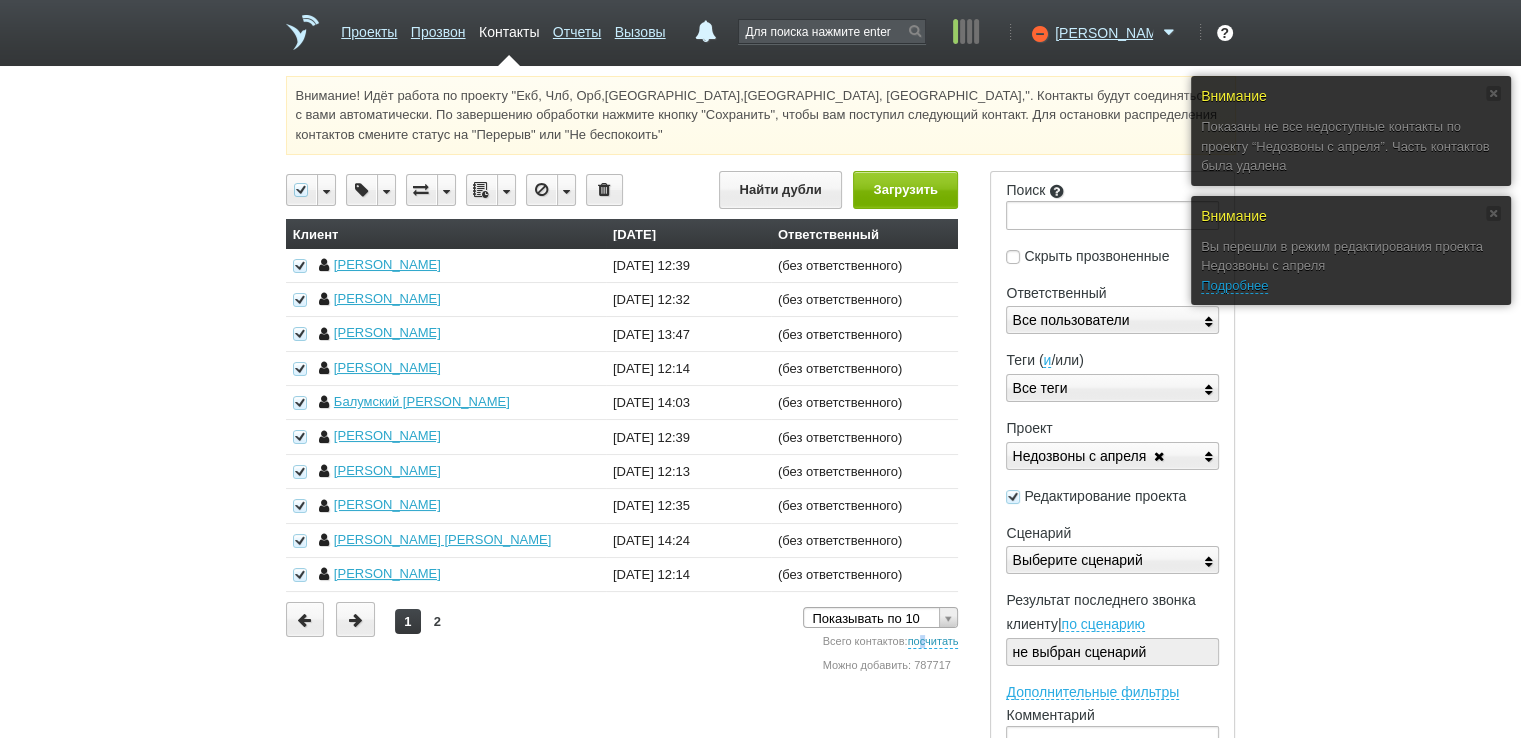 click on "посчитать" at bounding box center (933, 642) 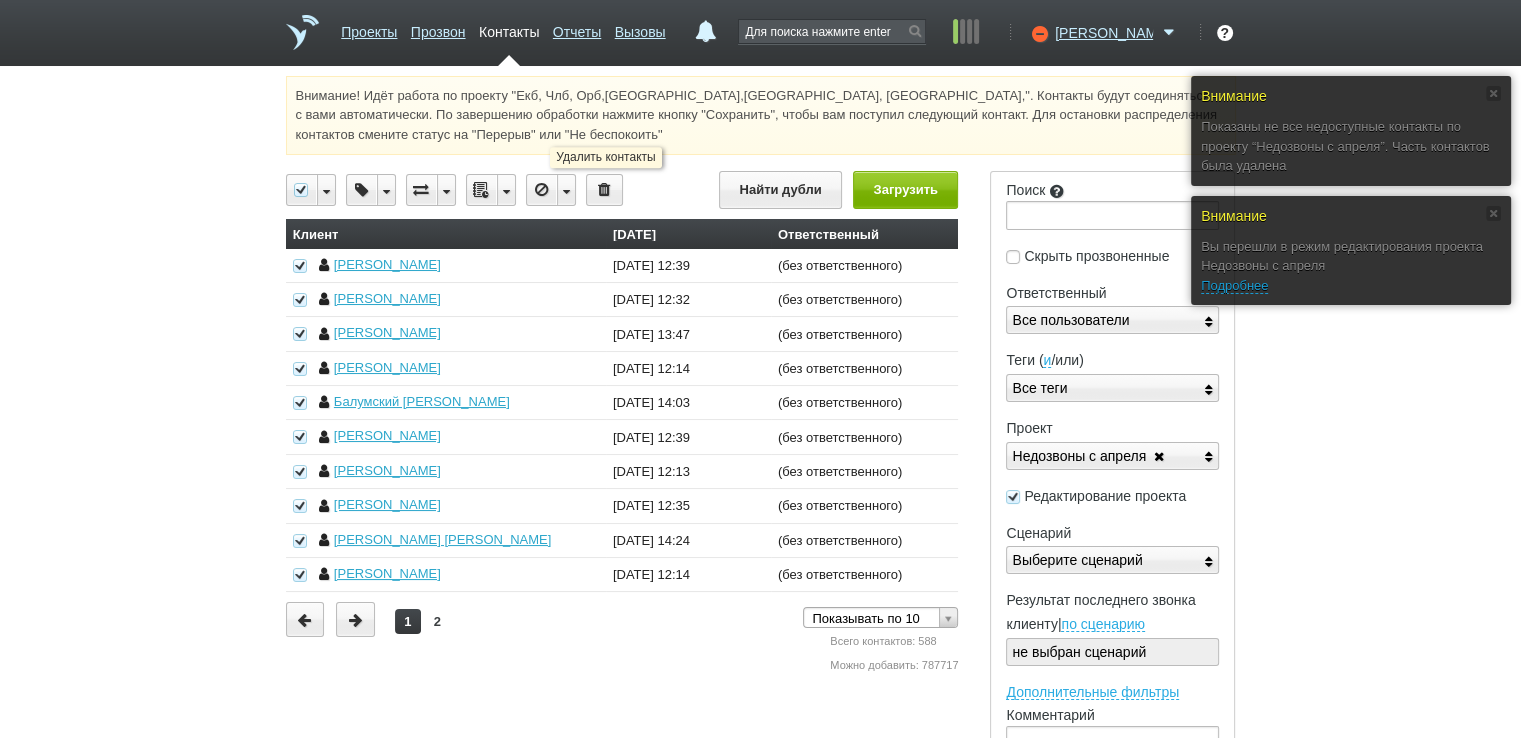 click at bounding box center [604, 190] 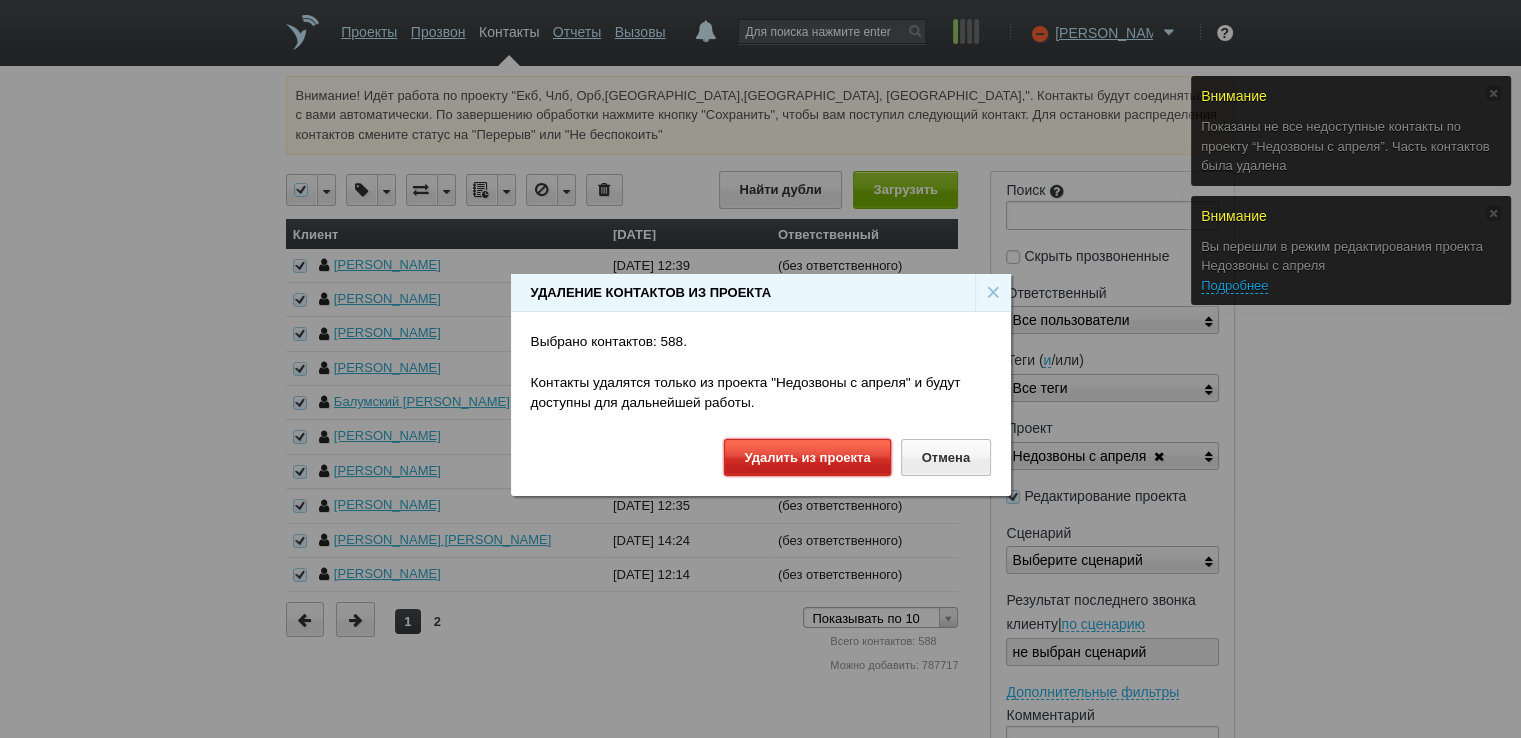 click on "Удалить из проекта" at bounding box center (807, 457) 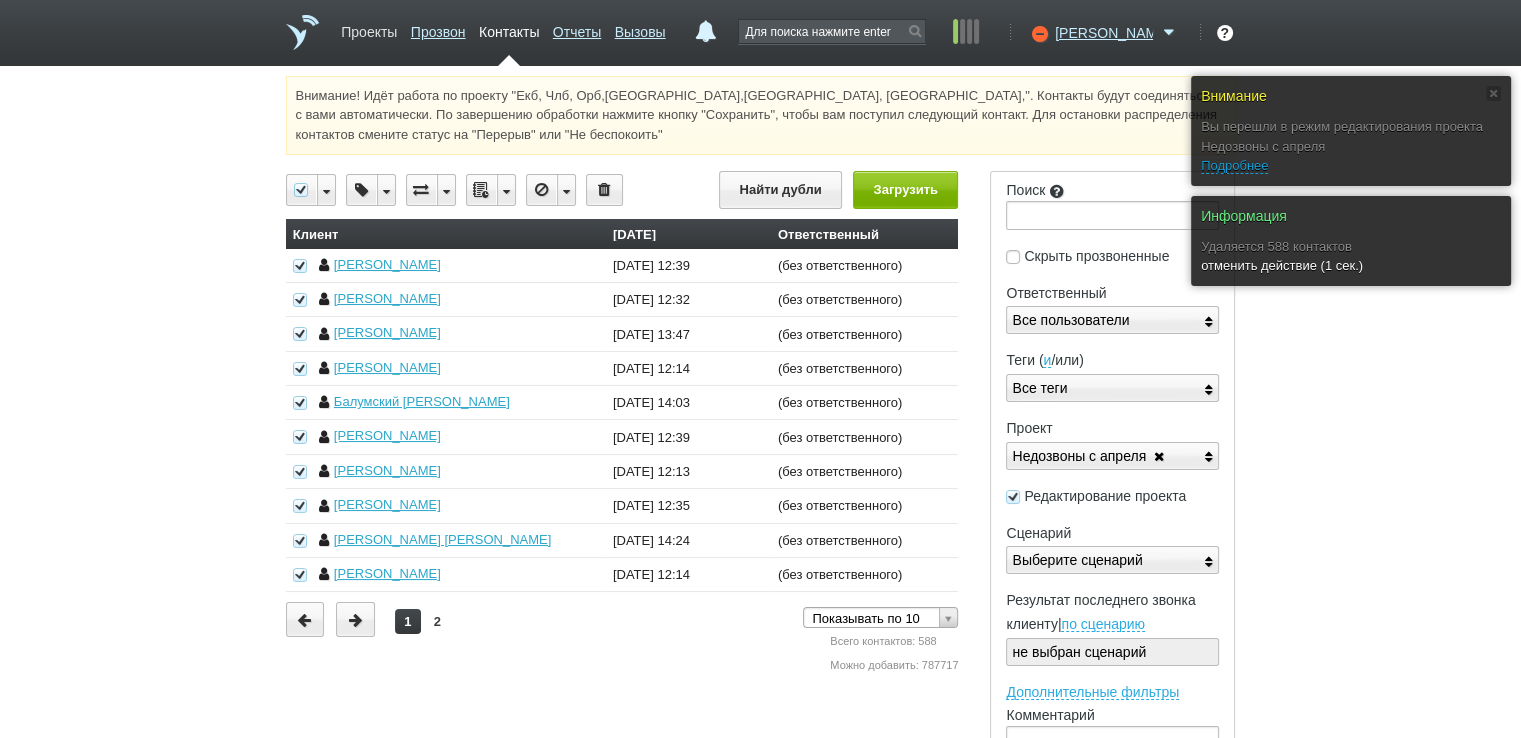 click on "Проекты" at bounding box center (369, 28) 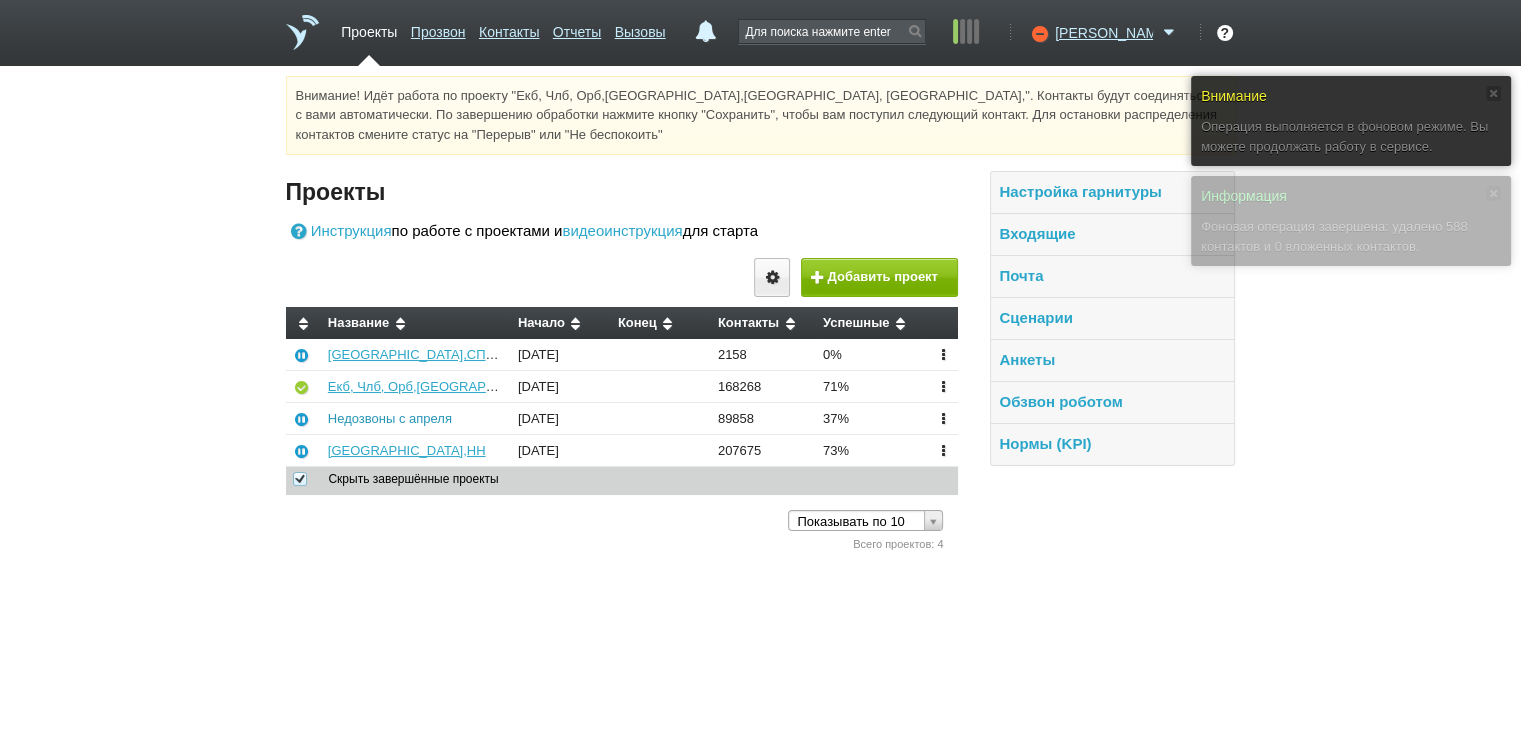 click on "Недозвоны с апреля" at bounding box center [390, 418] 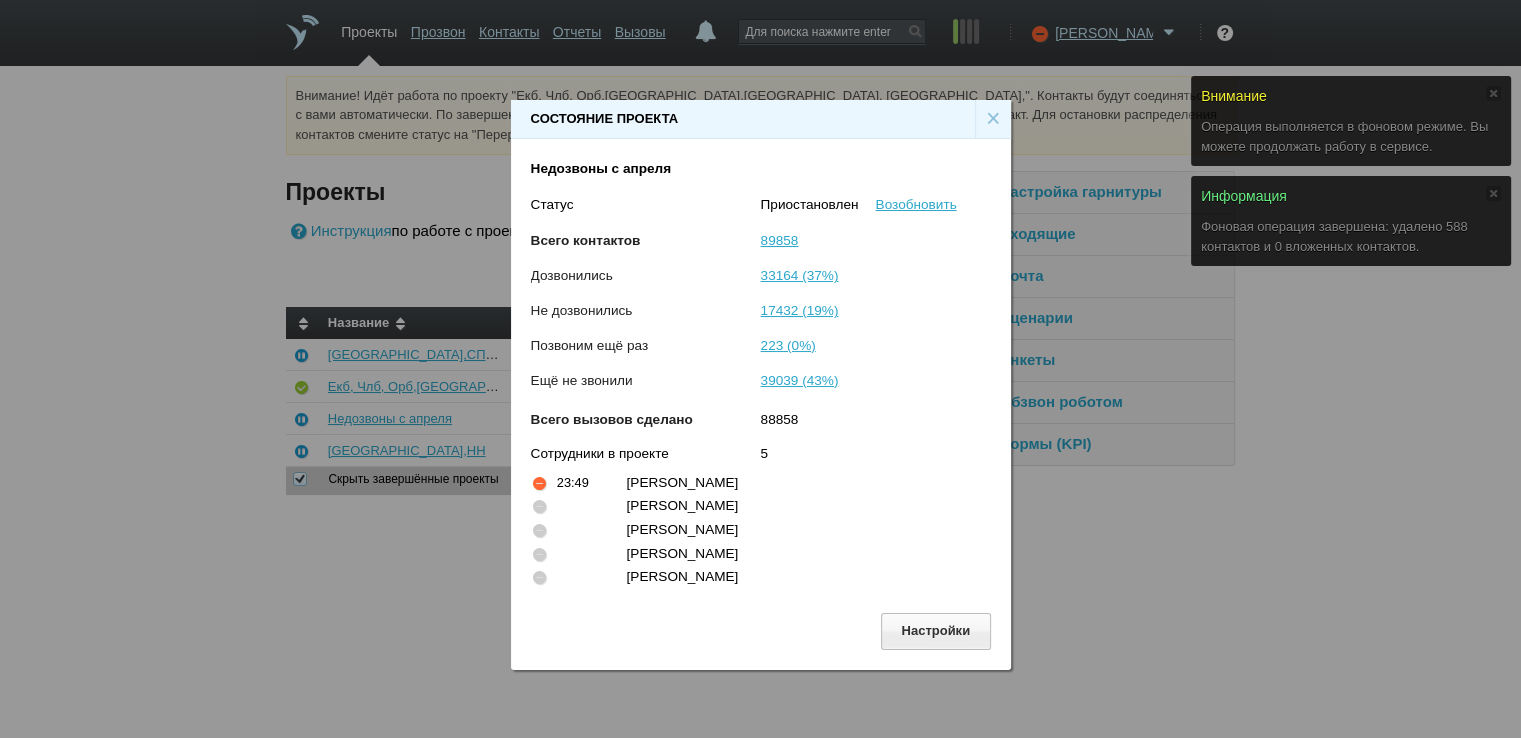 click on "×" at bounding box center (993, 119) 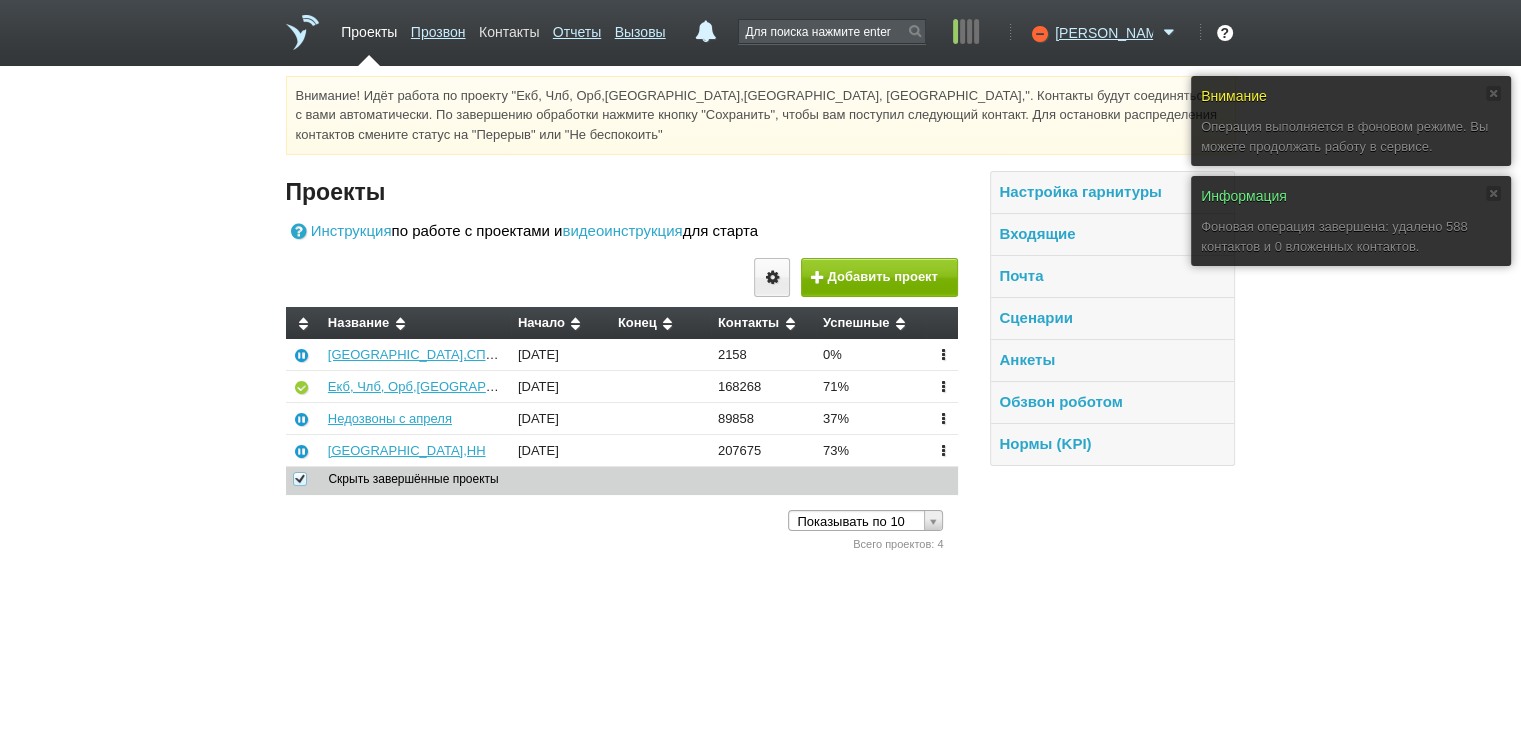 click on "Контакты" at bounding box center (509, 28) 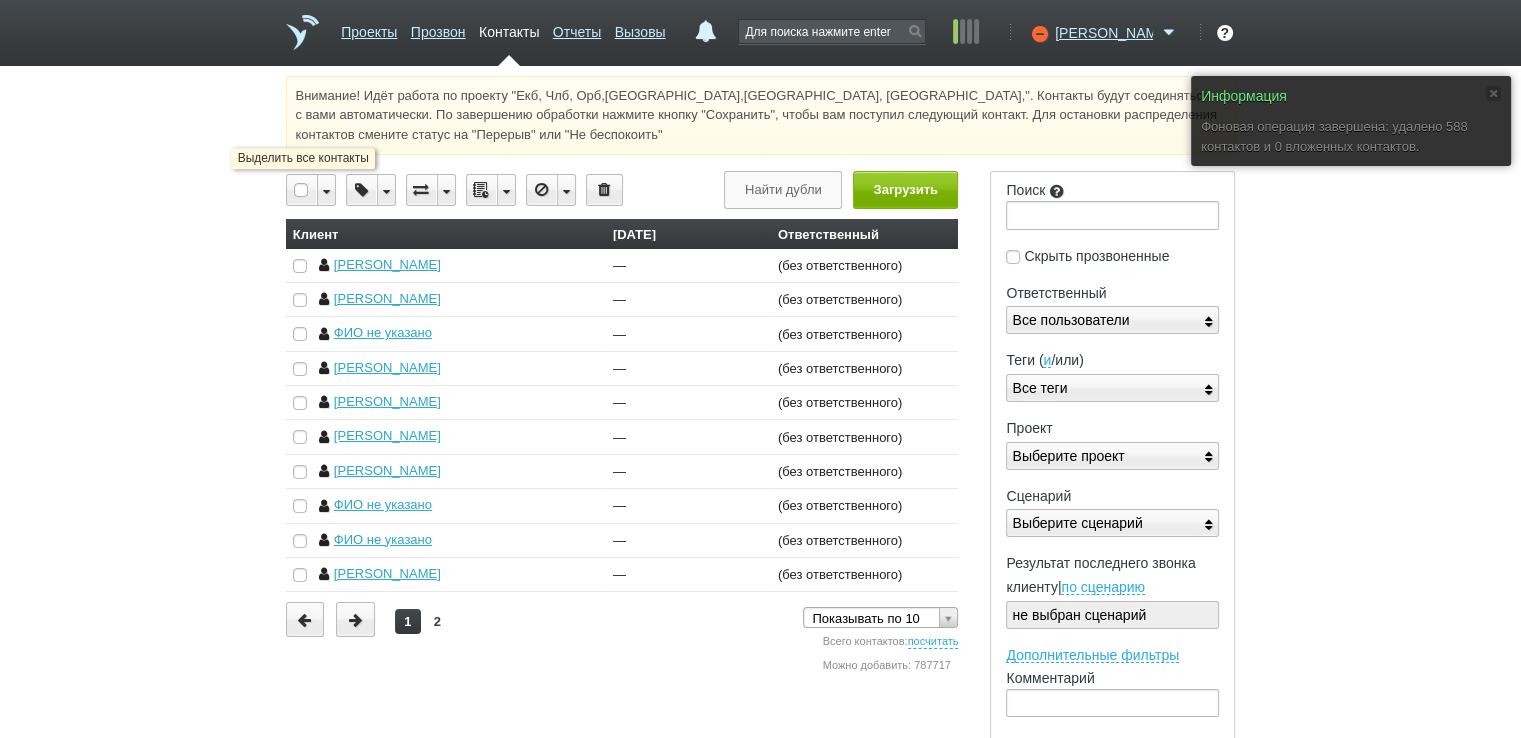 click at bounding box center [302, 190] 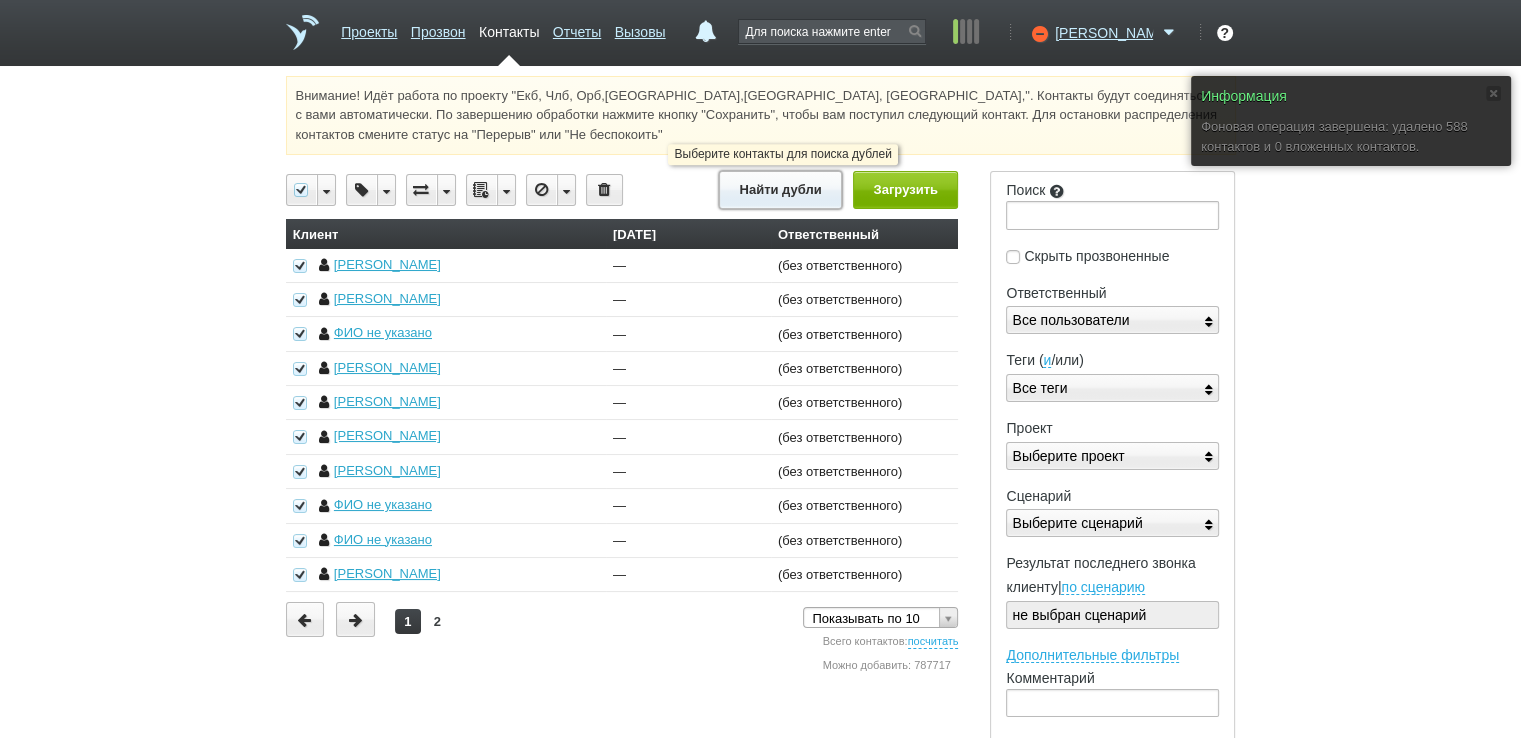 click on "Найти дубли" at bounding box center [780, 189] 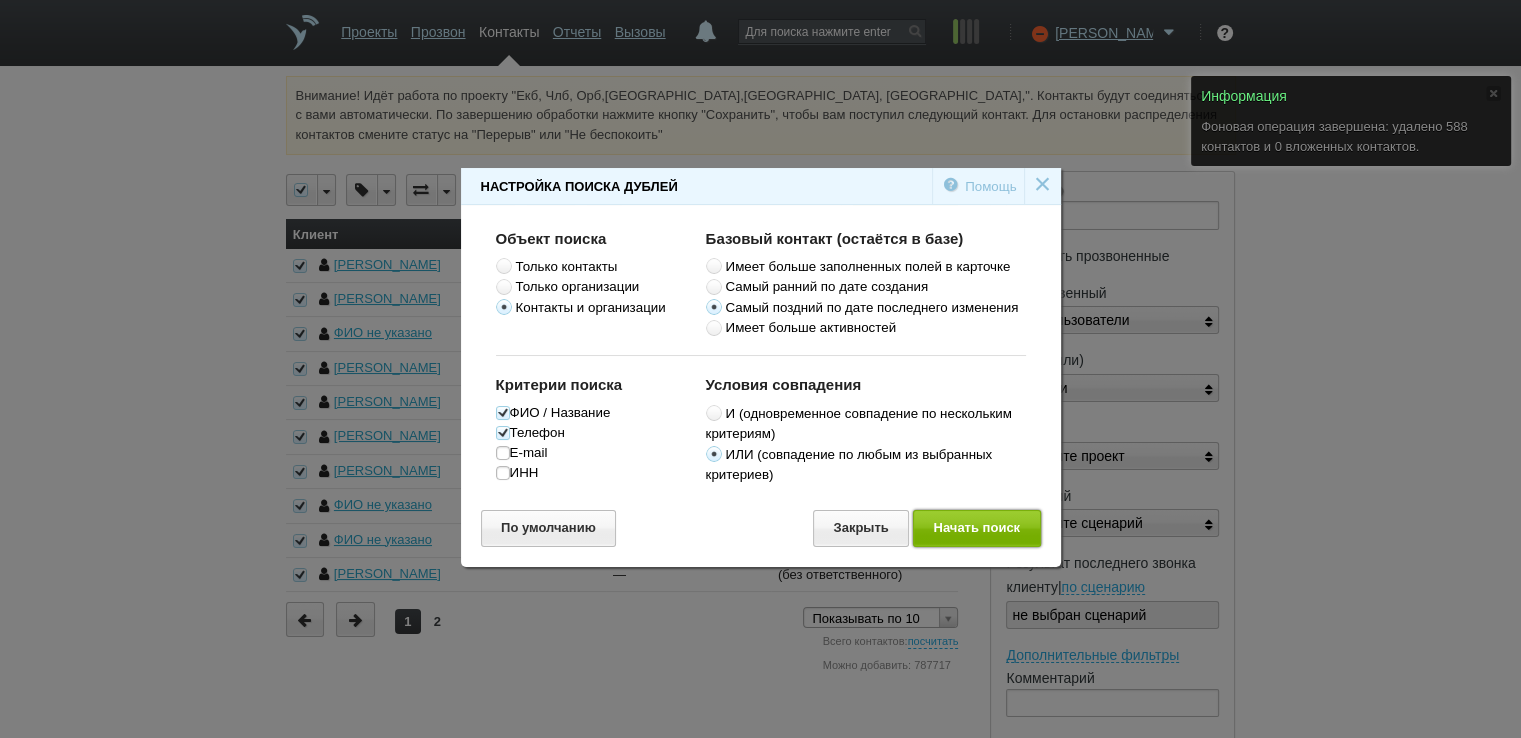 click on "Начать поиск" at bounding box center (977, 528) 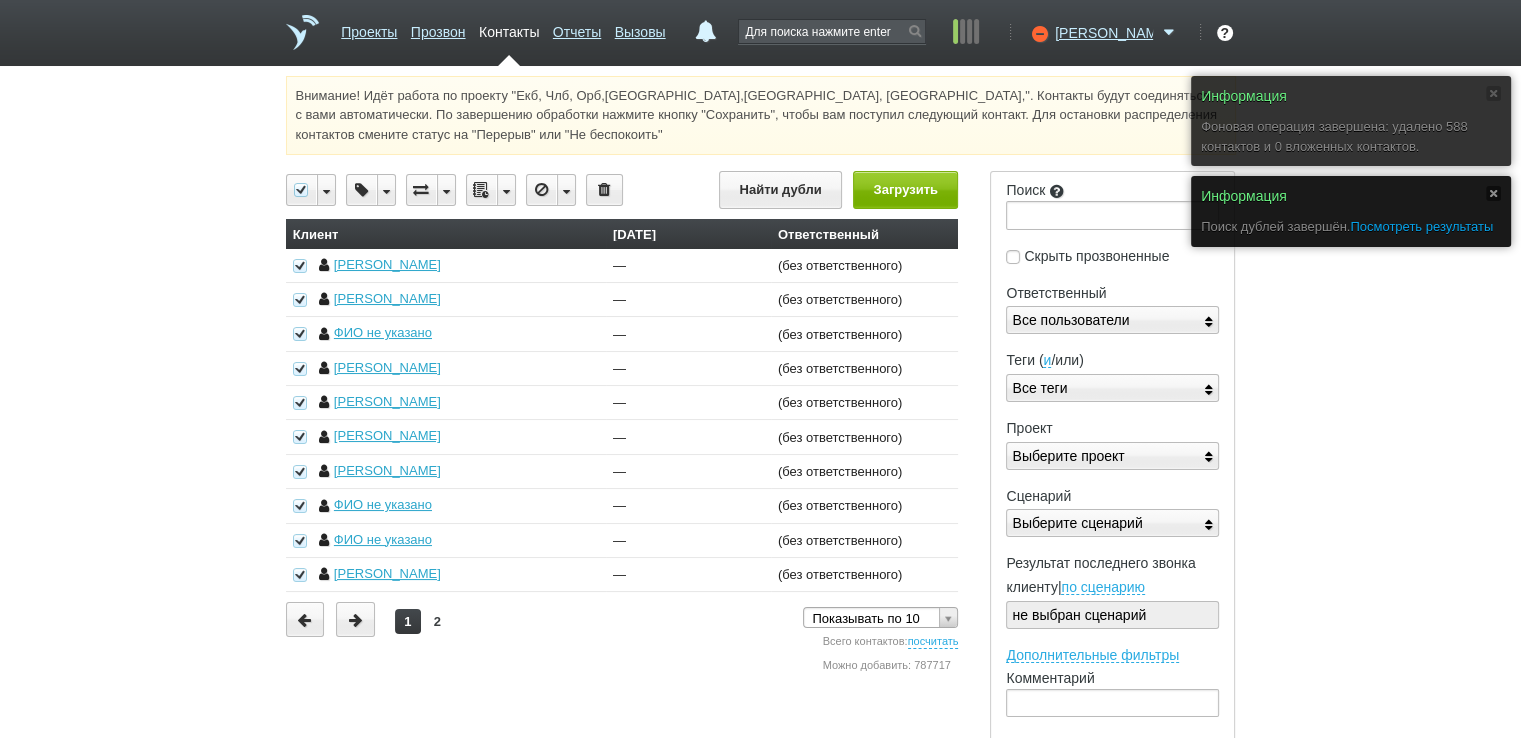 click on "Посмотреть результаты" at bounding box center (1421, 226) 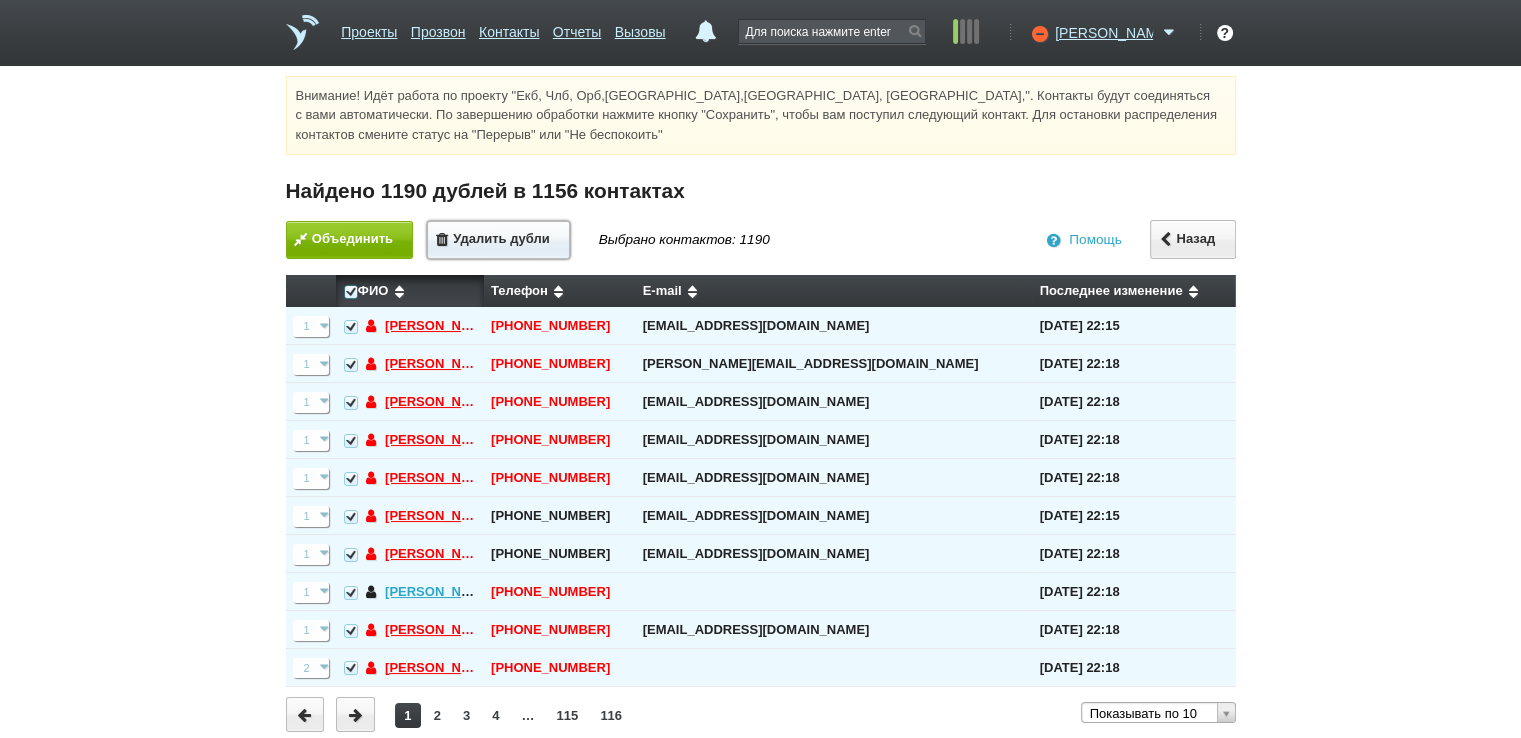 click on "Удалить дубли" at bounding box center (498, 240) 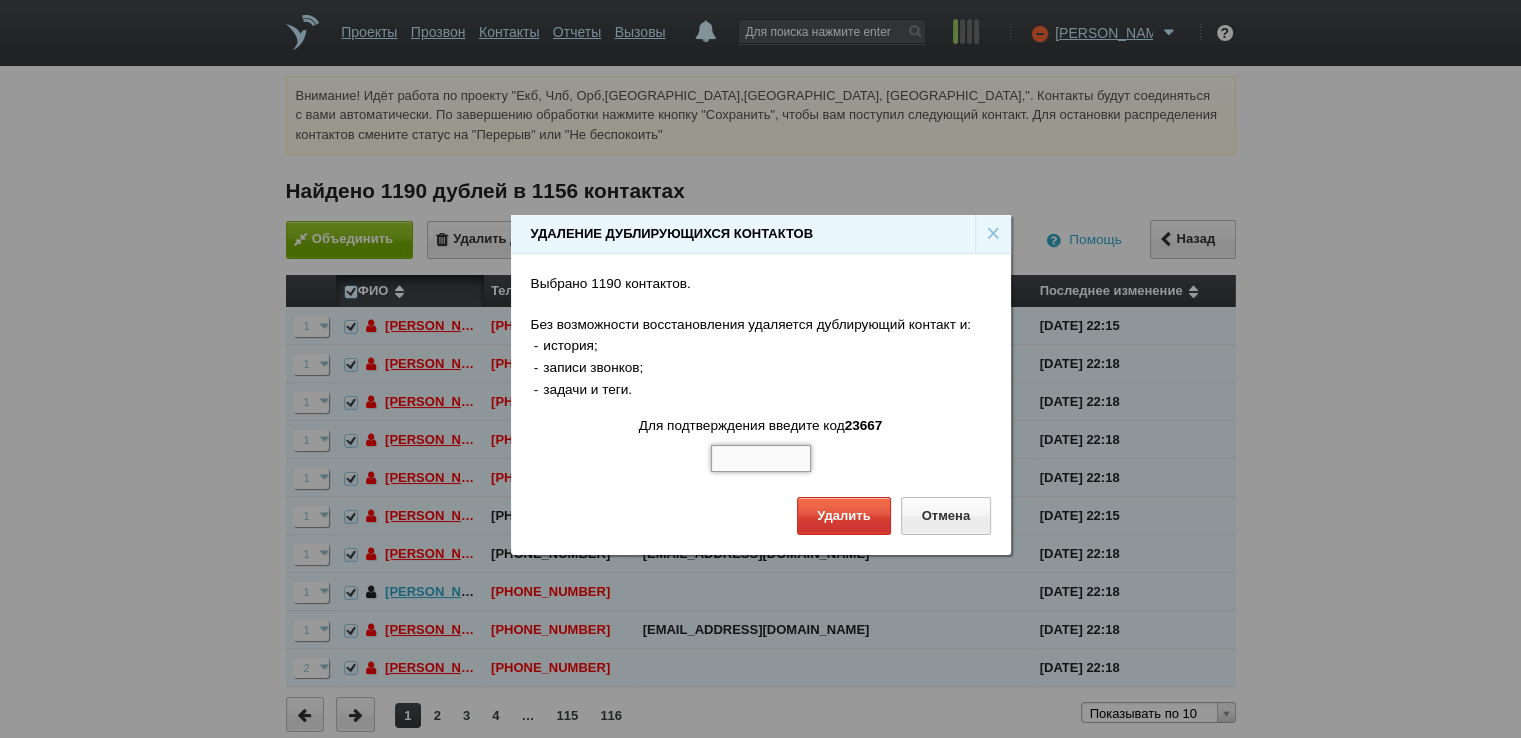 click at bounding box center (761, 459) 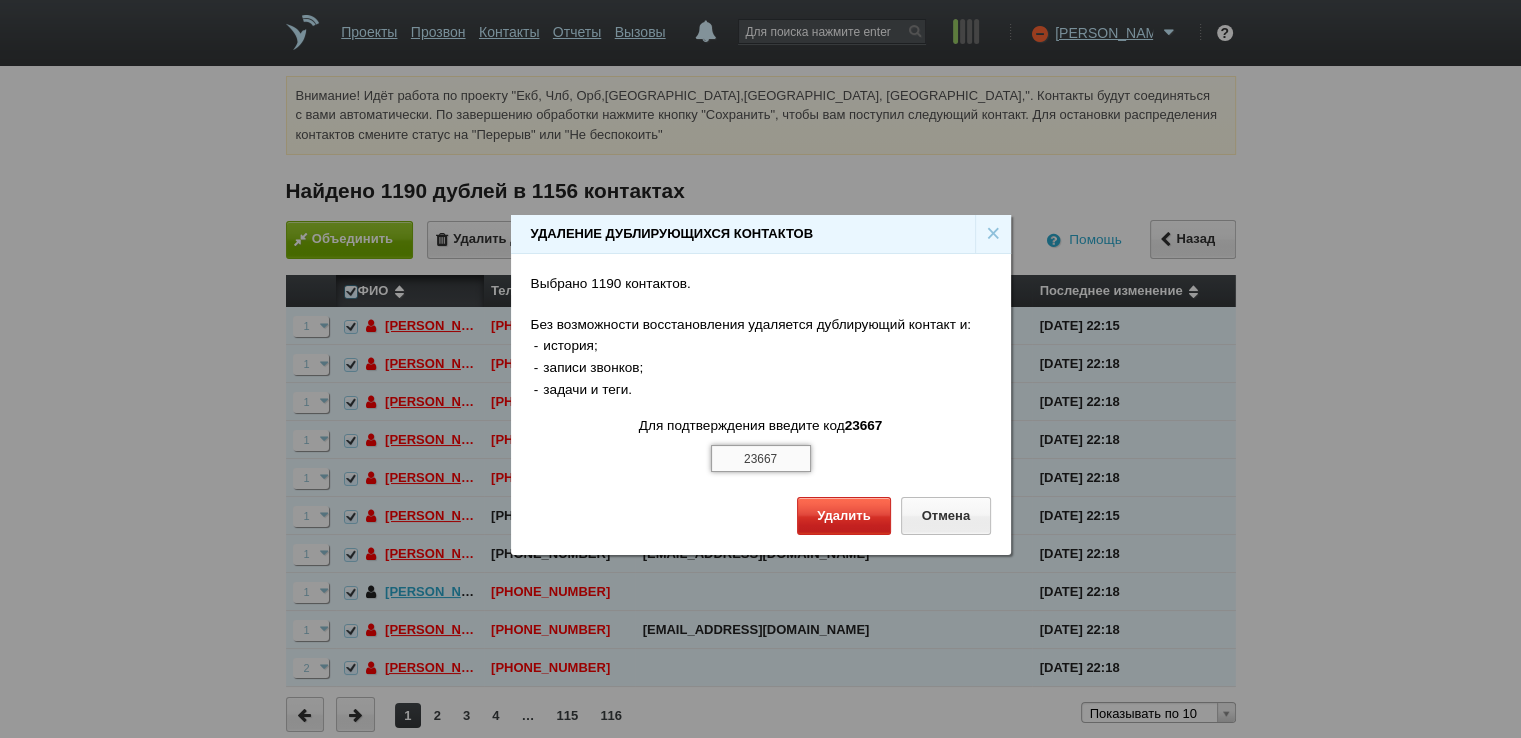 type on "23667" 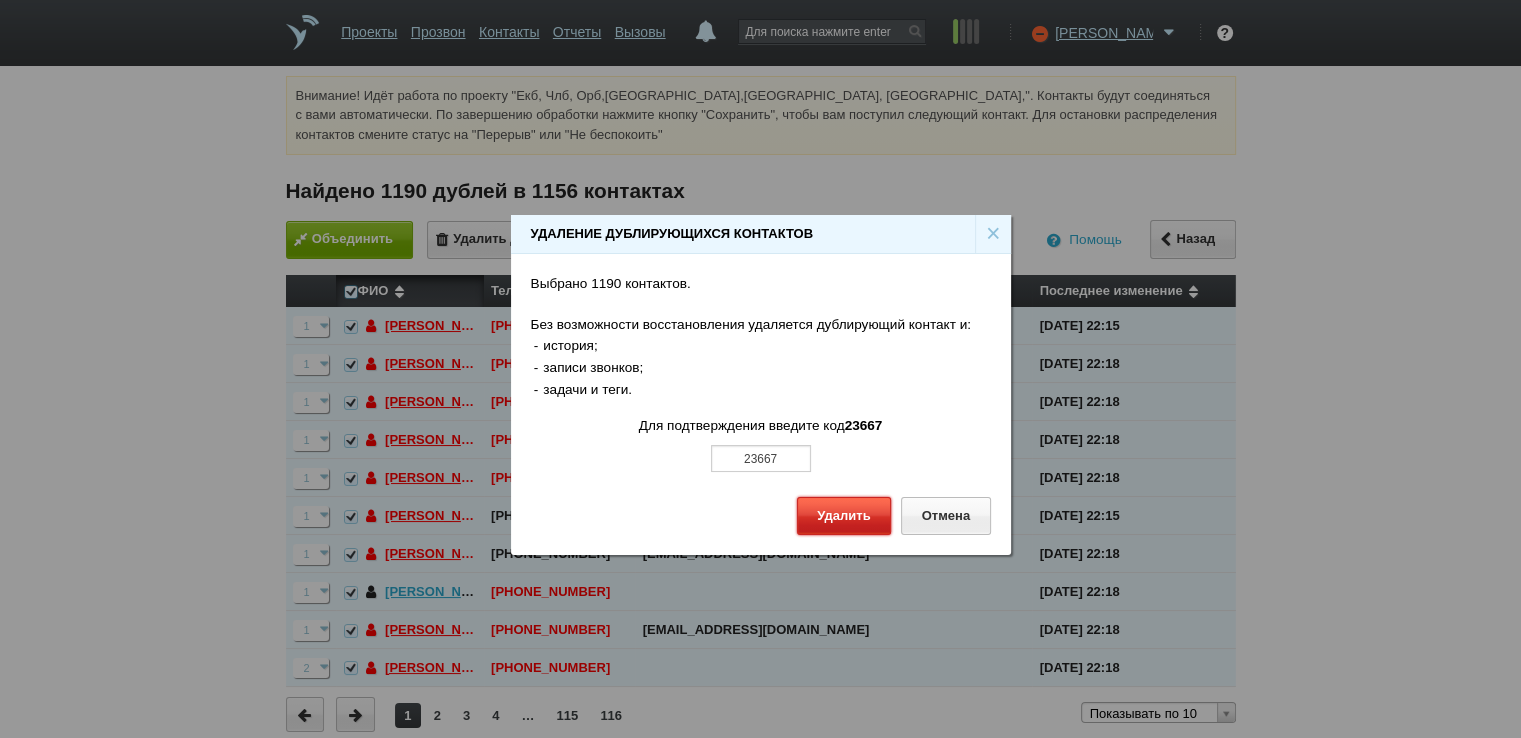 click on "Удалить" at bounding box center [844, 515] 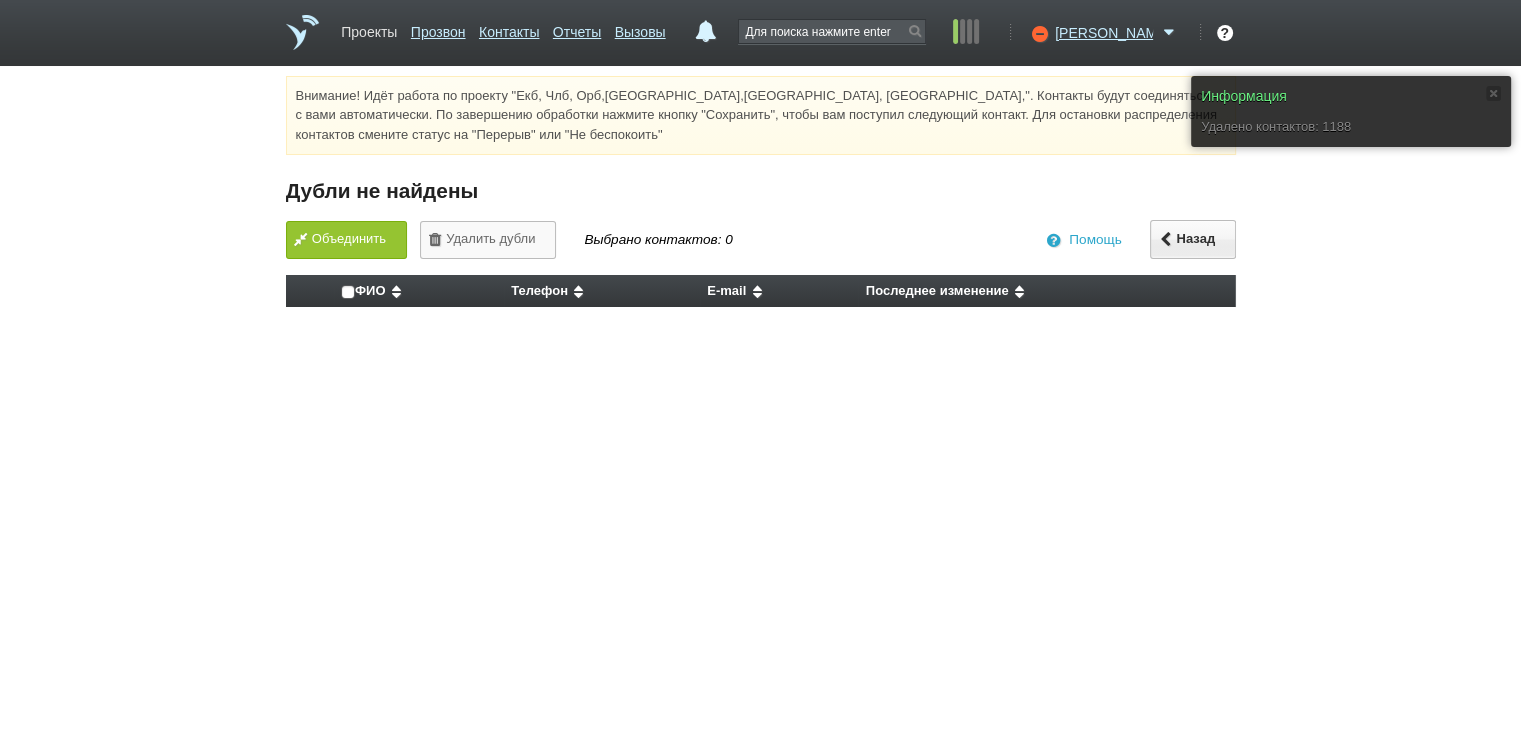 click on "Проекты" at bounding box center [369, 28] 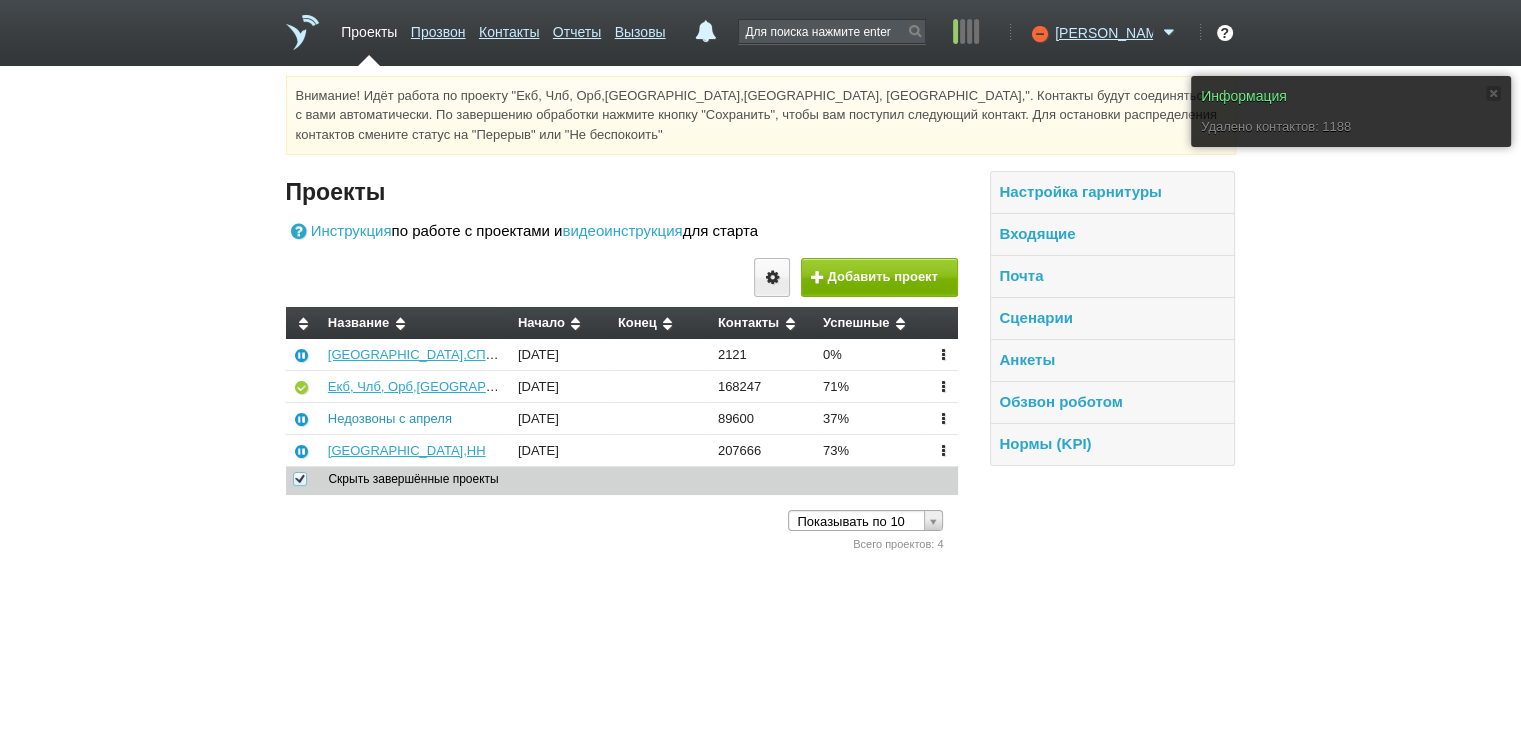 click on "Недозвоны с апреля" at bounding box center [390, 418] 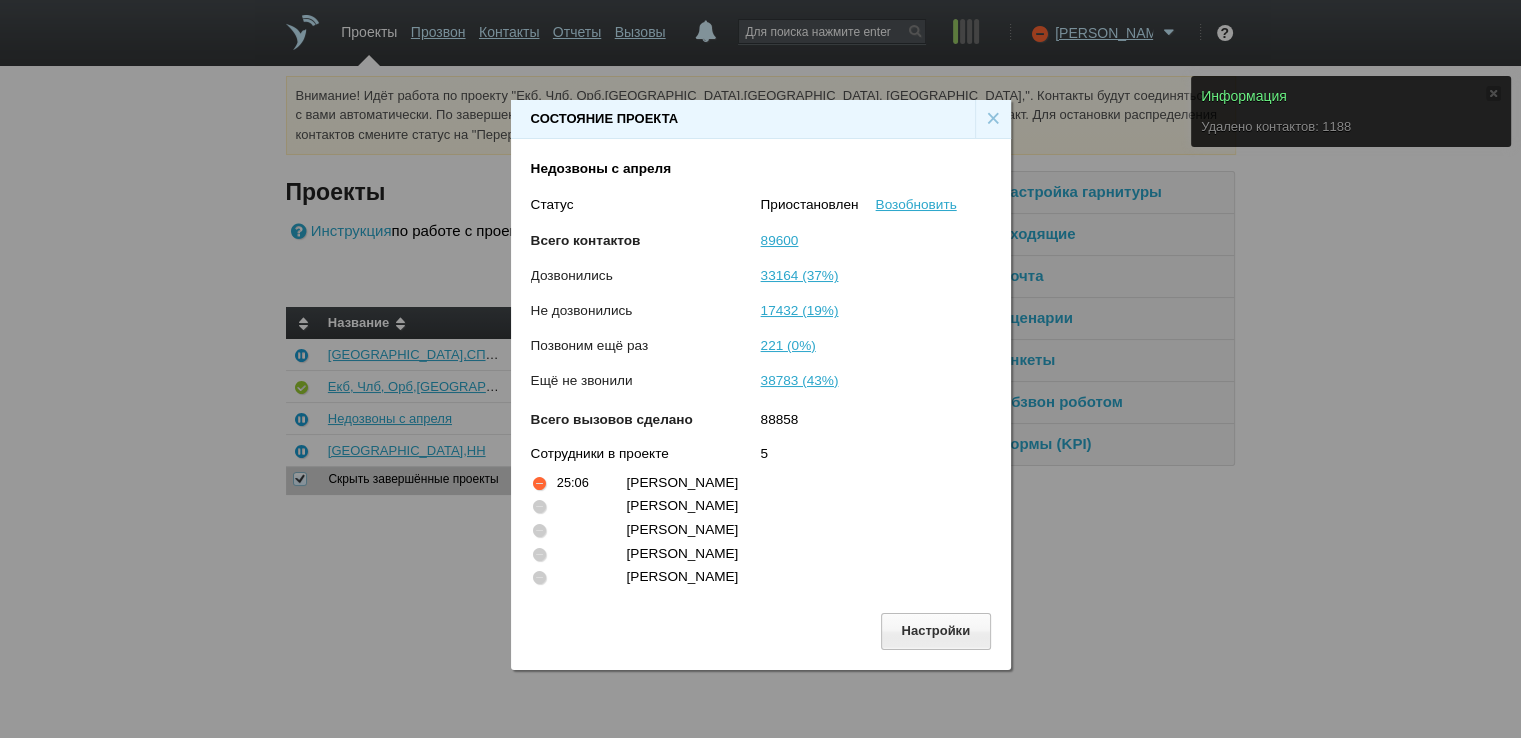 click on "×" at bounding box center (993, 119) 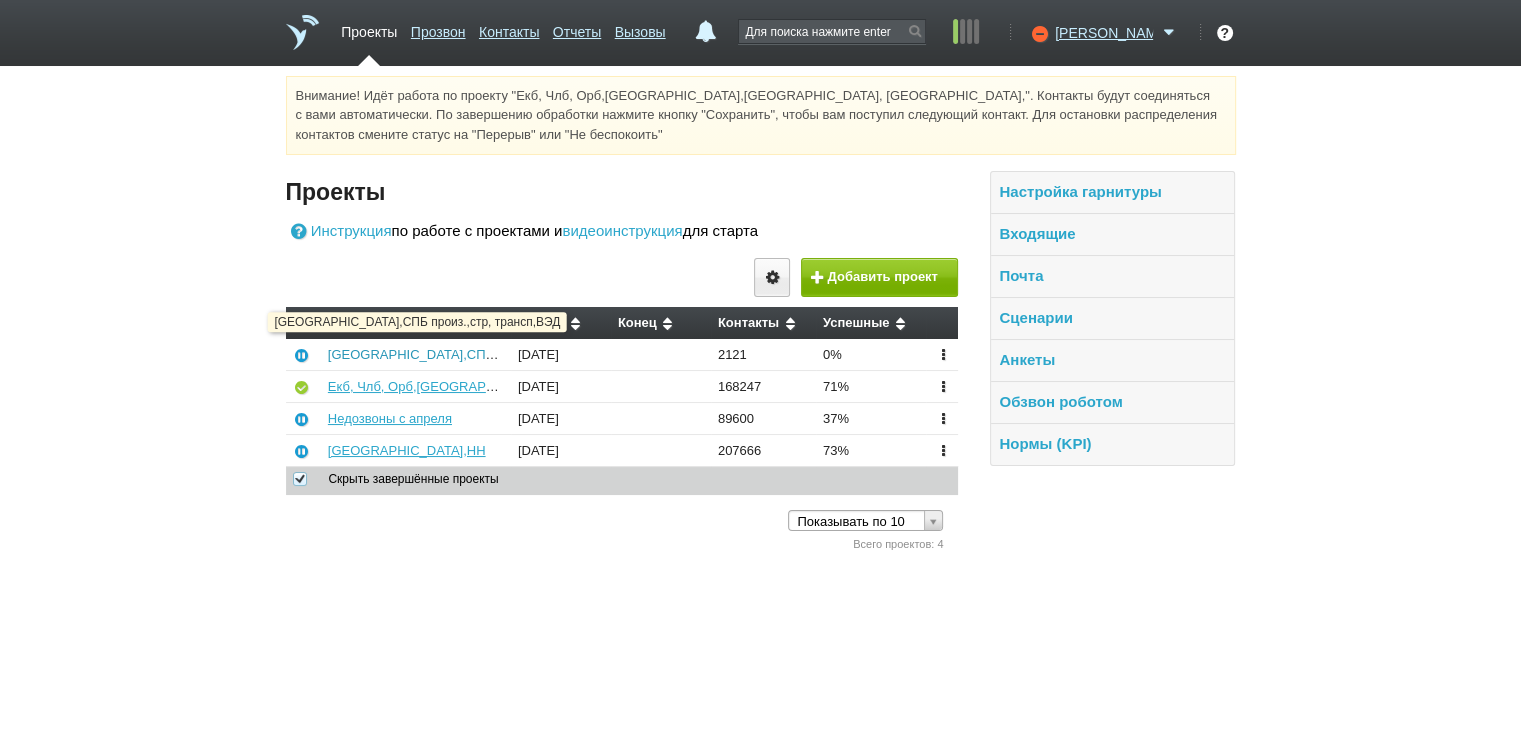 click on "[GEOGRAPHIC_DATA],СПБ произ.,стр, трансп,ВЭД" at bounding box center [483, 354] 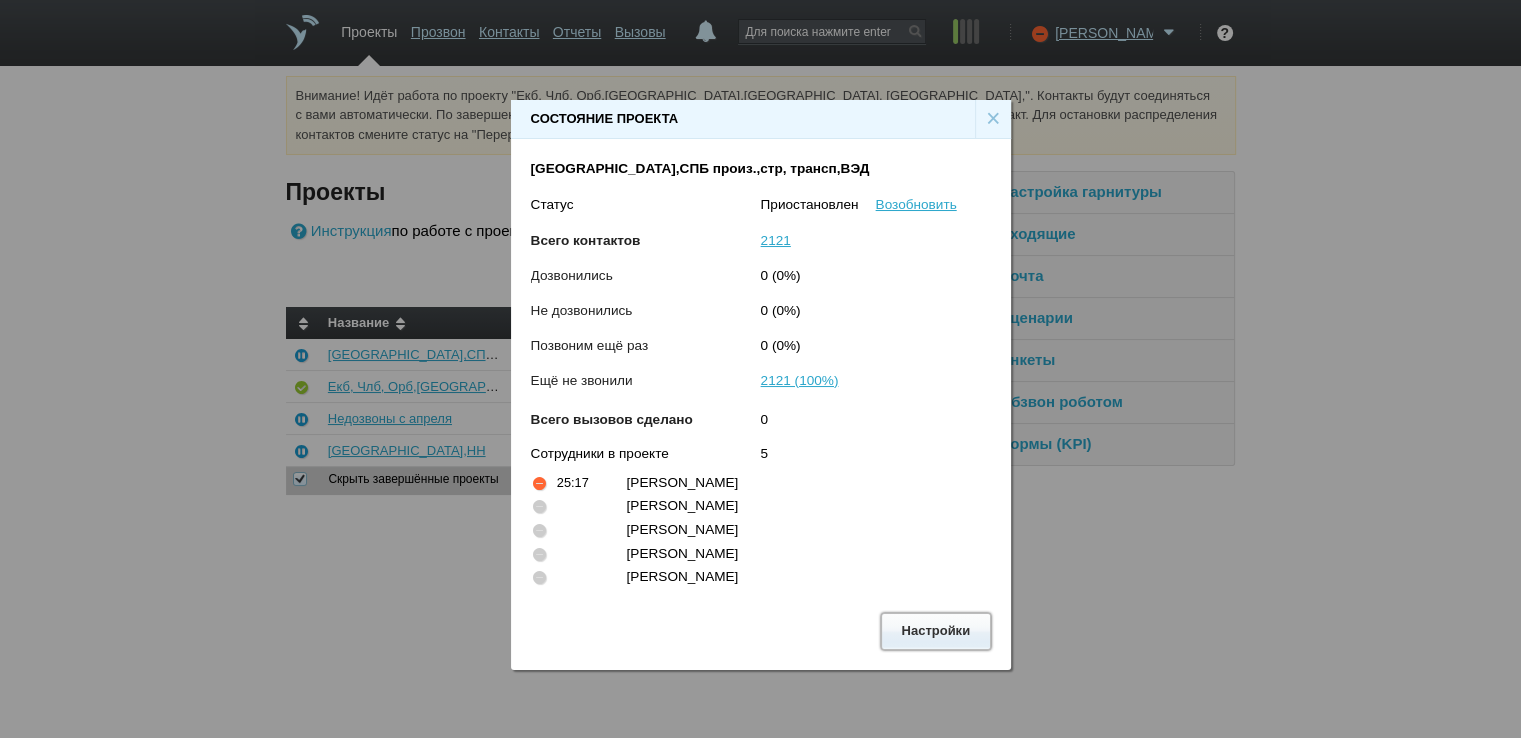click on "Настройки" at bounding box center (936, 631) 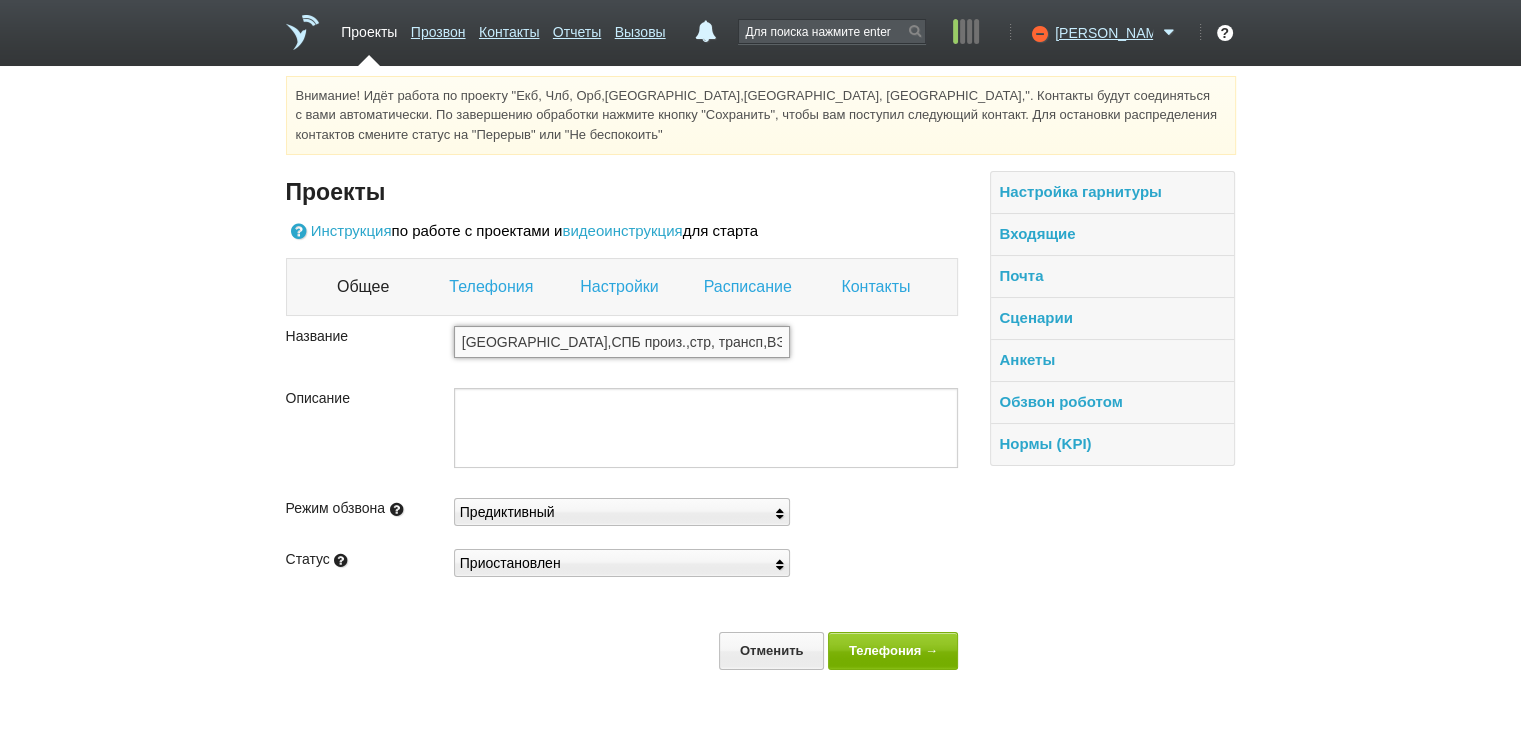 click on "[GEOGRAPHIC_DATA],СПБ произ.,стр, трансп,ВЭД" at bounding box center (622, 342) 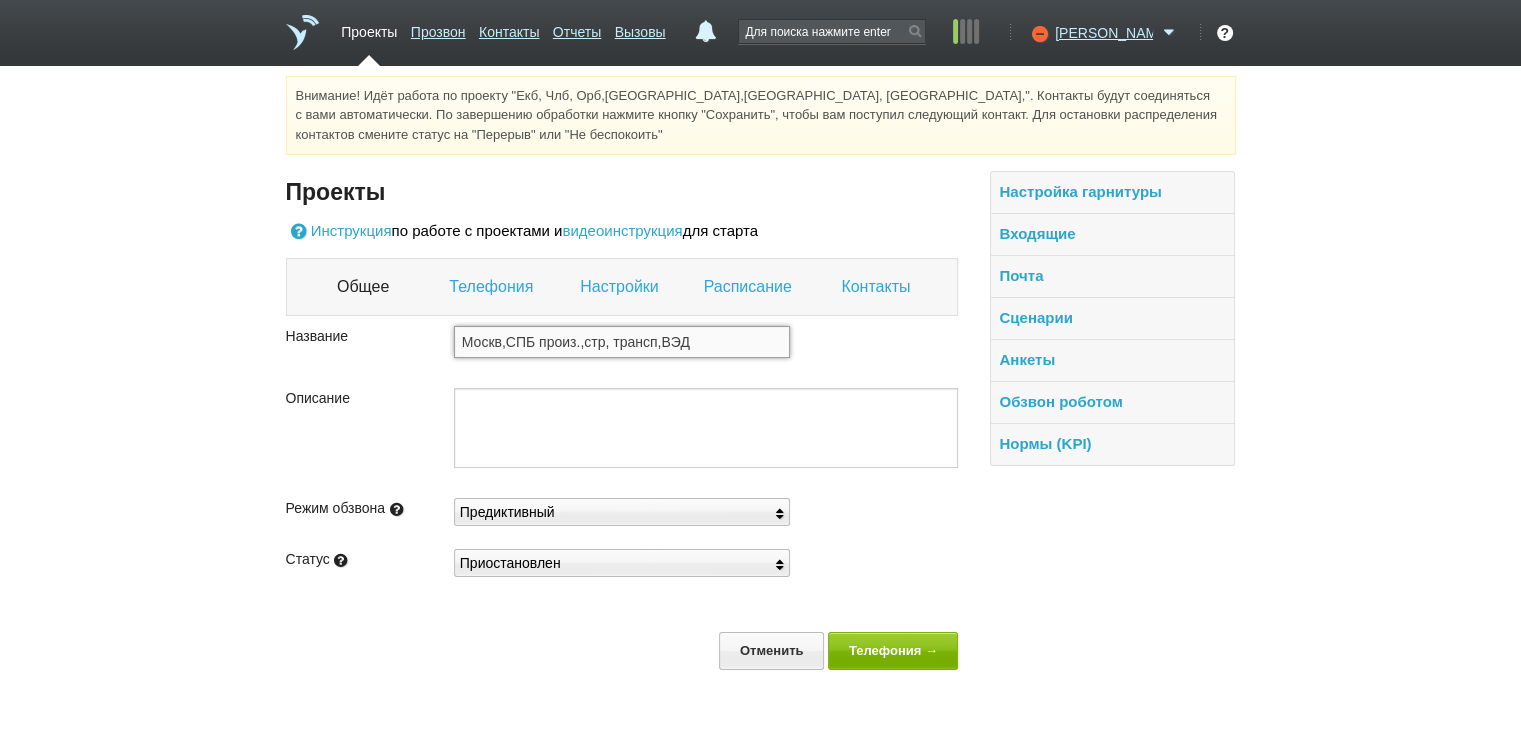 type on "[GEOGRAPHIC_DATA],СПБ произ.,стр, трансп,ВЭД" 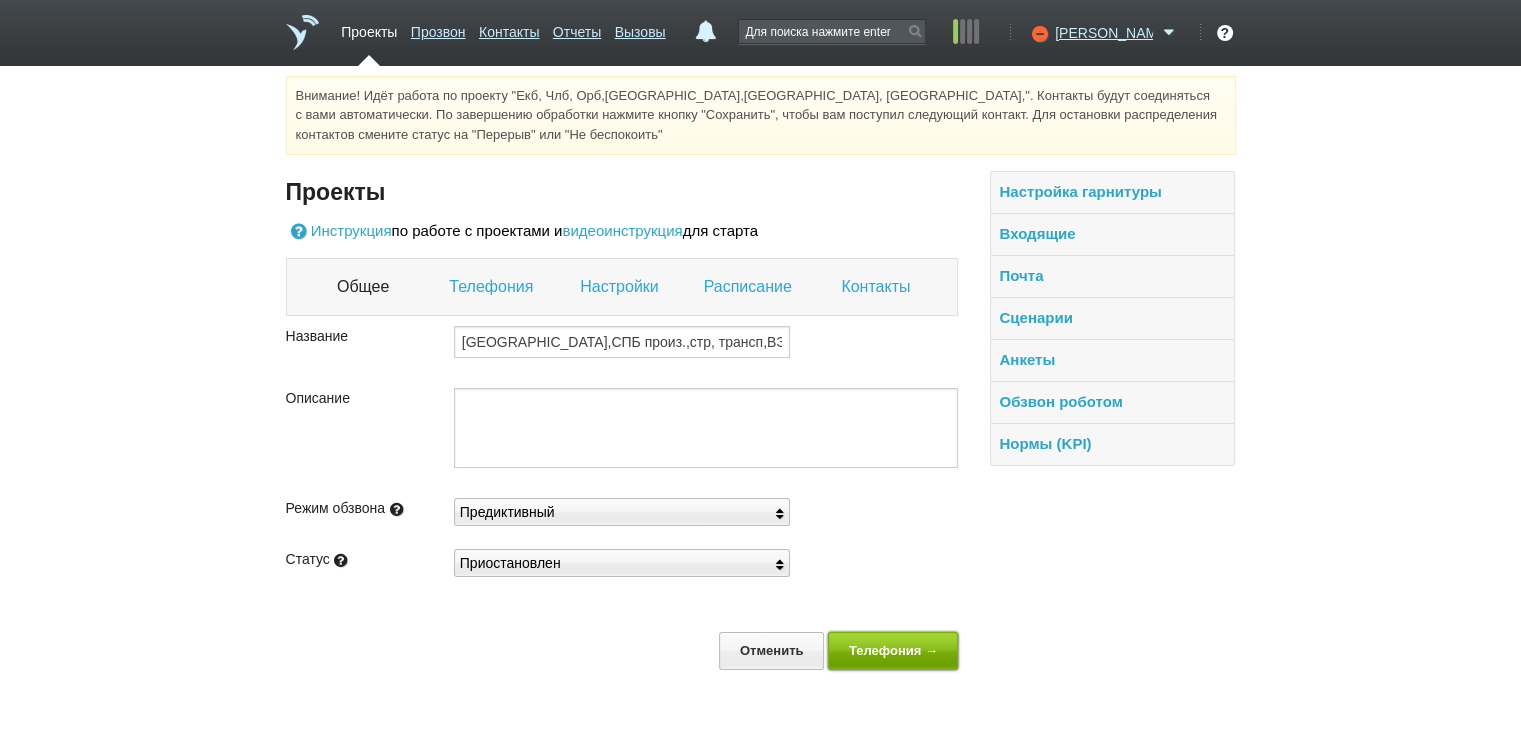click on "Телефония →" at bounding box center [893, 650] 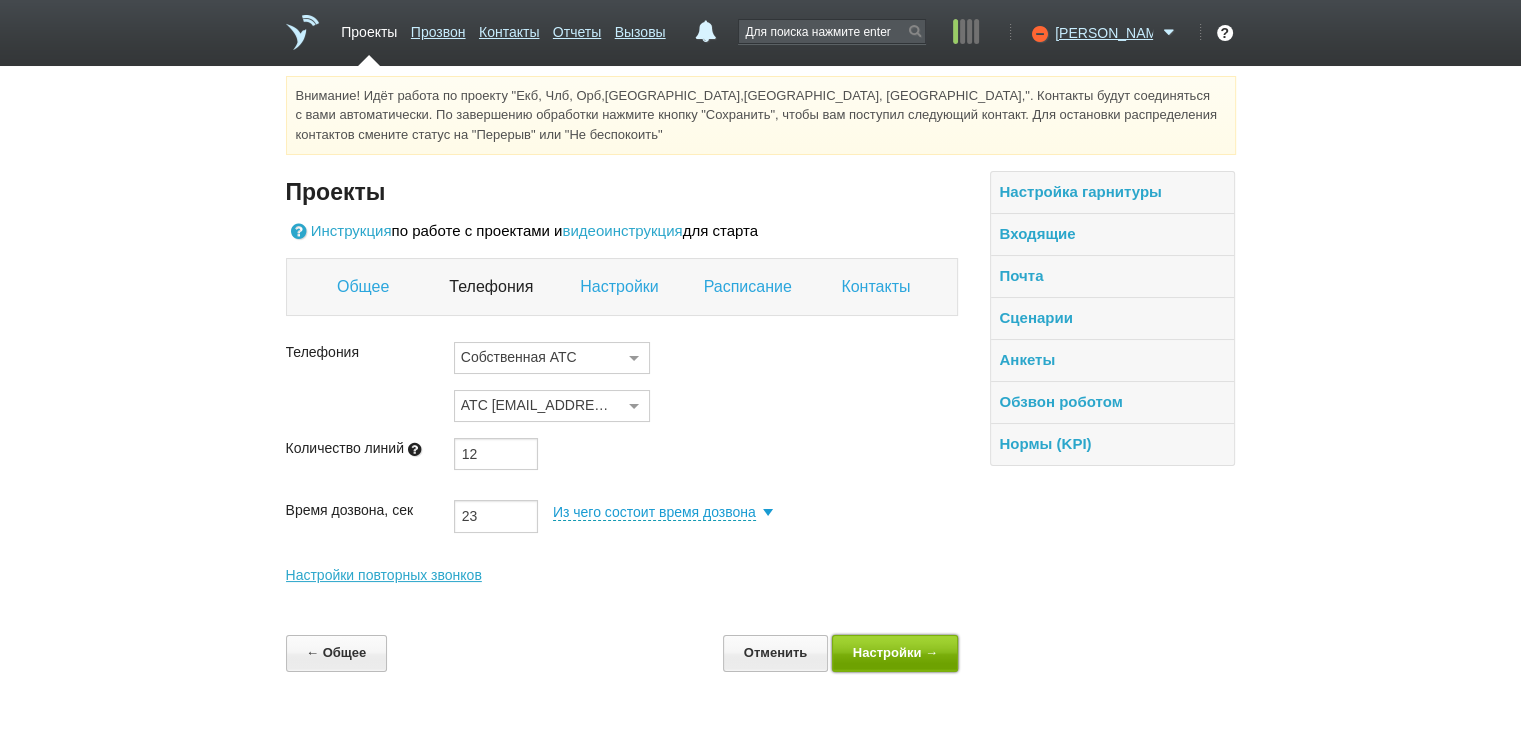 click on "Настройки →" at bounding box center (895, 653) 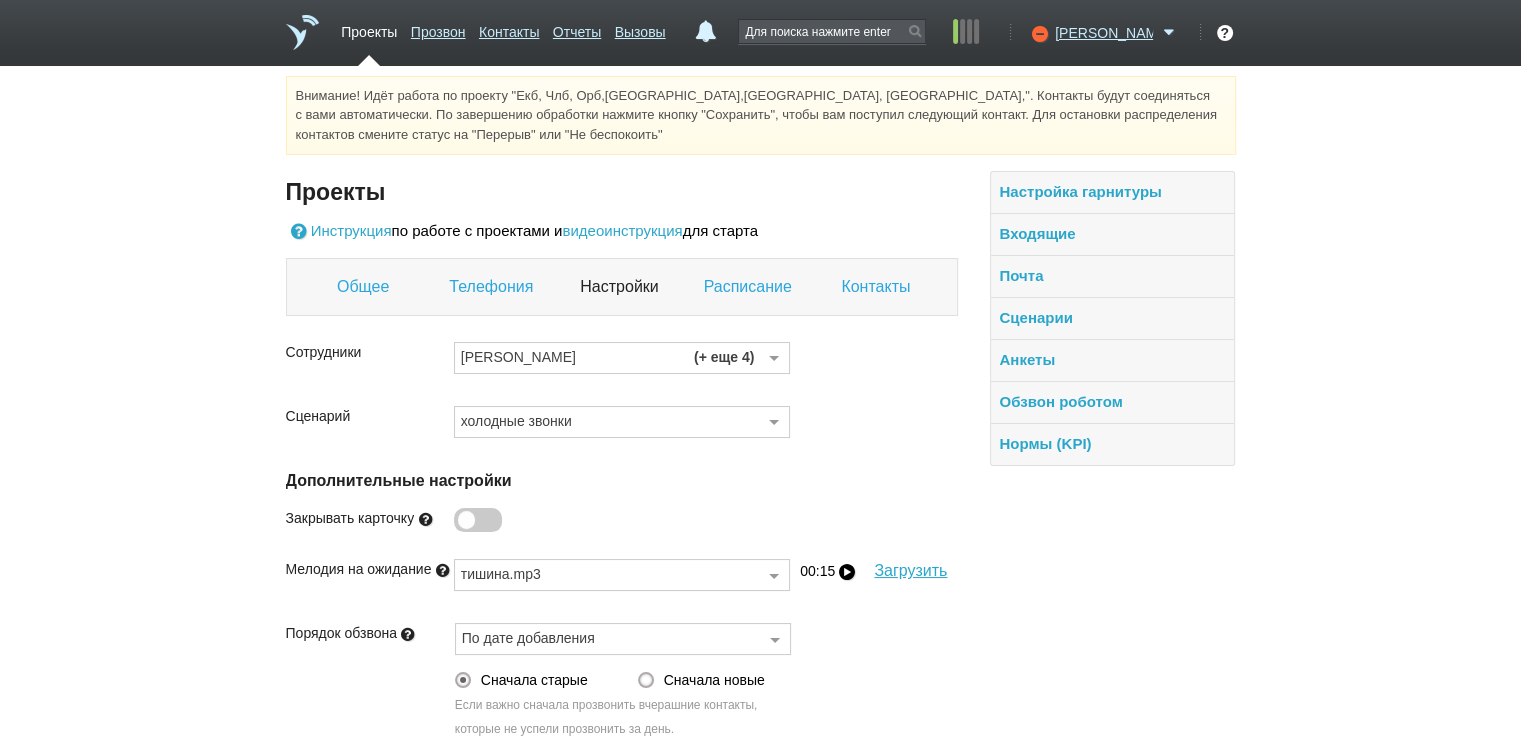 scroll, scrollTop: 174, scrollLeft: 0, axis: vertical 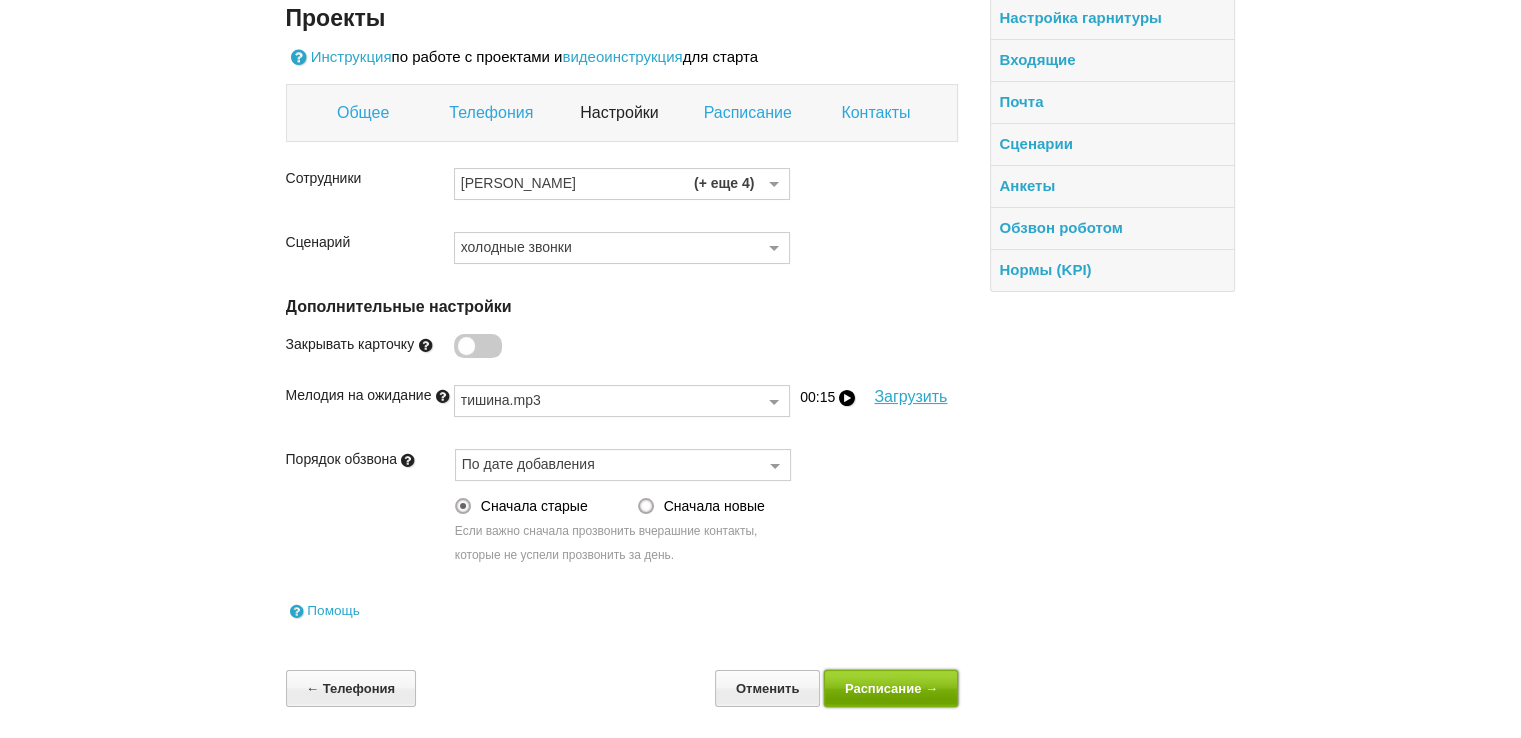 click on "Расписание →" at bounding box center [891, 688] 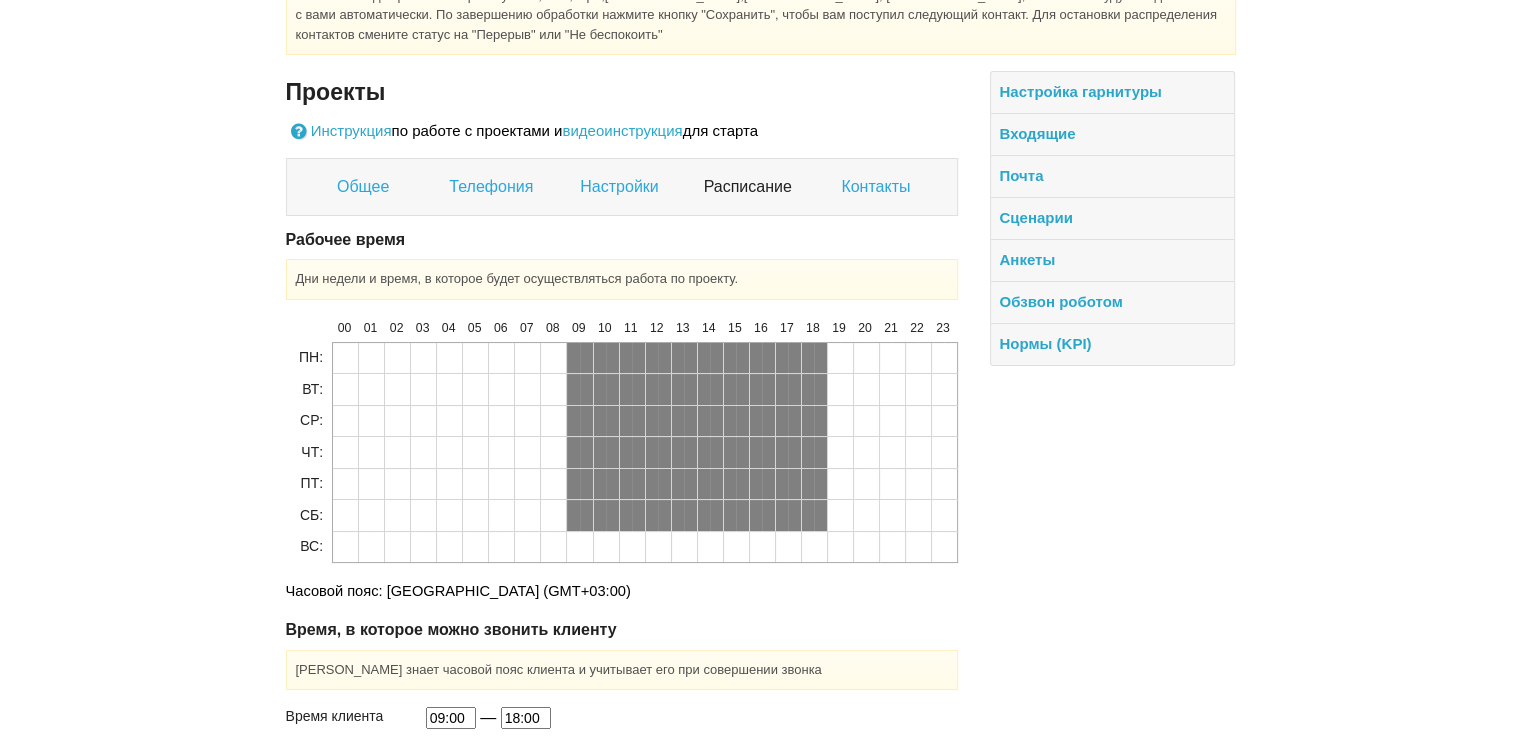 scroll, scrollTop: 200, scrollLeft: 0, axis: vertical 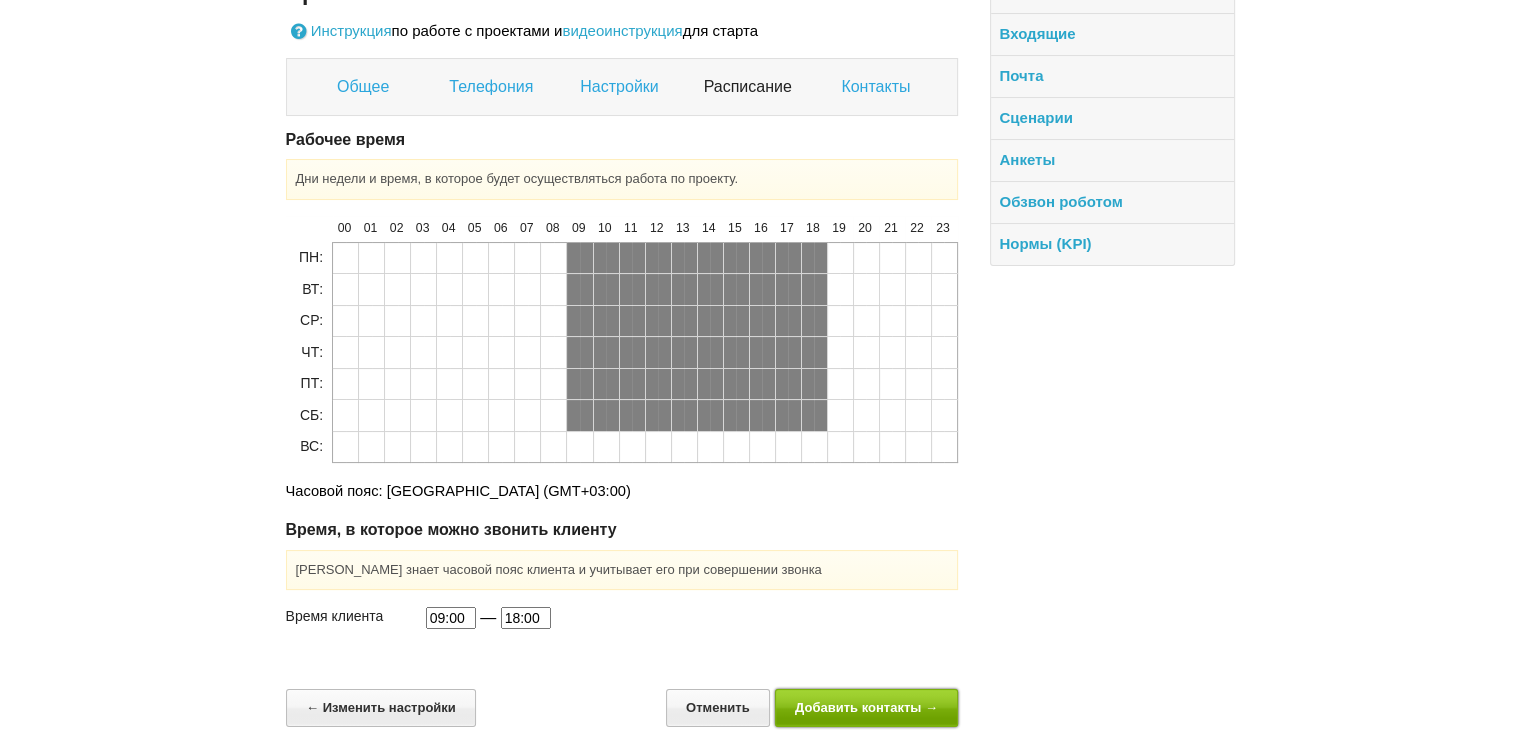 click on "Добавить контакты →" at bounding box center [867, 707] 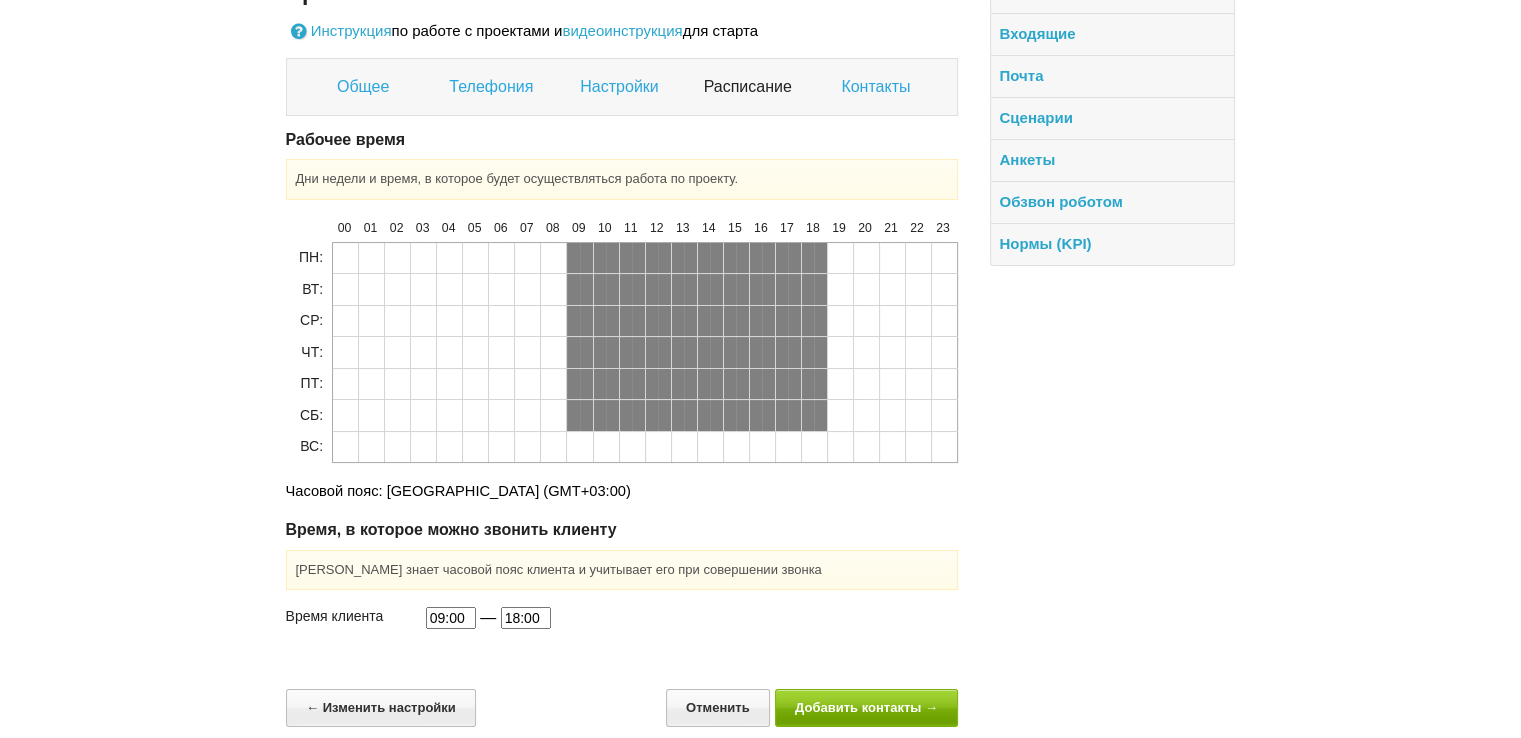 scroll, scrollTop: 0, scrollLeft: 0, axis: both 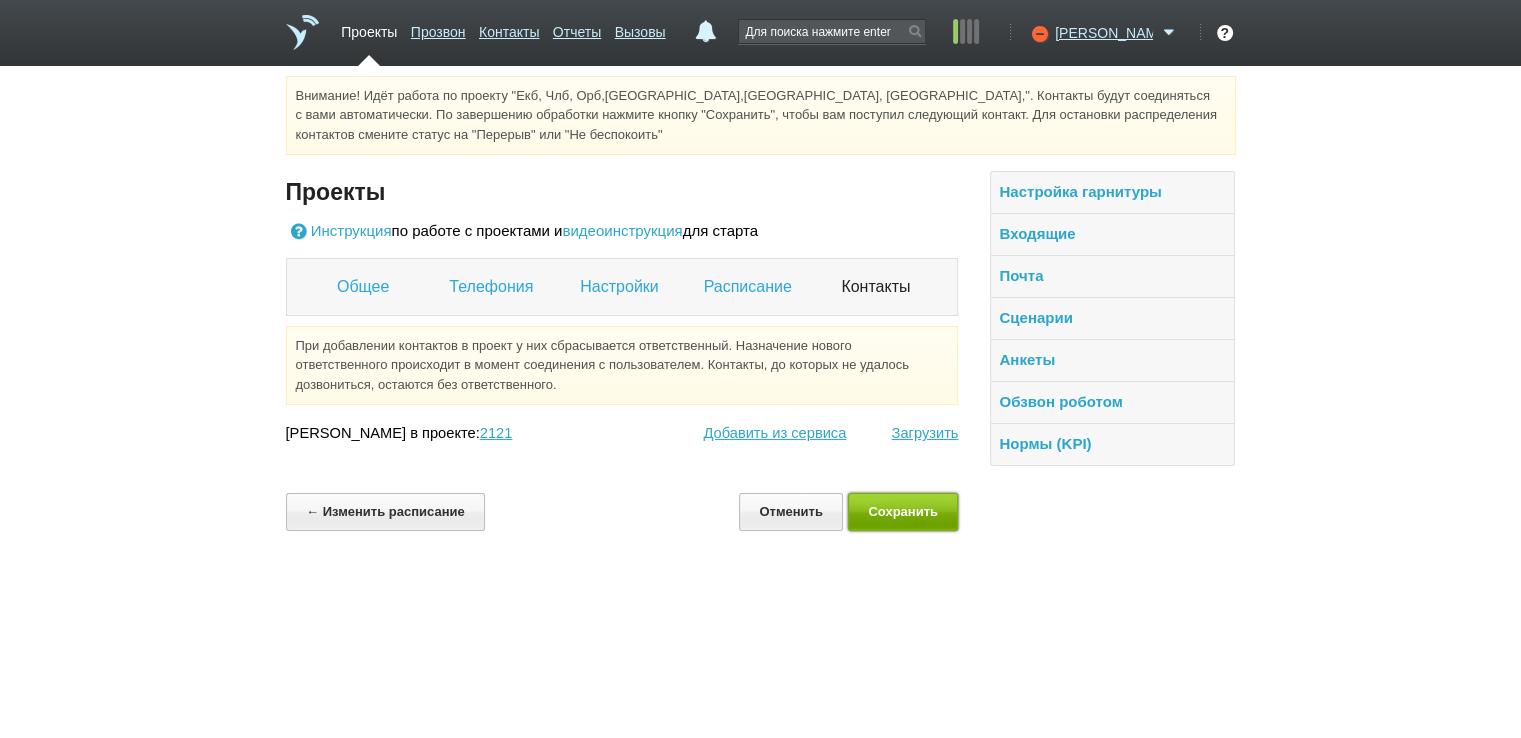 click on "Сохранить" at bounding box center (903, 511) 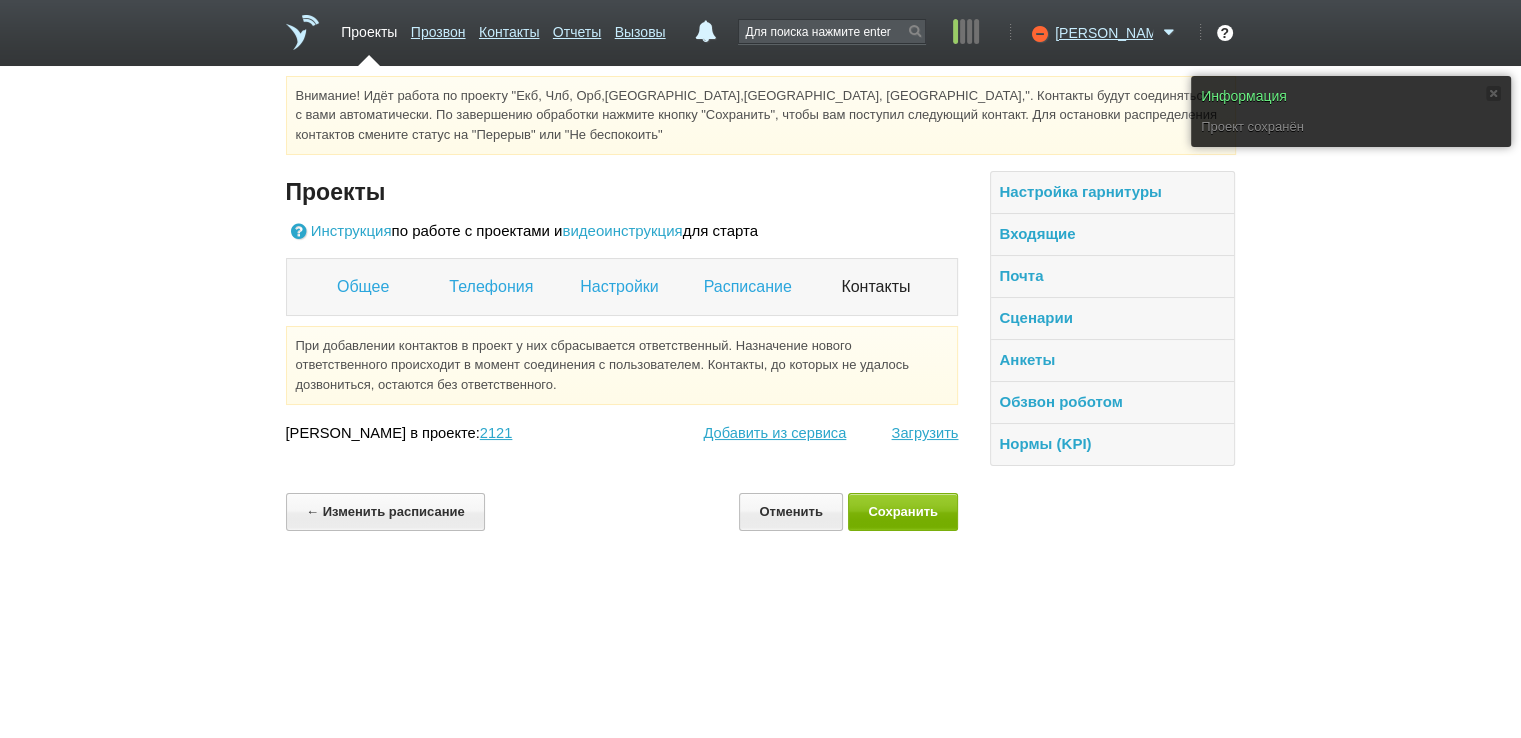 click on "Проекты" at bounding box center [369, 28] 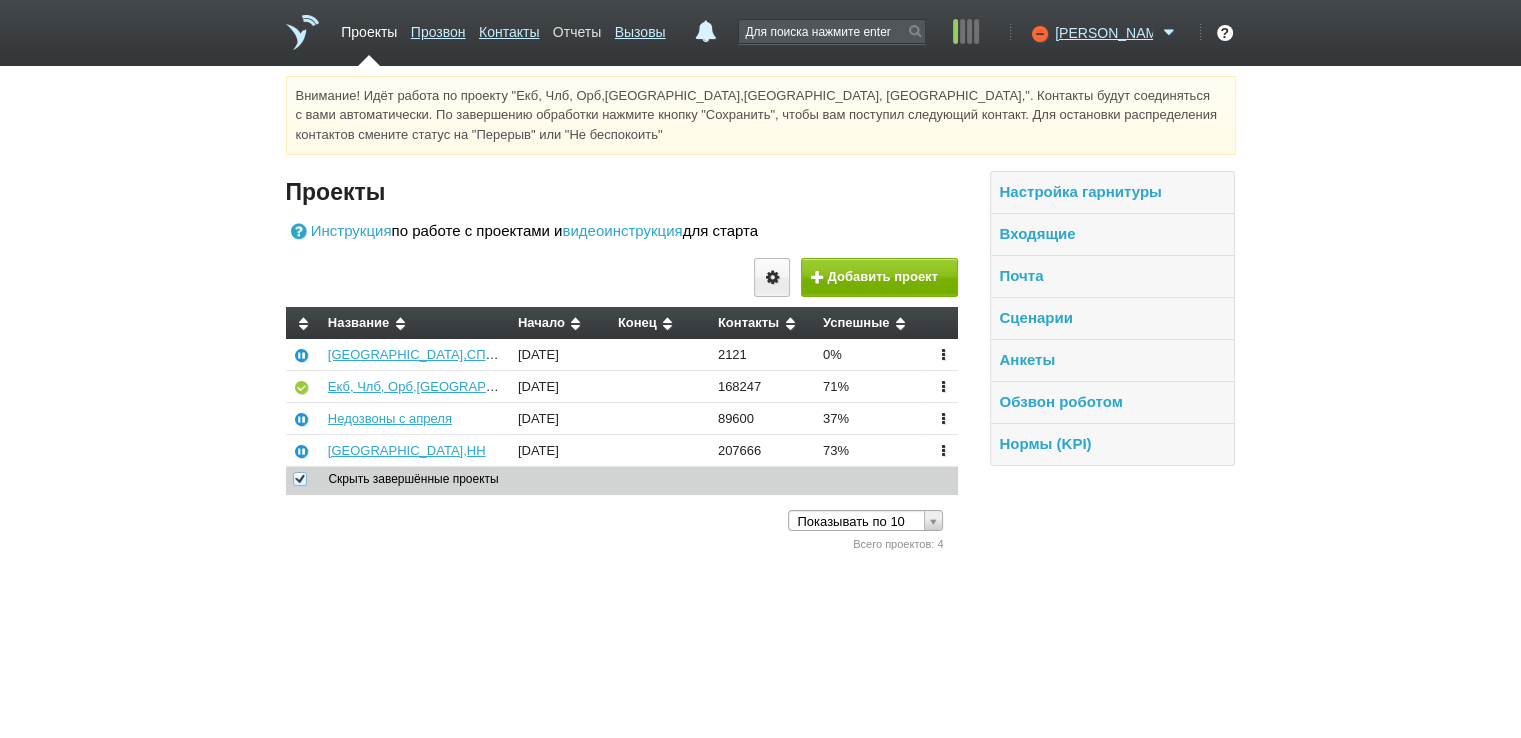 click on "Отчеты" at bounding box center [577, 28] 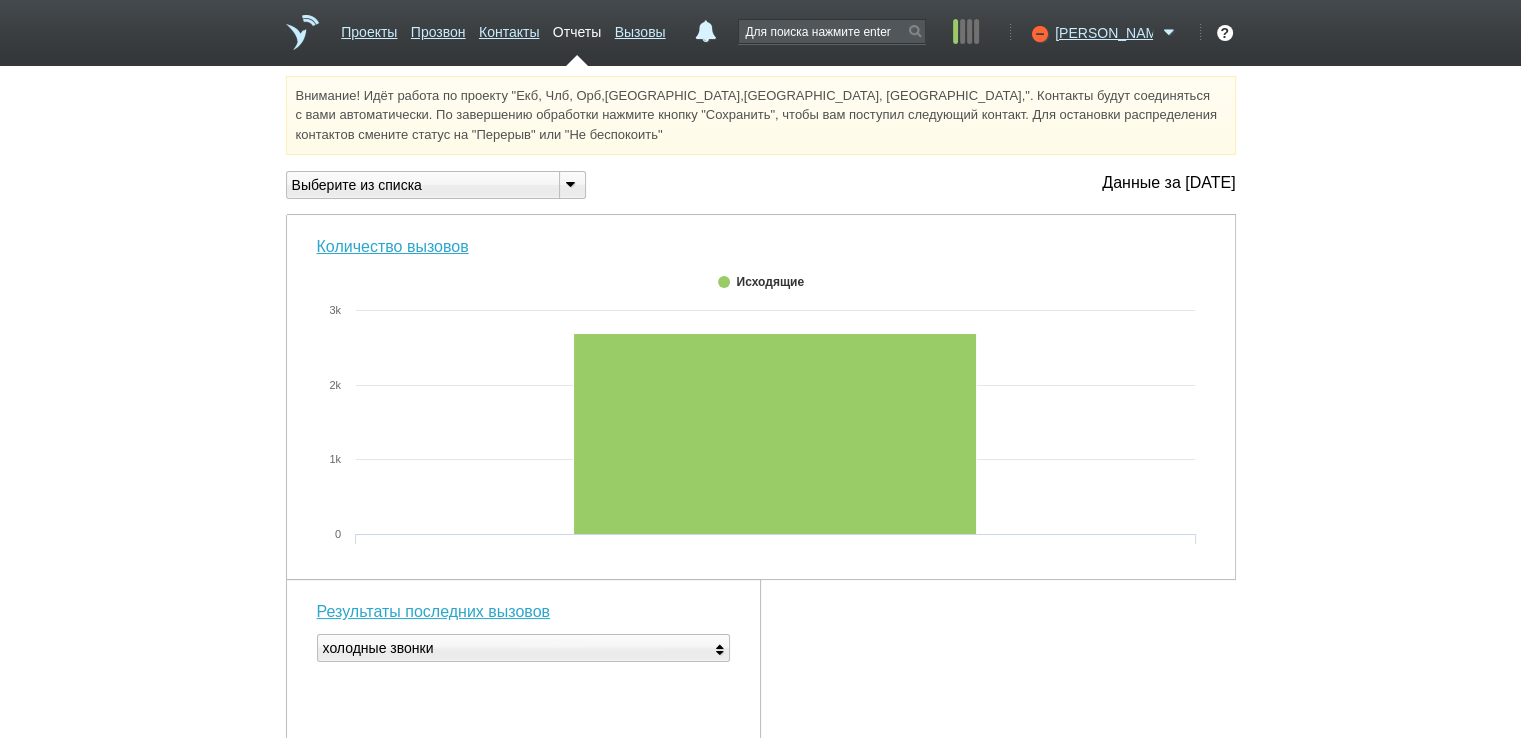click at bounding box center (572, 185) 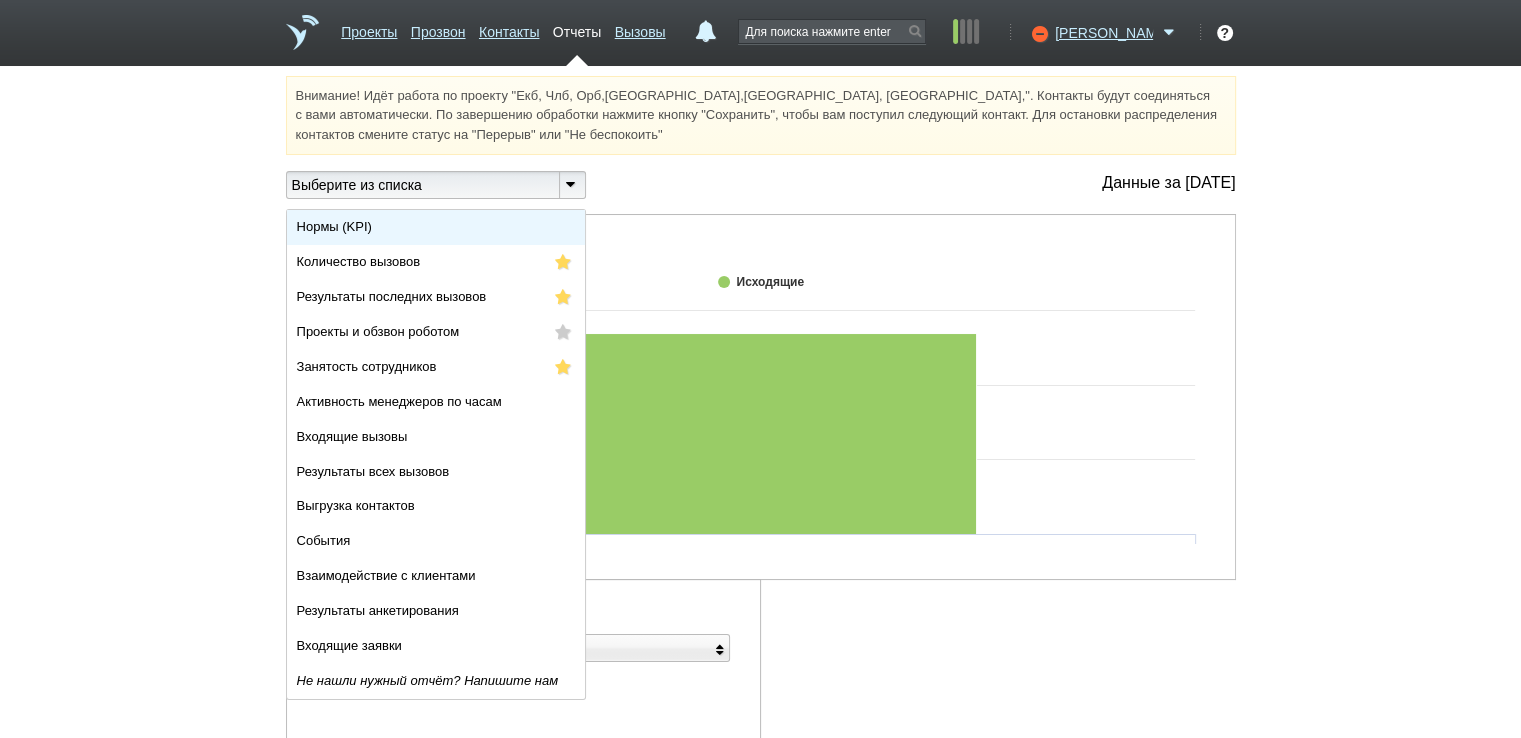 click on "Нормы (KPI)" at bounding box center (436, 227) 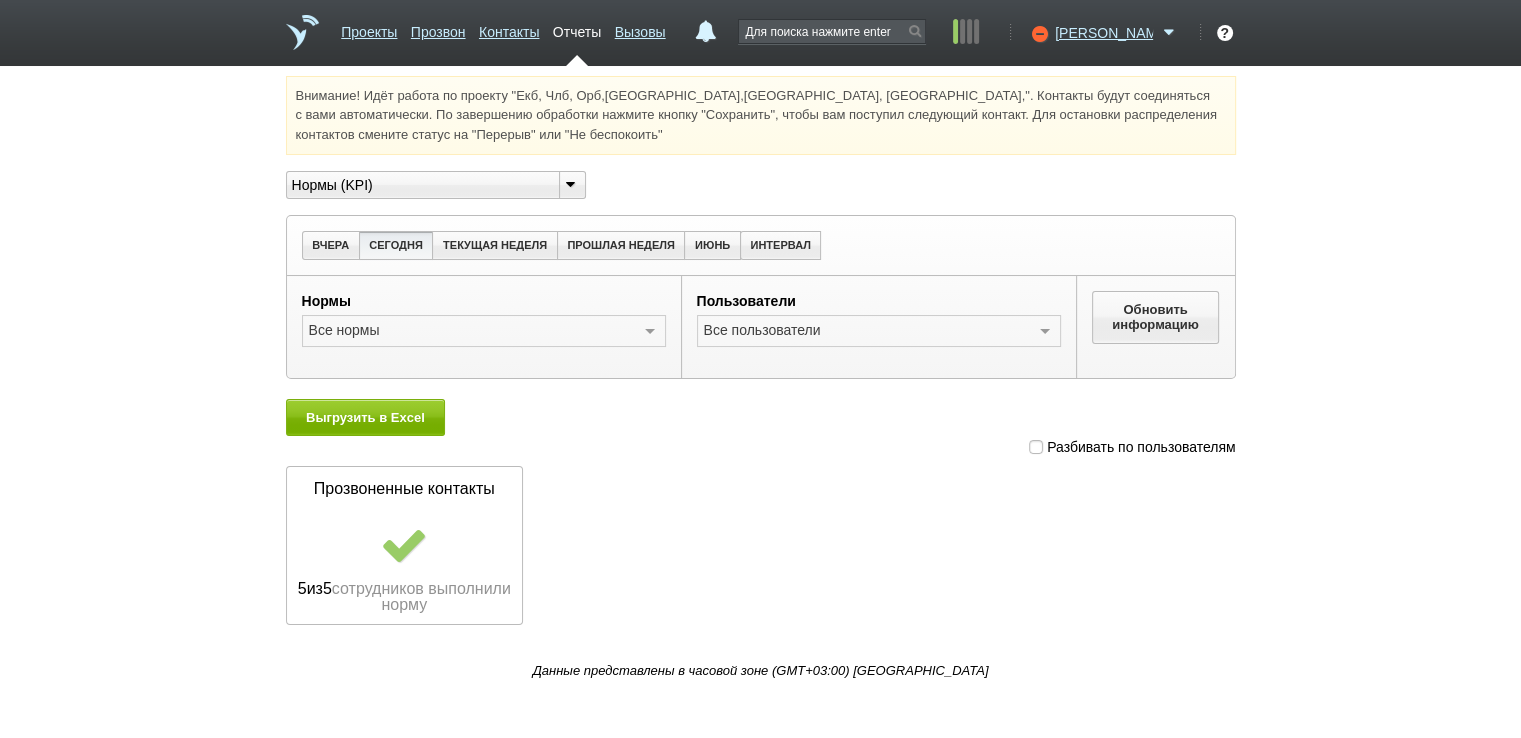 click at bounding box center (1036, 447) 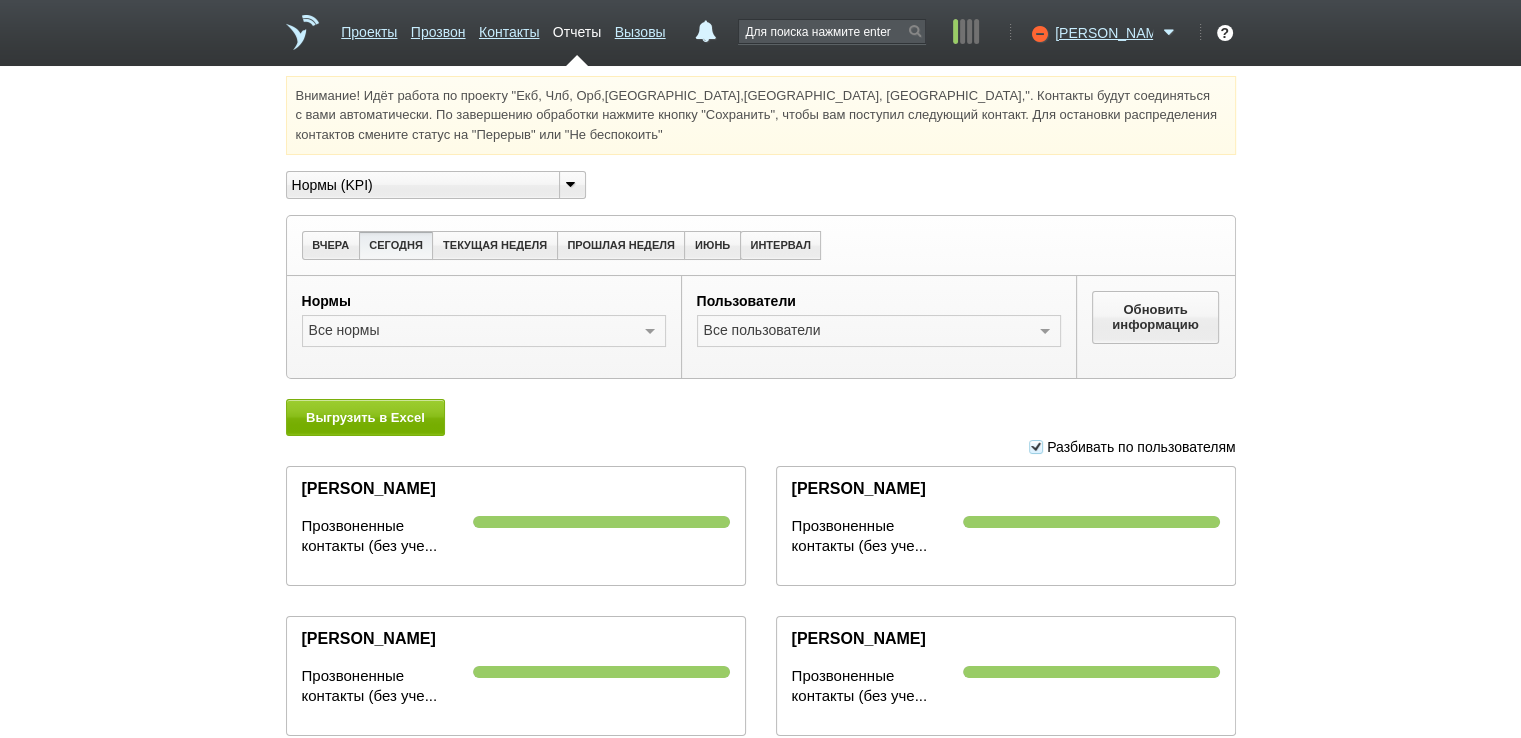 click on "Внимание! Идёт работа по проекту "Екб, Члб, Орб,[GEOGRAPHIC_DATA],[GEOGRAPHIC_DATA], [GEOGRAPHIC_DATA],". Контакты будут соединяться с вами автоматически. По завершению обработки нажмите кнопку "Сохранить", чтобы вам поступил следующий контакт. Для остановки распределения контактов смените статус на "Перерыв" или "Не беспокоить"
Вы можете звонить напрямую из строки поиска - введите номер и нажмите "Позвонить"
Нормы (KPI)
Нормы (KPI)
Количество вызовов" at bounding box center [760, 514] 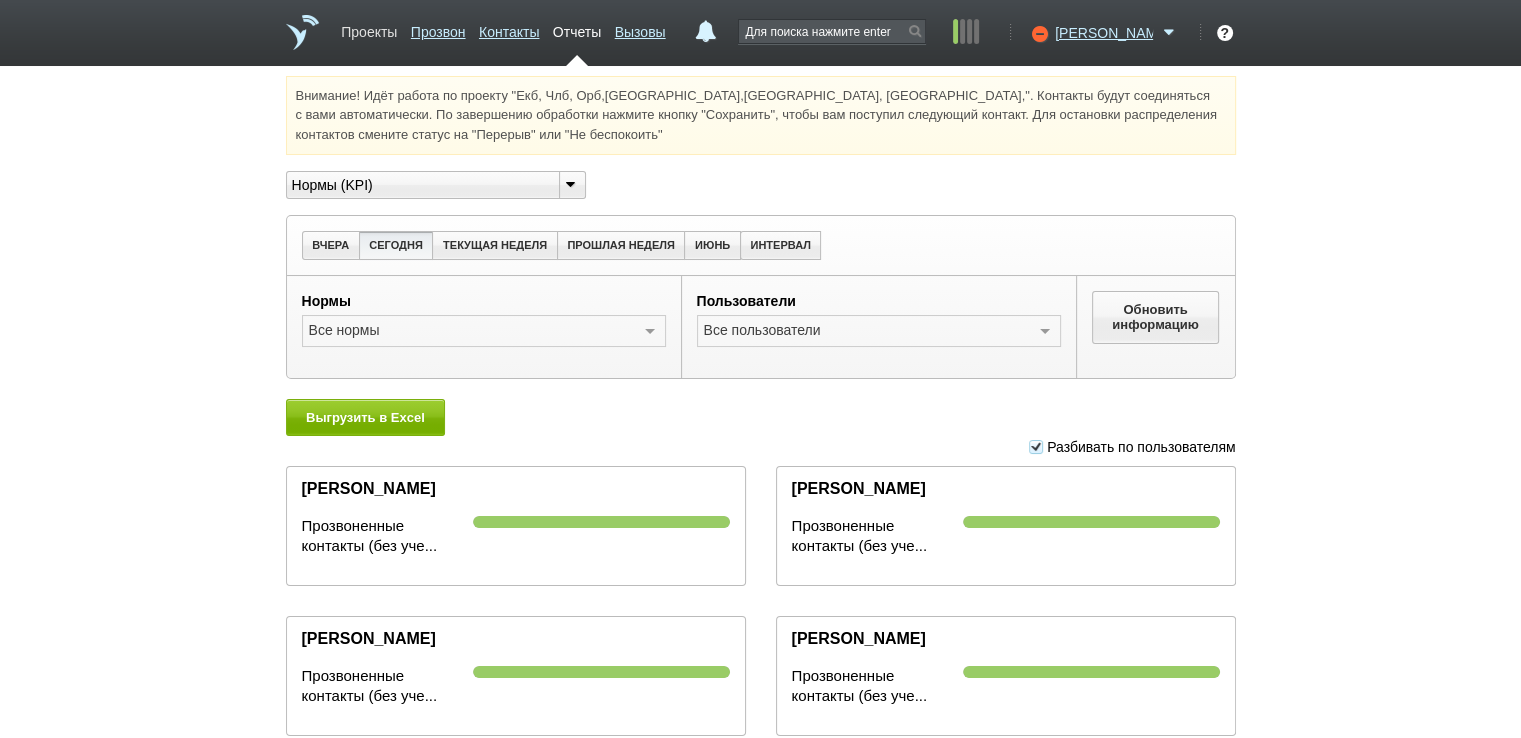 click on "Проекты" at bounding box center (369, 28) 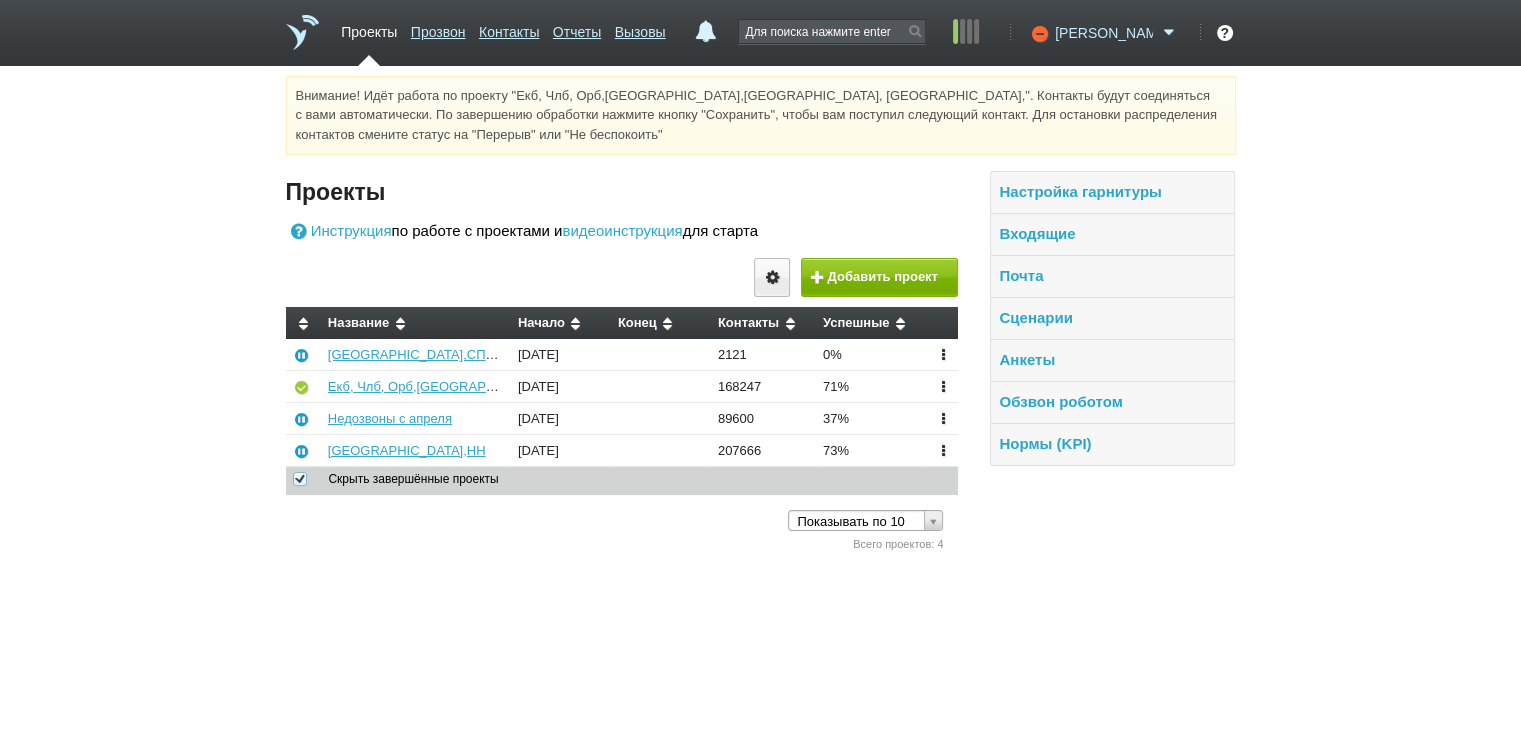 click at bounding box center [1169, 33] 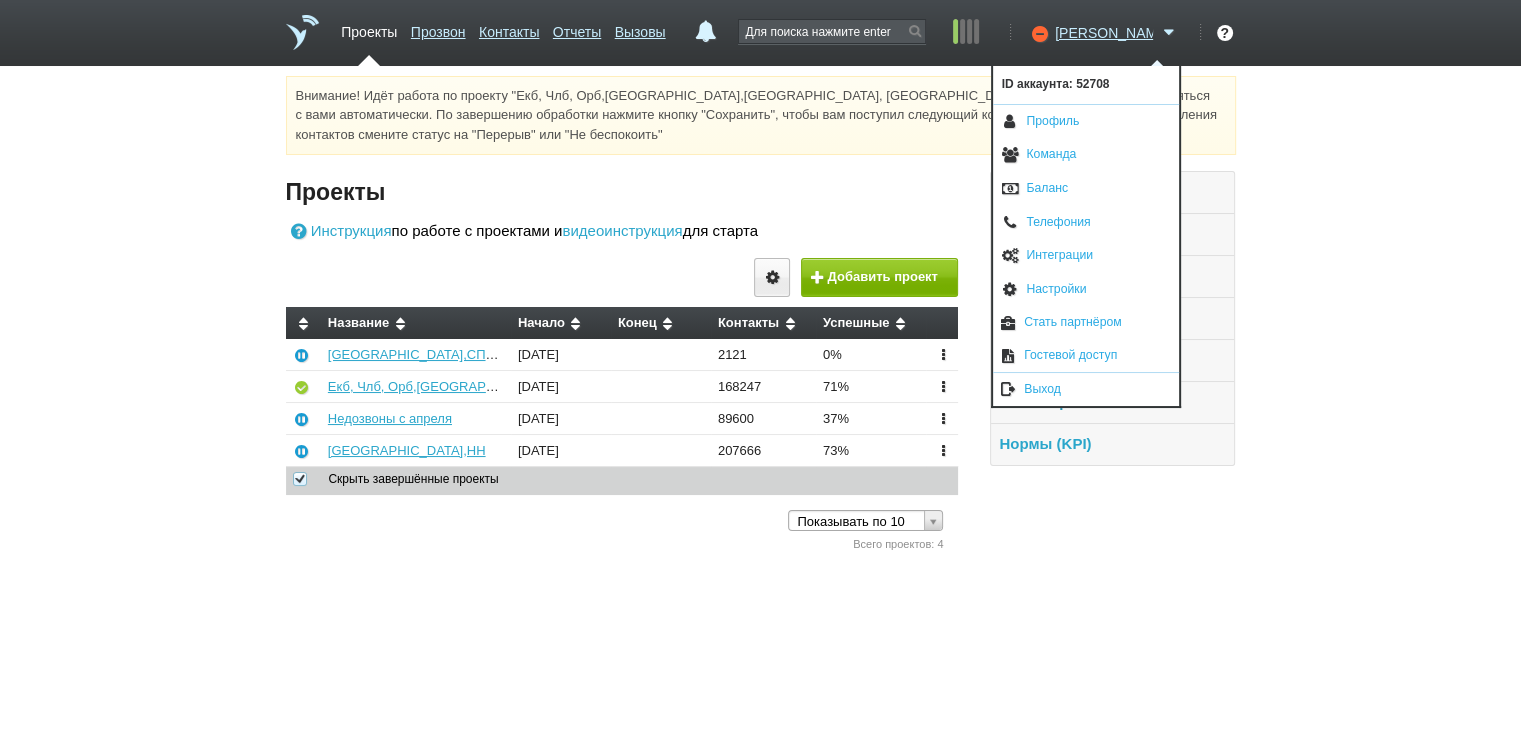 click on "Выход" at bounding box center [1086, 389] 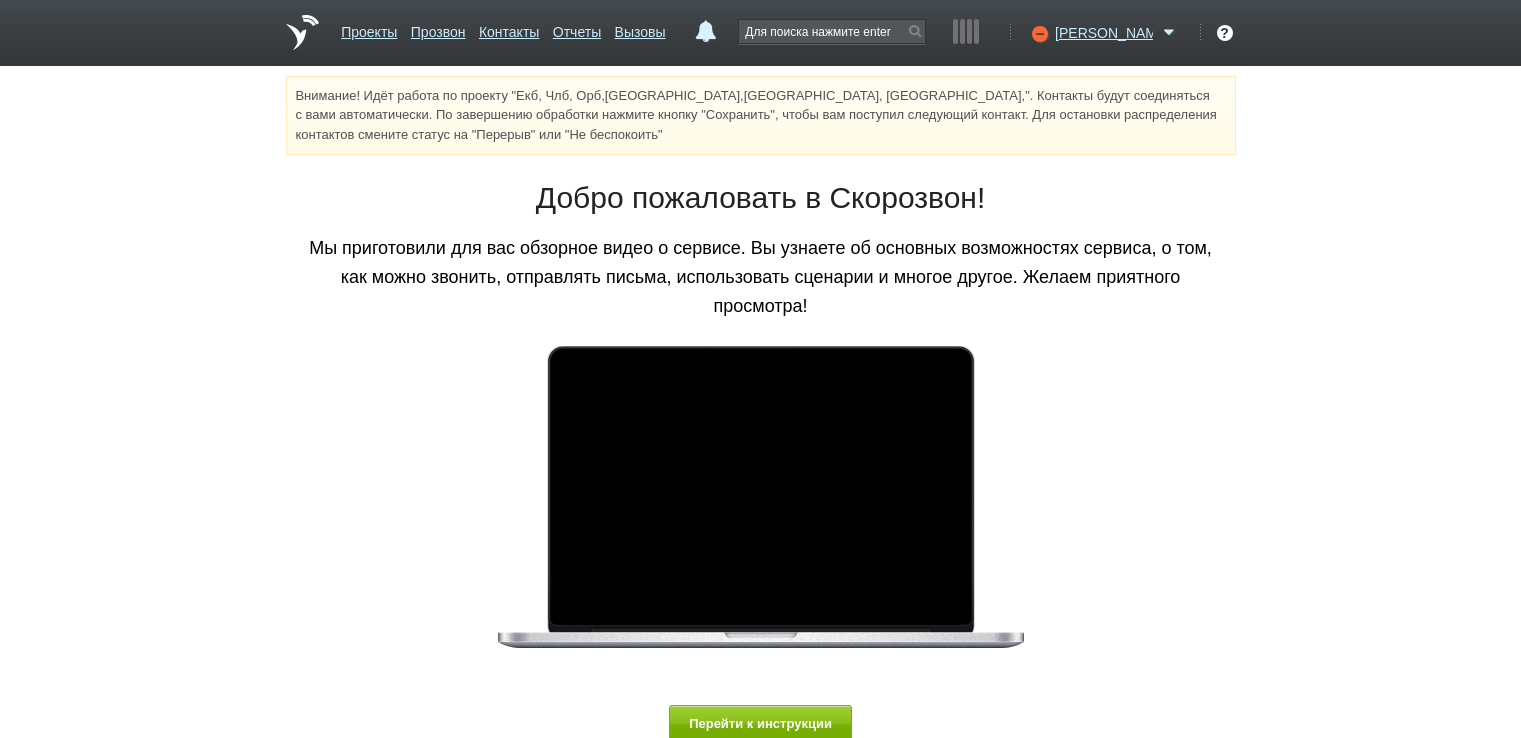 scroll, scrollTop: 0, scrollLeft: 0, axis: both 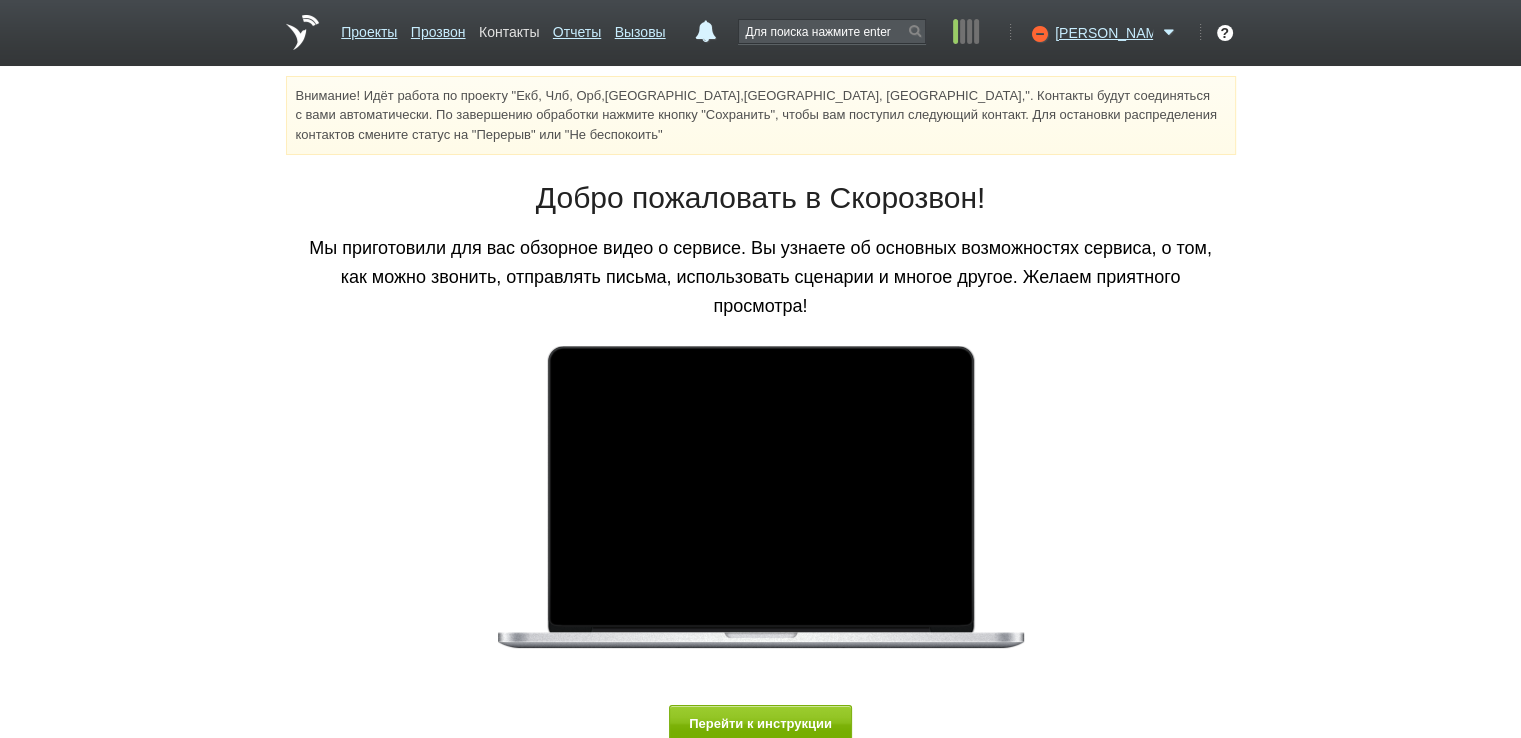 click on "Контакты" at bounding box center (509, 28) 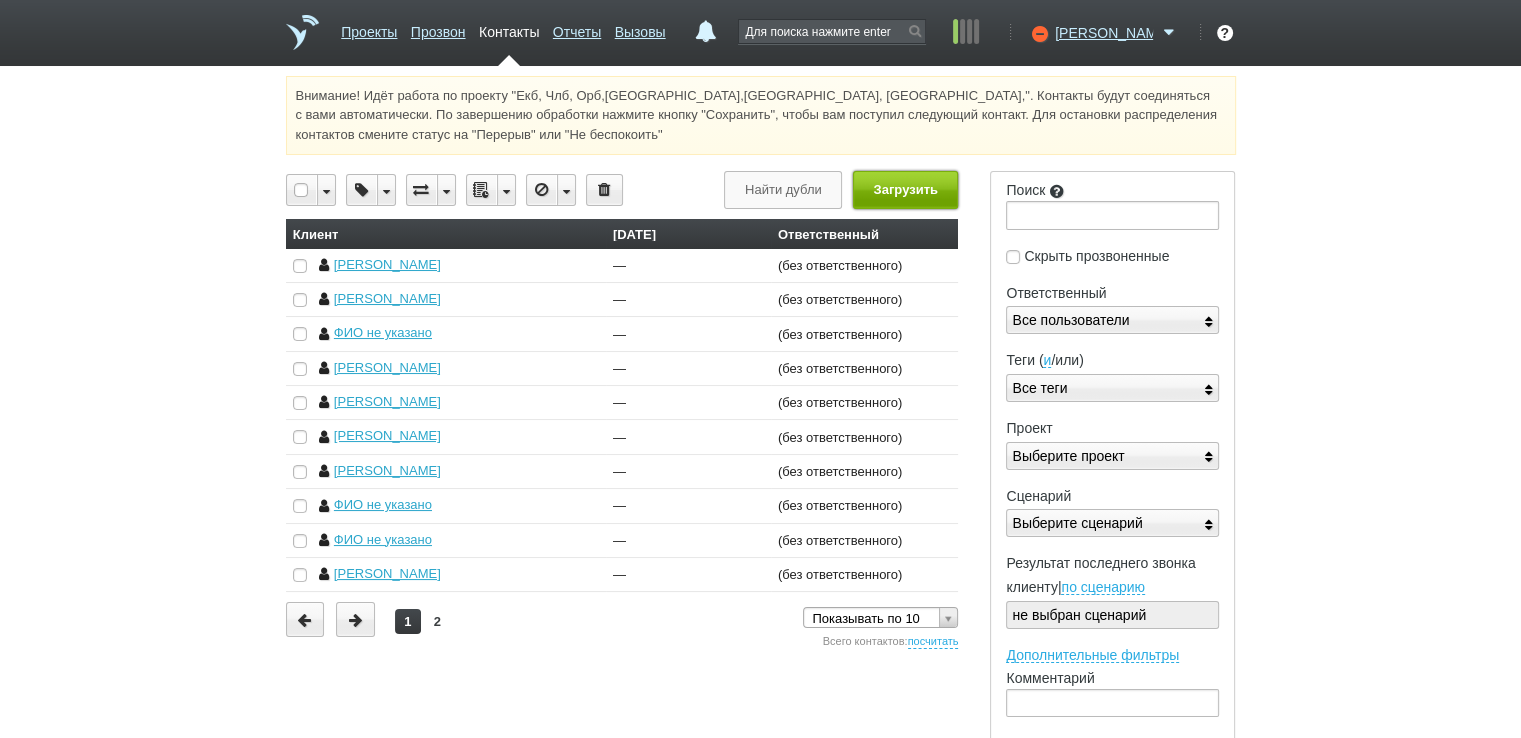 click on "Загрузить" at bounding box center (905, 189) 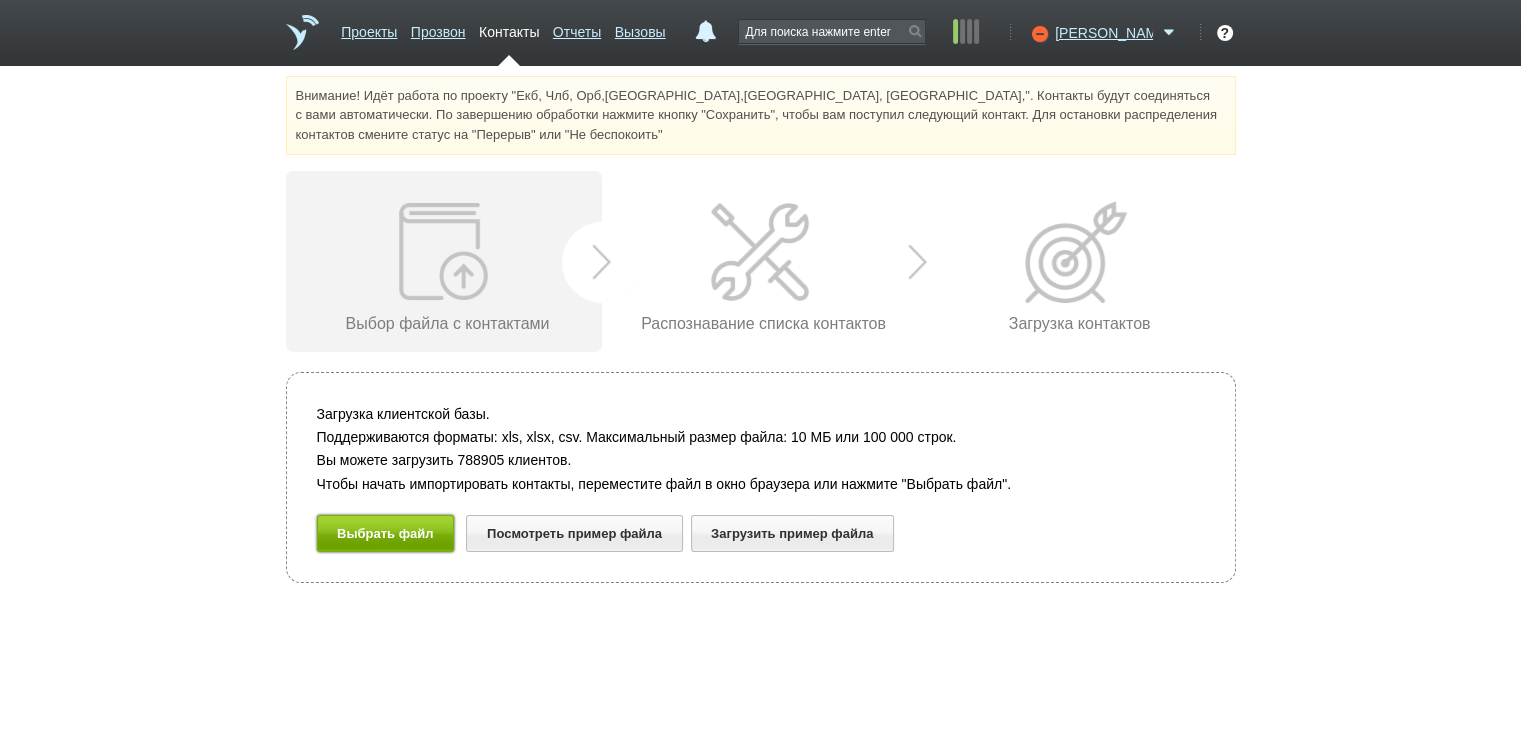 click on "Выбрать файл" at bounding box center (386, 533) 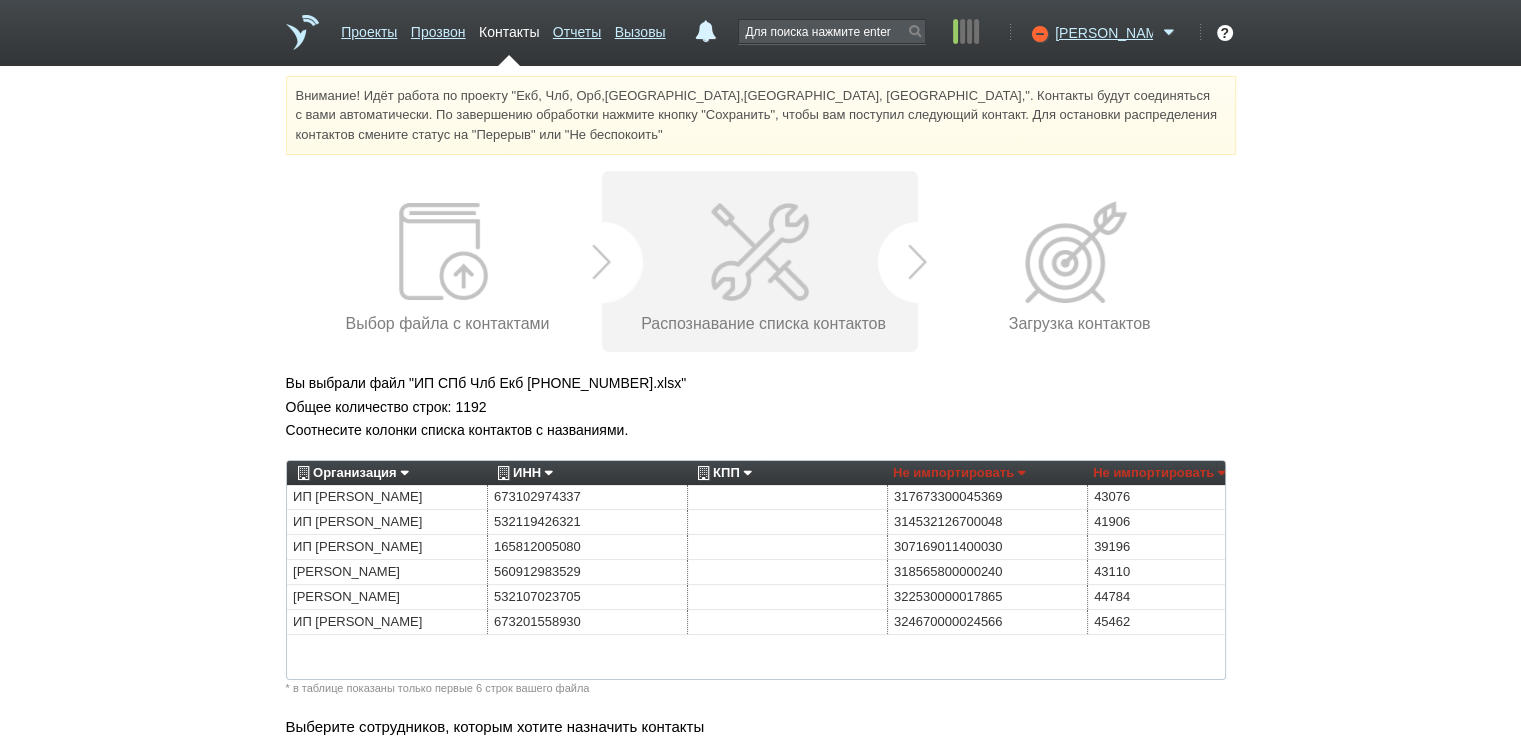 click on "Организация" at bounding box center [350, 473] 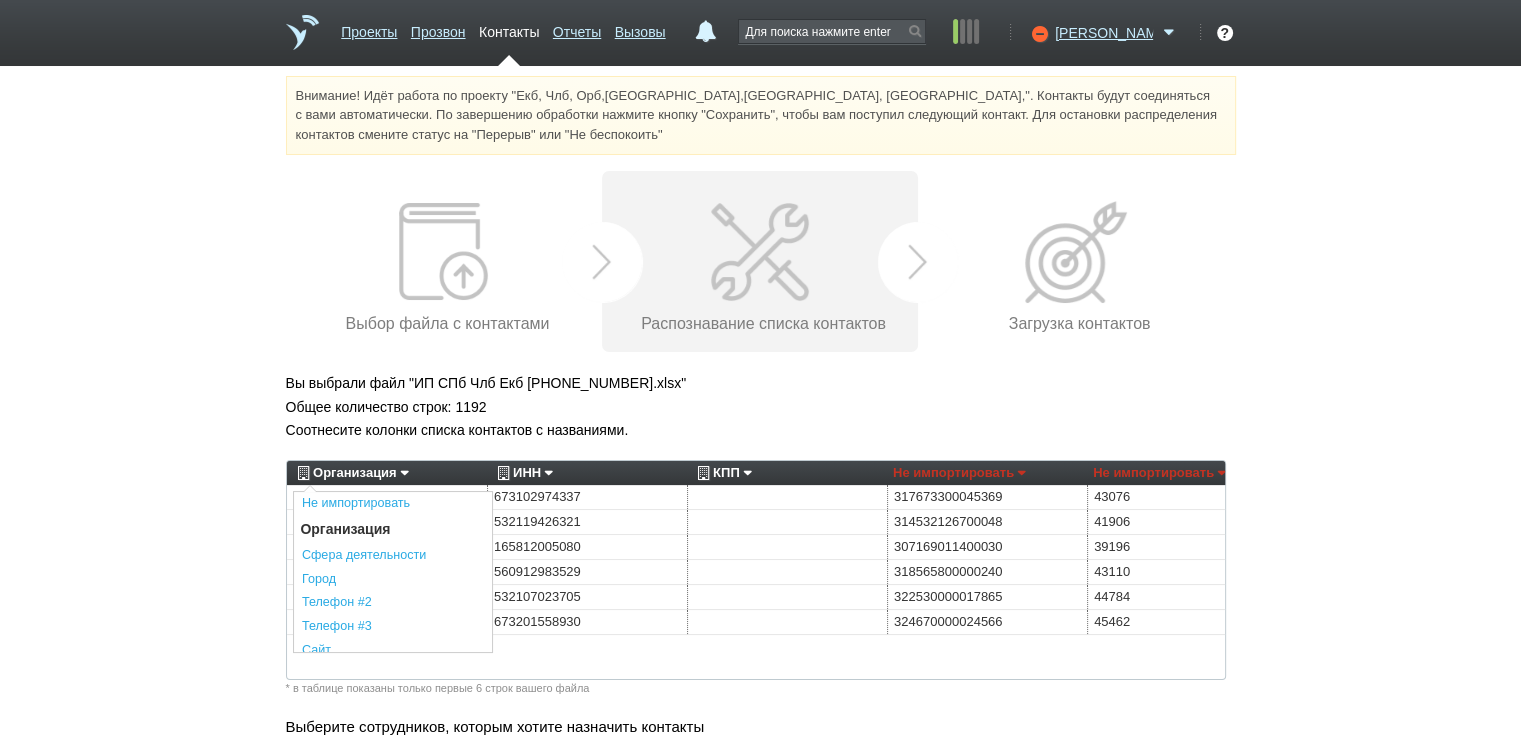 scroll, scrollTop: 400, scrollLeft: 0, axis: vertical 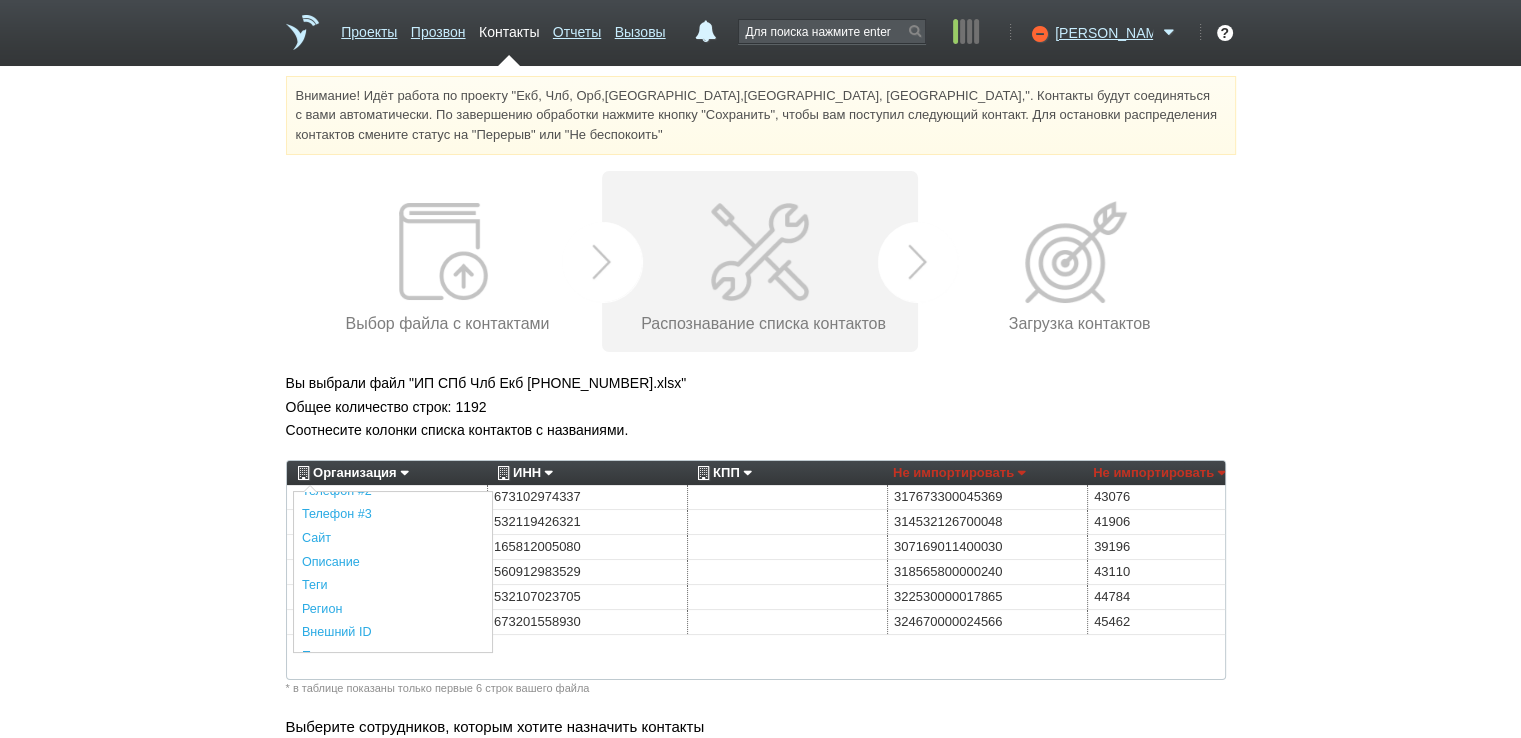 click on "Описание" at bounding box center [393, 563] 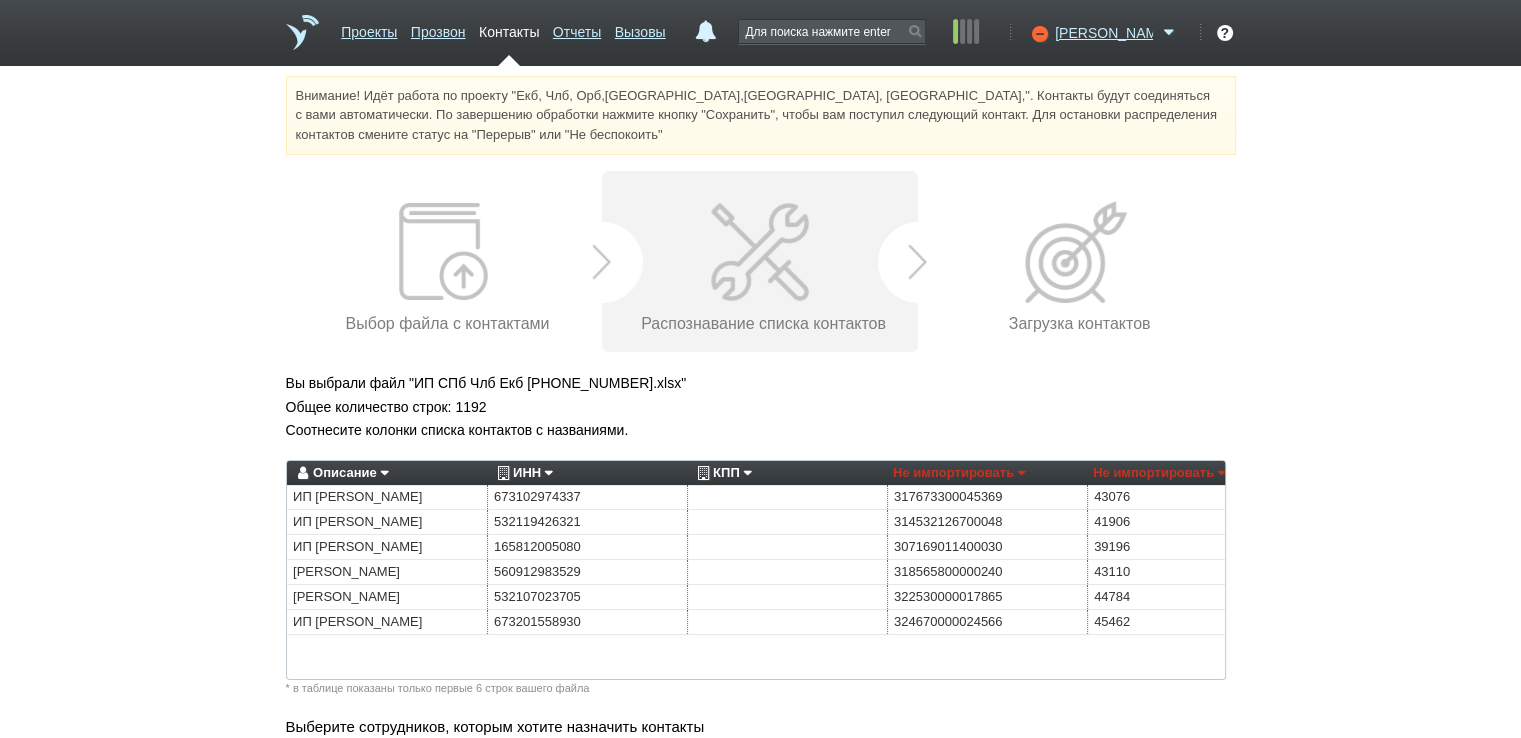 click on "ИНН" at bounding box center [522, 473] 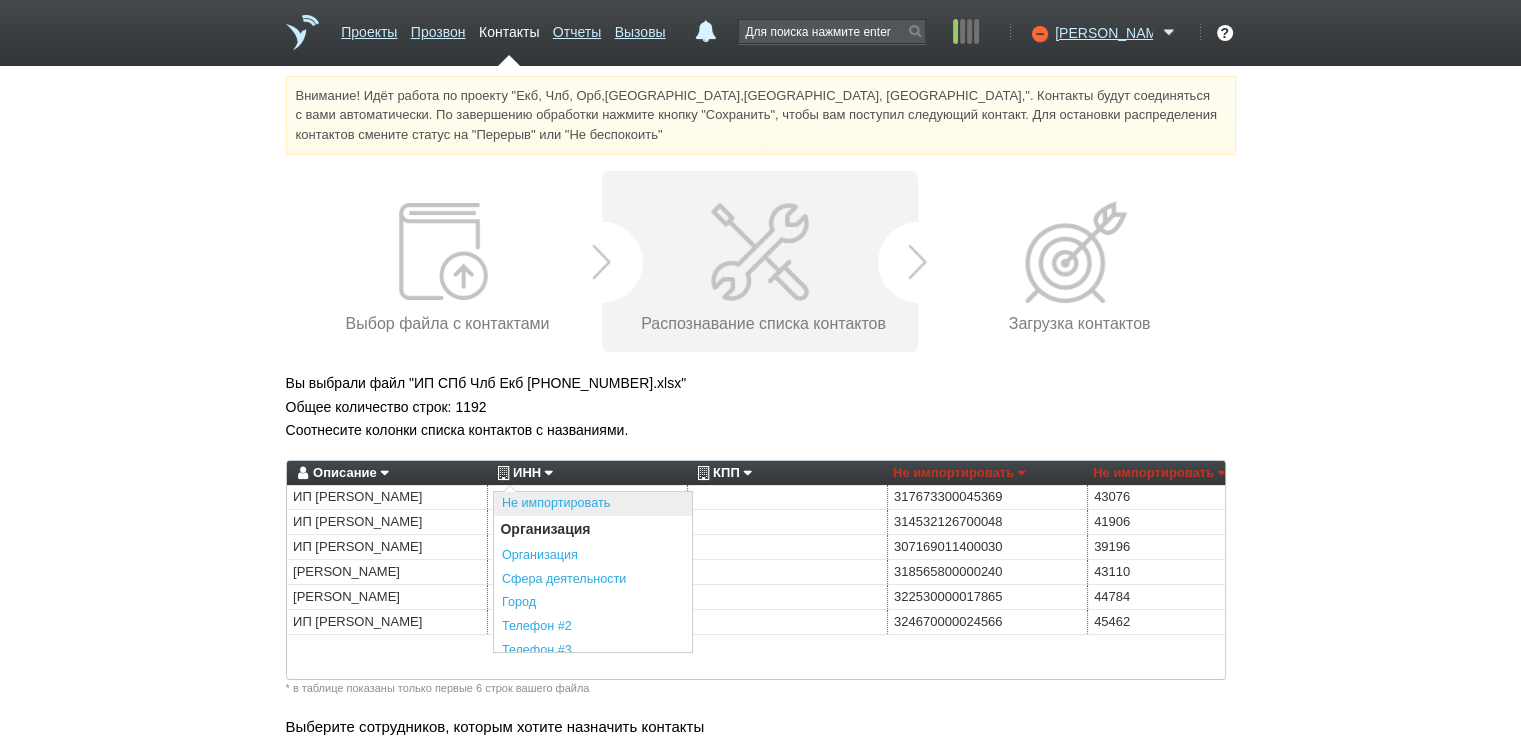 click on "Не импортировать" at bounding box center [593, 504] 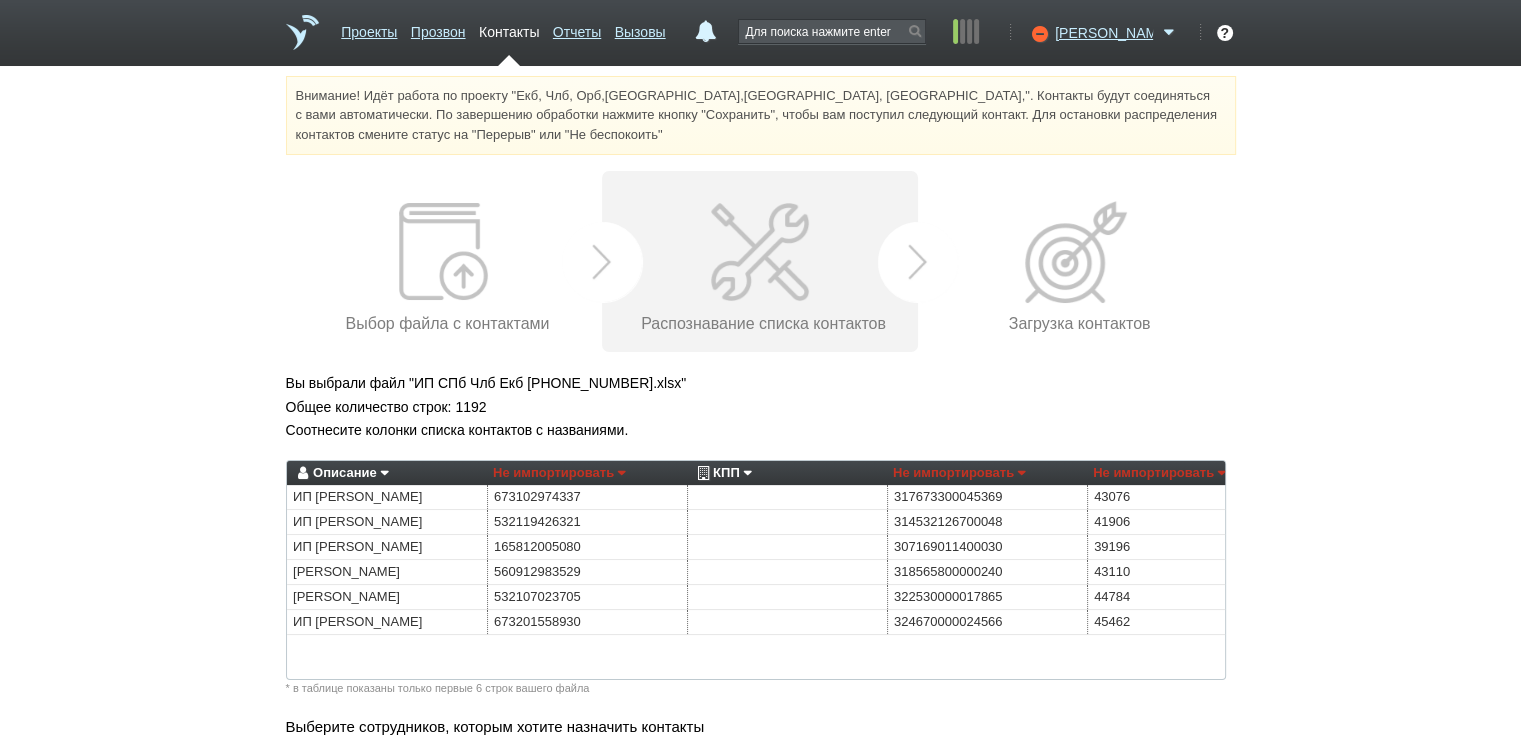click on "КПП" at bounding box center [722, 473] 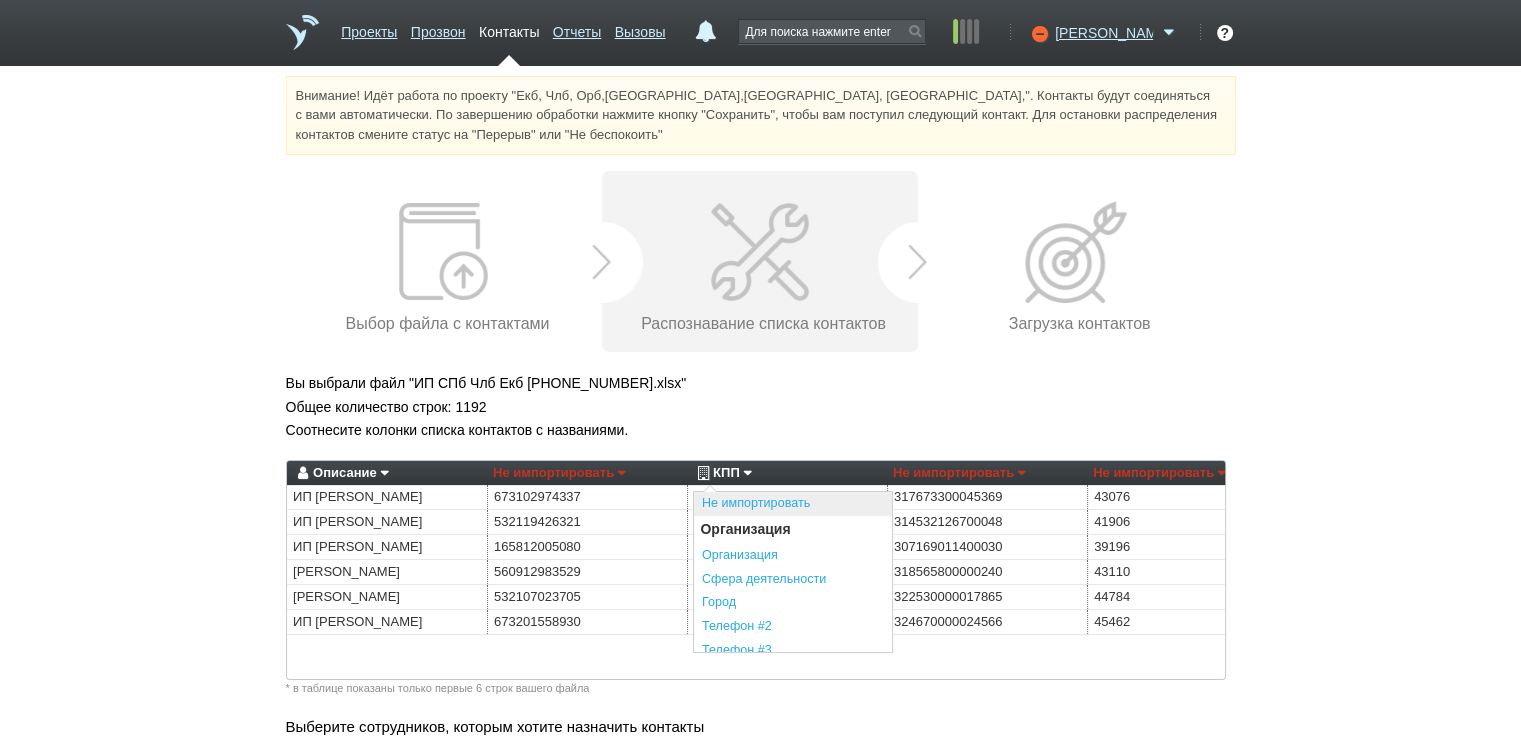click on "Не импортировать" at bounding box center [793, 504] 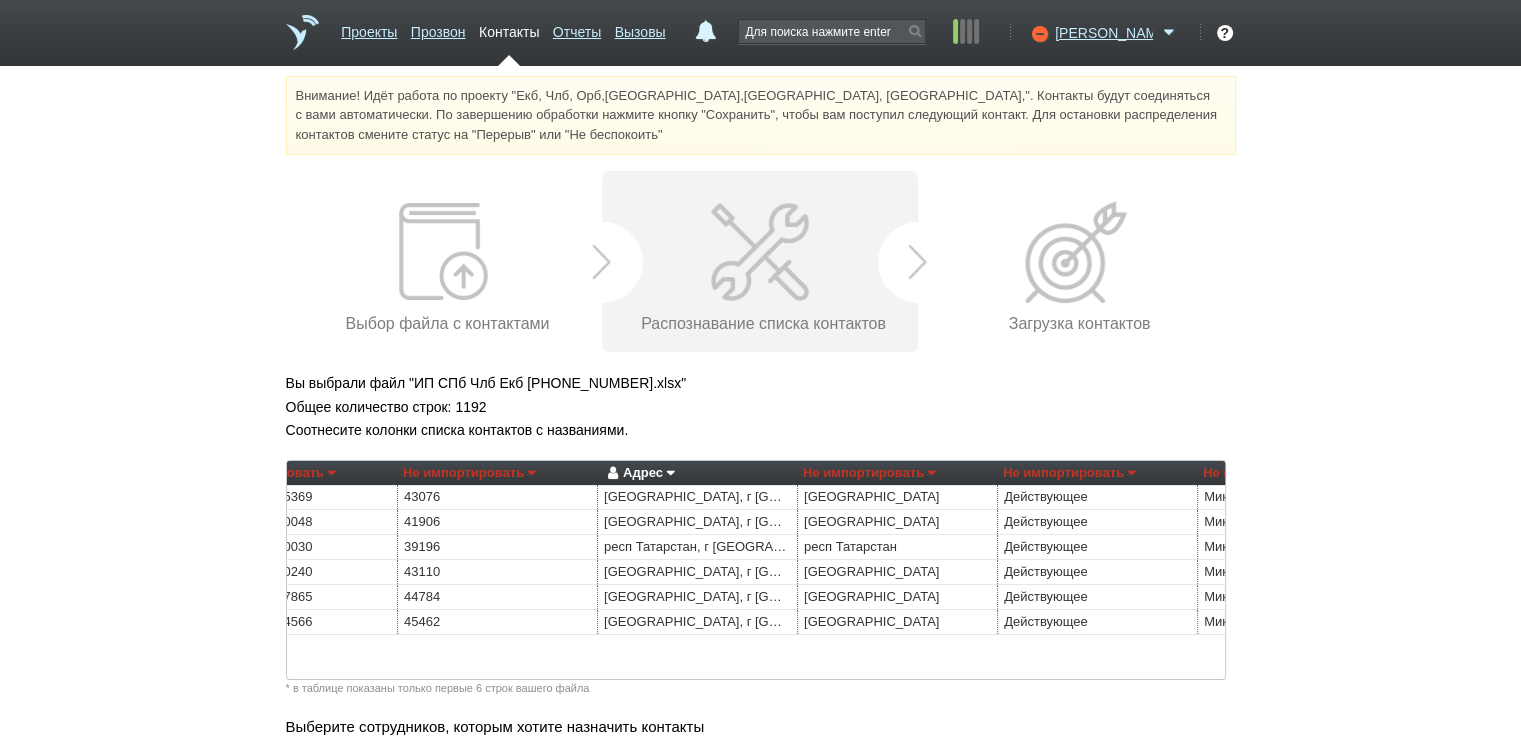 scroll, scrollTop: 0, scrollLeft: 705, axis: horizontal 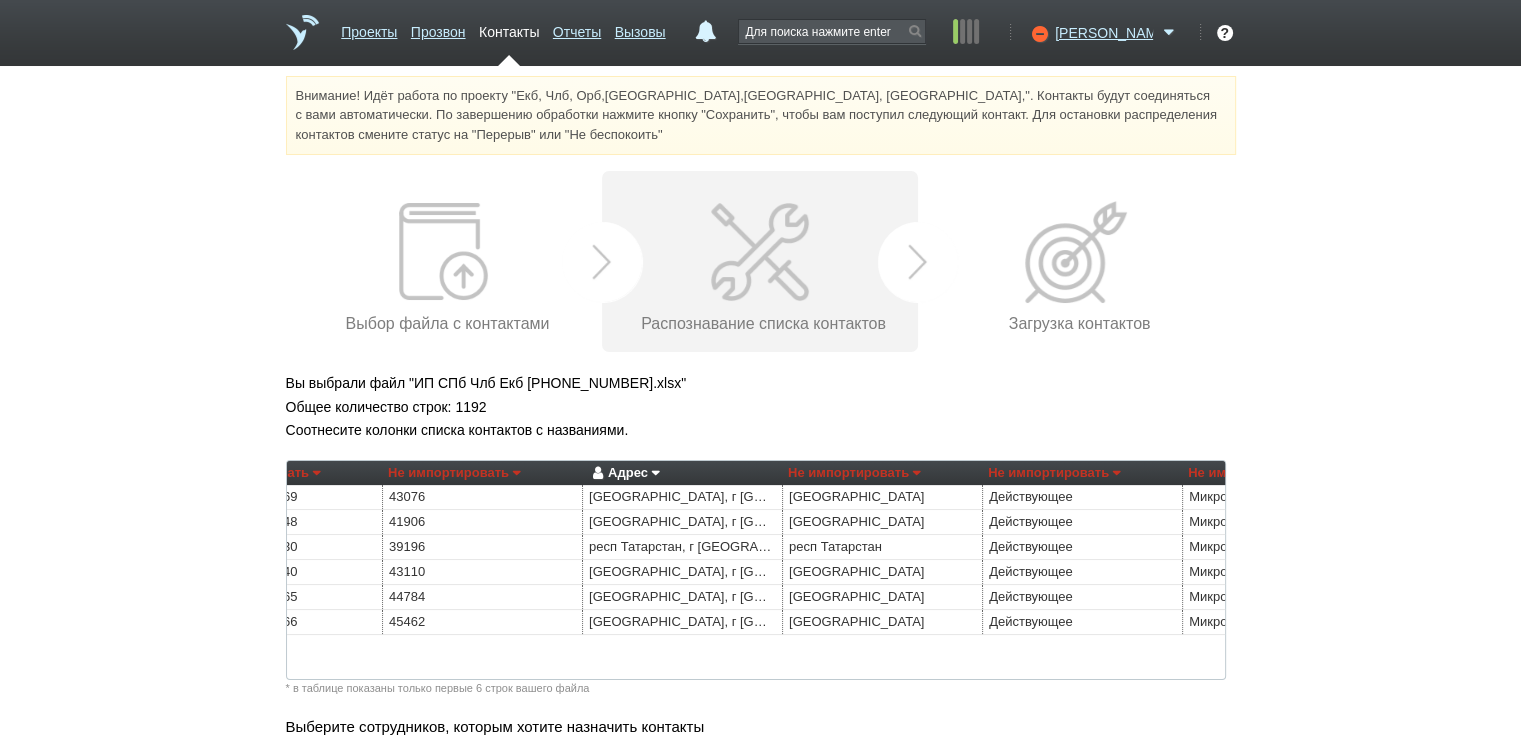 click on "Адрес" at bounding box center (623, 473) 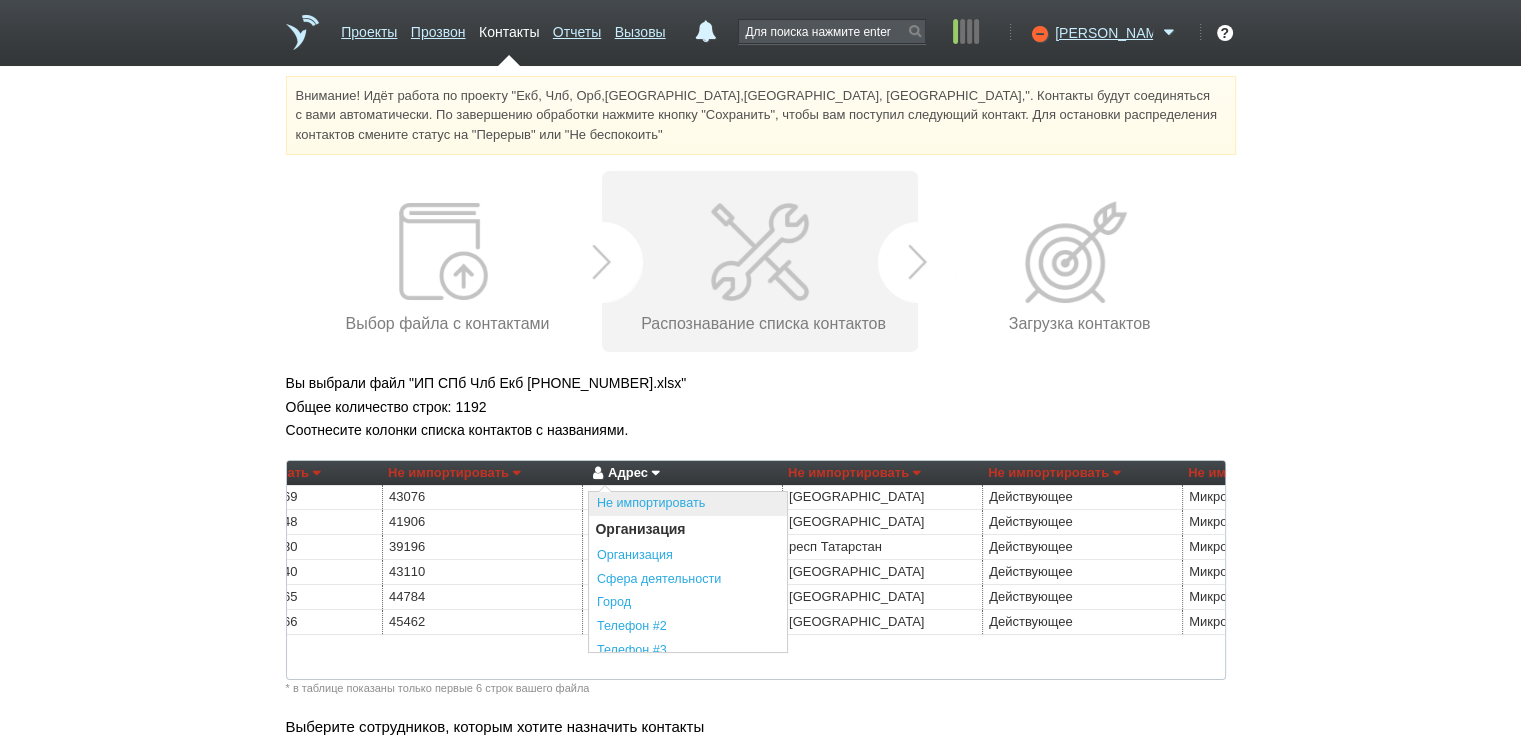 click on "Не импортировать" at bounding box center [688, 504] 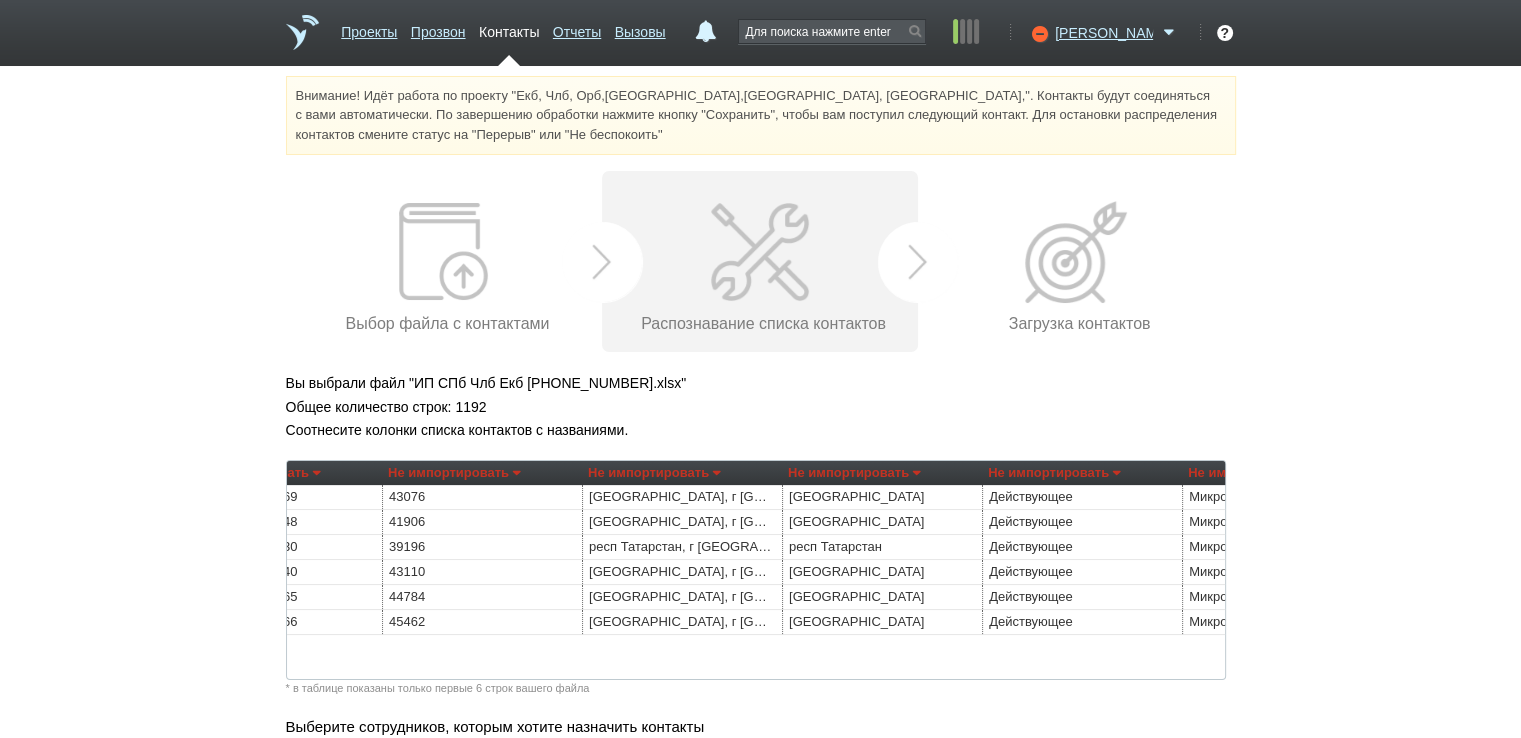click on "Не импортировать" at bounding box center (854, 473) 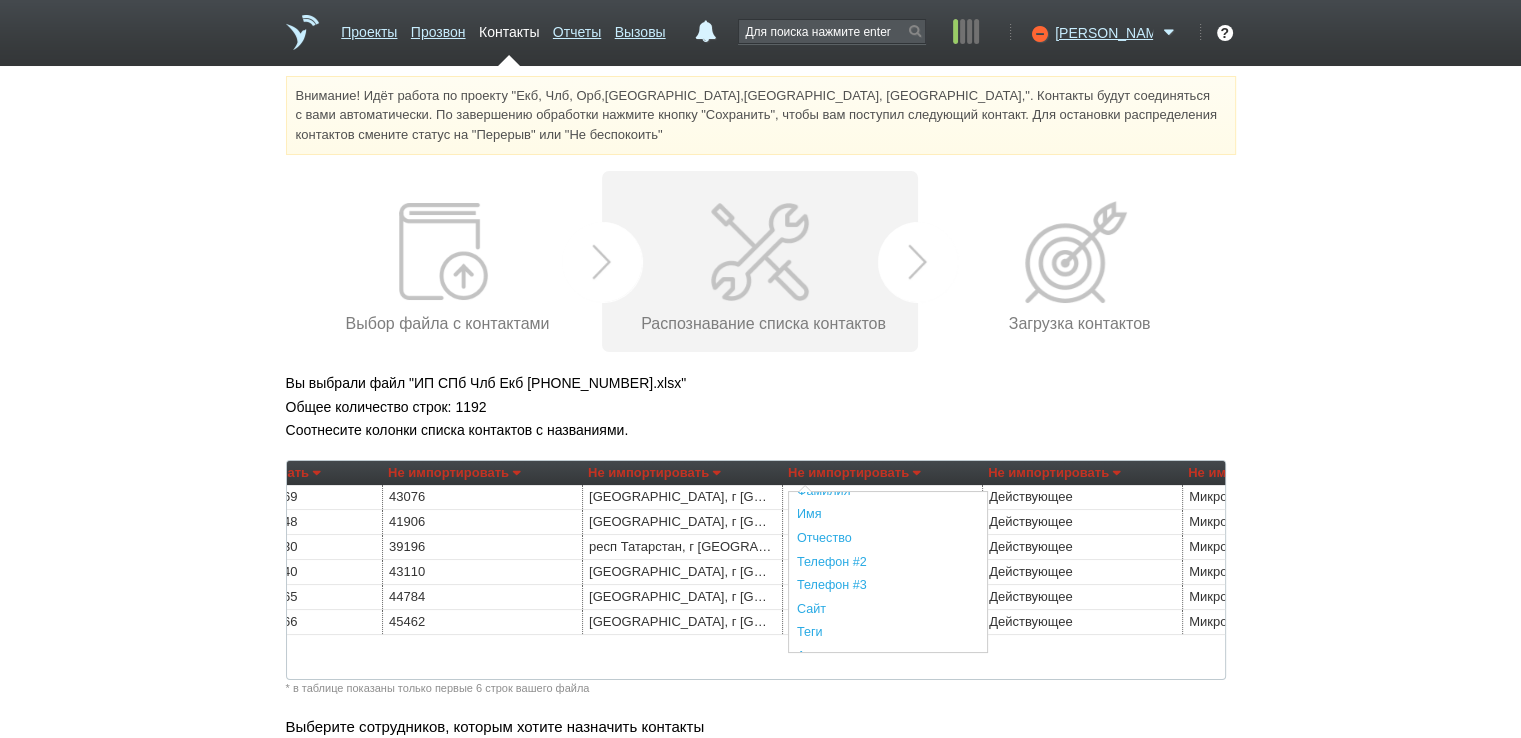 scroll, scrollTop: 500, scrollLeft: 0, axis: vertical 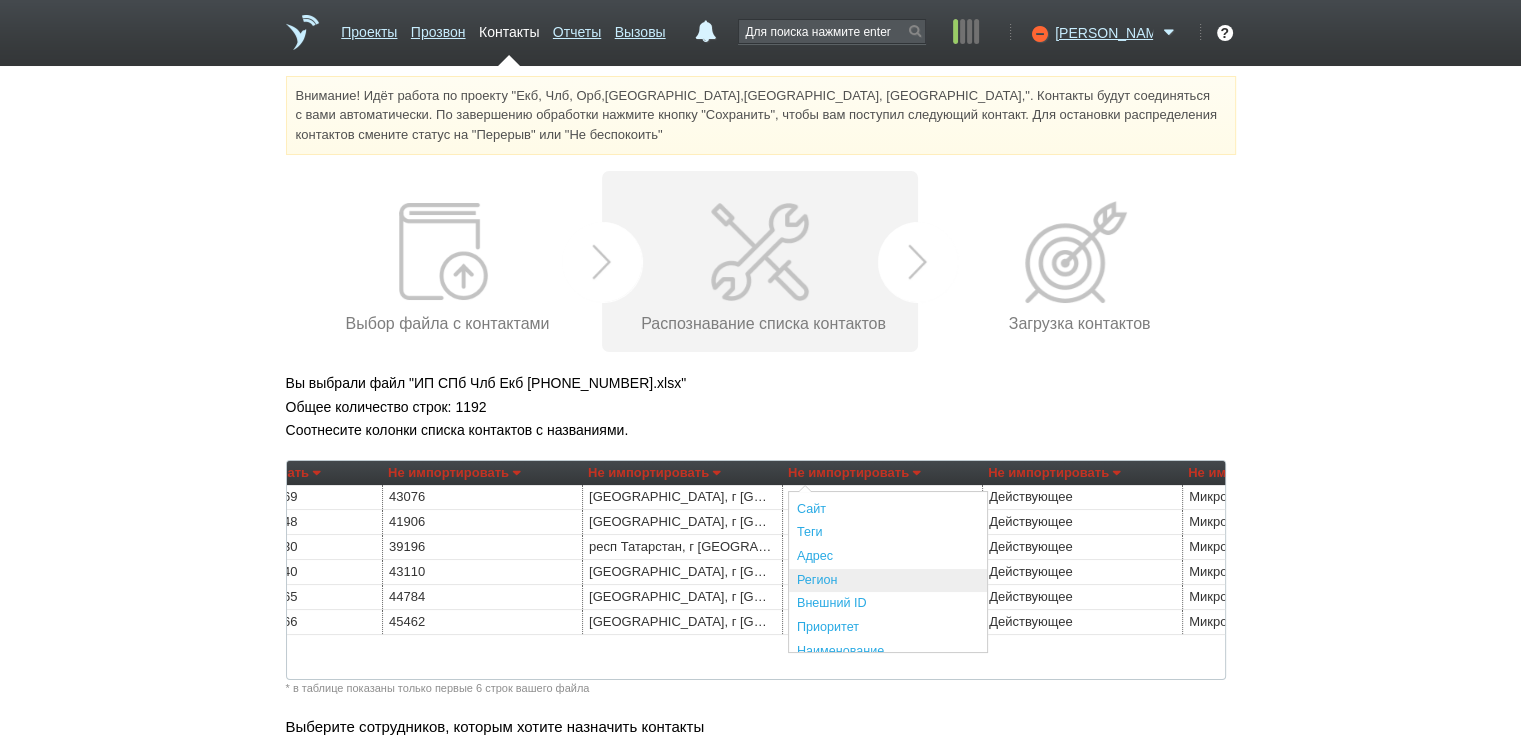 click on "Регион" at bounding box center (888, 581) 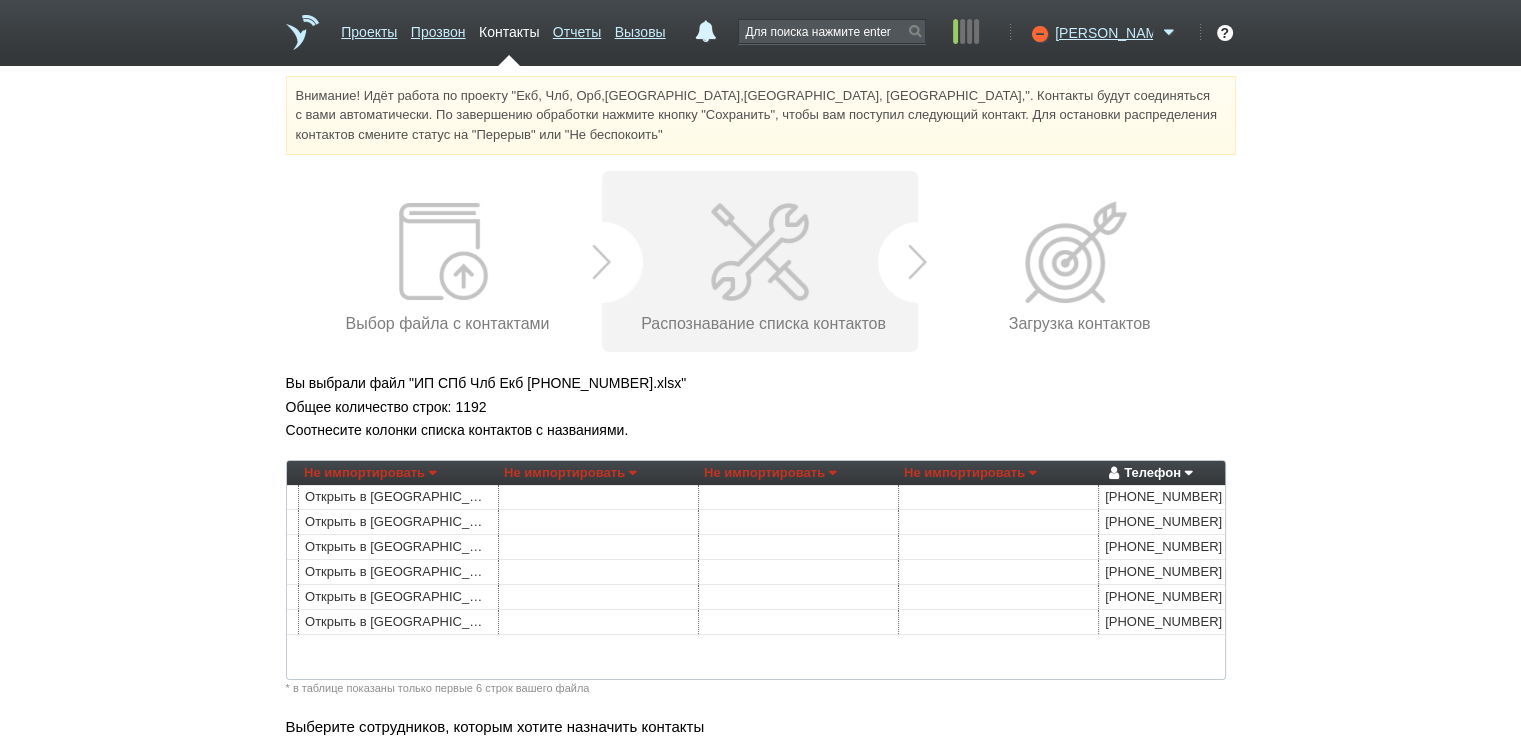 scroll, scrollTop: 0, scrollLeft: 1799, axis: horizontal 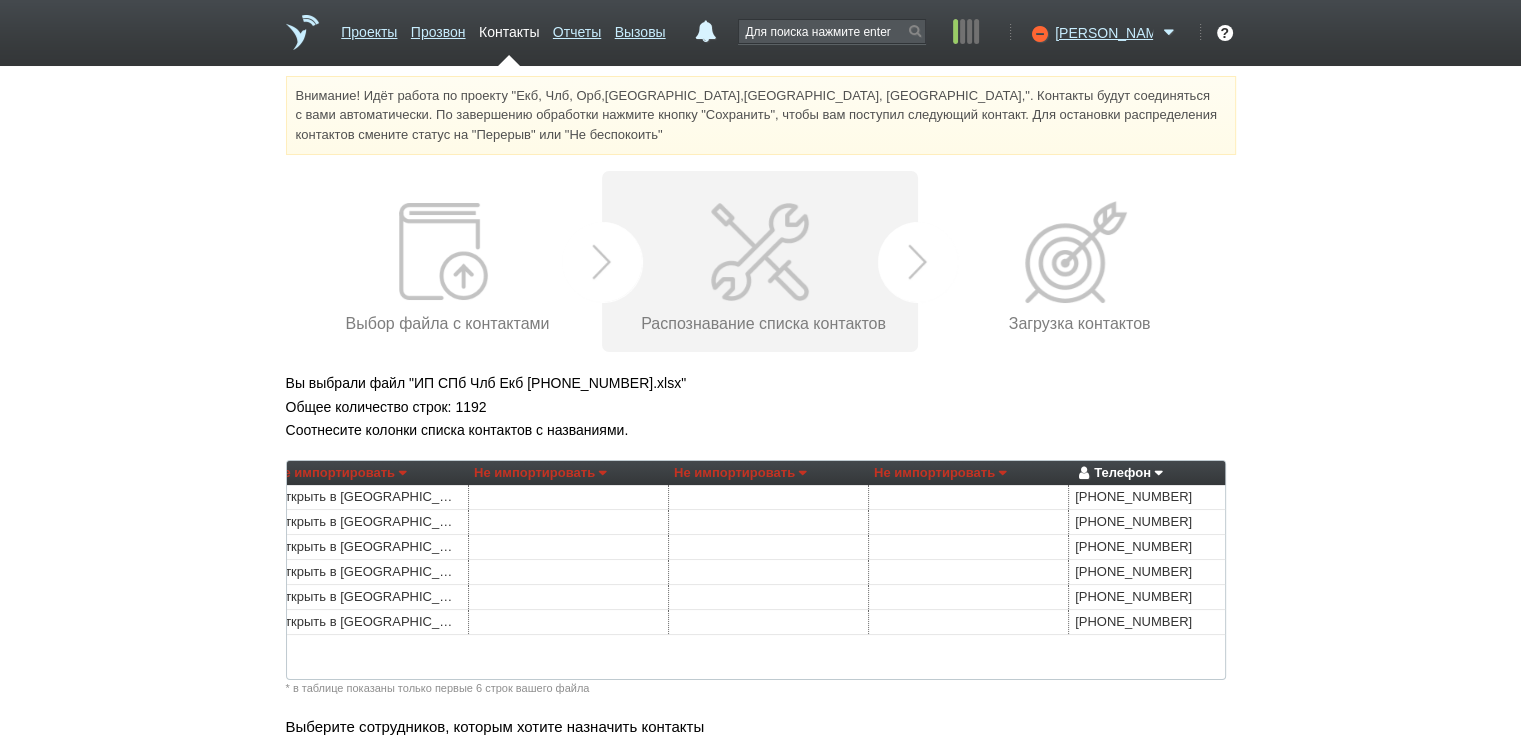 click on "Не импортировать" at bounding box center (540, 473) 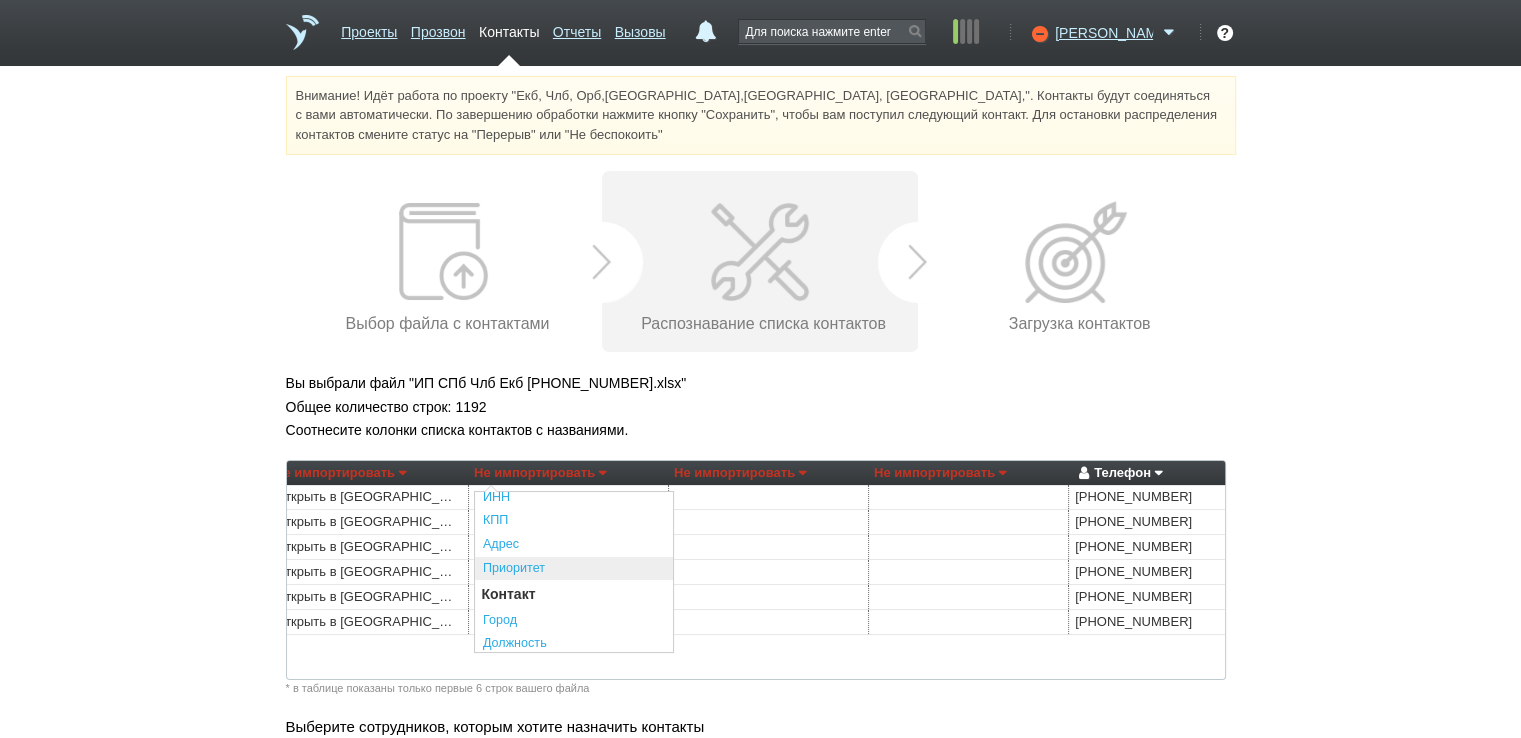 scroll, scrollTop: 300, scrollLeft: 0, axis: vertical 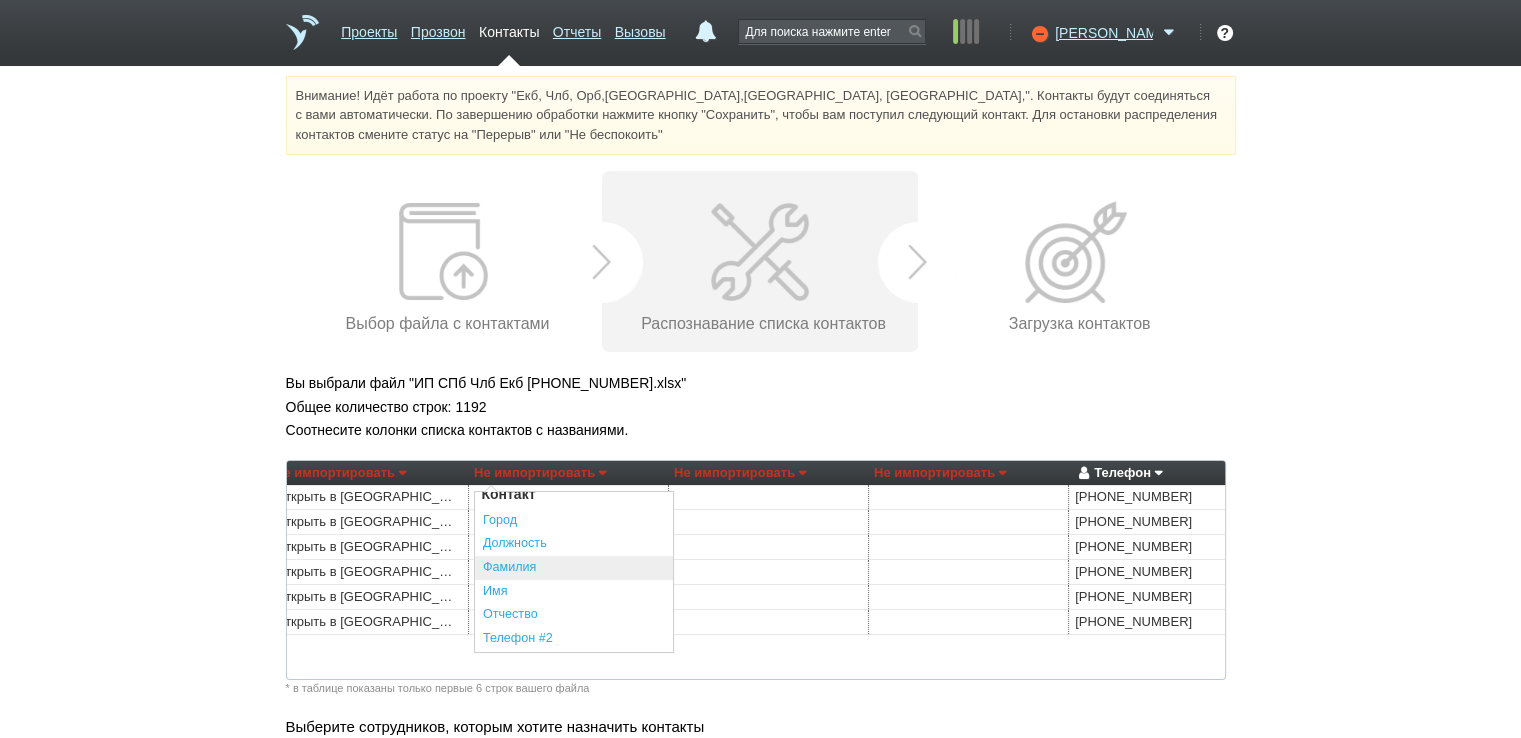 click on "Фамилия" at bounding box center (574, 568) 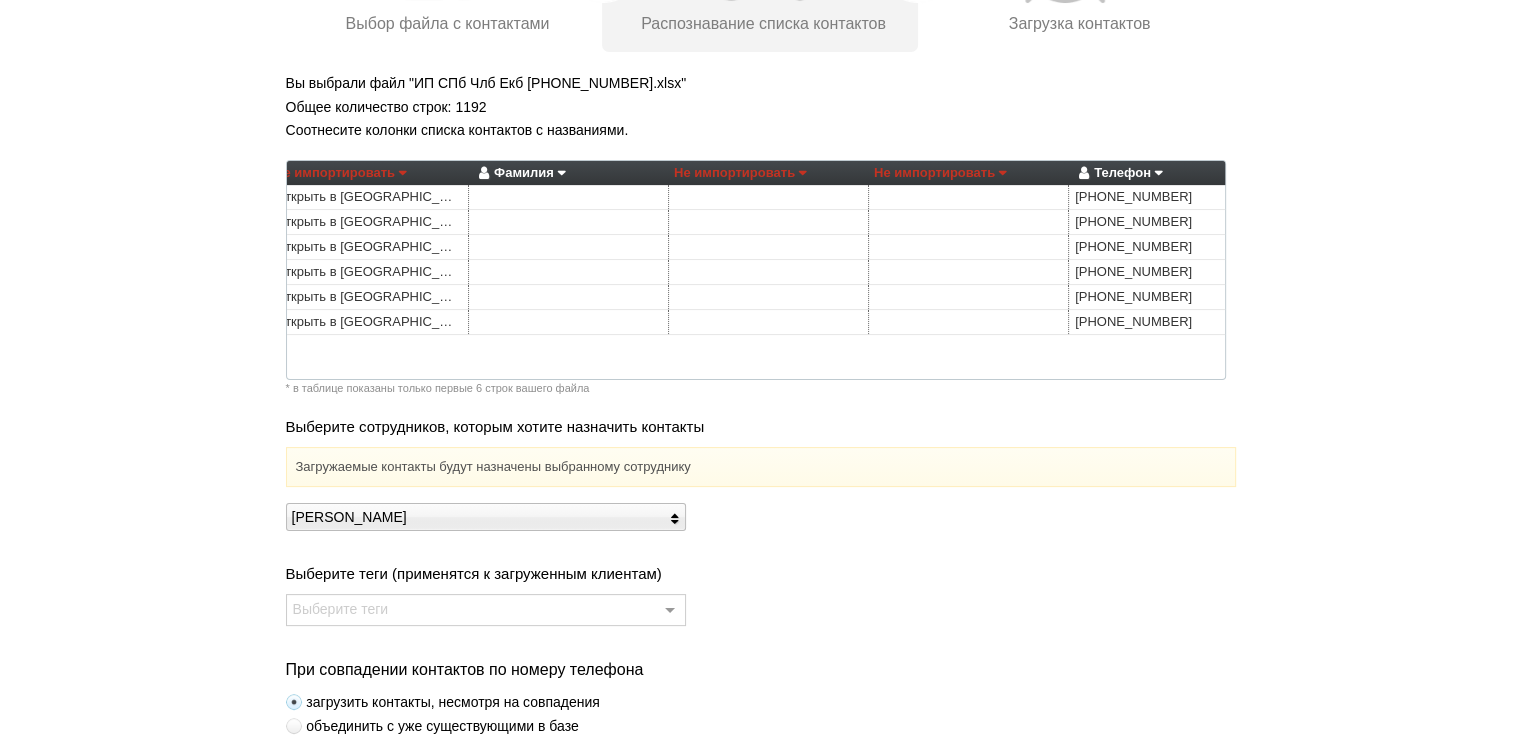 scroll, scrollTop: 100, scrollLeft: 0, axis: vertical 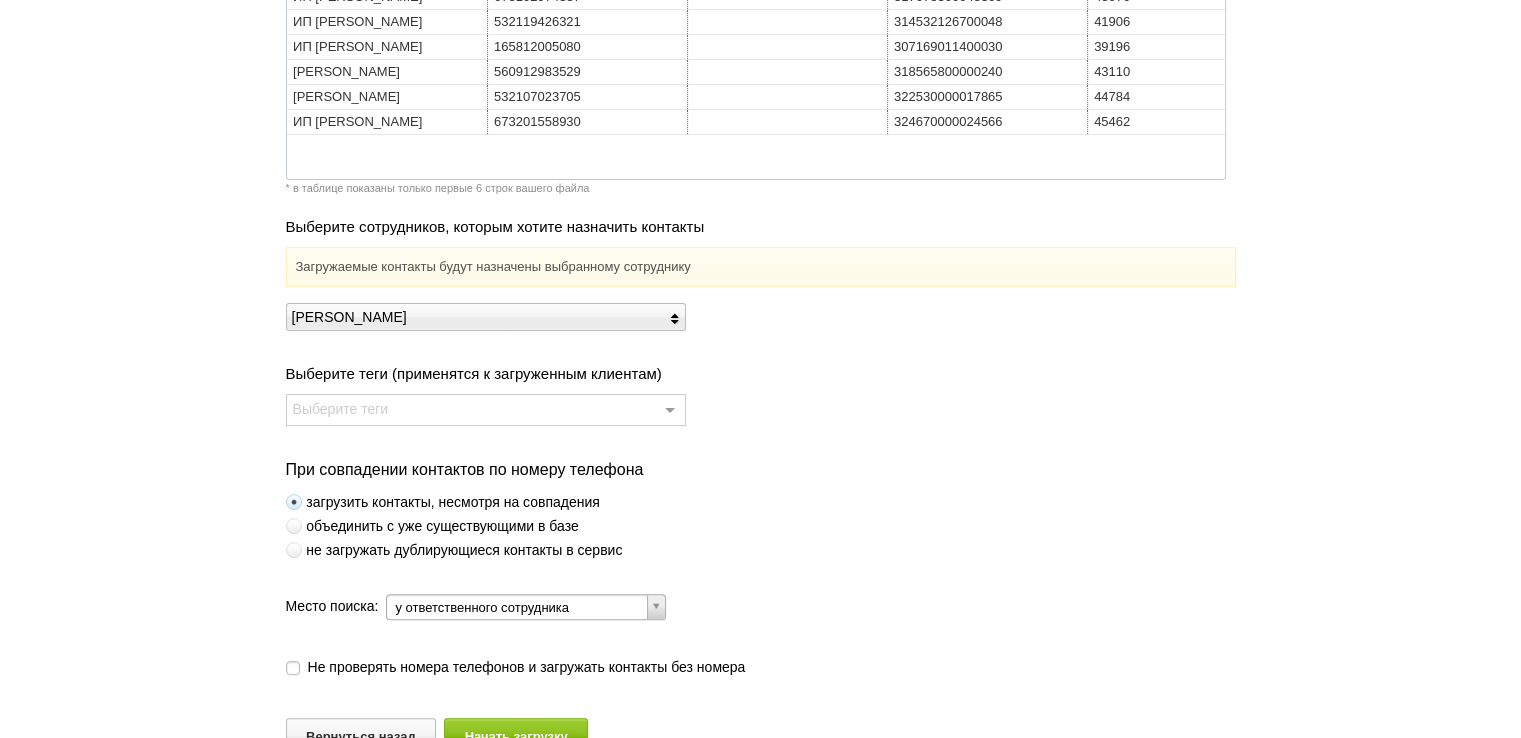 click on "не загружать дублирующиеся контакты в сервис" at bounding box center [454, 550] 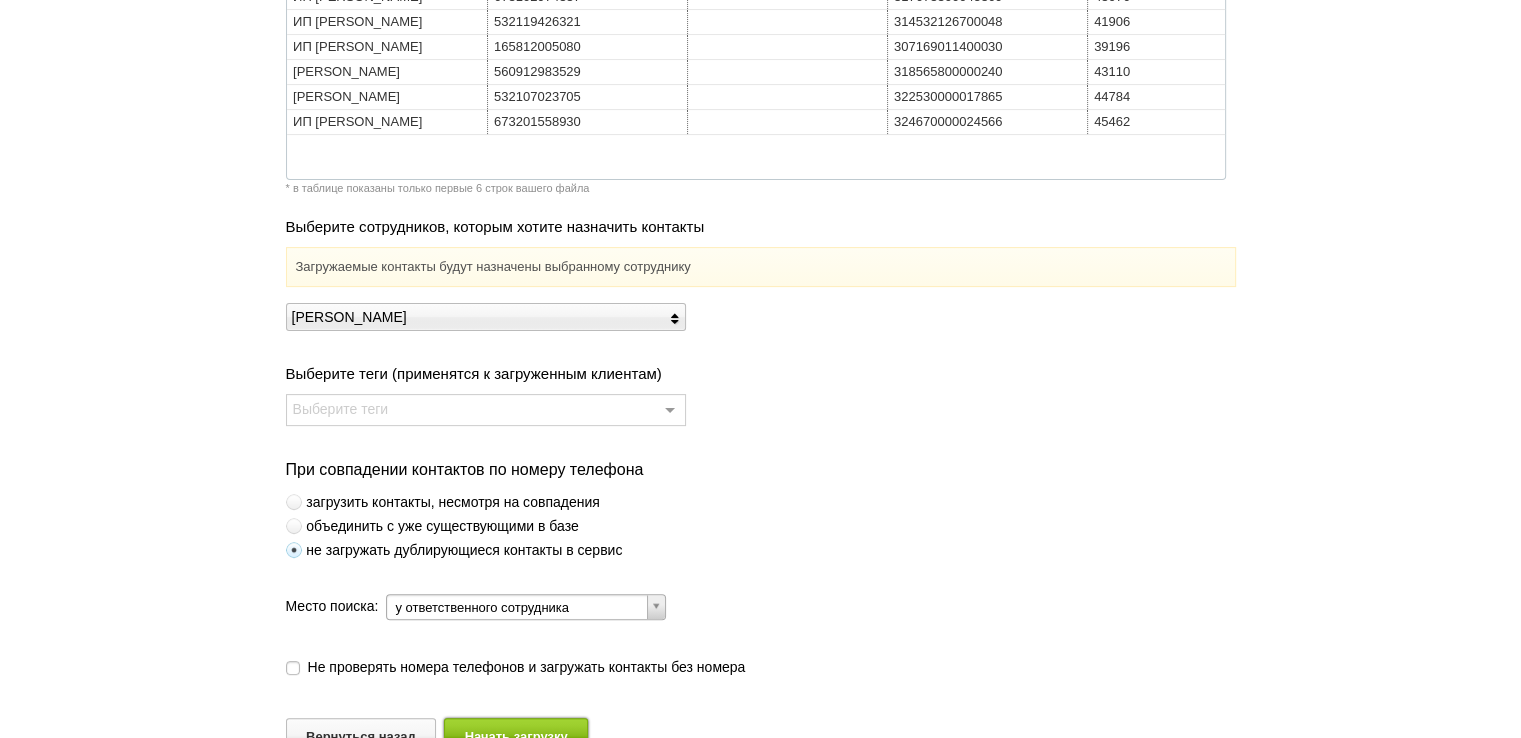 click on "Начать загрузку" at bounding box center [516, 736] 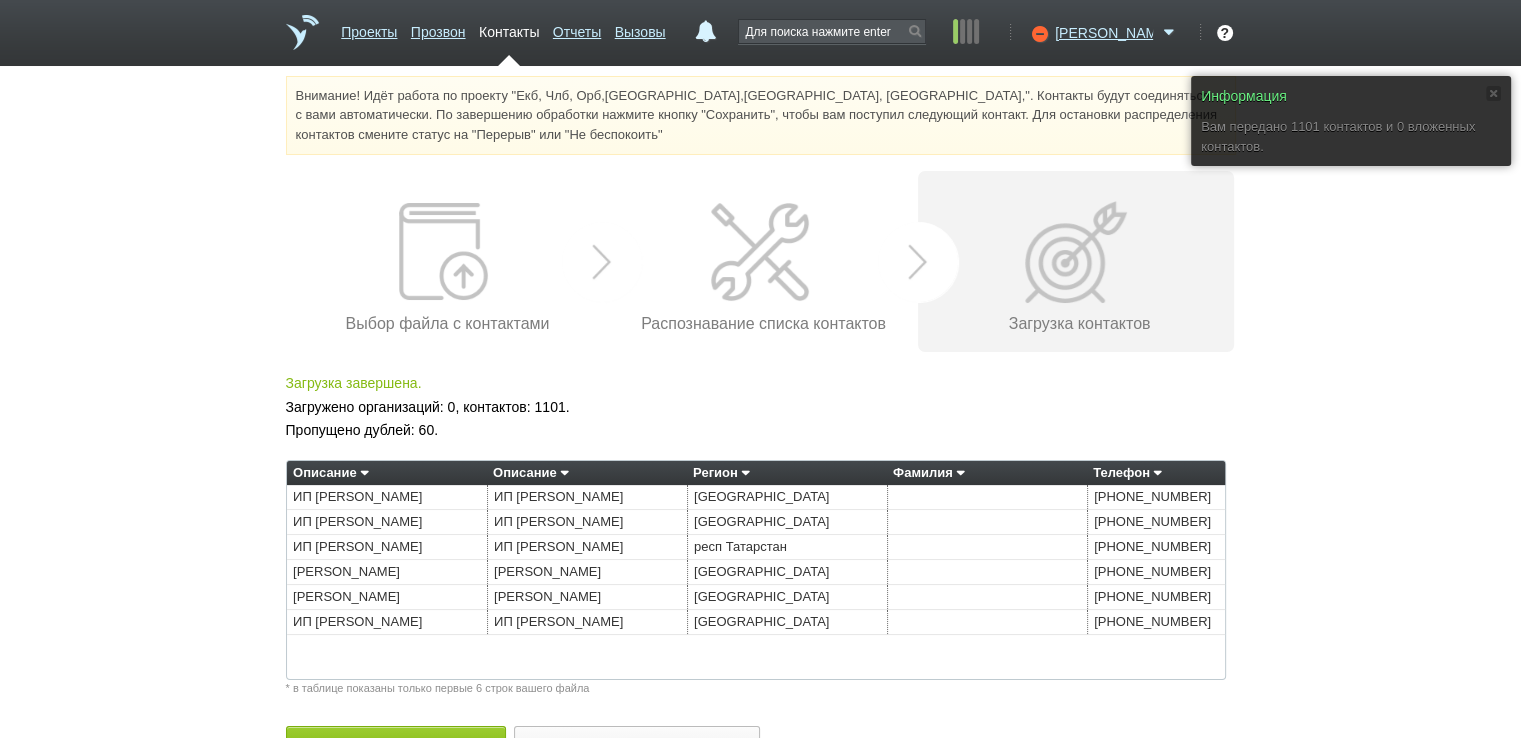 scroll, scrollTop: 55, scrollLeft: 0, axis: vertical 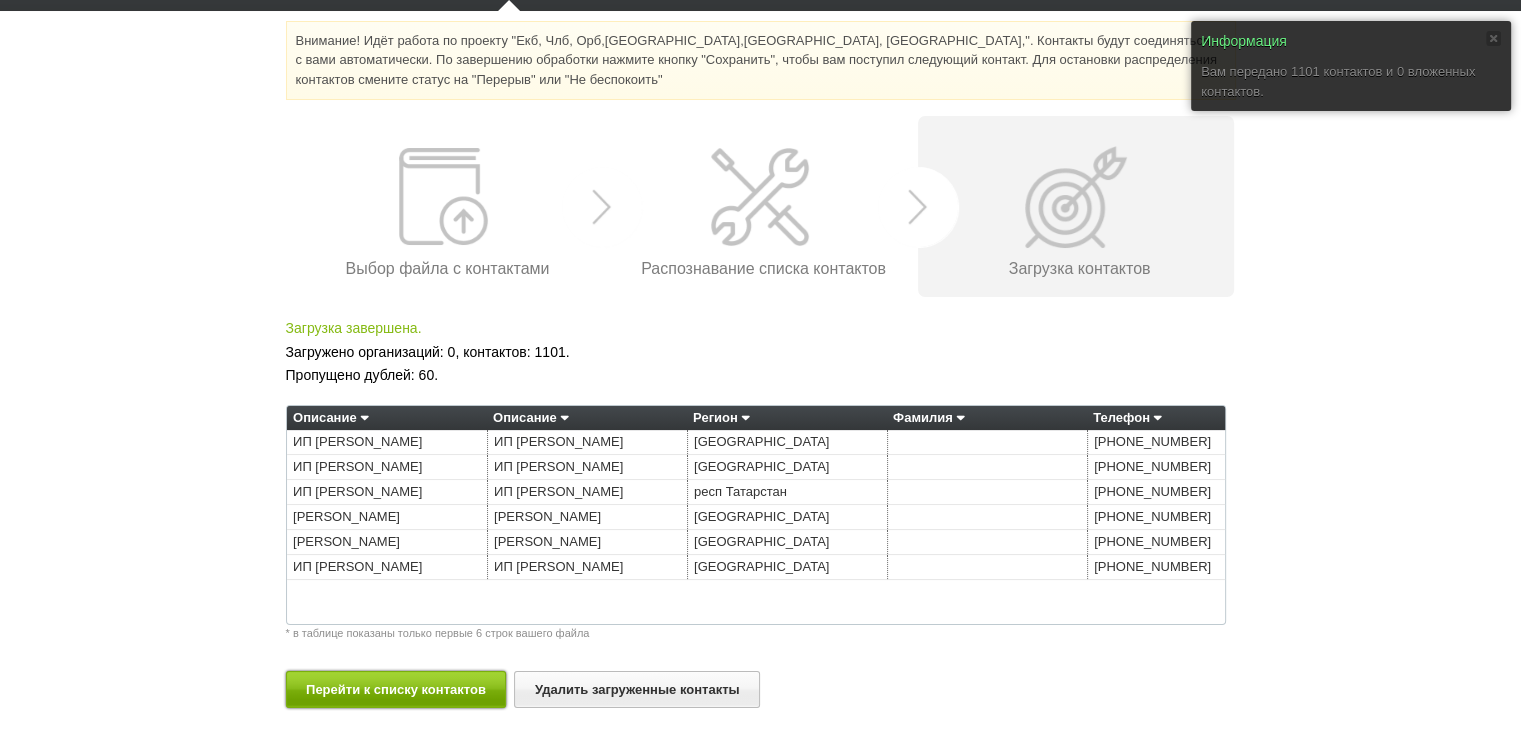 click on "Перейти к списку контактов" at bounding box center (396, 689) 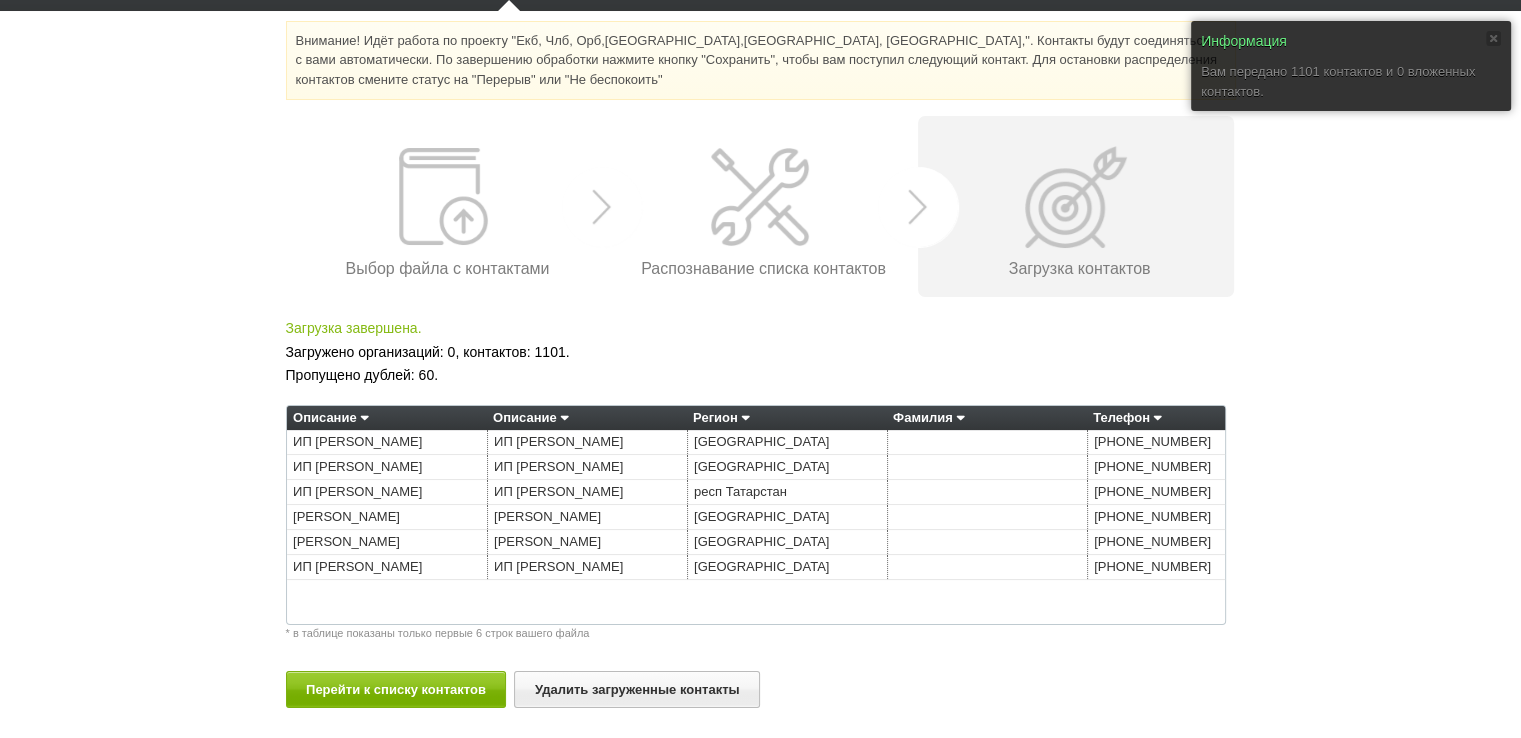scroll, scrollTop: 0, scrollLeft: 0, axis: both 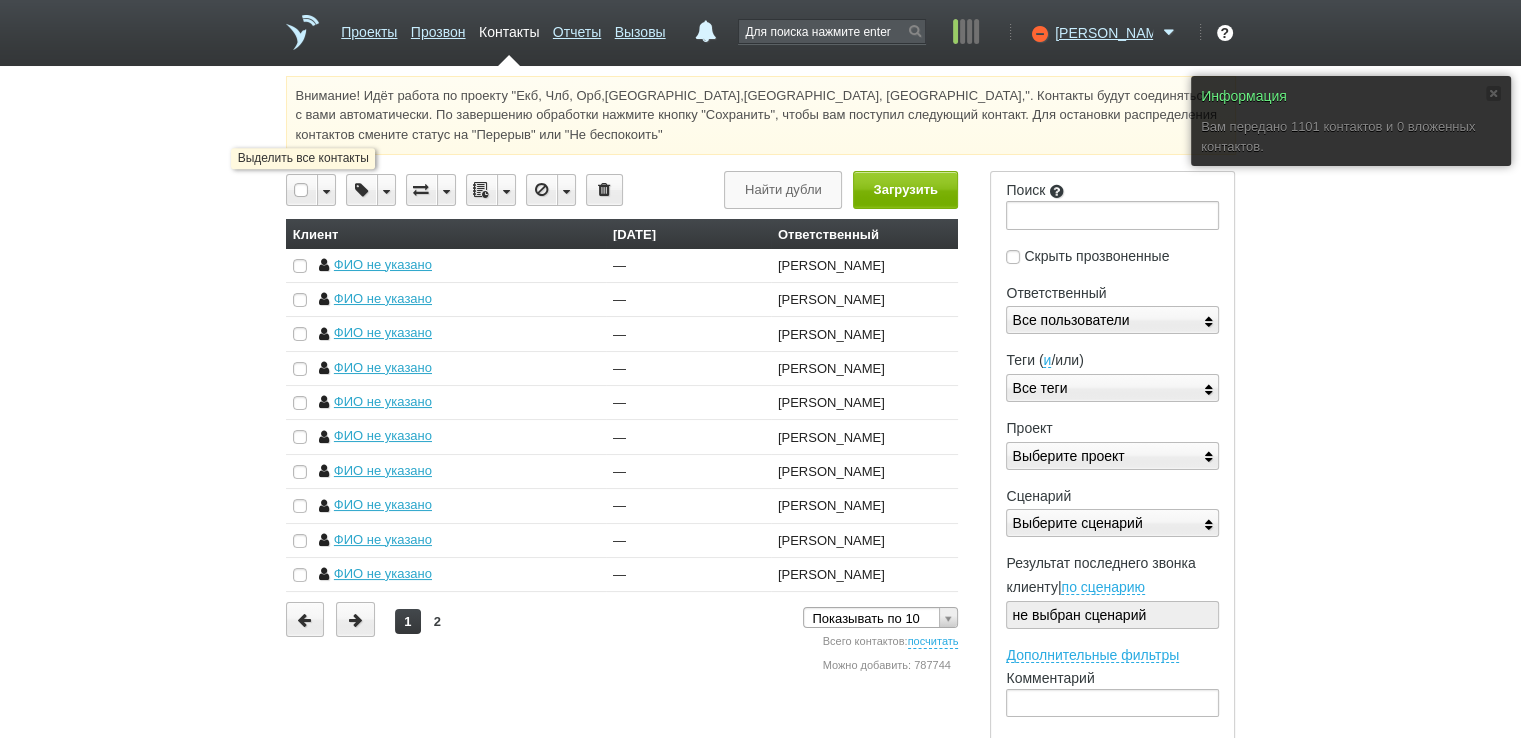 click at bounding box center [302, 190] 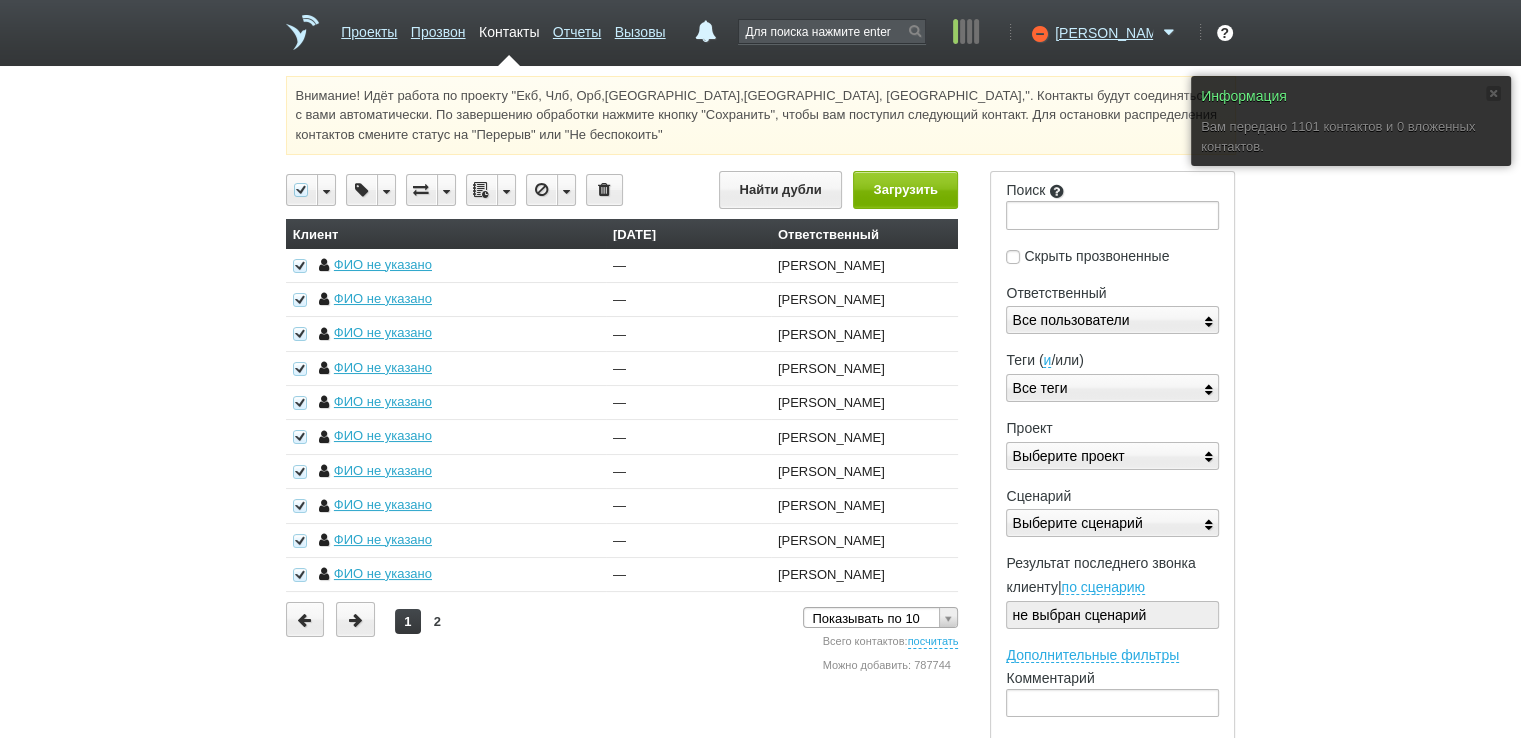 click at bounding box center [506, 190] 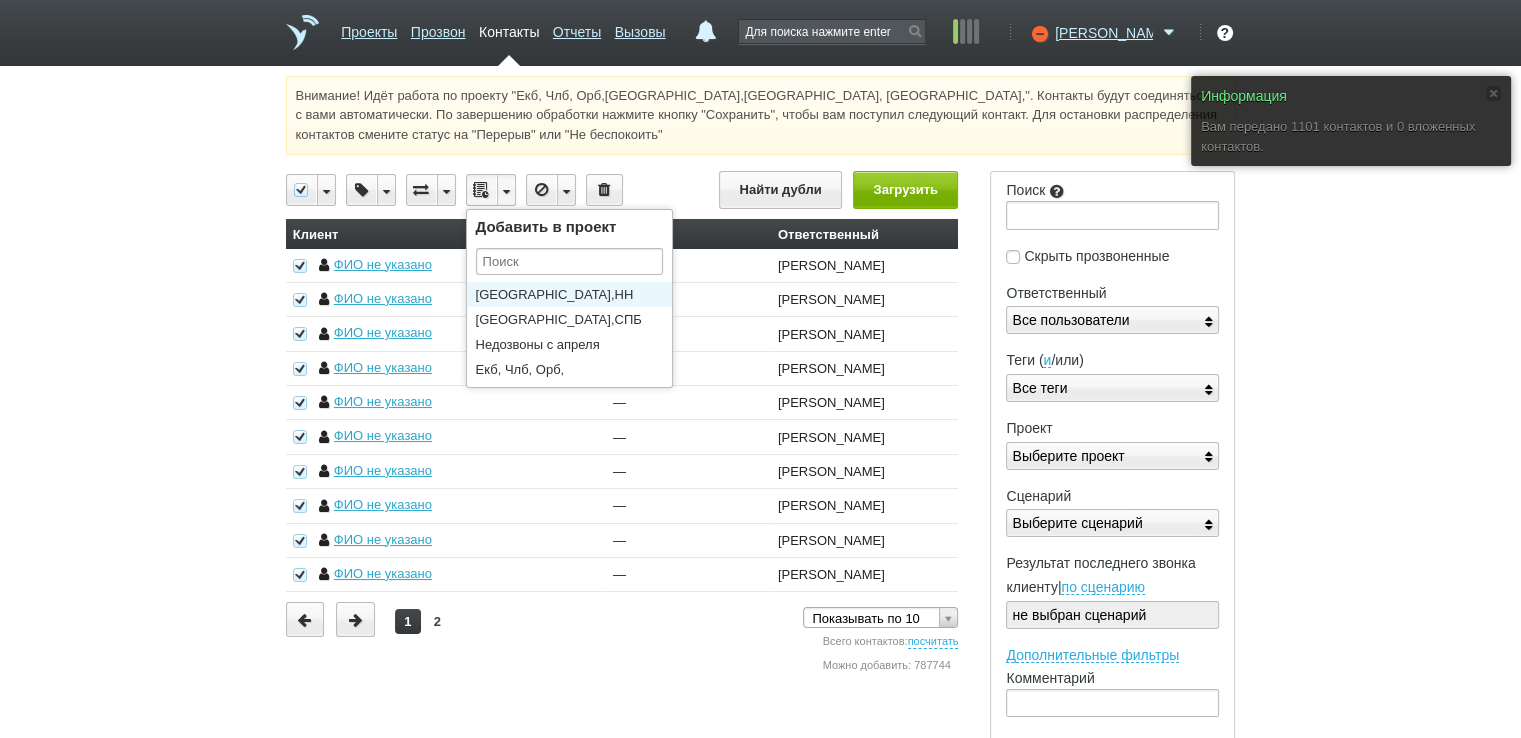click on "[GEOGRAPHIC_DATA],НН" at bounding box center (574, 294) 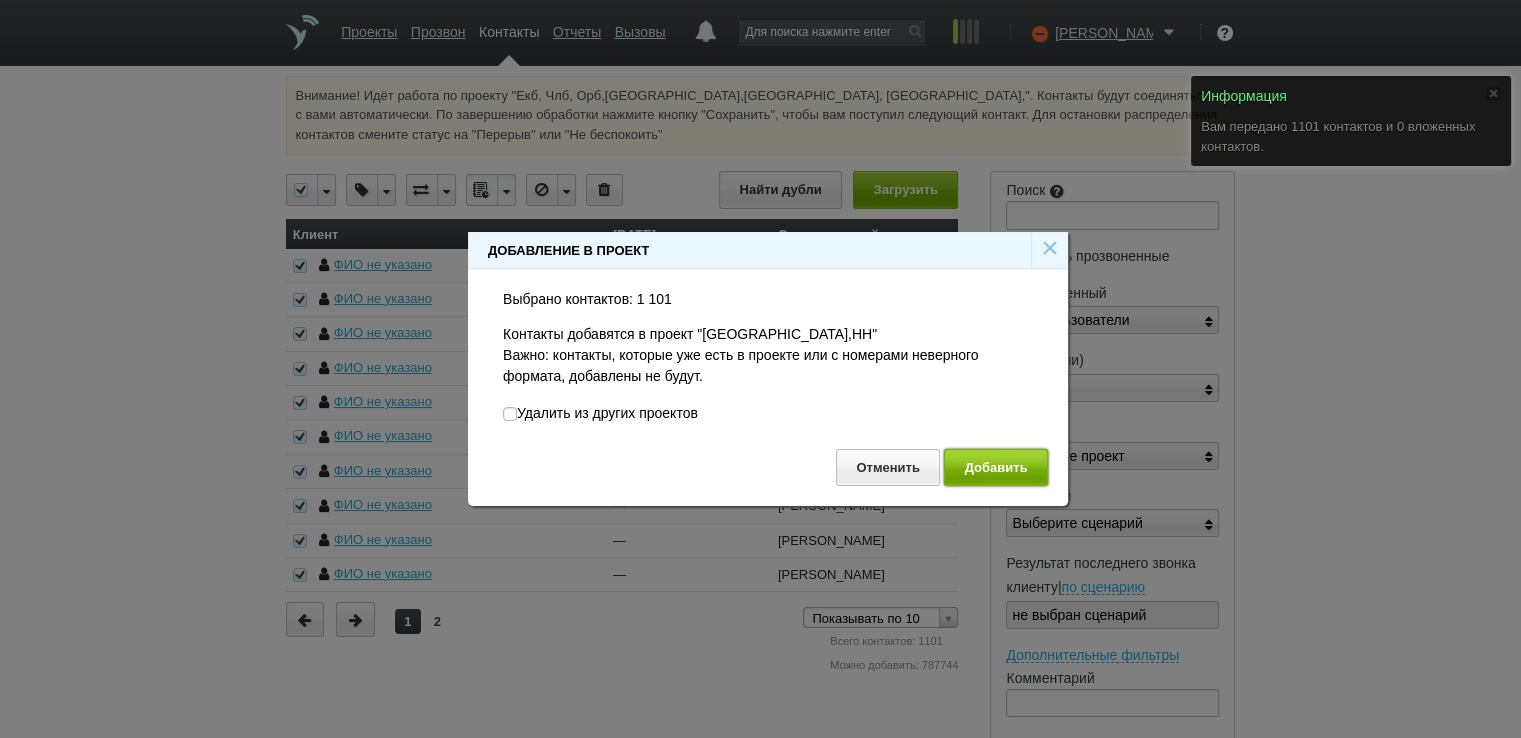 click on "Добавить" at bounding box center (996, 467) 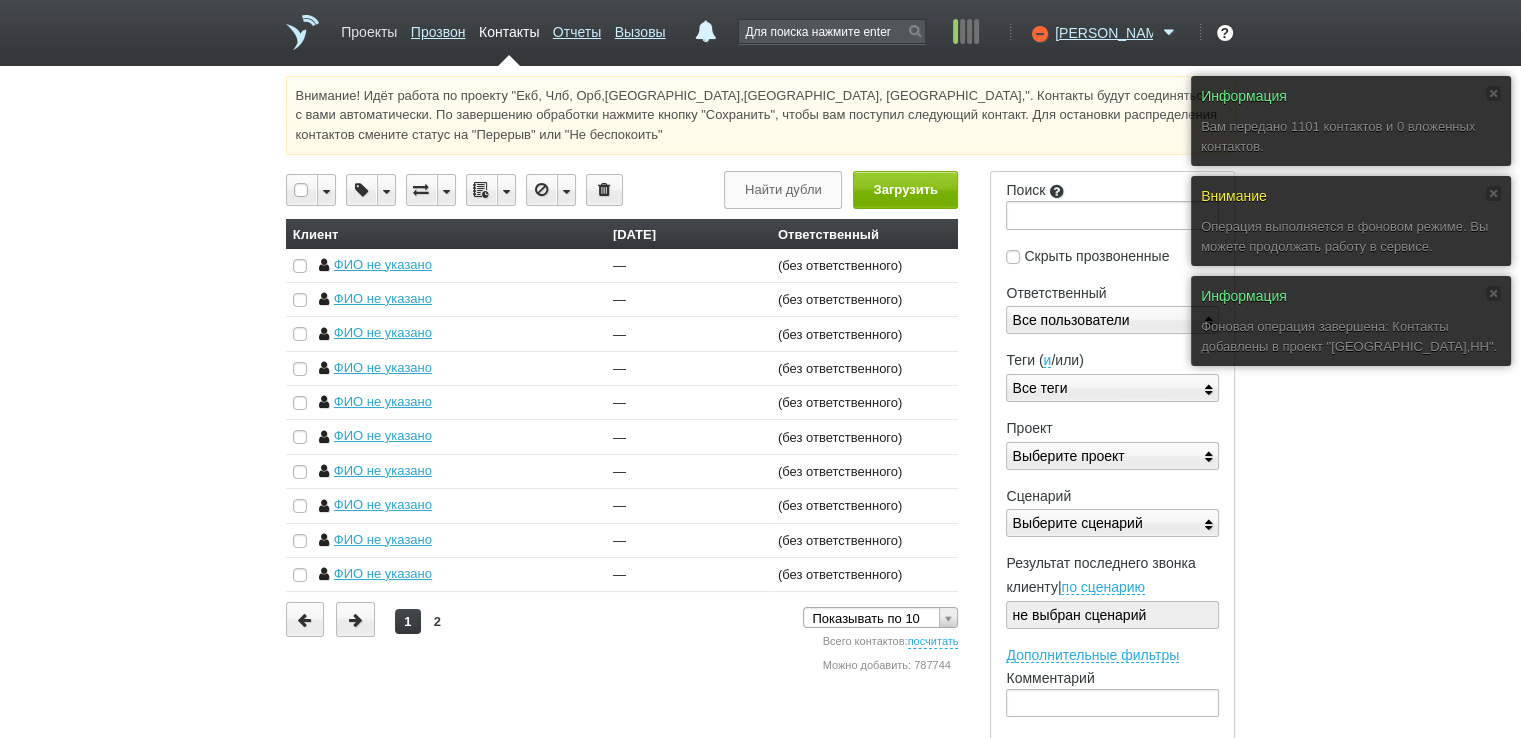 click on "Проекты" at bounding box center (369, 28) 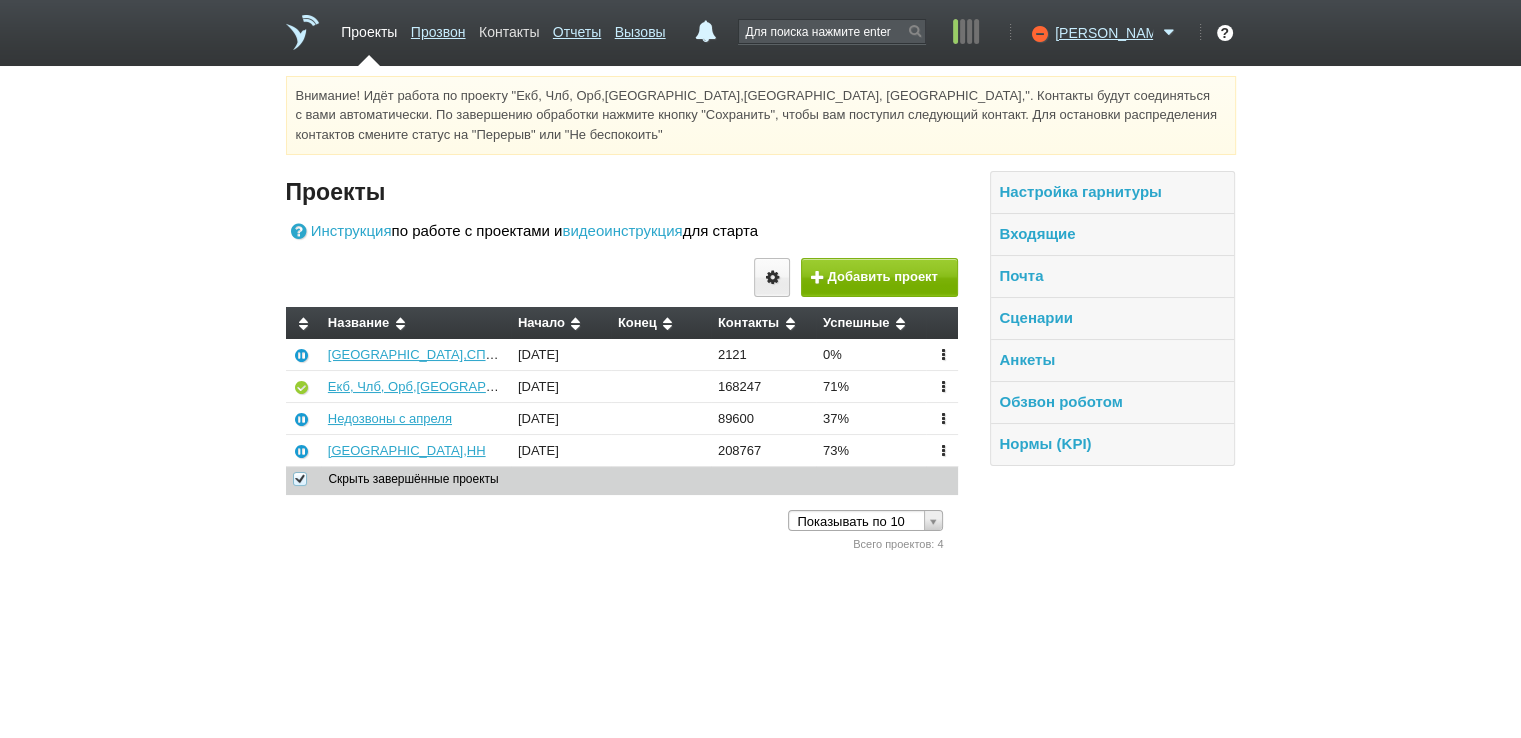 click on "Контакты" at bounding box center [509, 28] 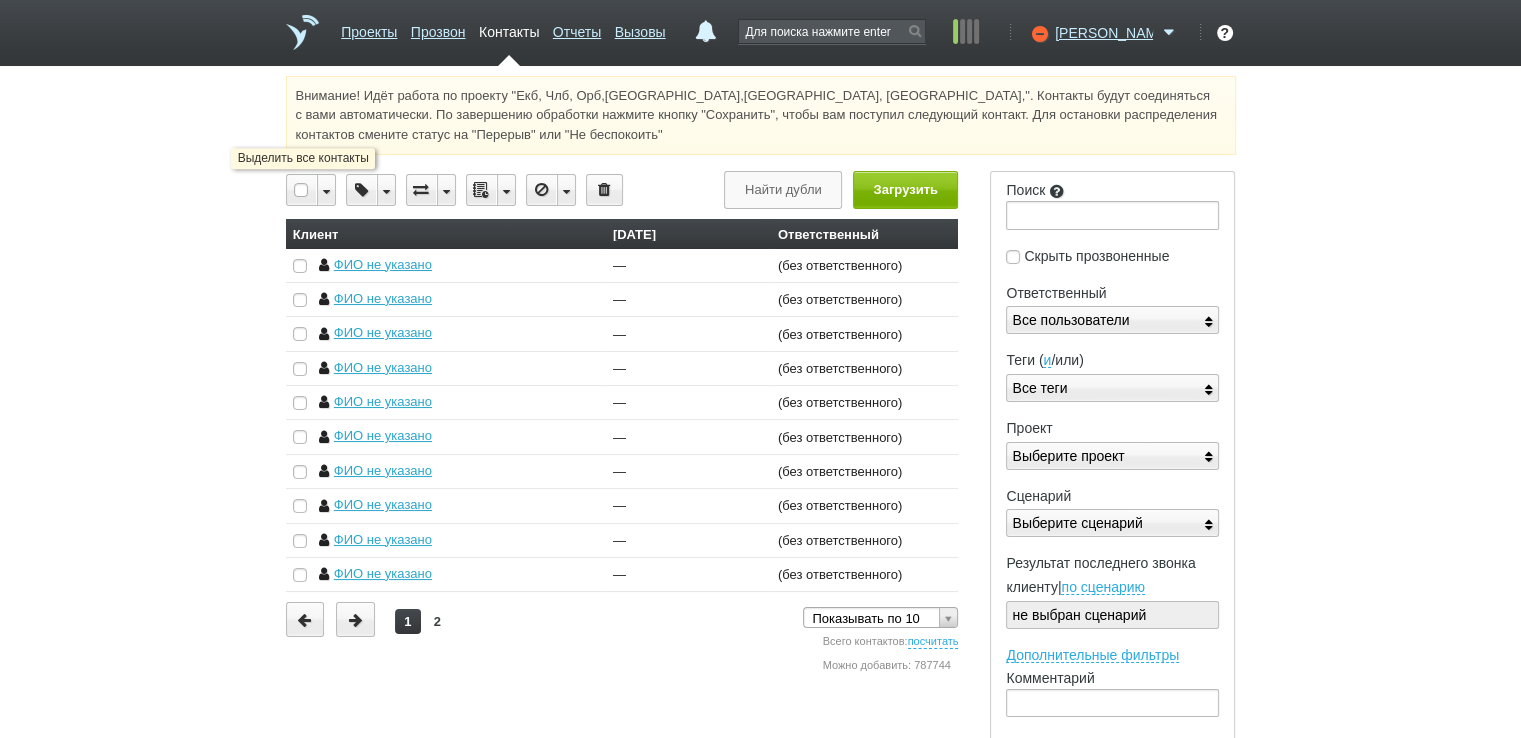 click at bounding box center [302, 190] 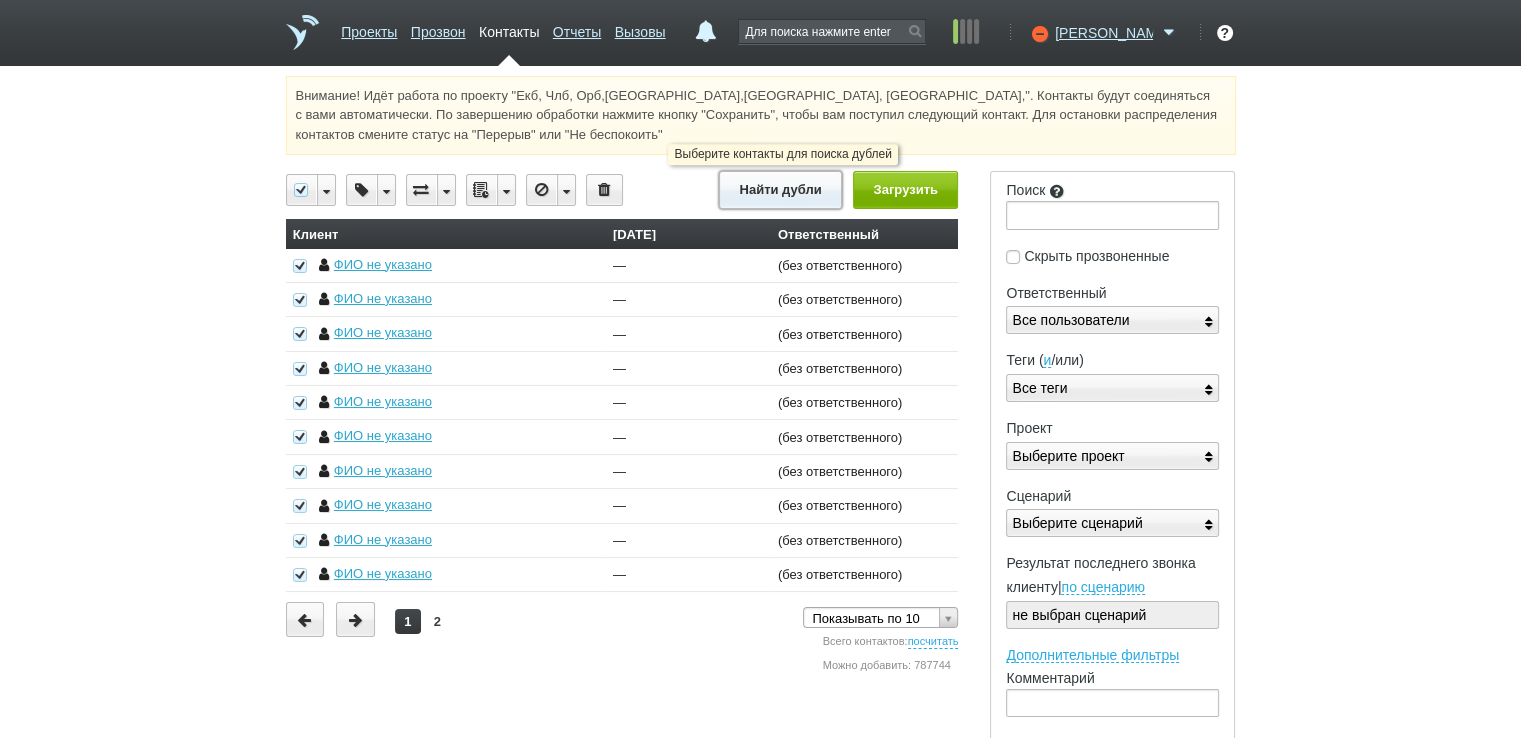 click on "Найти дубли" at bounding box center [780, 189] 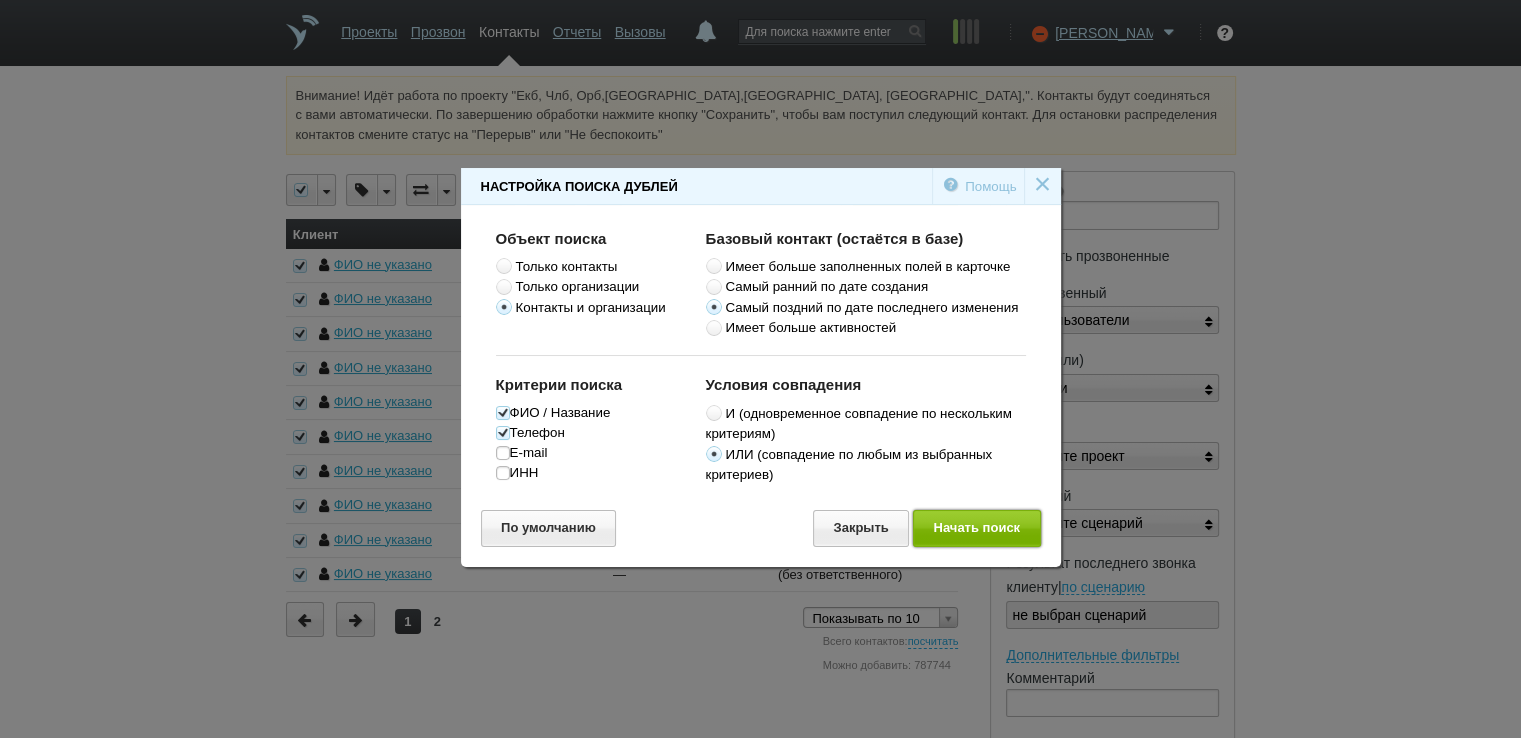 click on "Начать поиск" at bounding box center [977, 528] 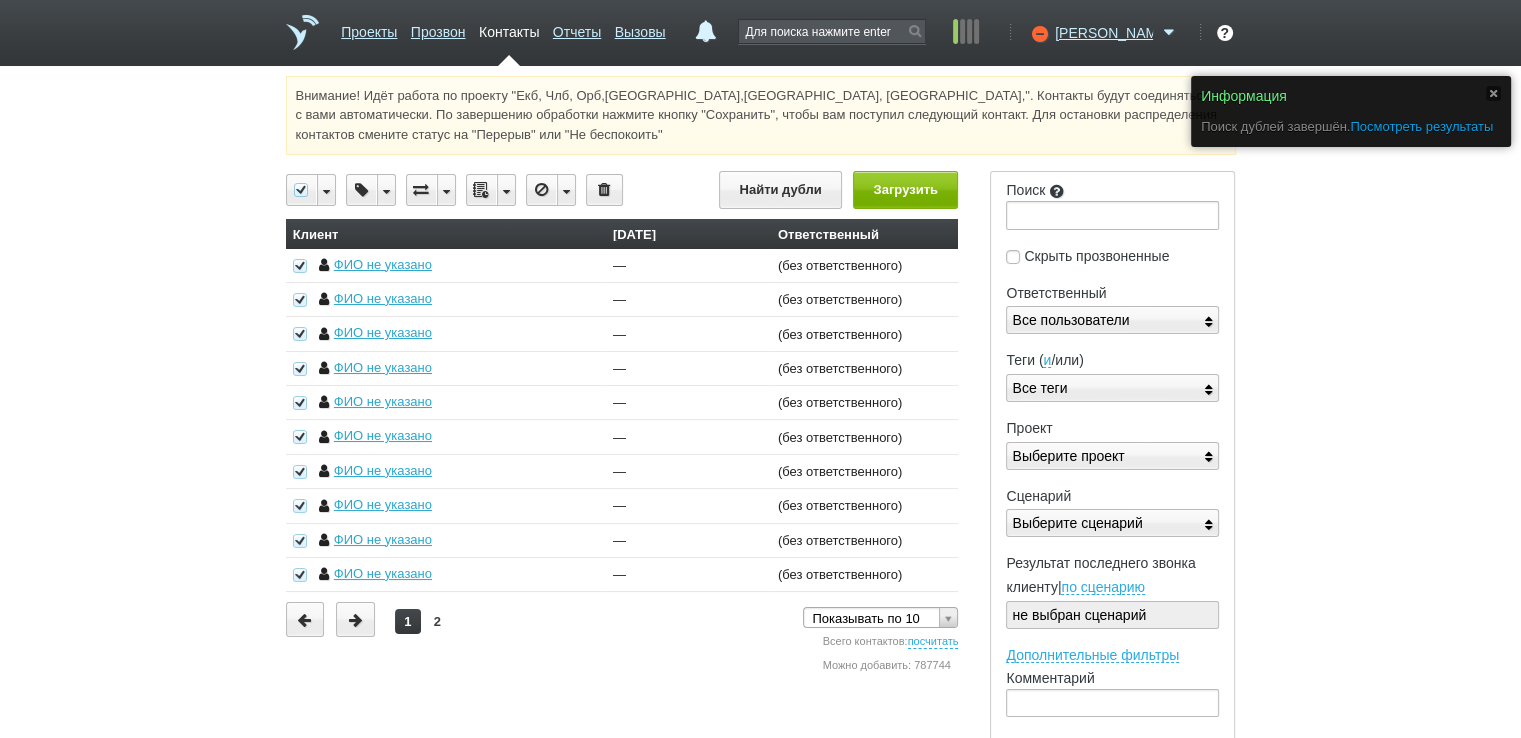 click on "Посмотреть результаты" at bounding box center (1421, 126) 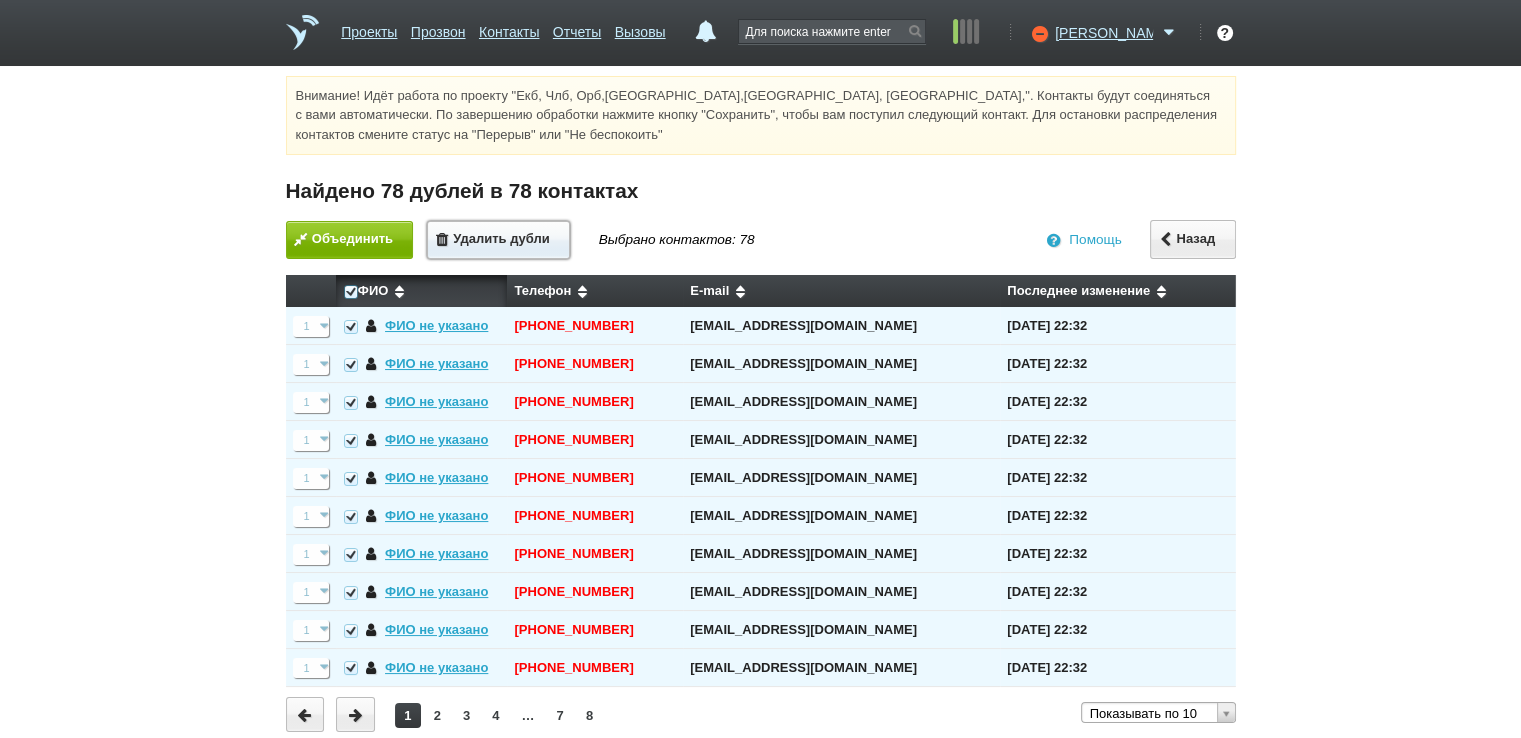 click on "Удалить дубли" at bounding box center [498, 240] 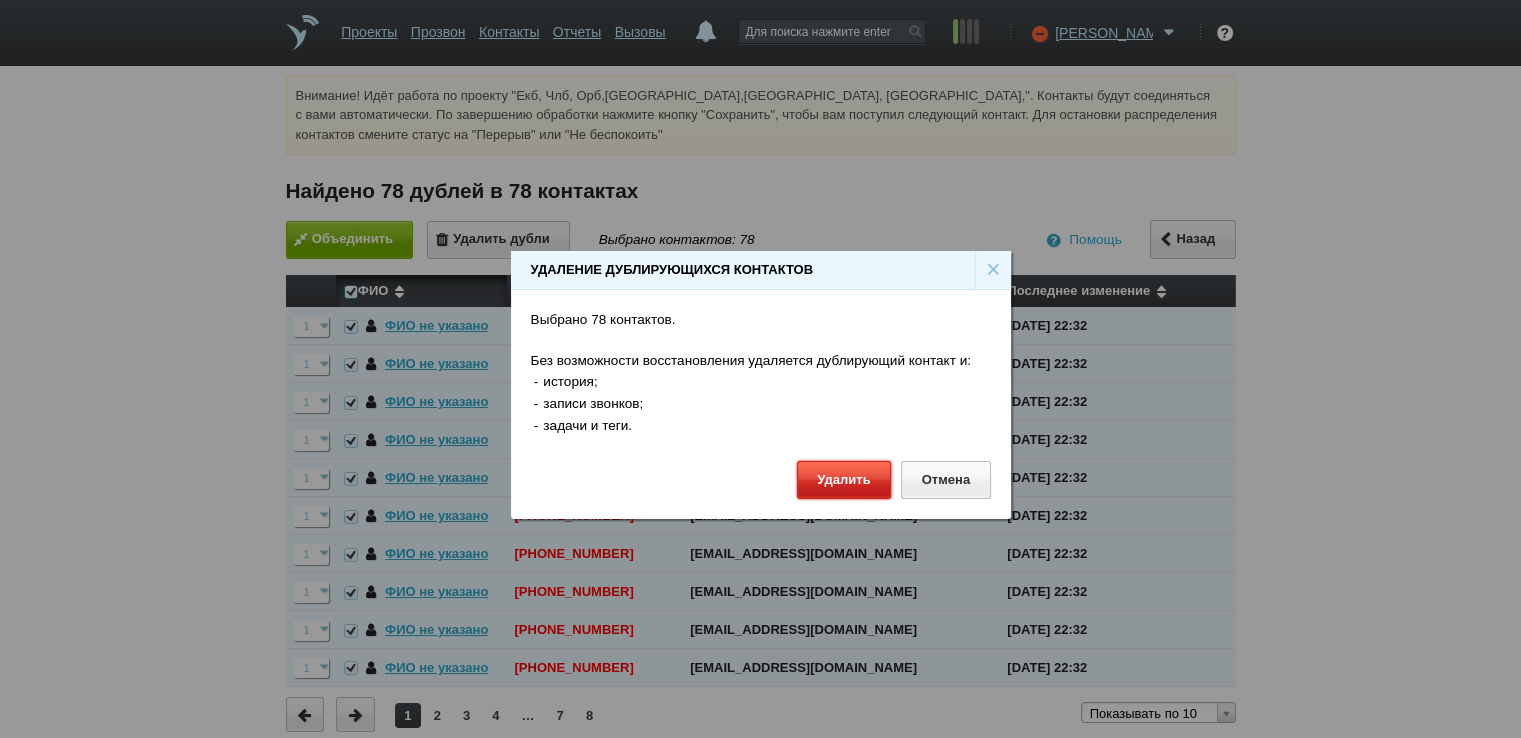 click on "Удалить" at bounding box center (844, 479) 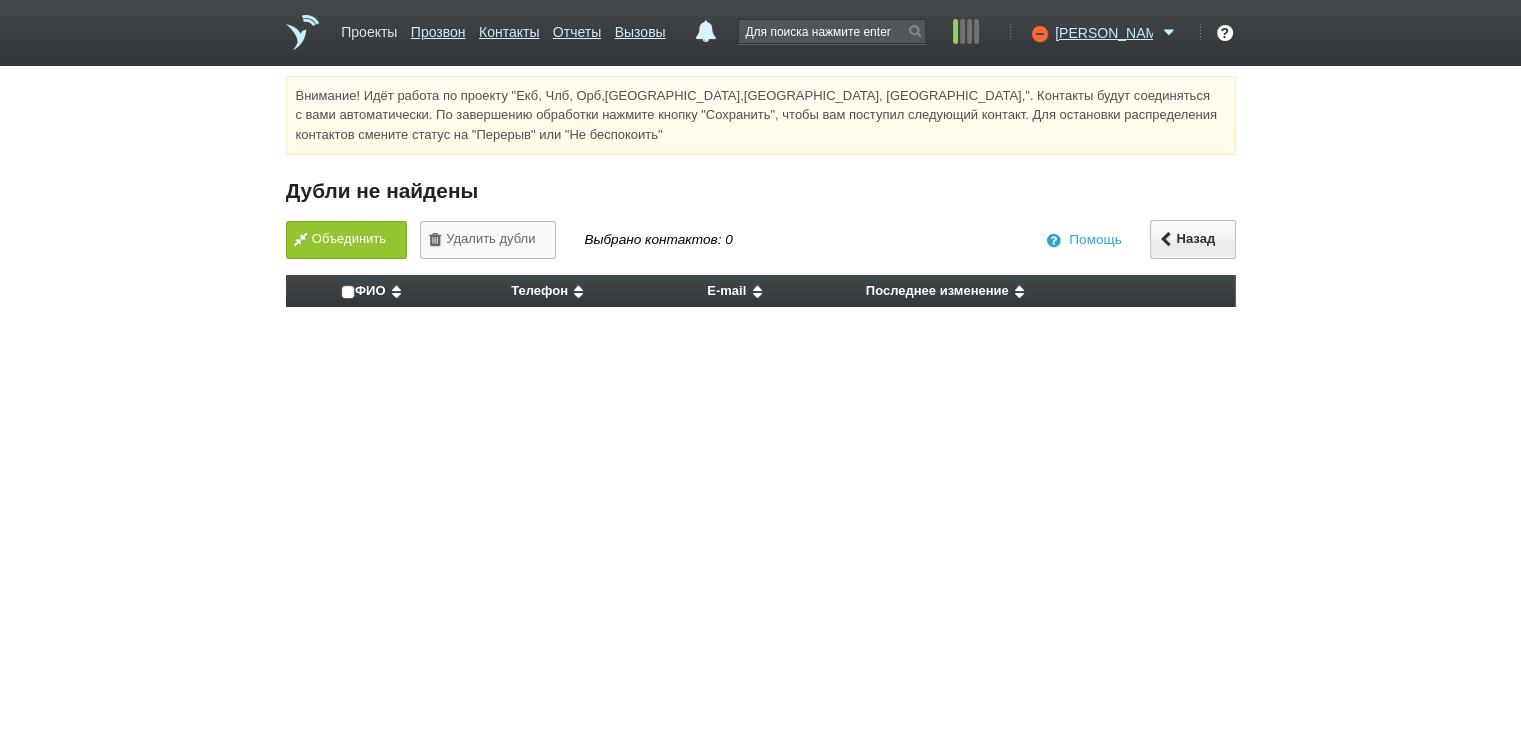 click on "Проекты" at bounding box center [369, 28] 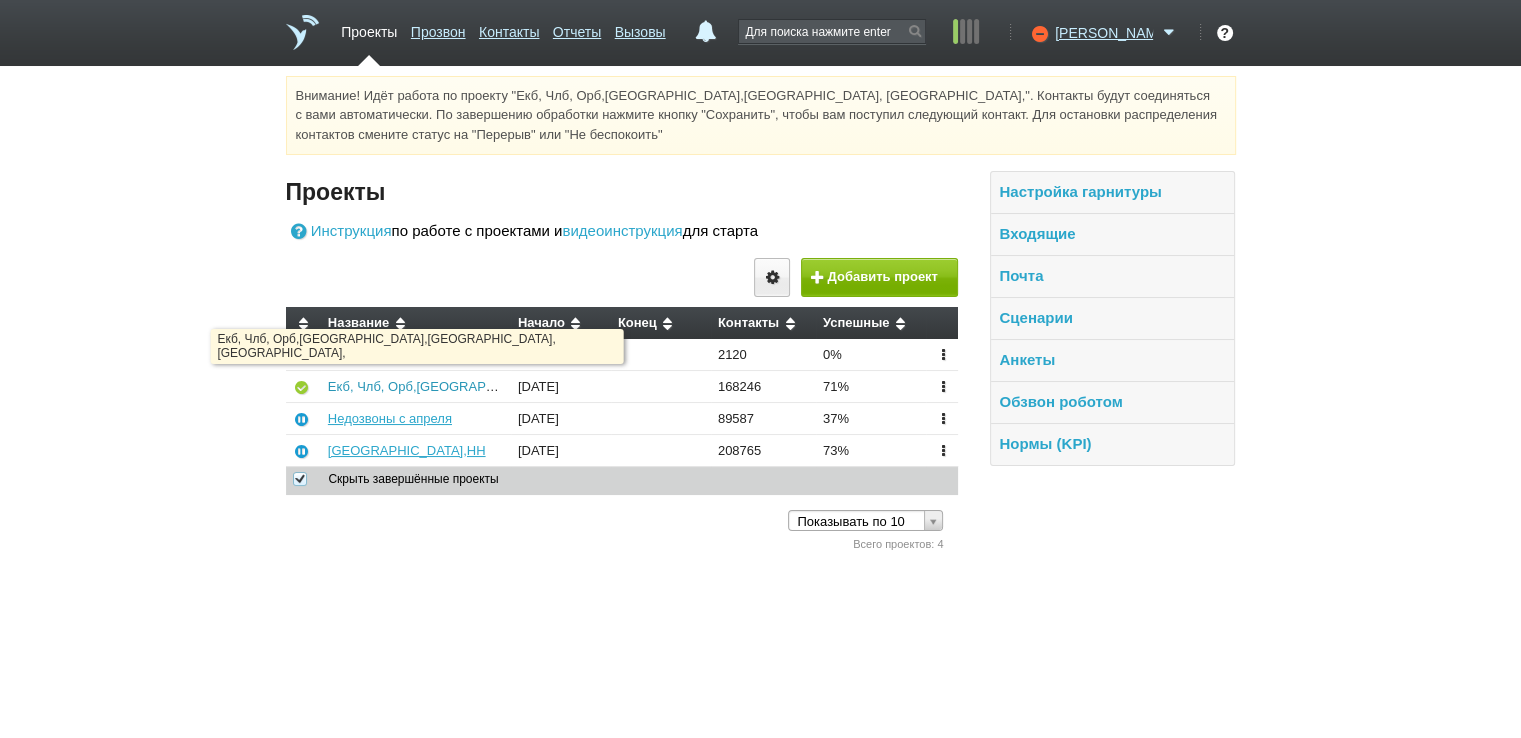 click on "Екб, Члб, Орб,[GEOGRAPHIC_DATA],[GEOGRAPHIC_DATA], [GEOGRAPHIC_DATA]," at bounding box center [582, 386] 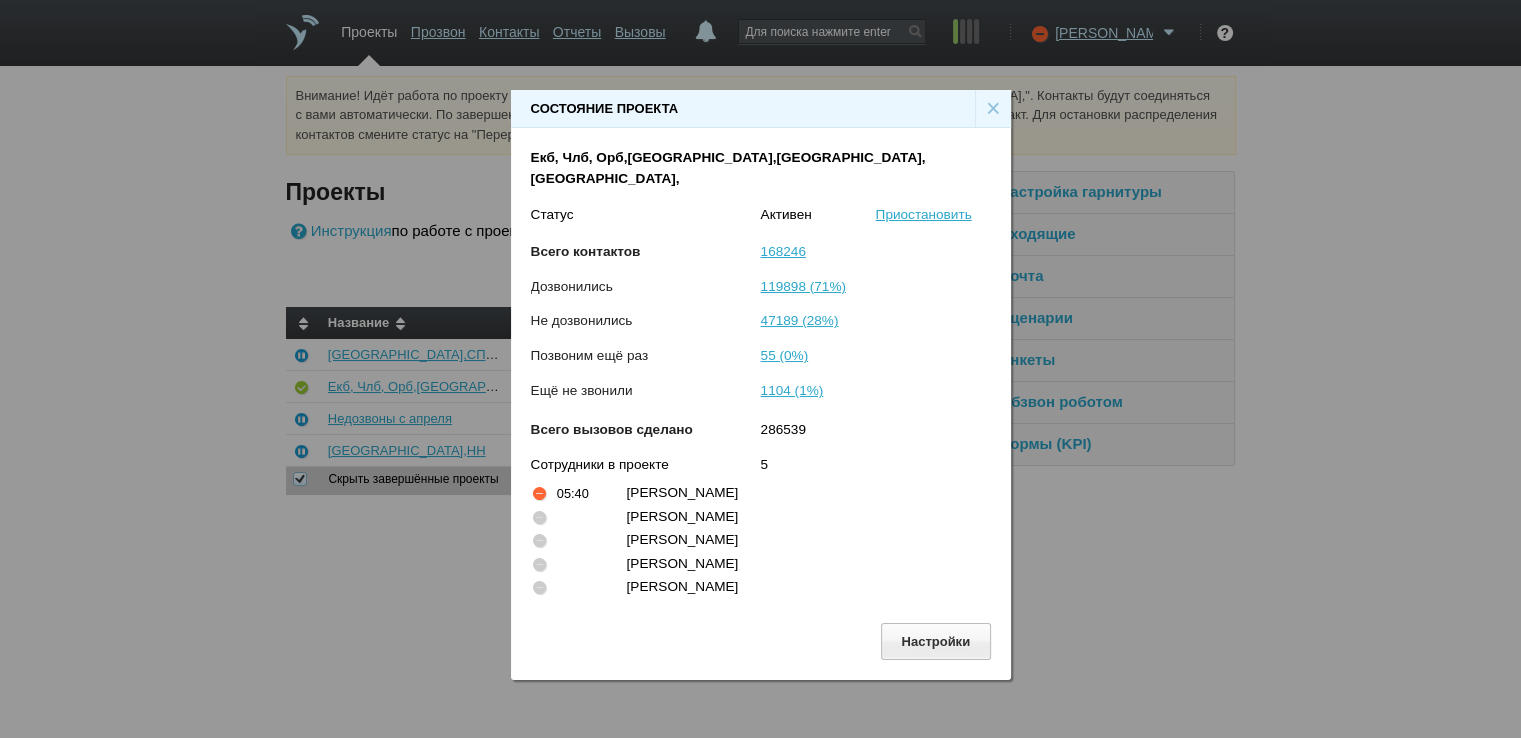 click on "×" at bounding box center [993, 109] 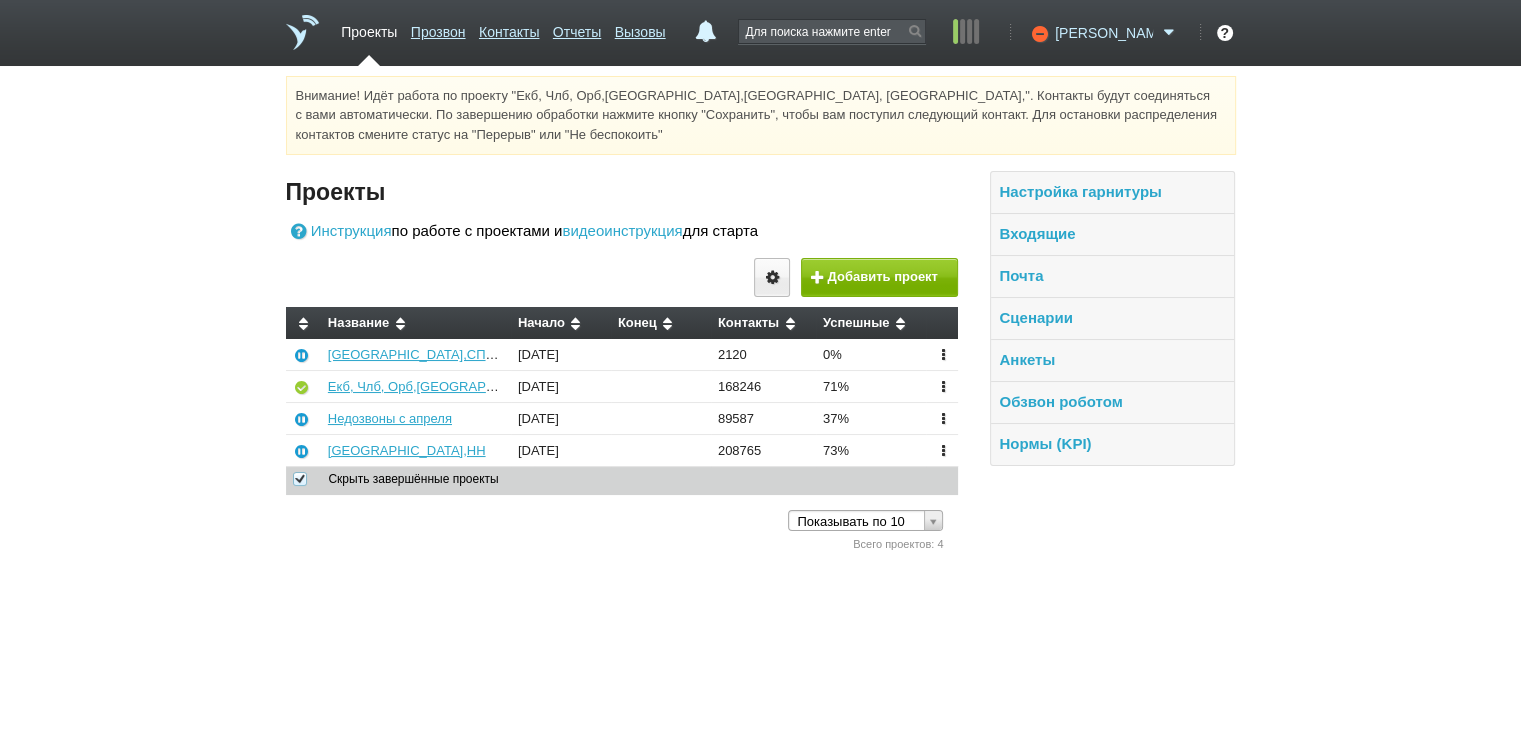 click at bounding box center (1169, 33) 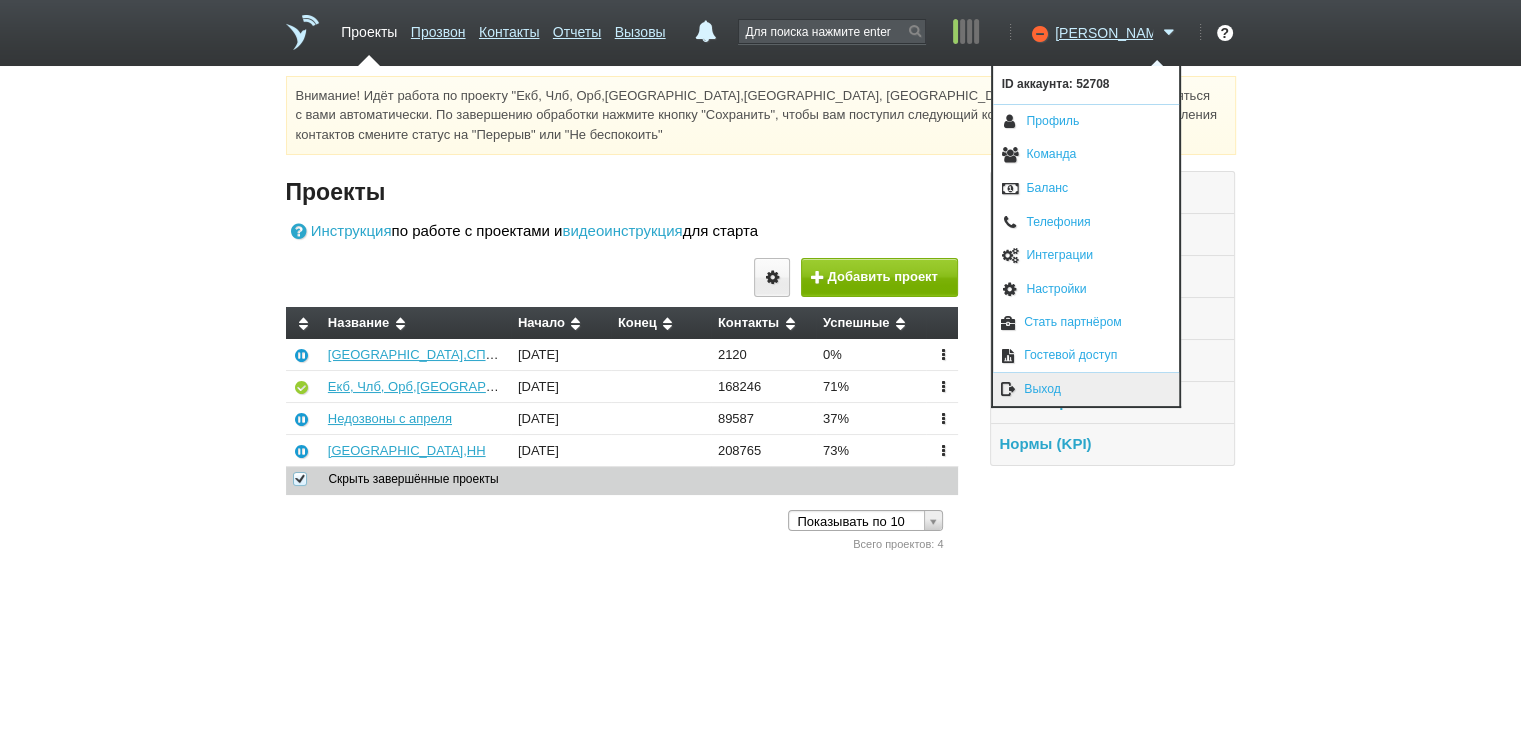 click on "Выход" at bounding box center (1086, 389) 